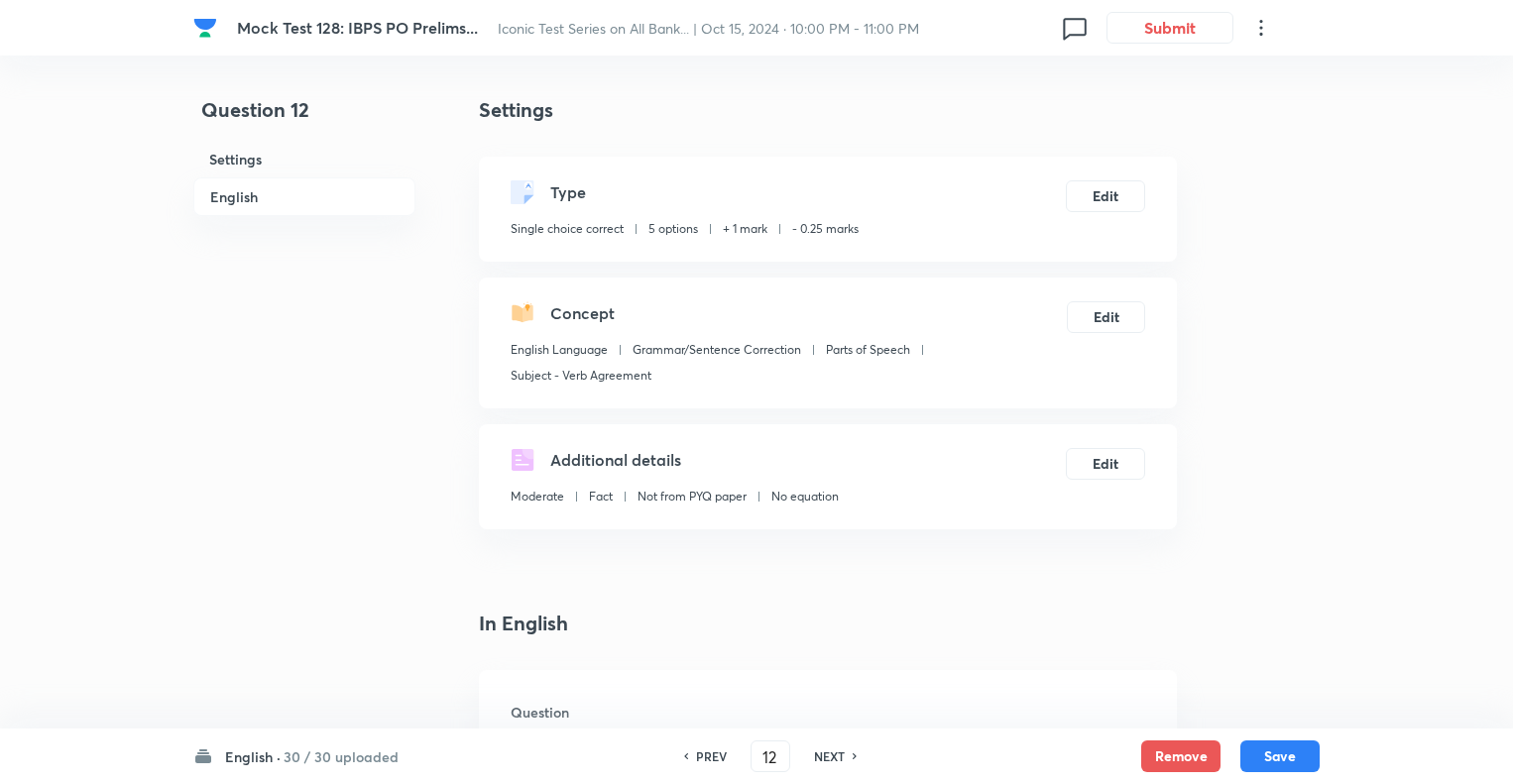 scroll, scrollTop: 674, scrollLeft: 0, axis: vertical 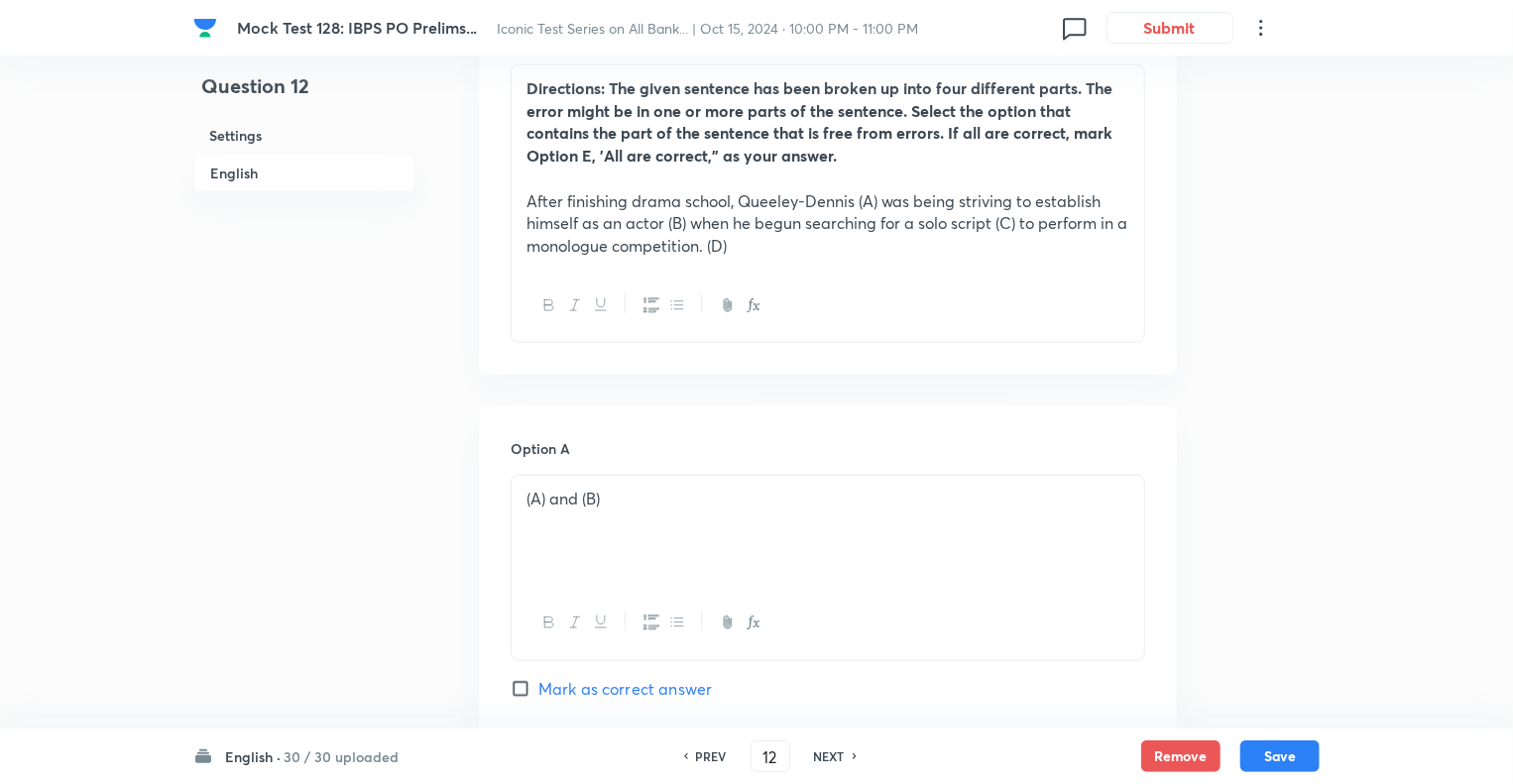 click on "NEXT" at bounding box center (829, 756) 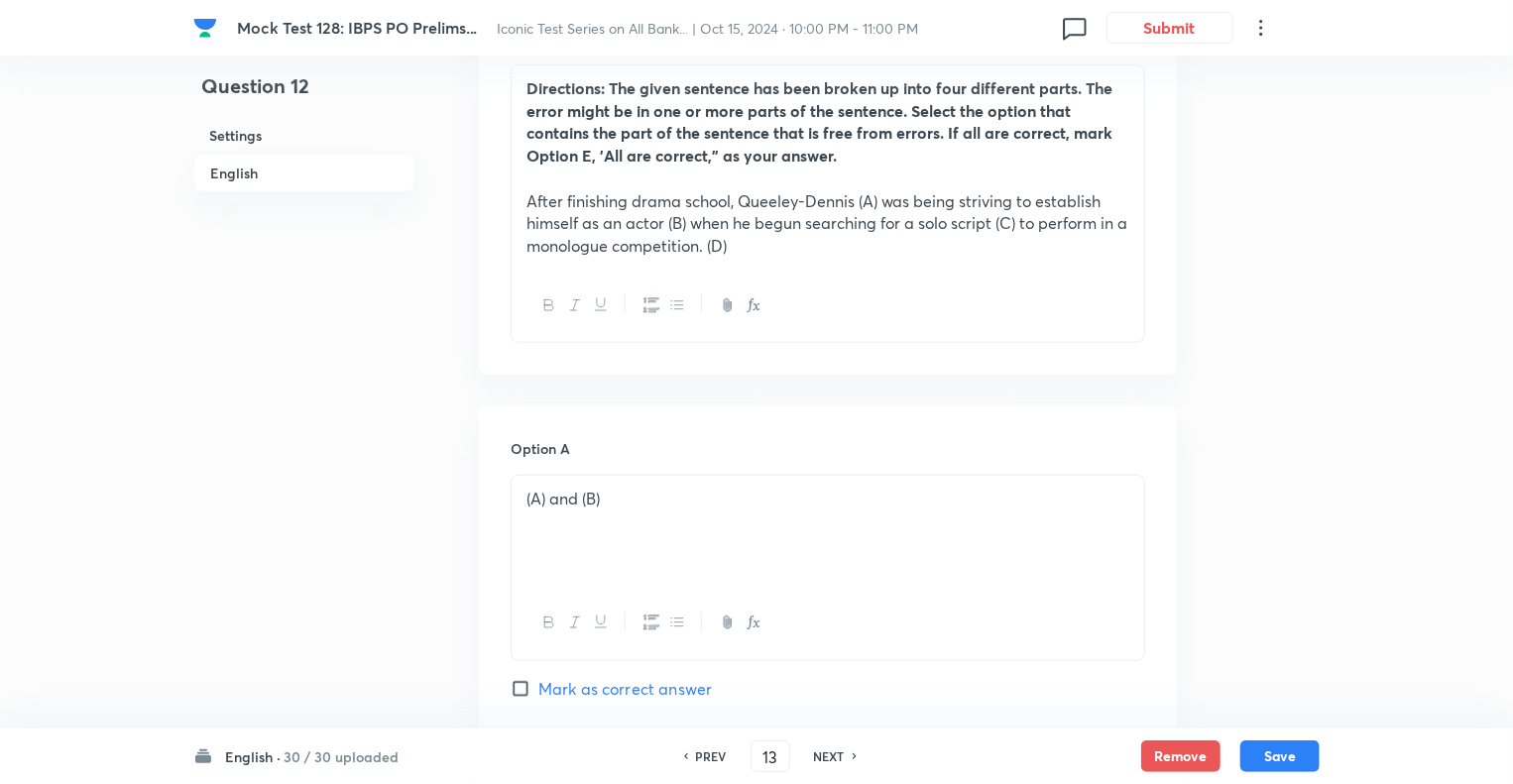 checkbox on "false" 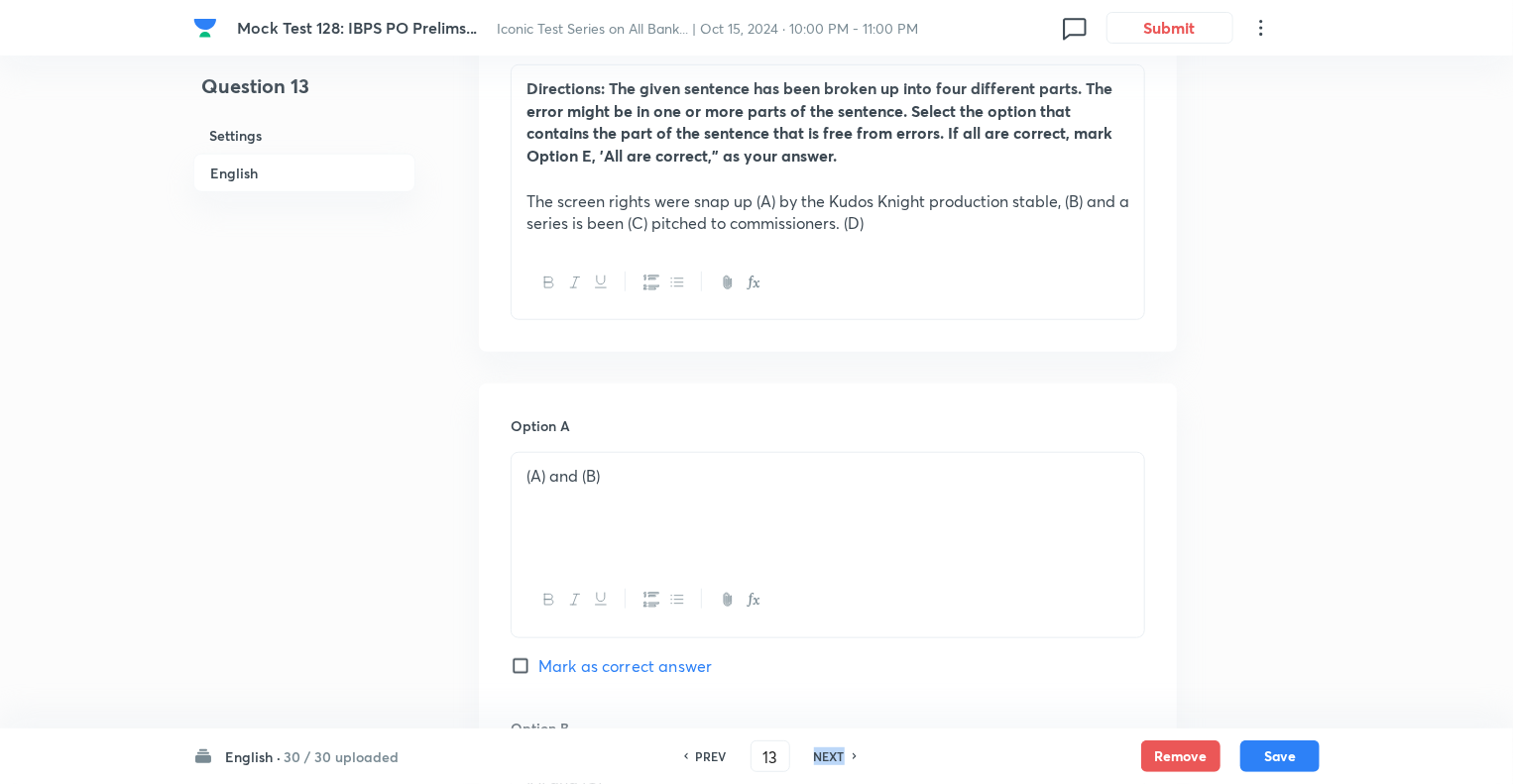 click on "NEXT" at bounding box center [829, 756] 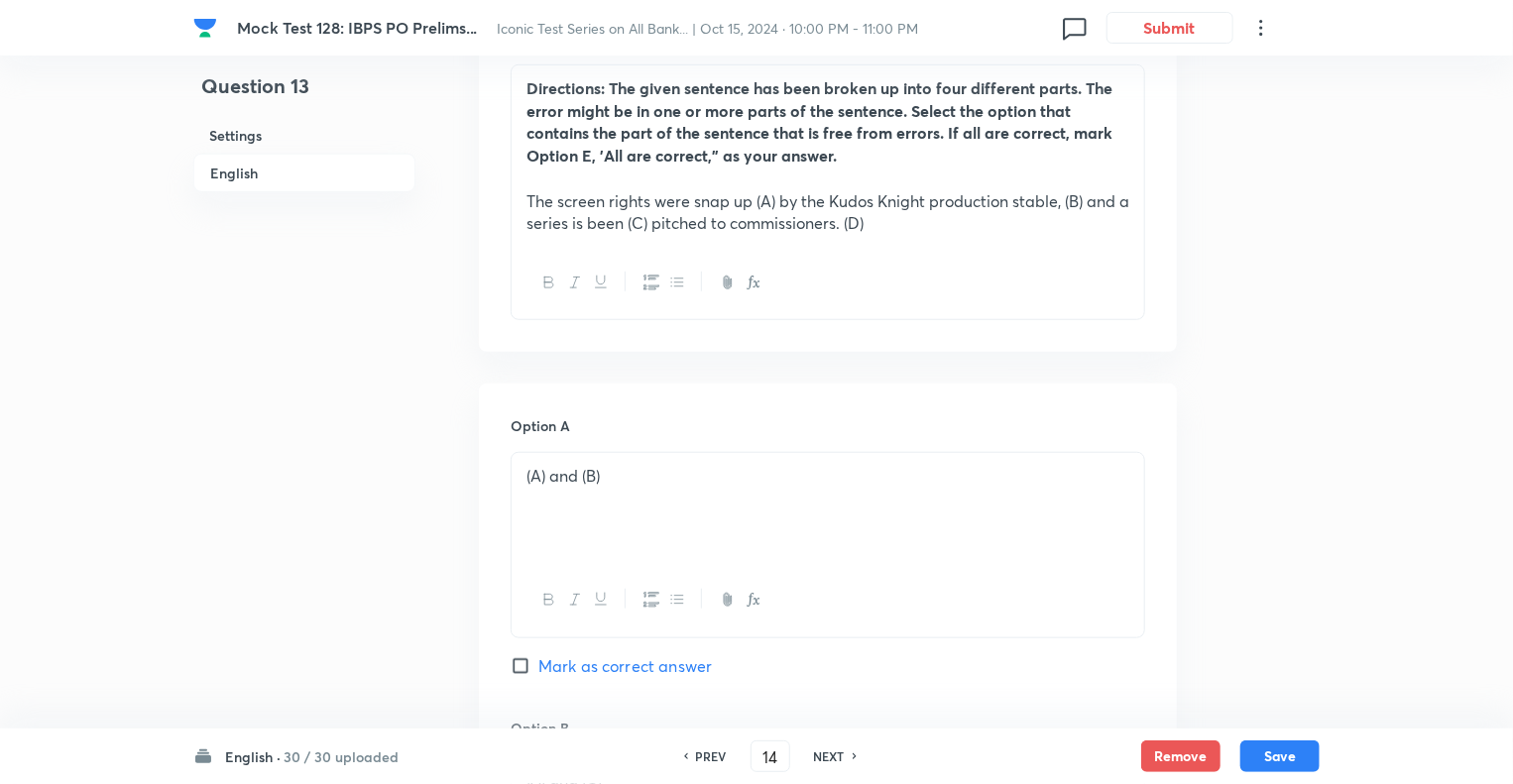 checkbox on "false" 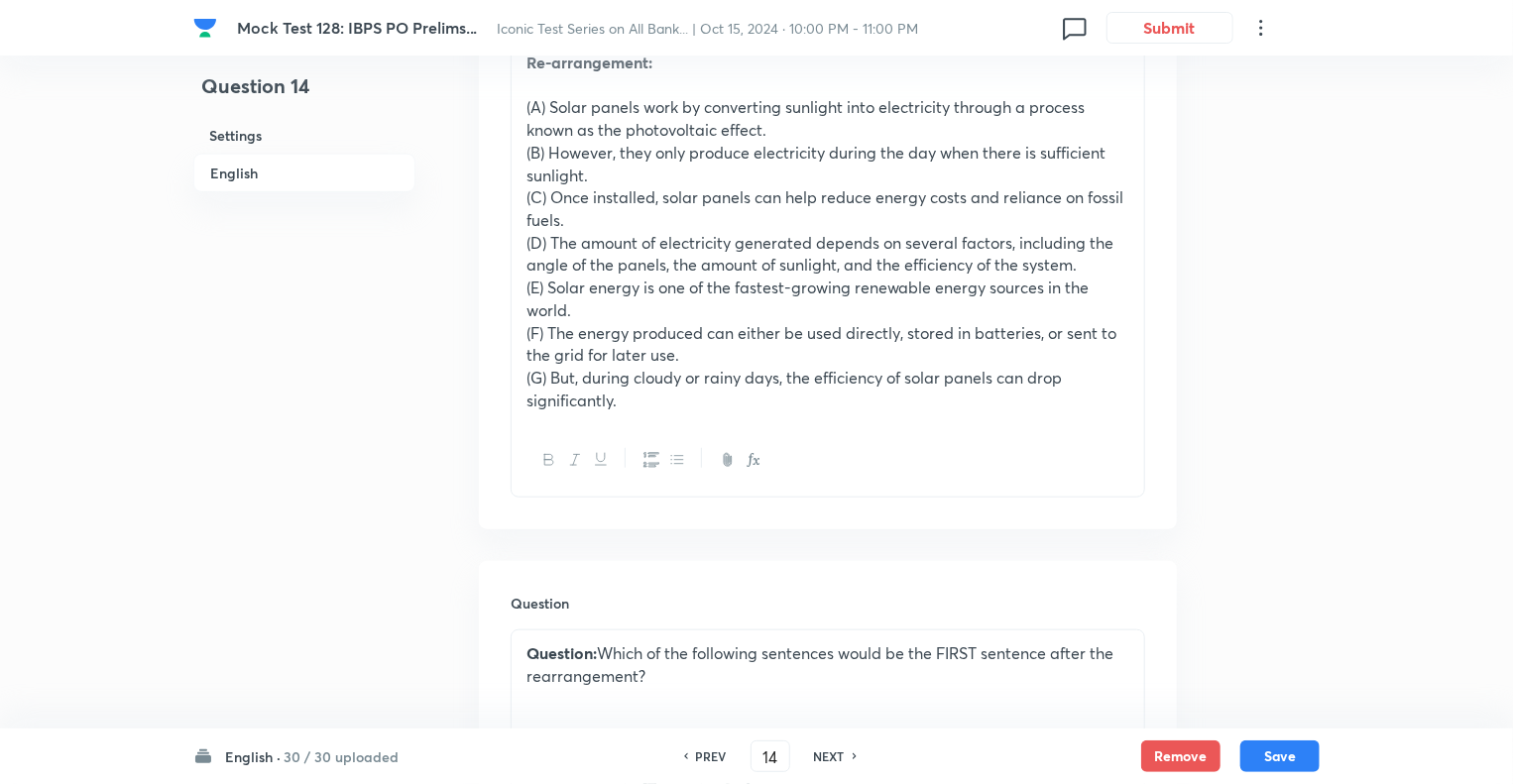 checkbox on "true" 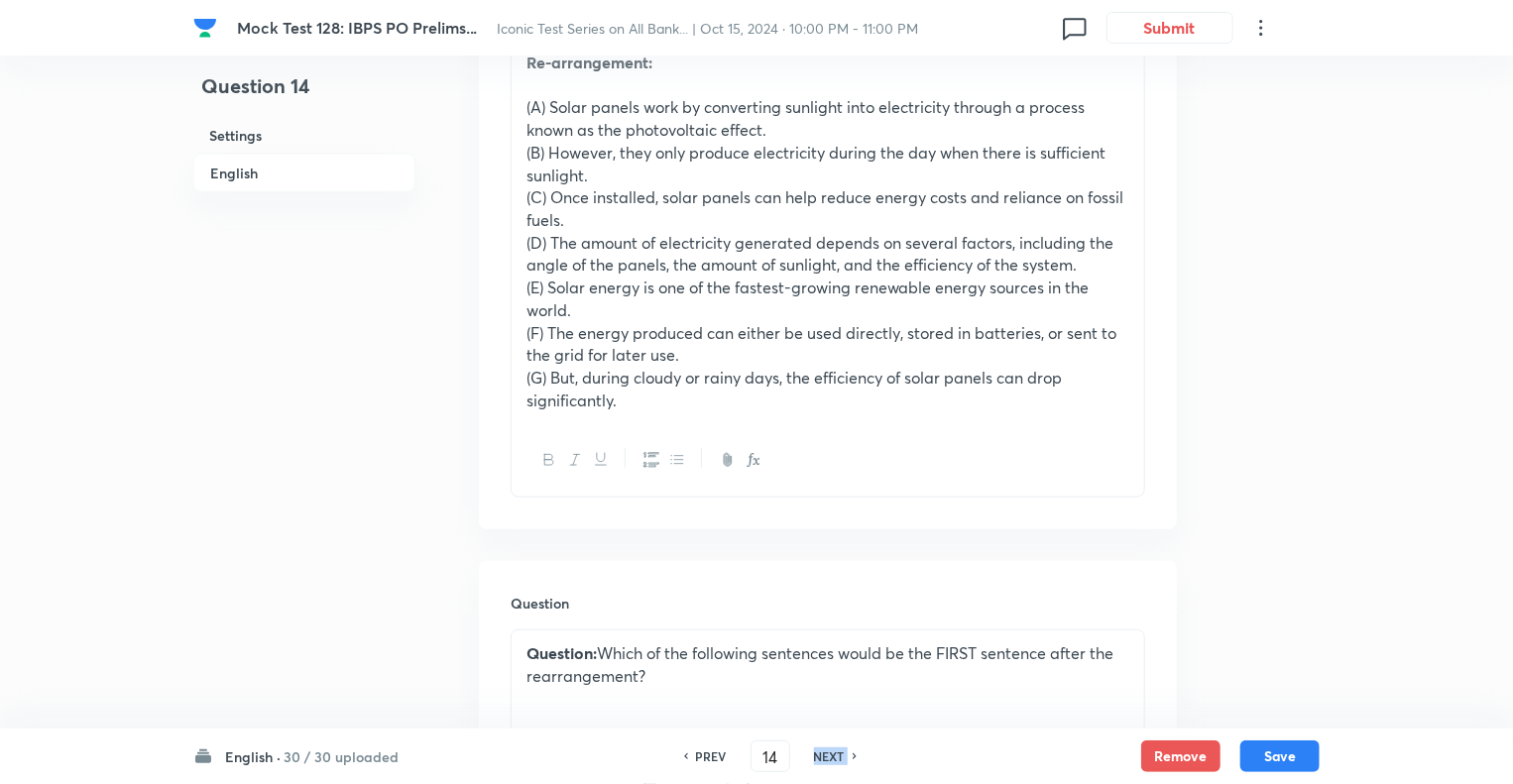 type on "15" 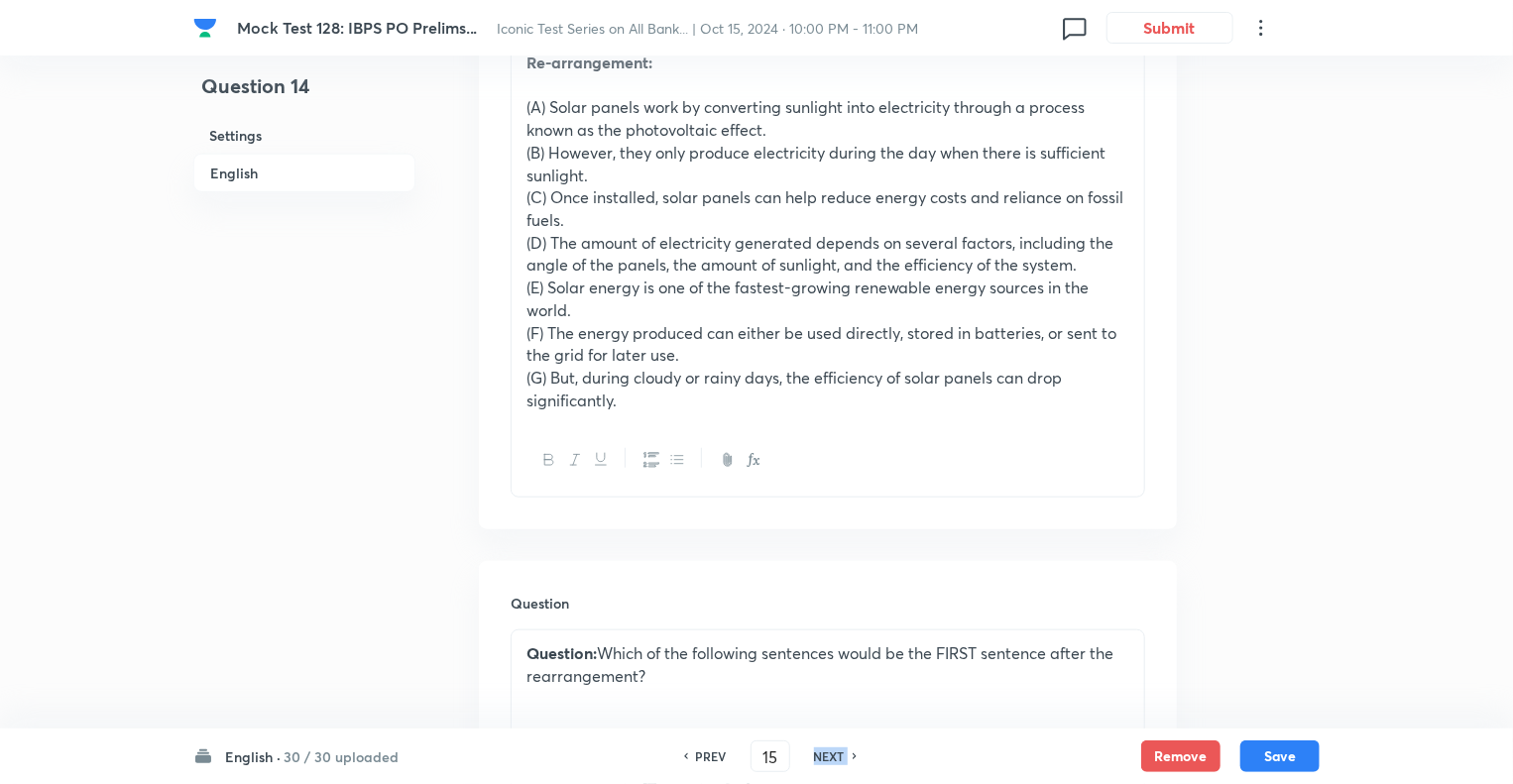 checkbox on "false" 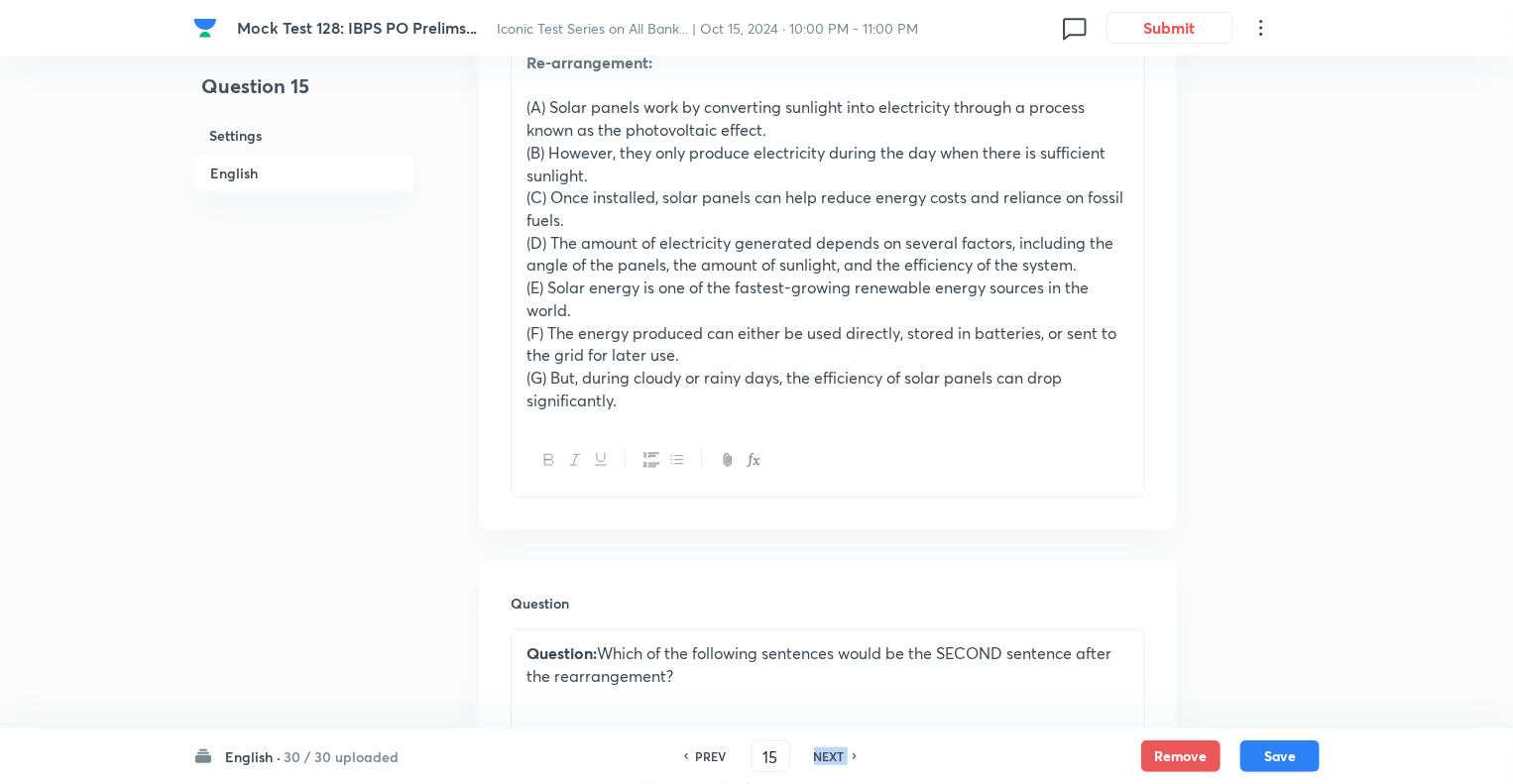 checkbox on "true" 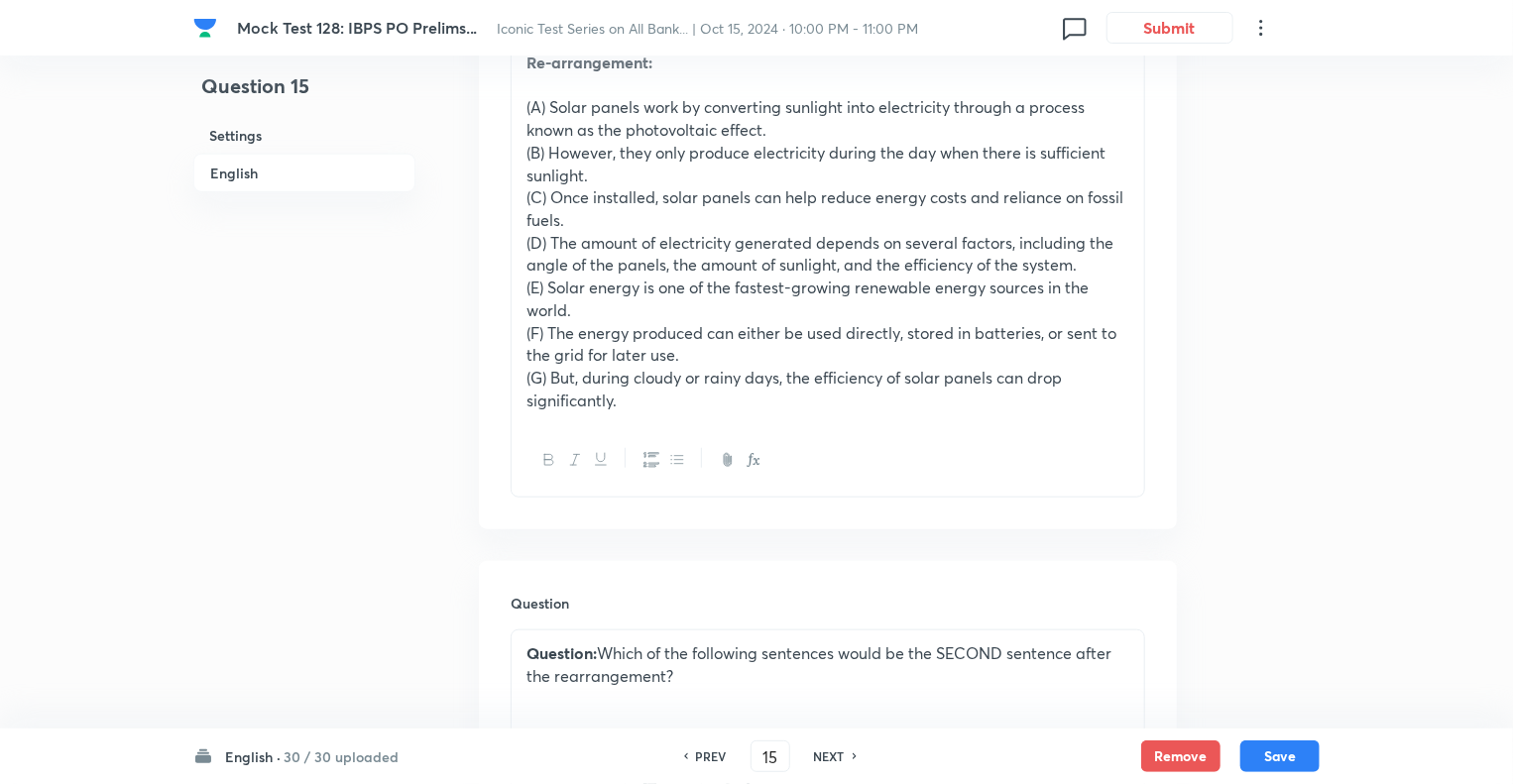 click on "NEXT" at bounding box center (829, 756) 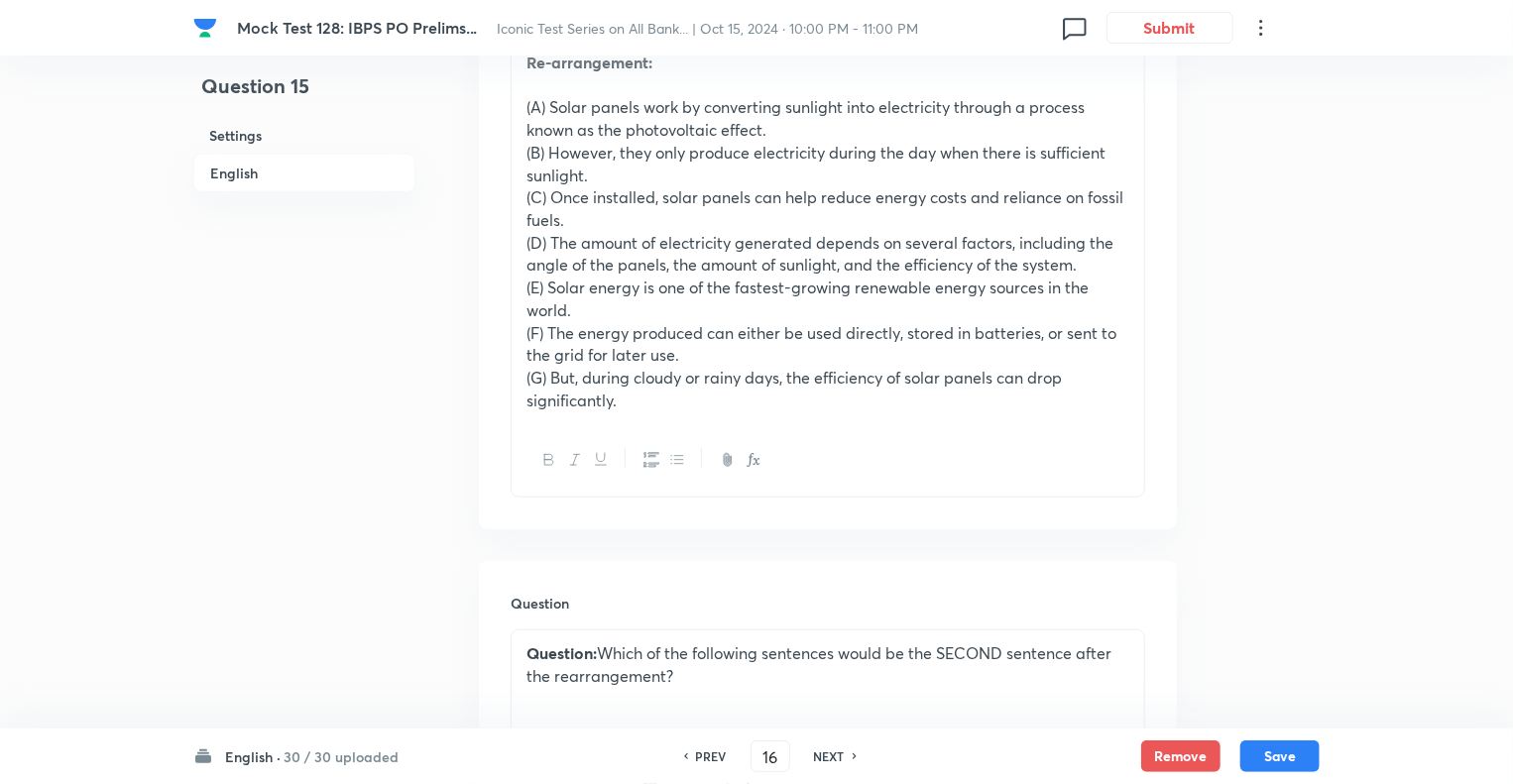 checkbox on "false" 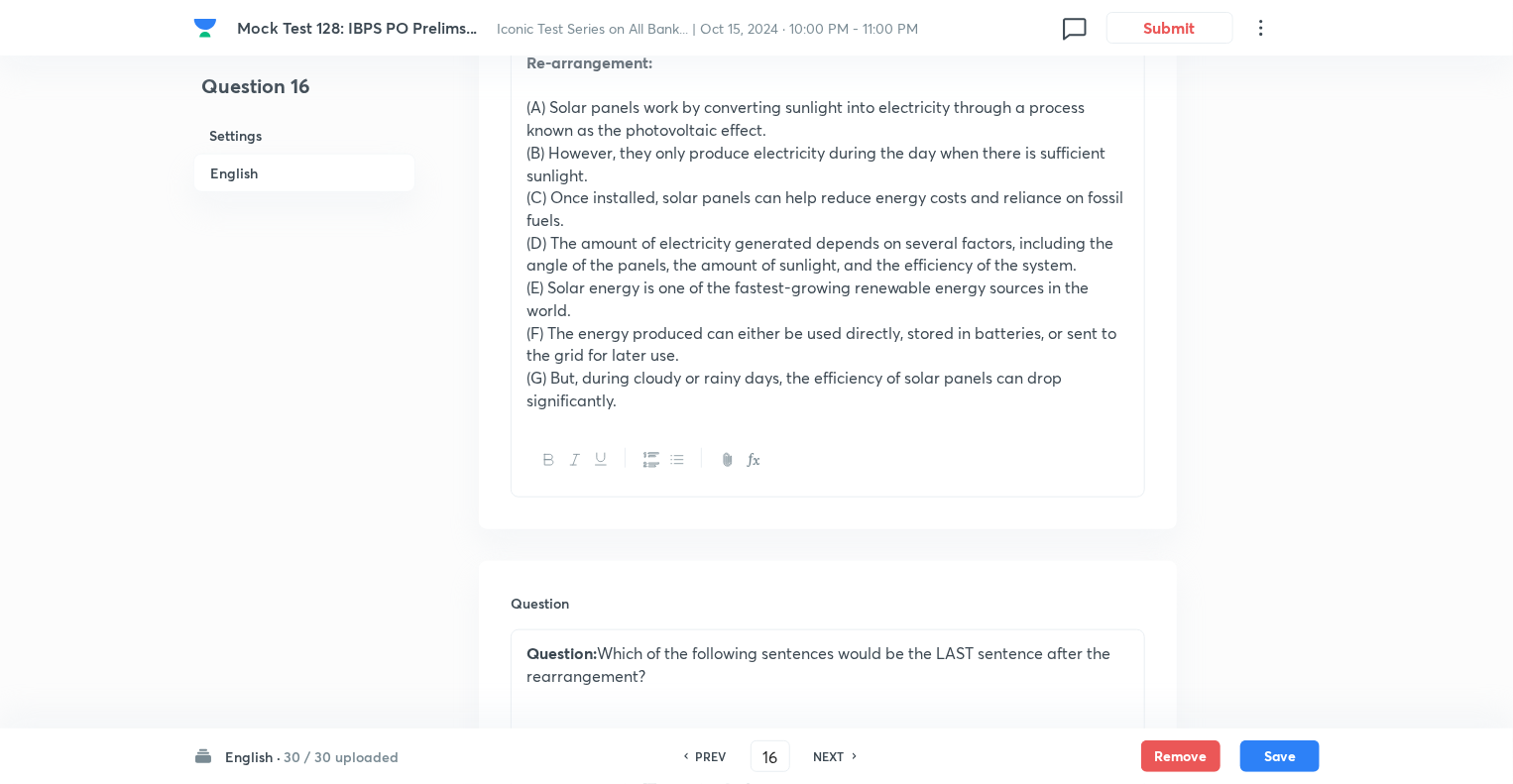 click on "NEXT" at bounding box center [829, 756] 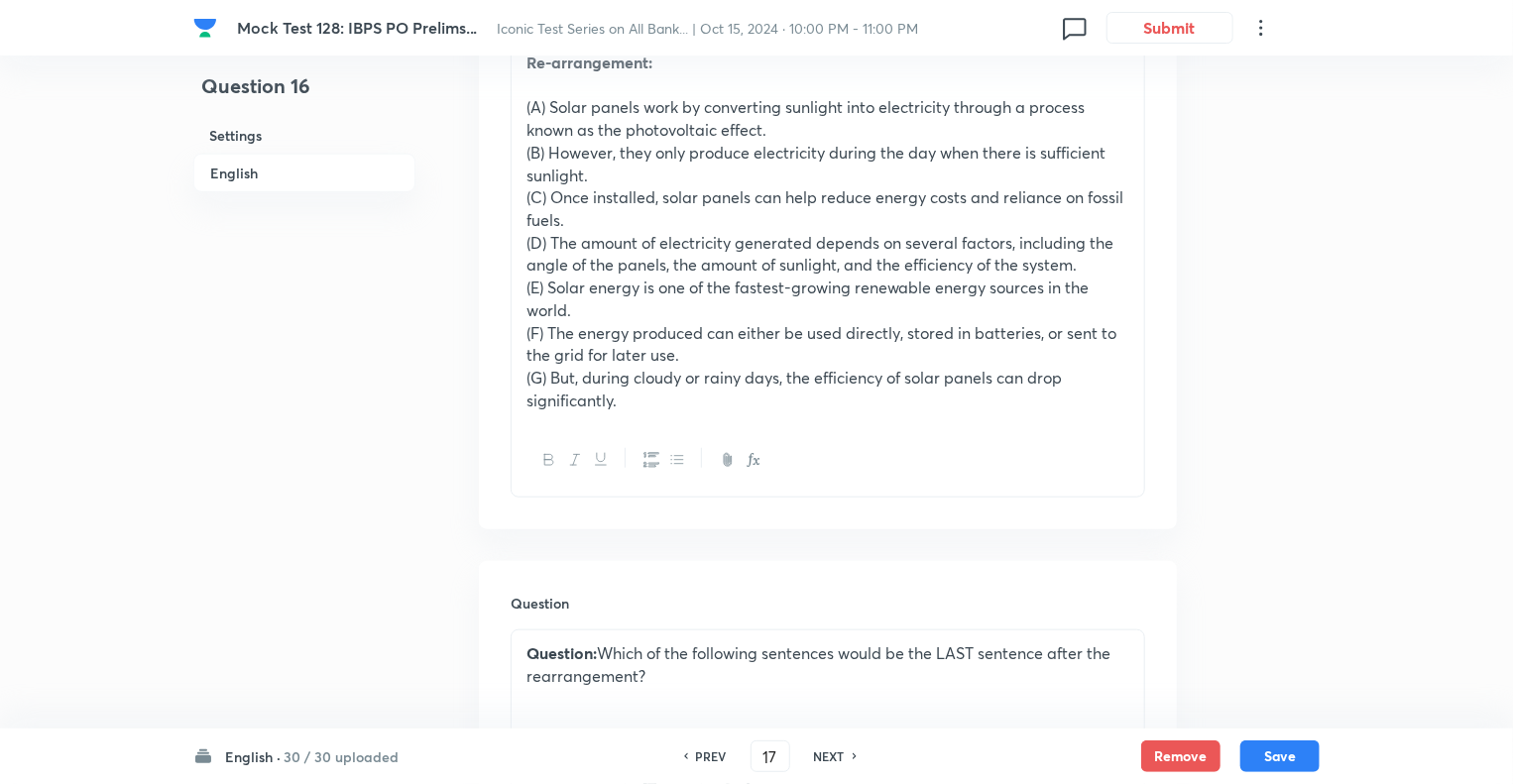 checkbox on "true" 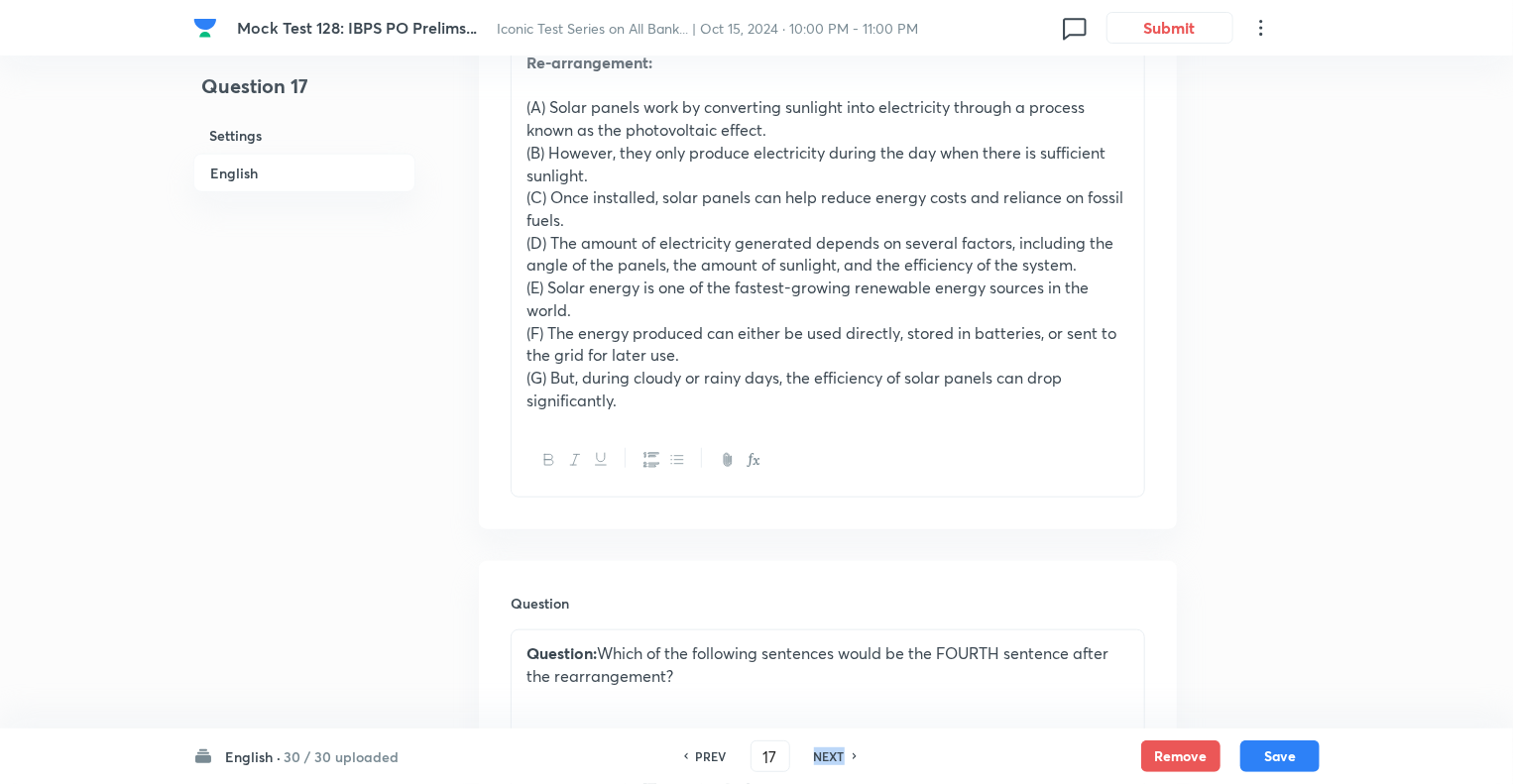 click on "NEXT" at bounding box center (829, 756) 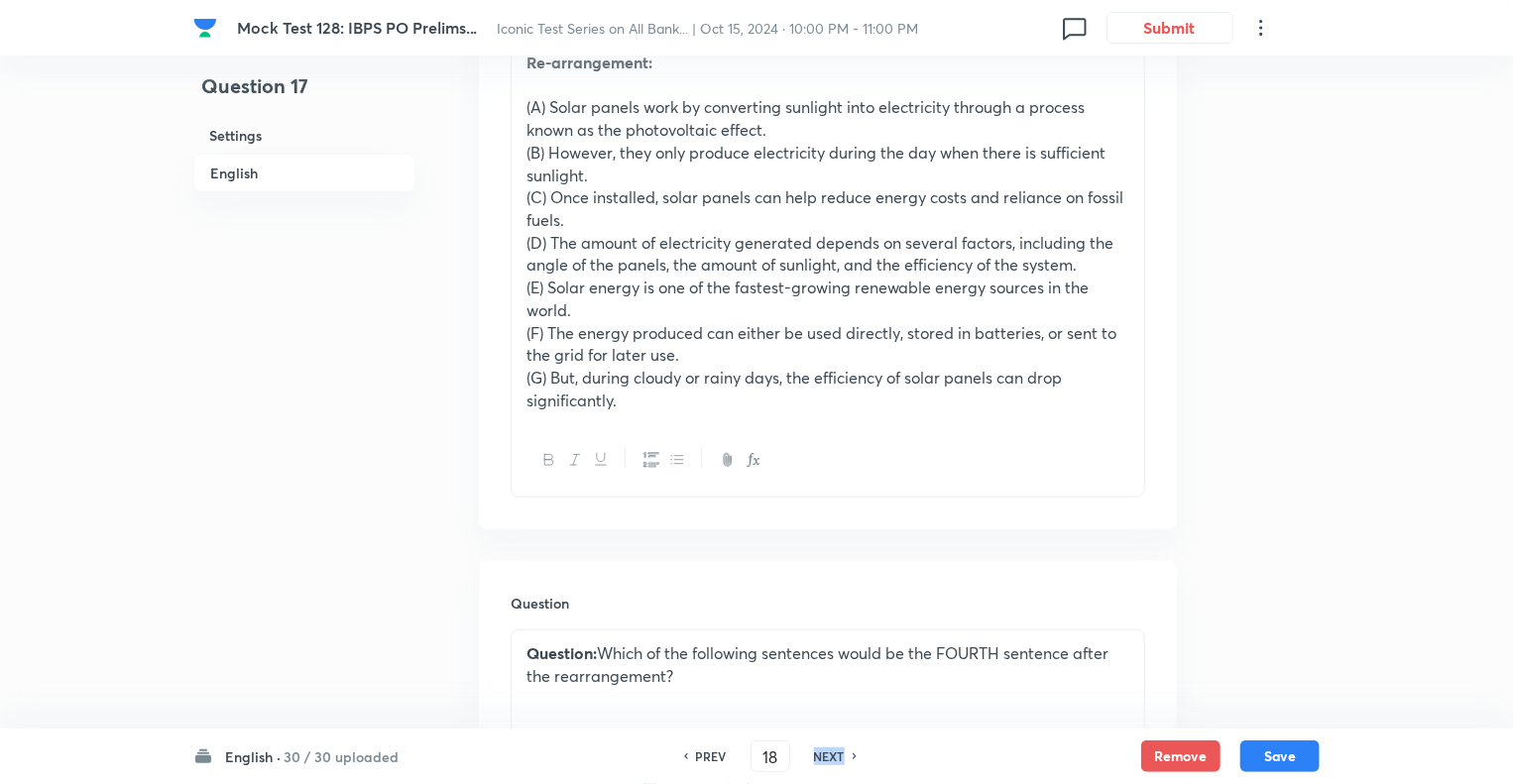 checkbox on "false" 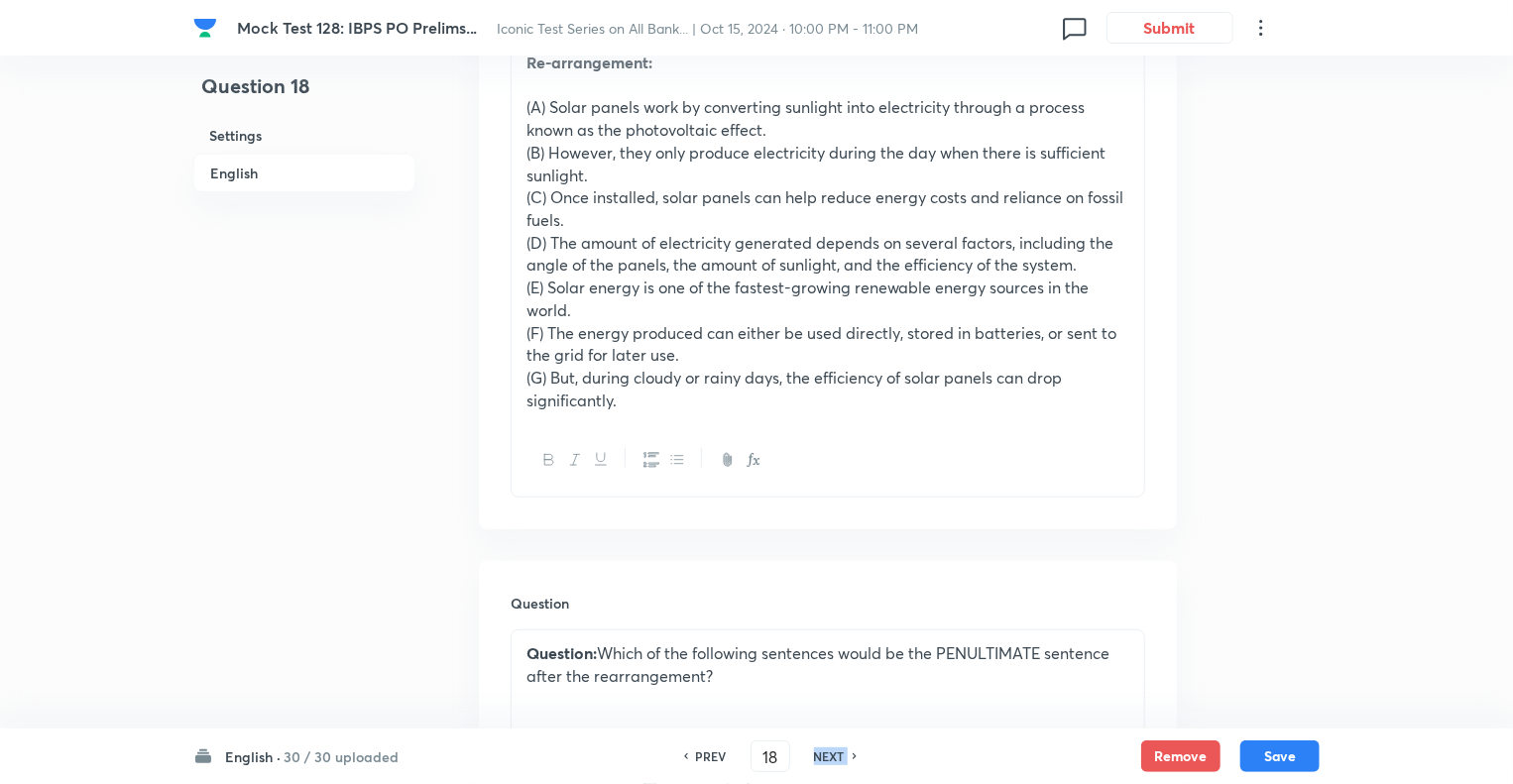 click on "NEXT" at bounding box center (829, 756) 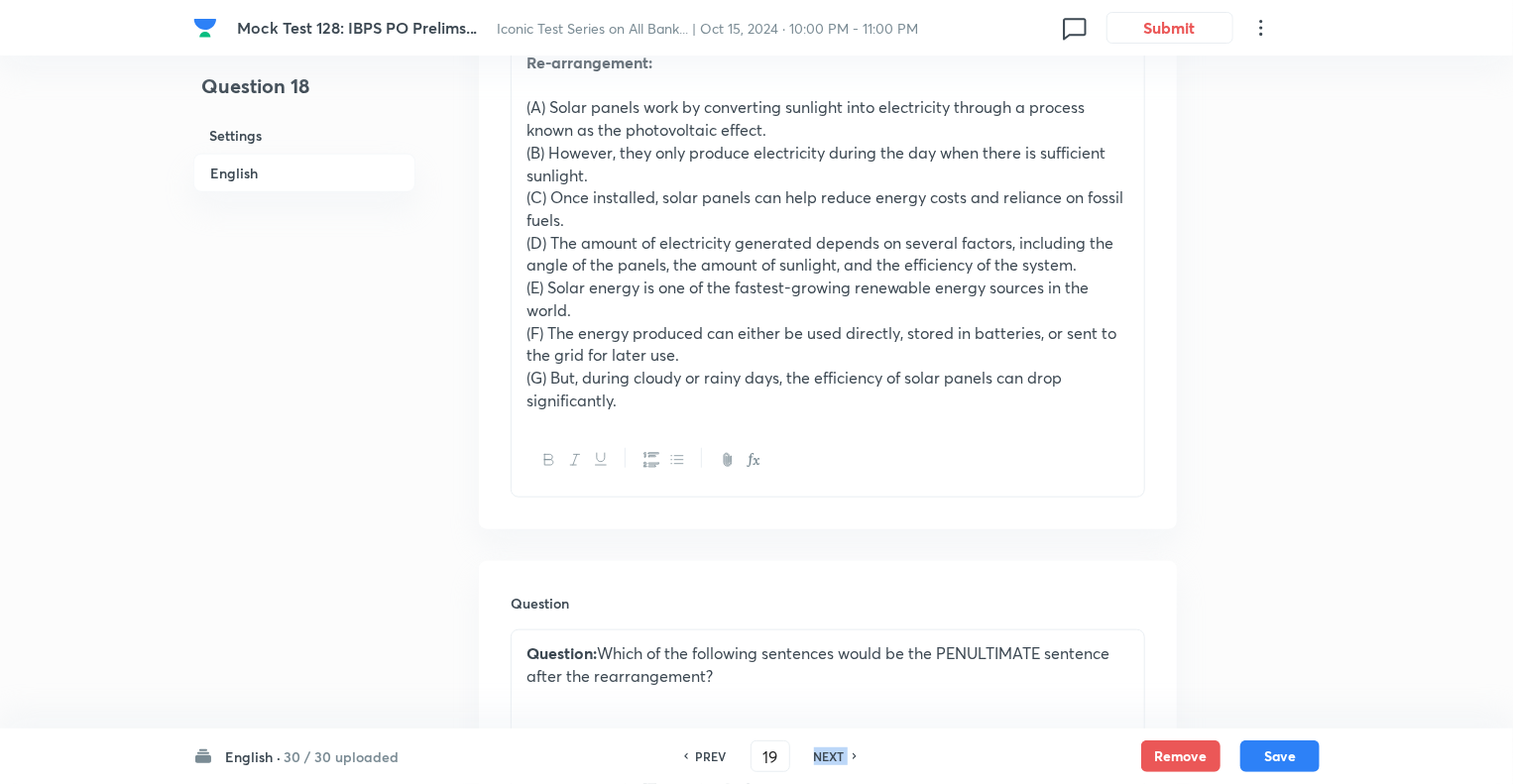 checkbox on "false" 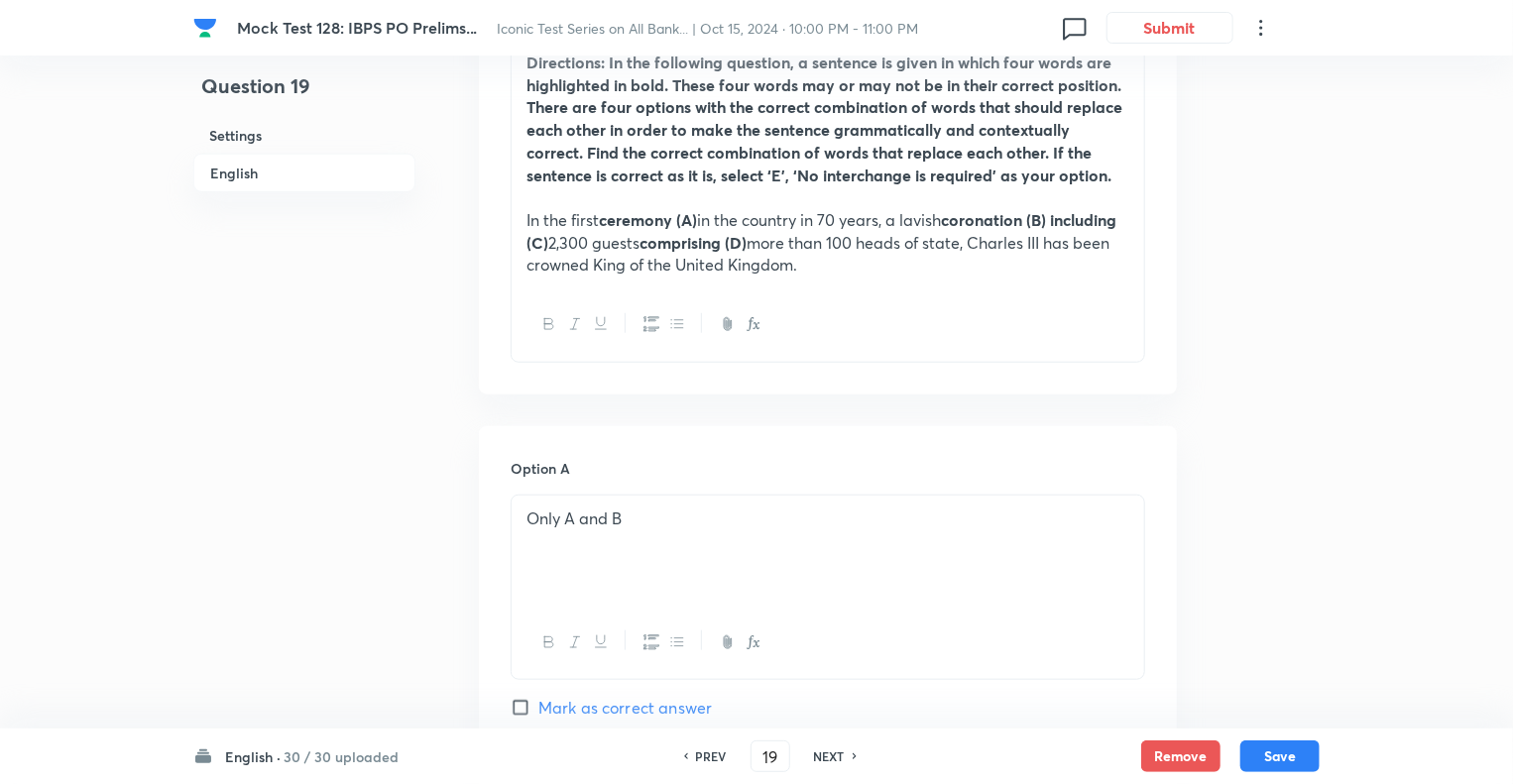 checkbox on "true" 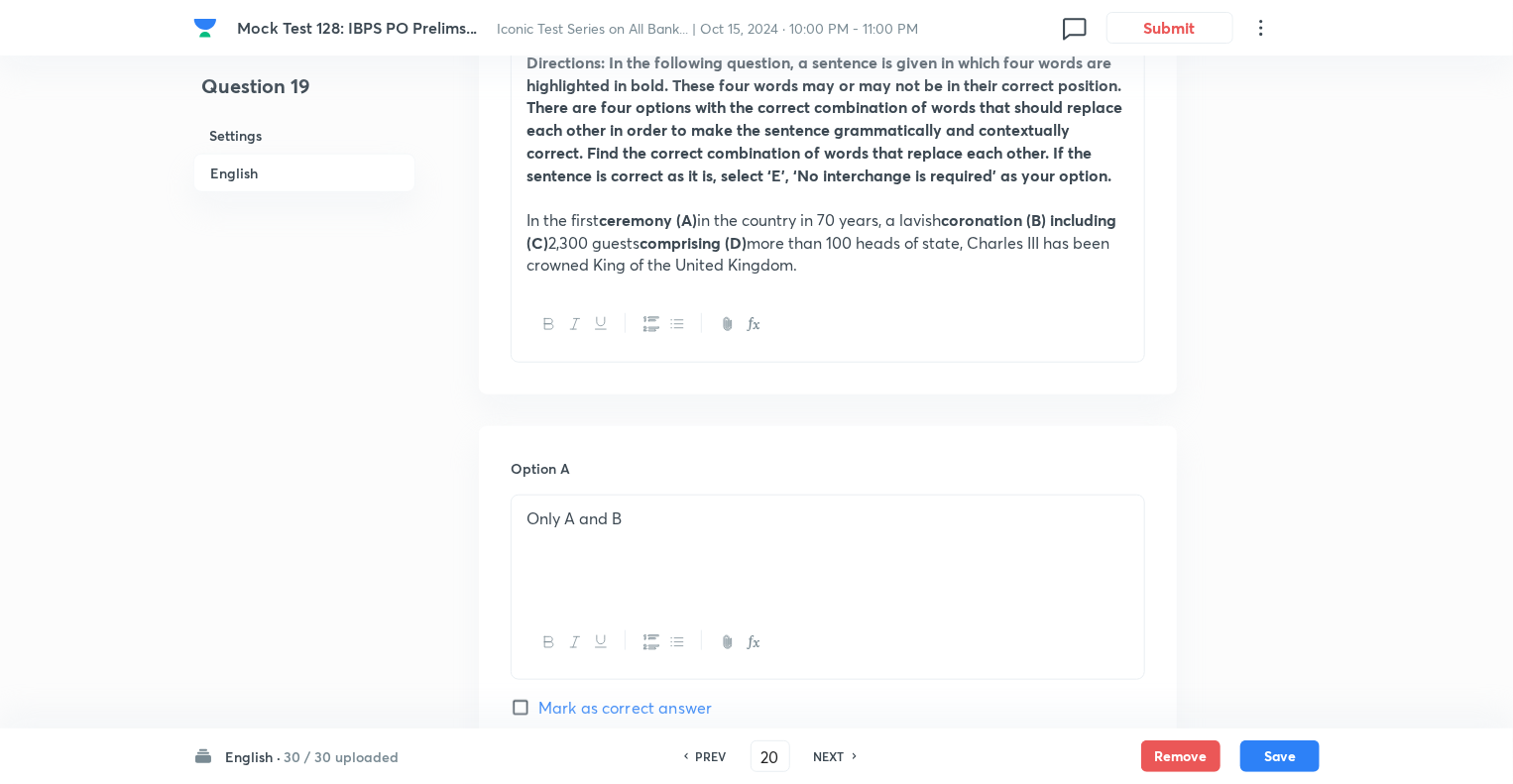 checkbox on "false" 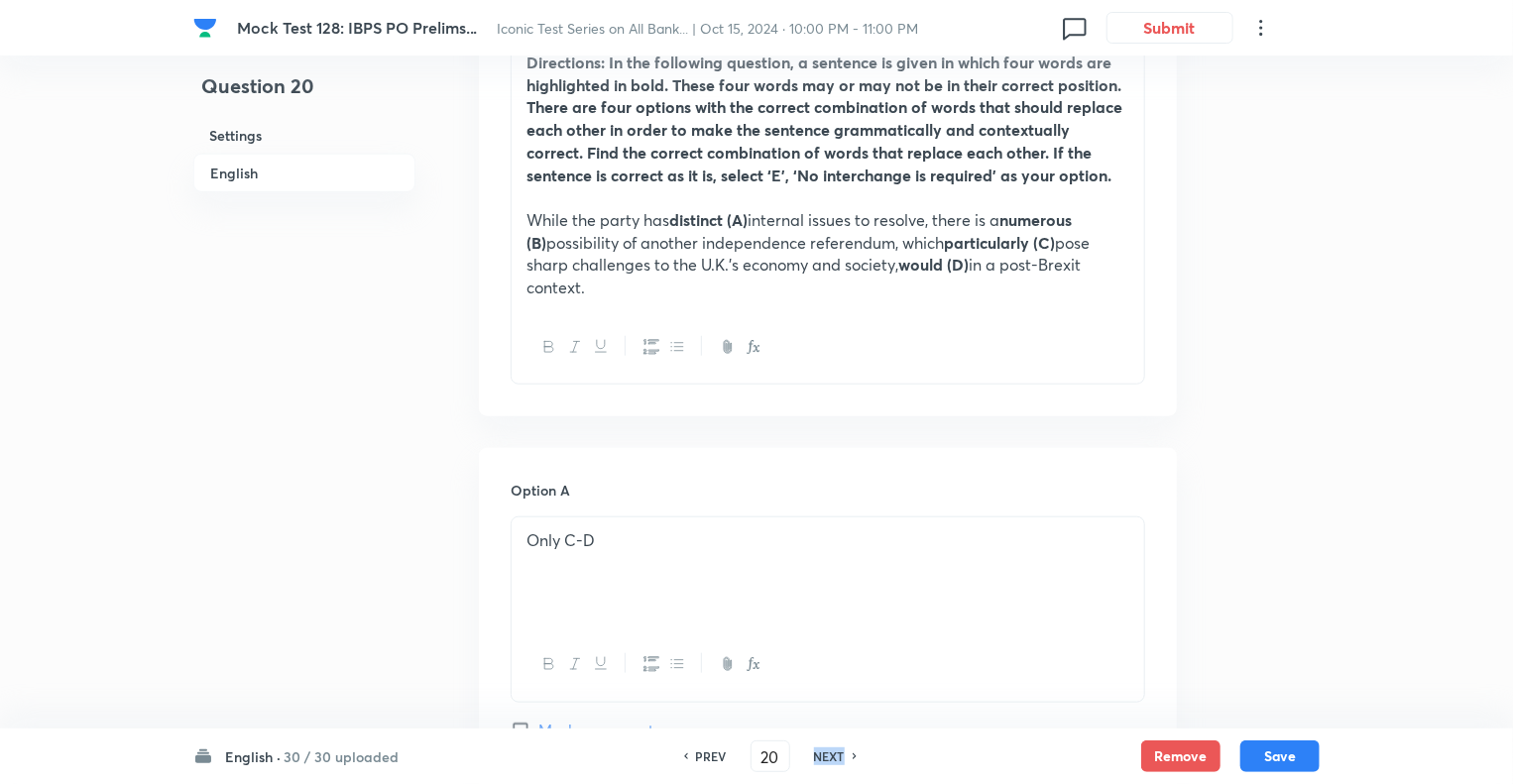 click on "NEXT" at bounding box center [829, 756] 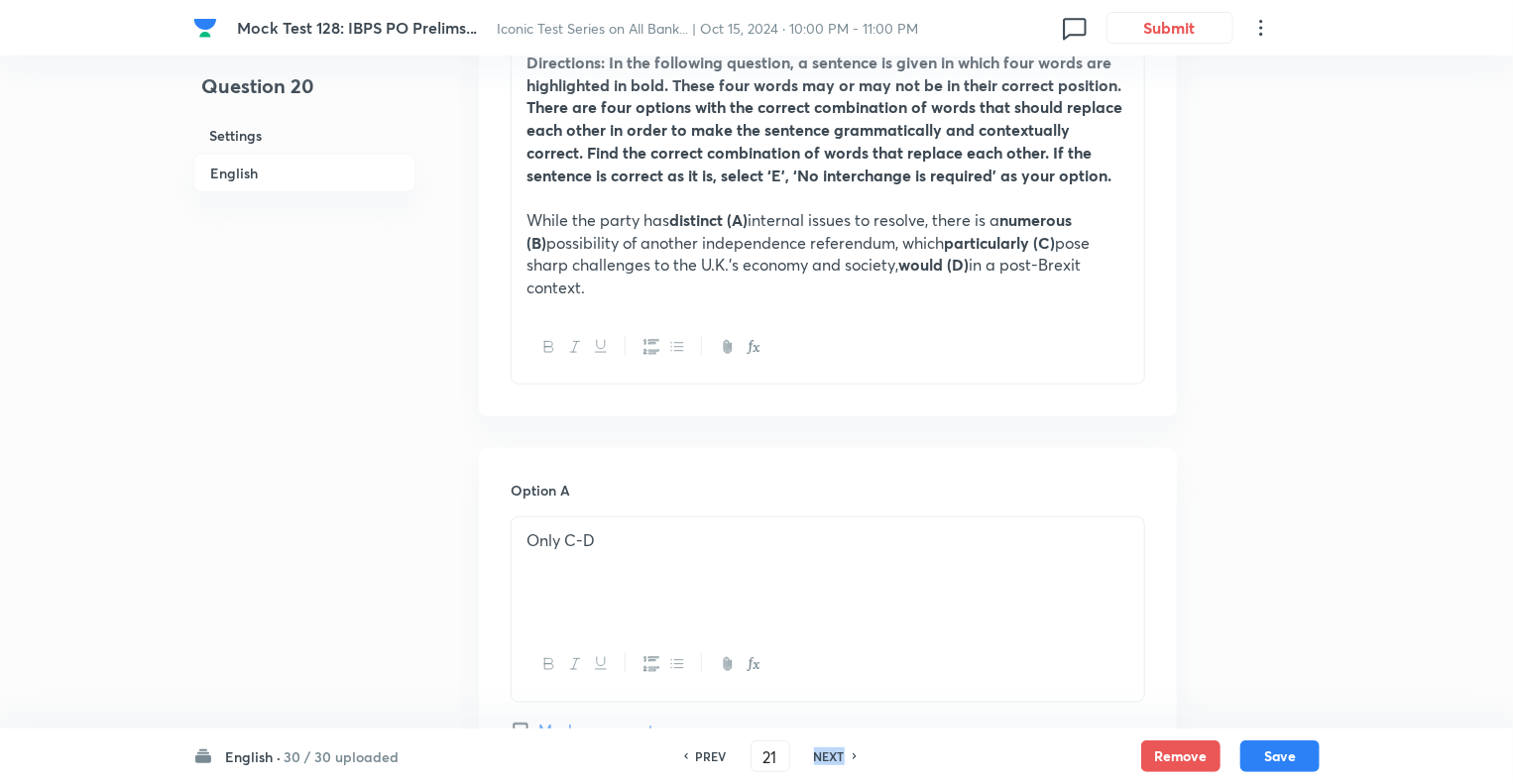 checkbox on "false" 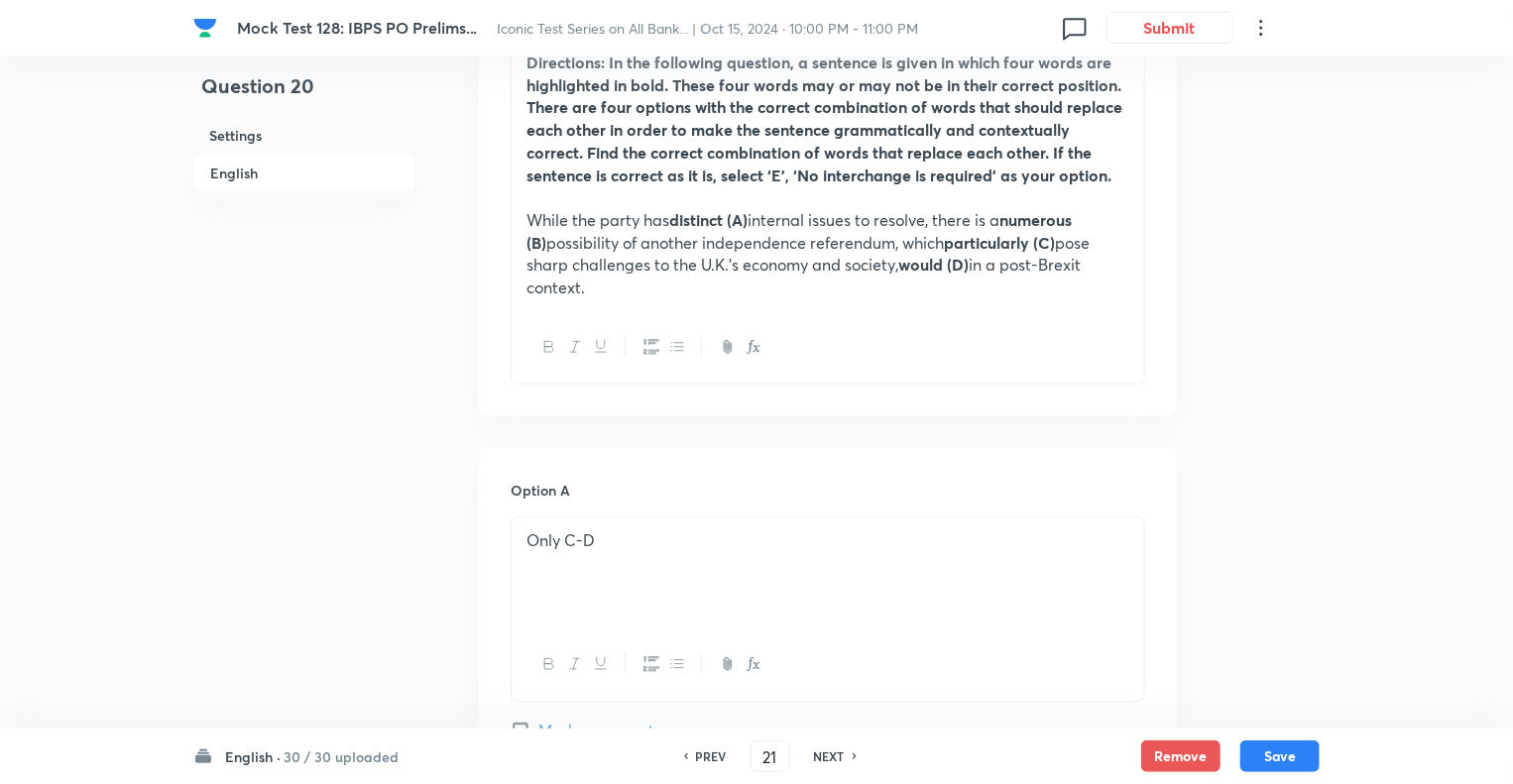 checkbox on "true" 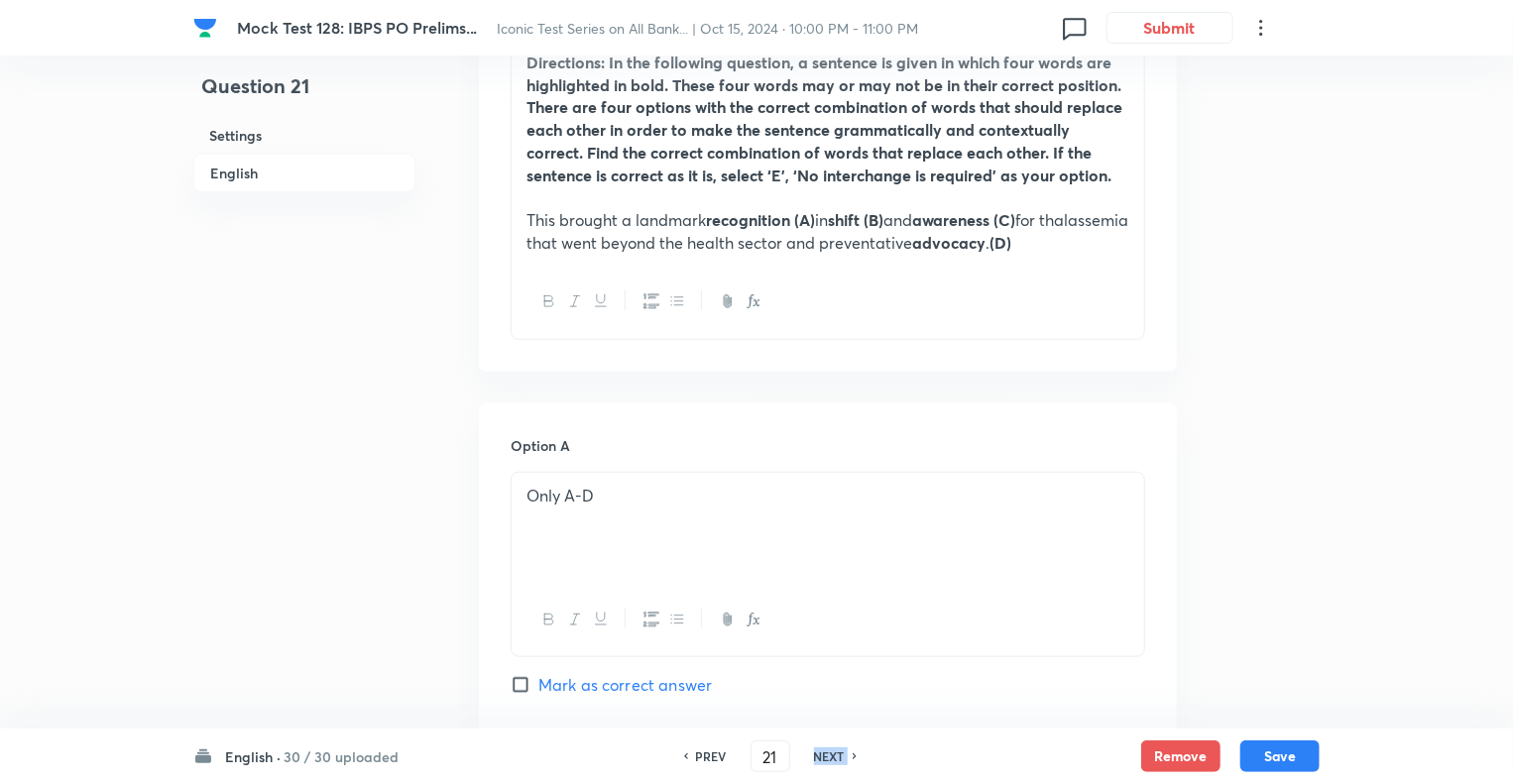 click on "NEXT" at bounding box center [829, 756] 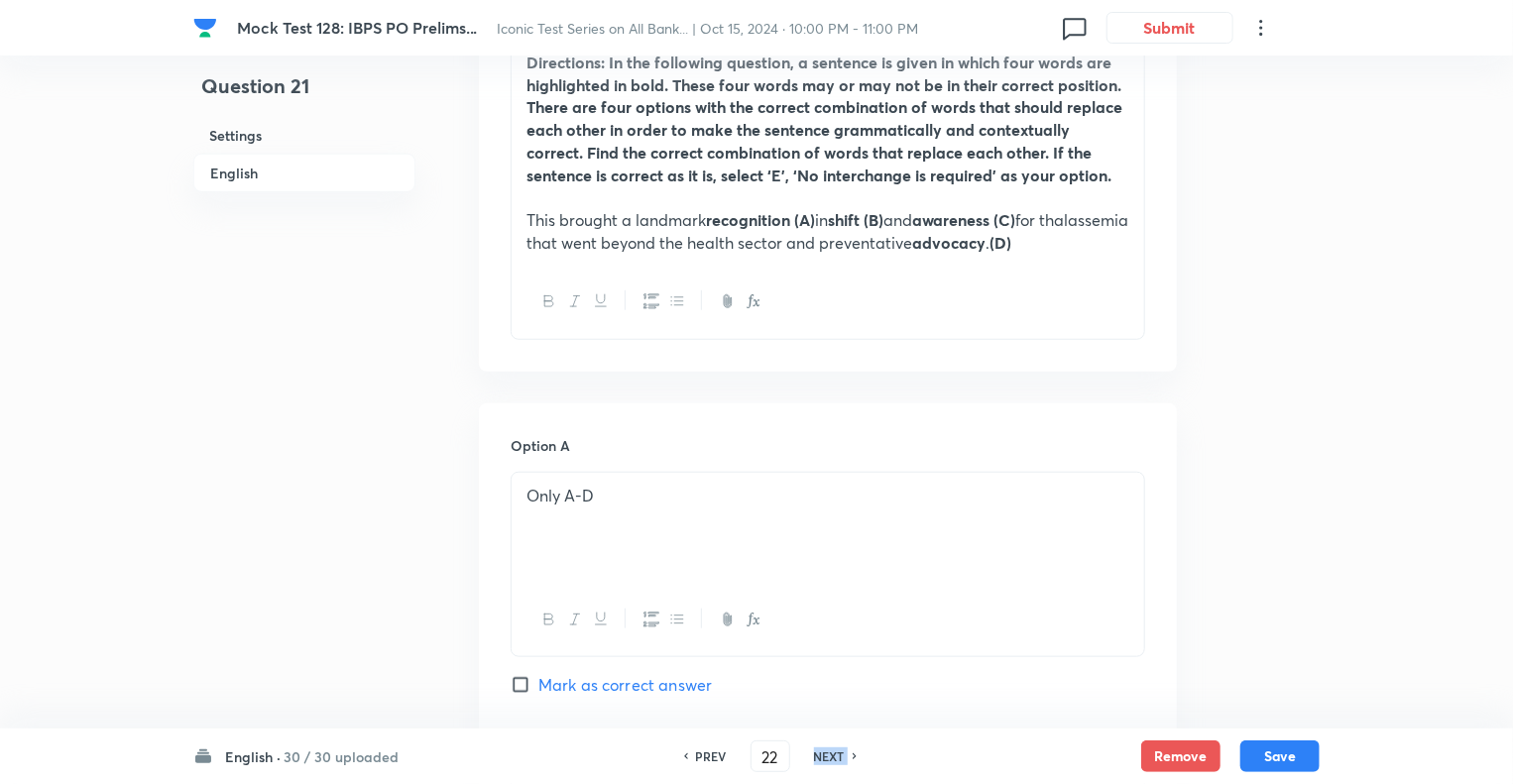 checkbox on "false" 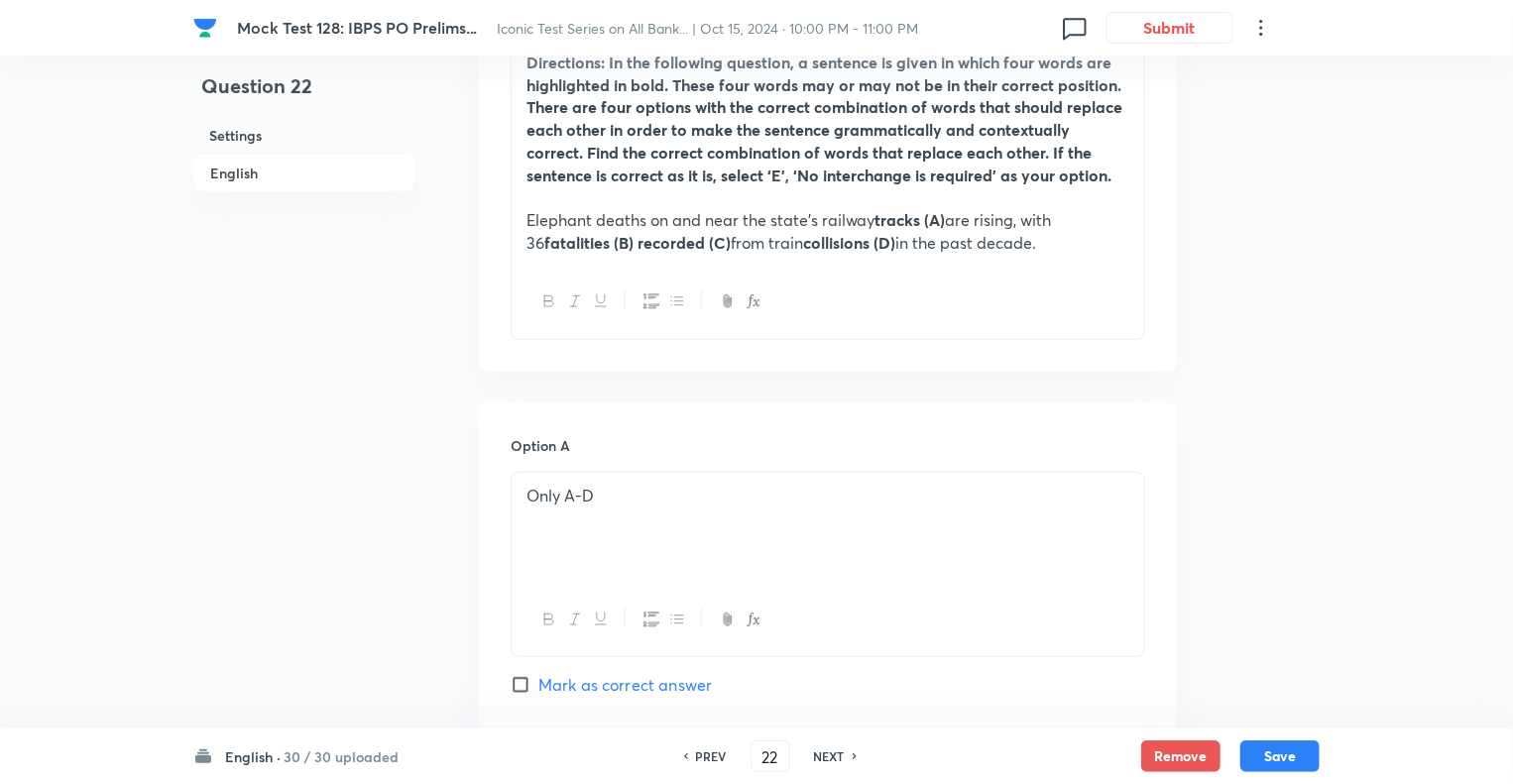 checkbox on "true" 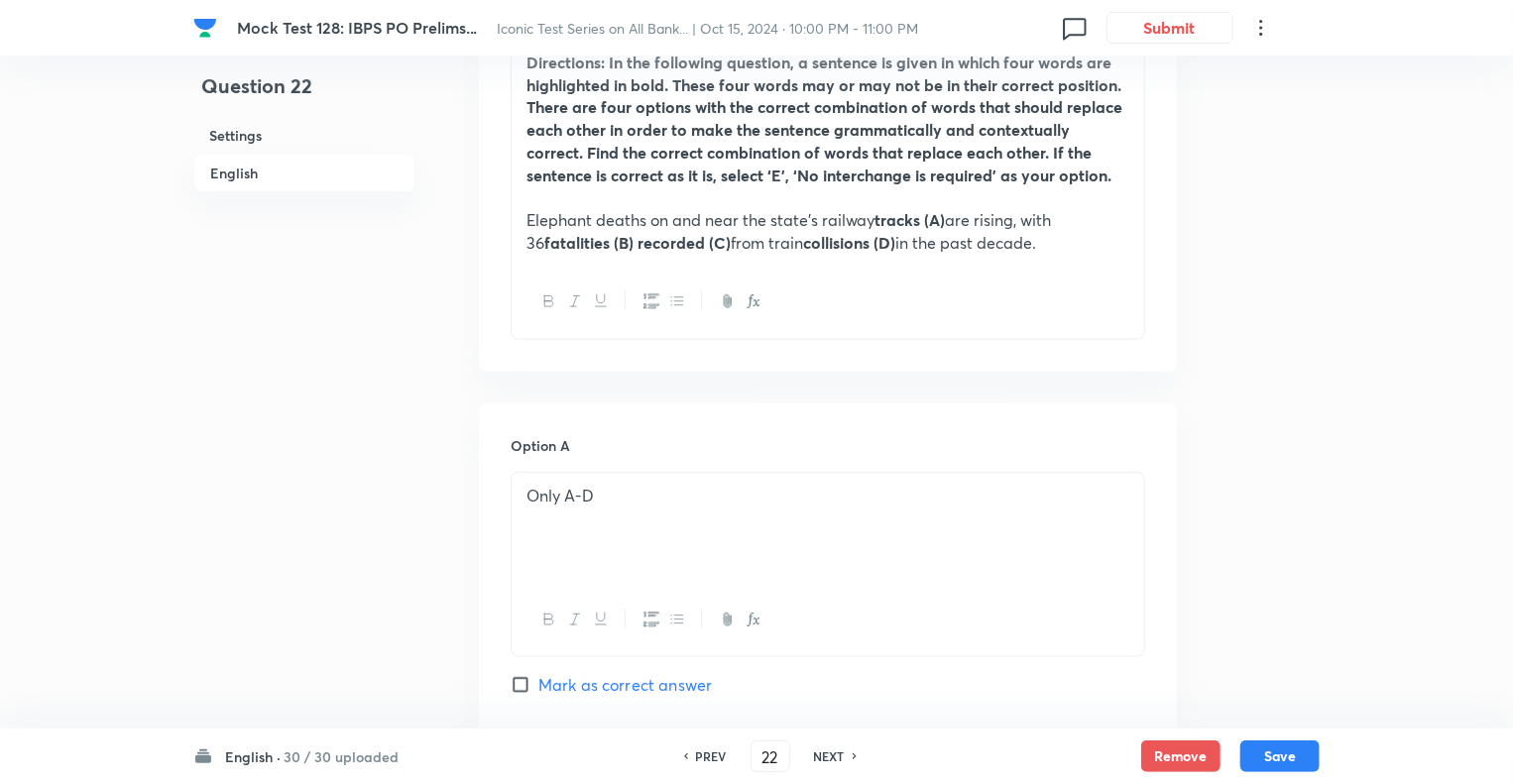 click on "NEXT" at bounding box center [829, 756] 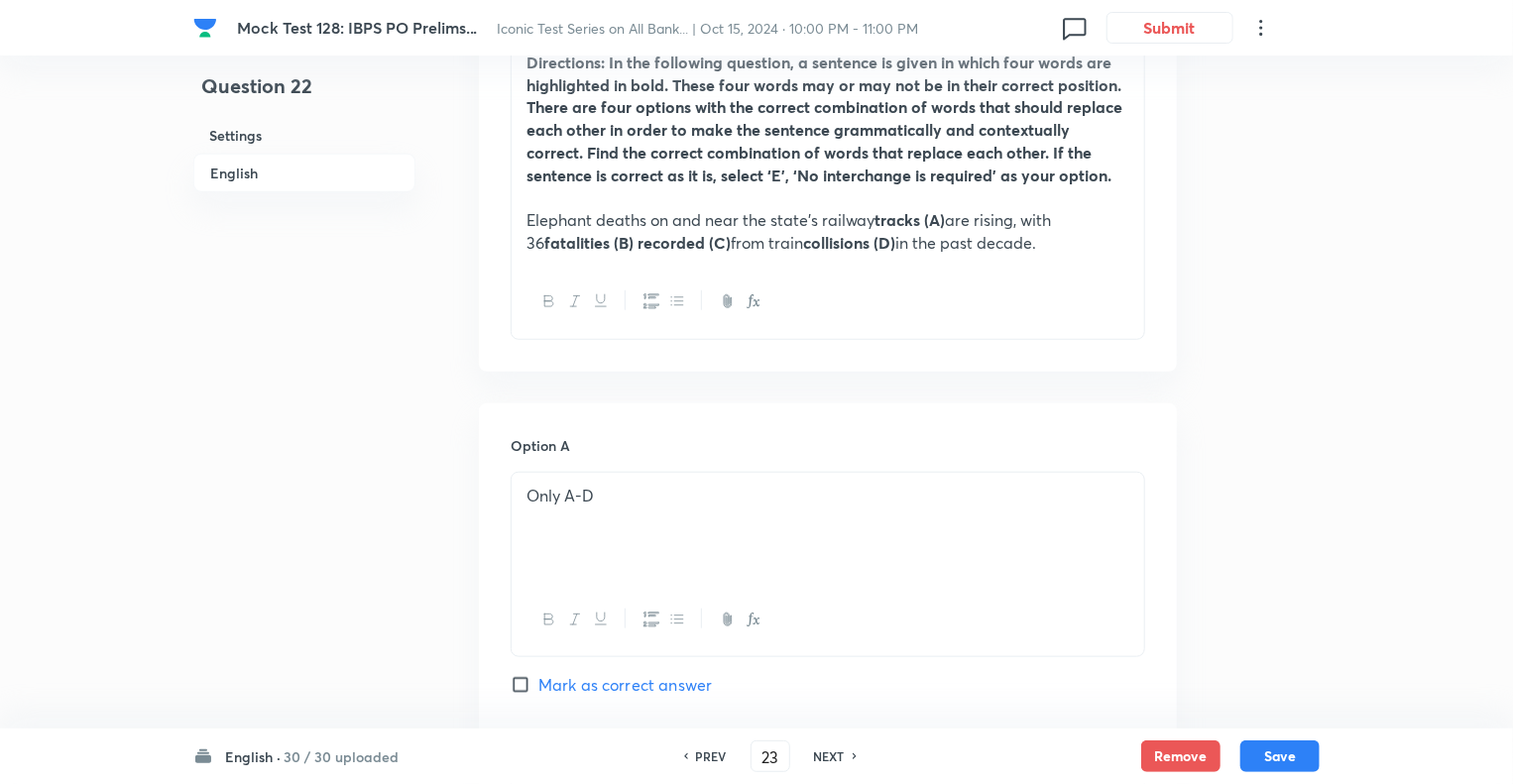 checkbox on "false" 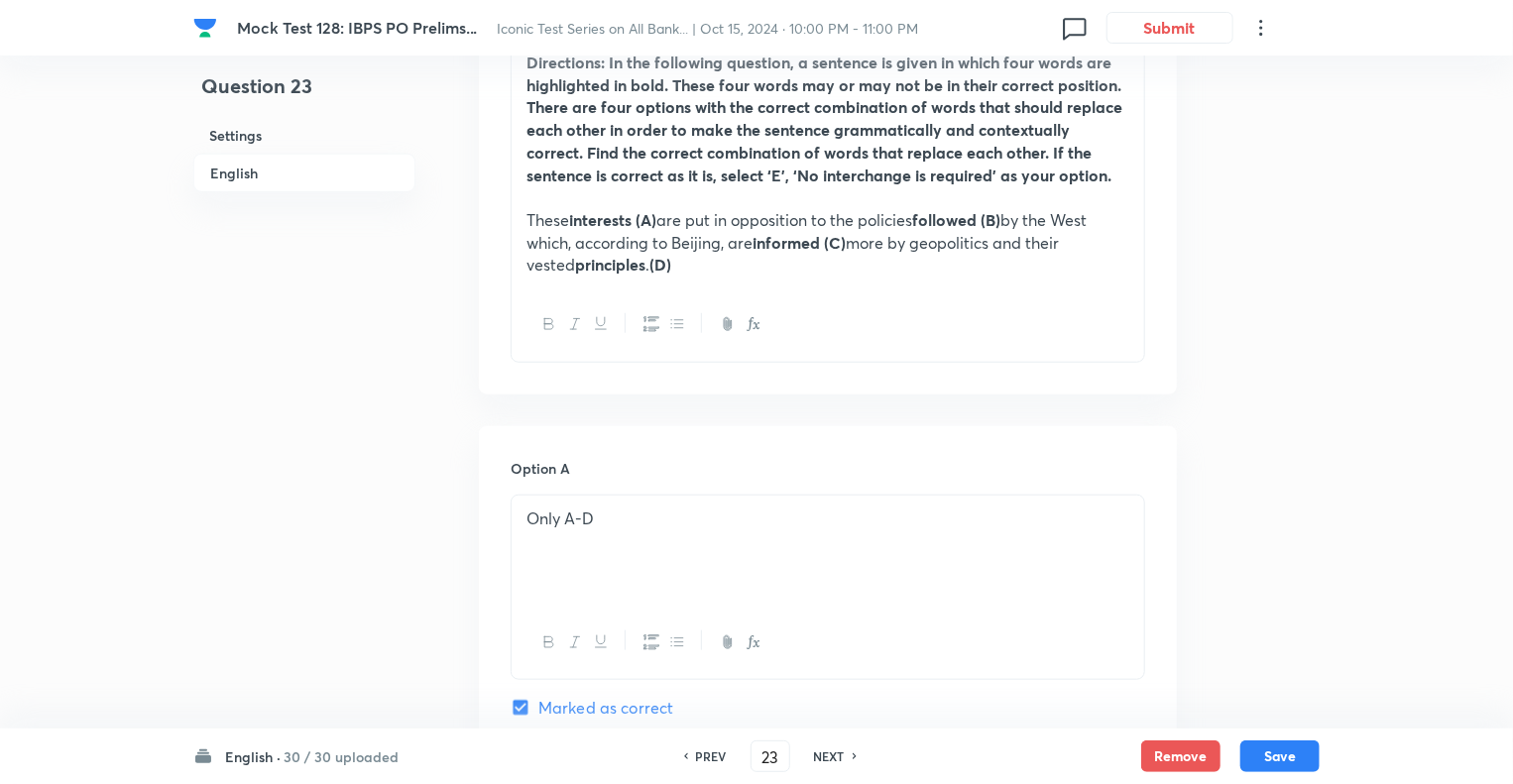 click on "NEXT" at bounding box center (829, 756) 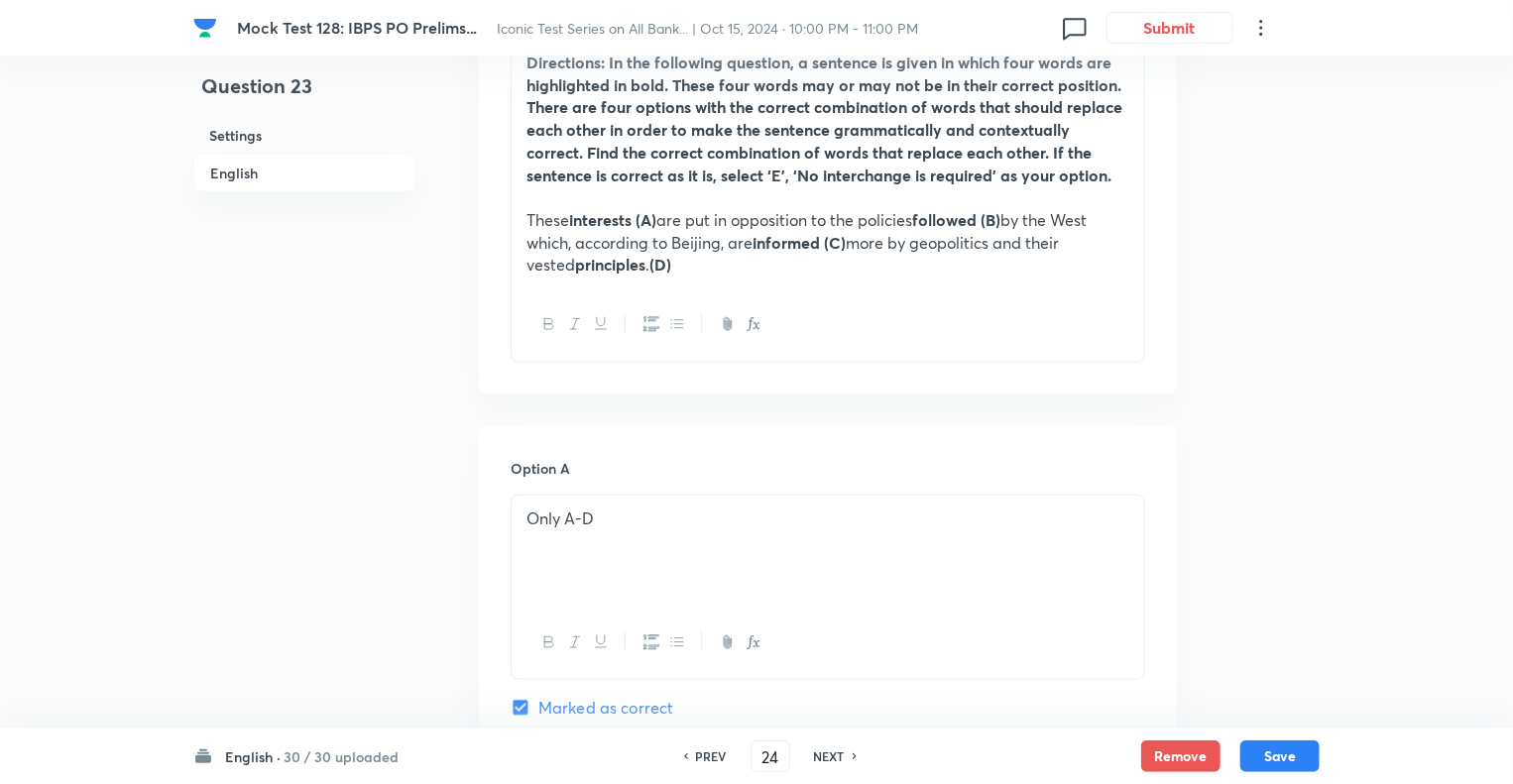 checkbox on "false" 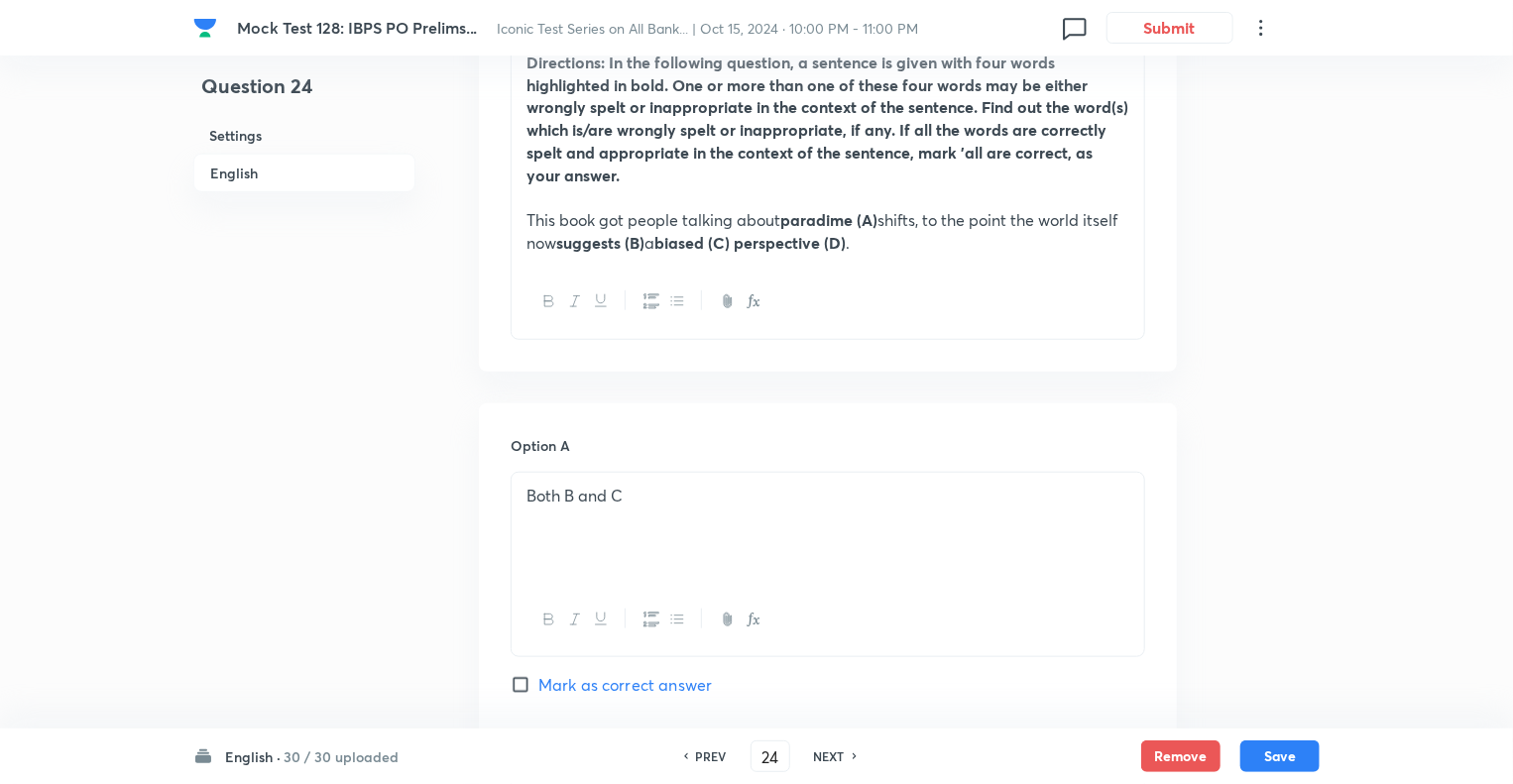 click on "NEXT" at bounding box center (829, 756) 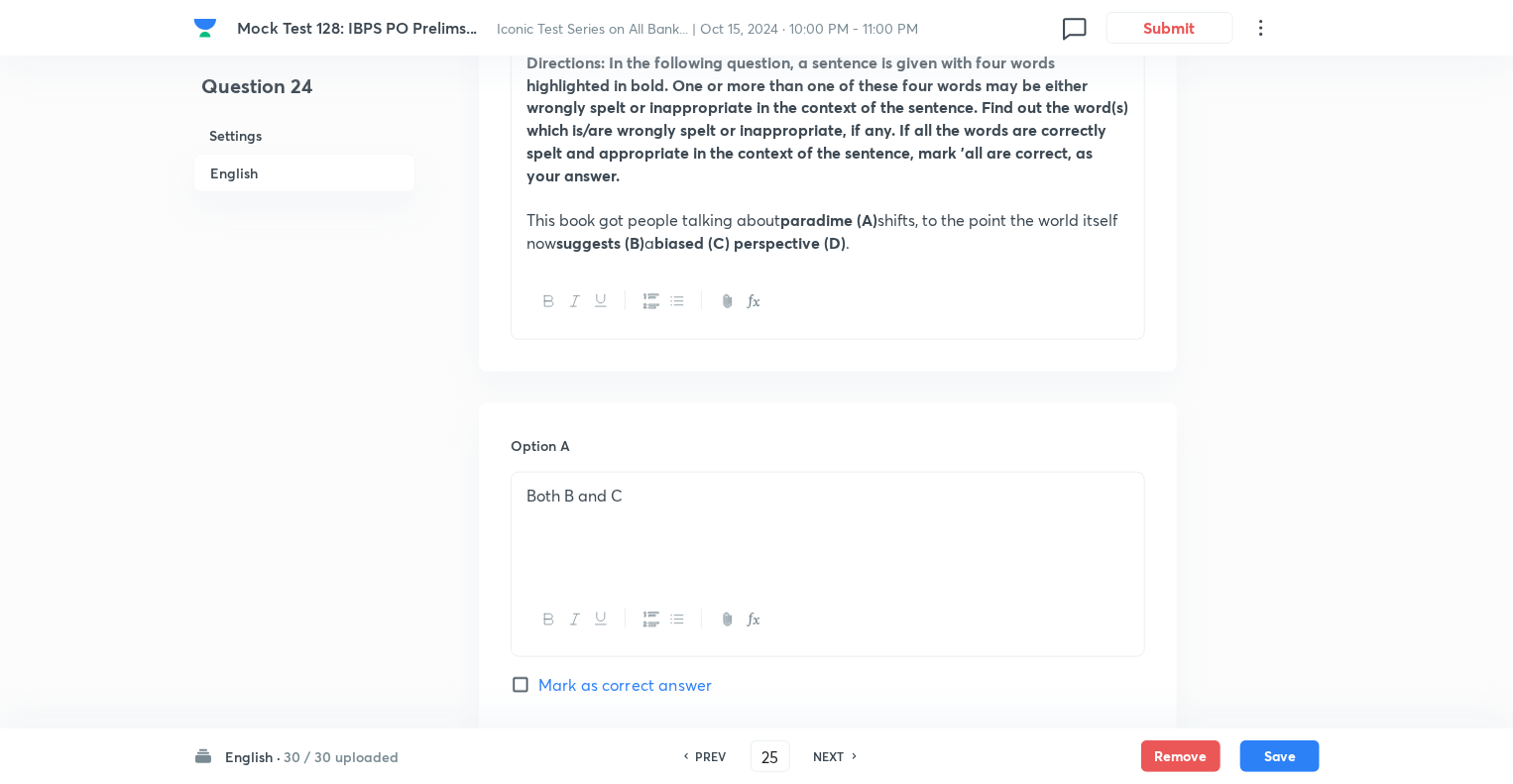 checkbox on "false" 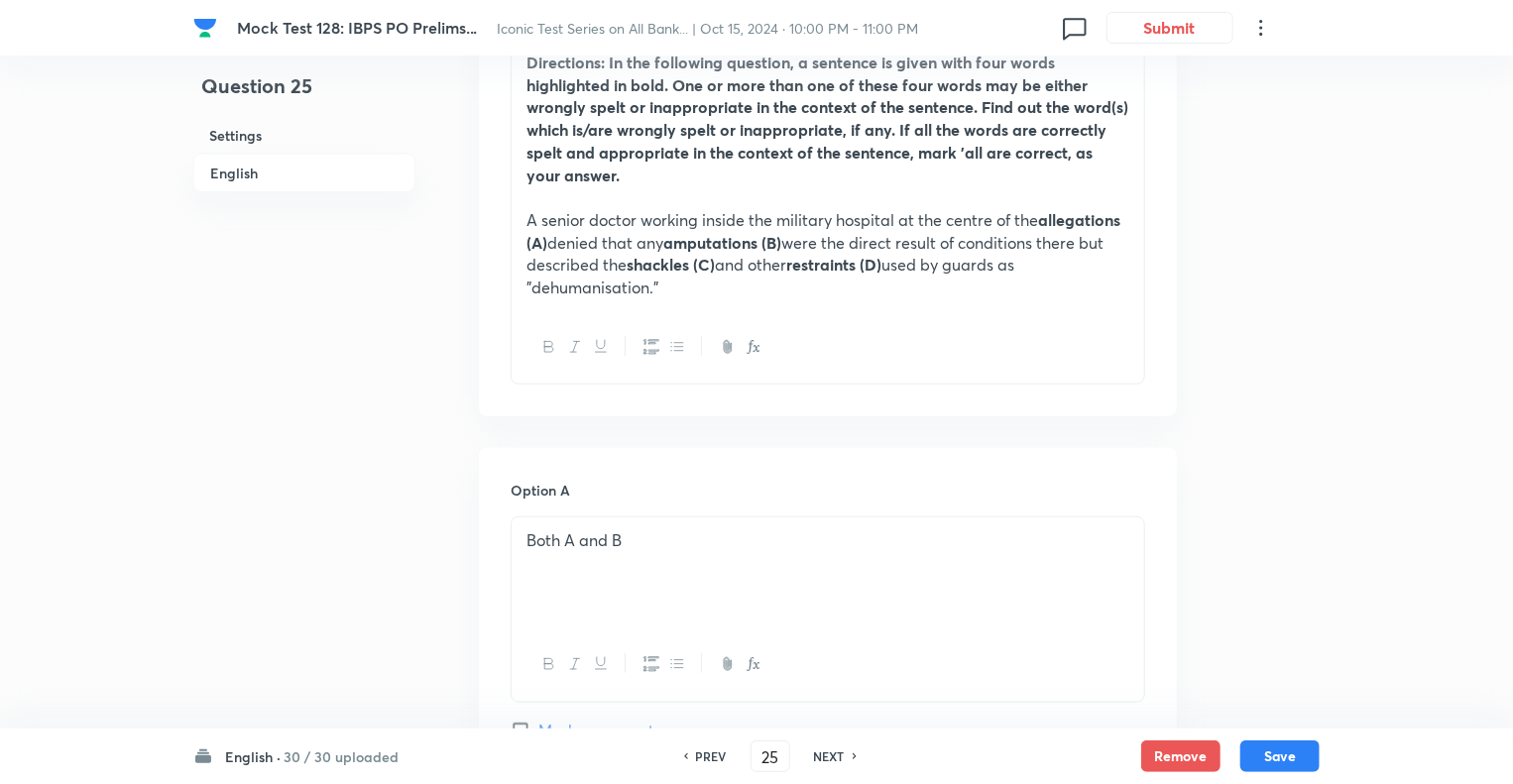 click on "NEXT" at bounding box center [829, 756] 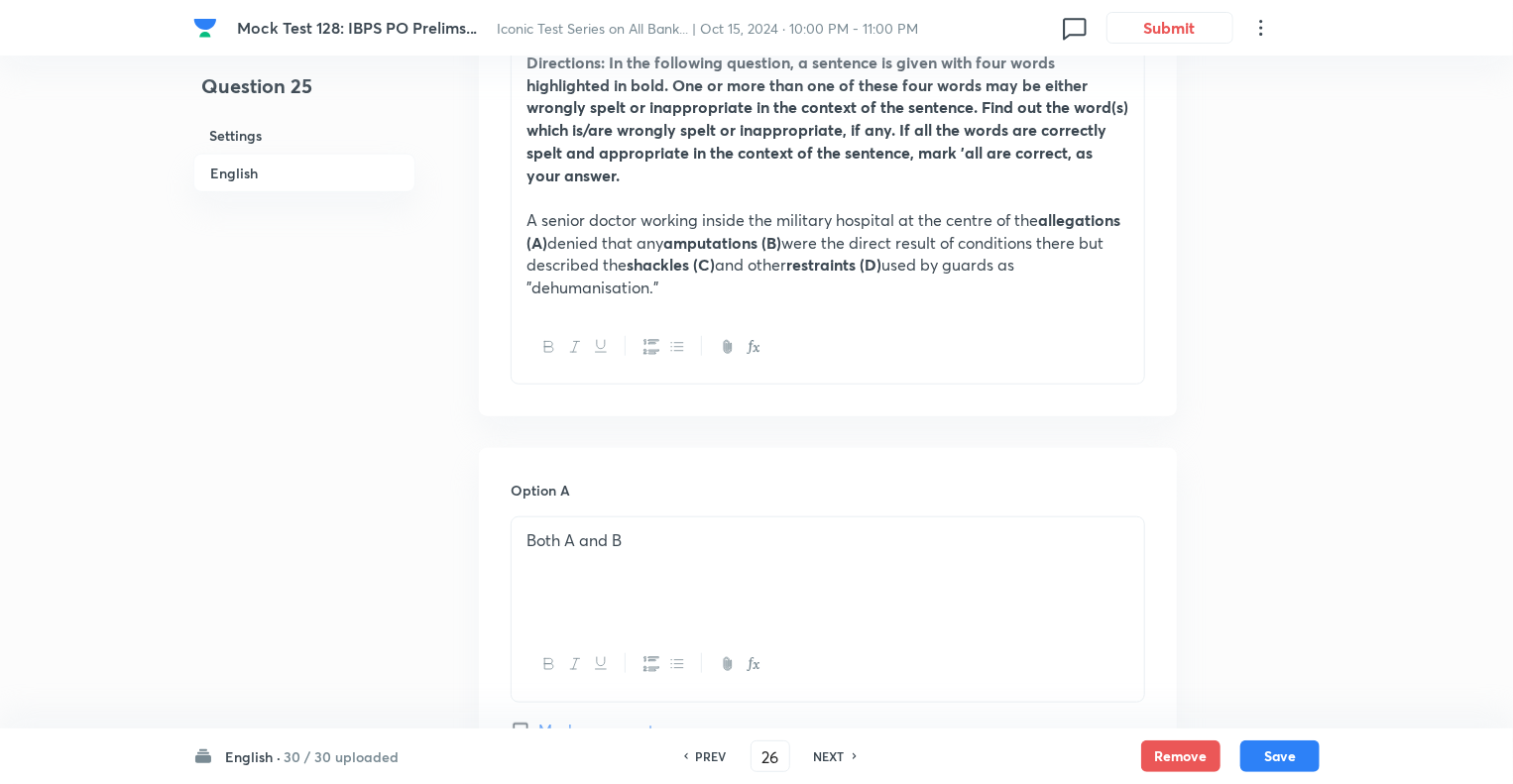 checkbox on "false" 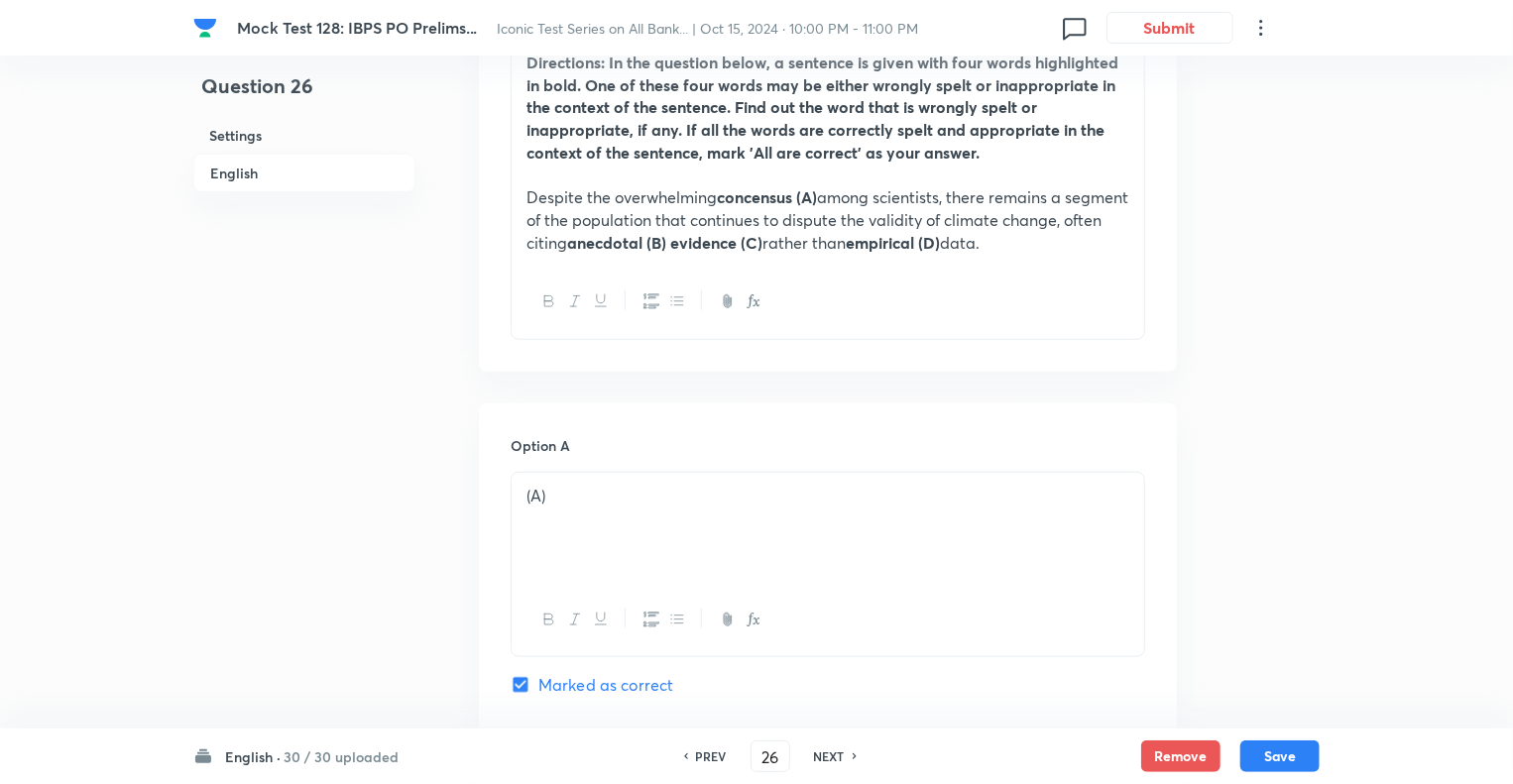 click on "NEXT" at bounding box center [829, 756] 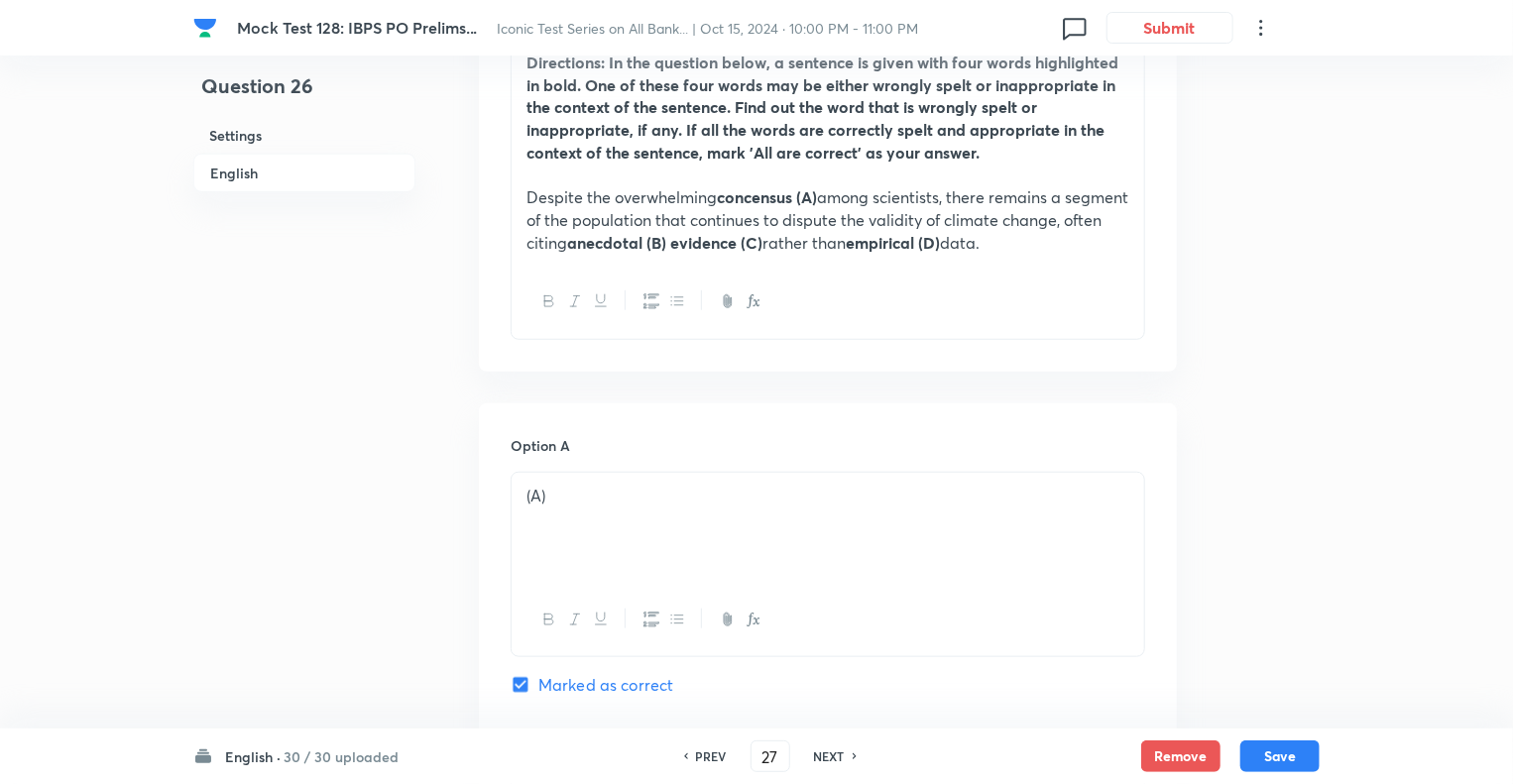 checkbox on "false" 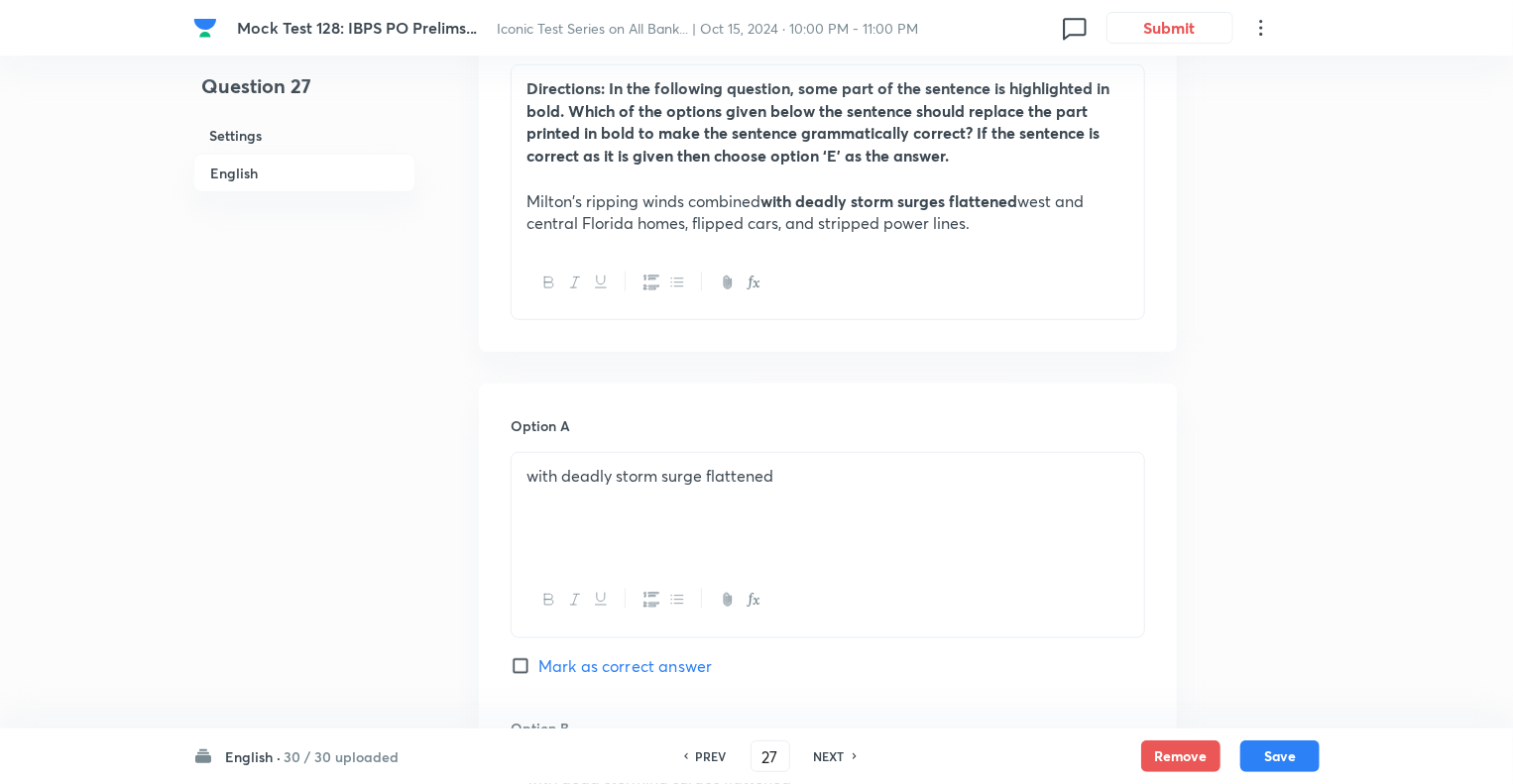 click on "NEXT" at bounding box center (829, 756) 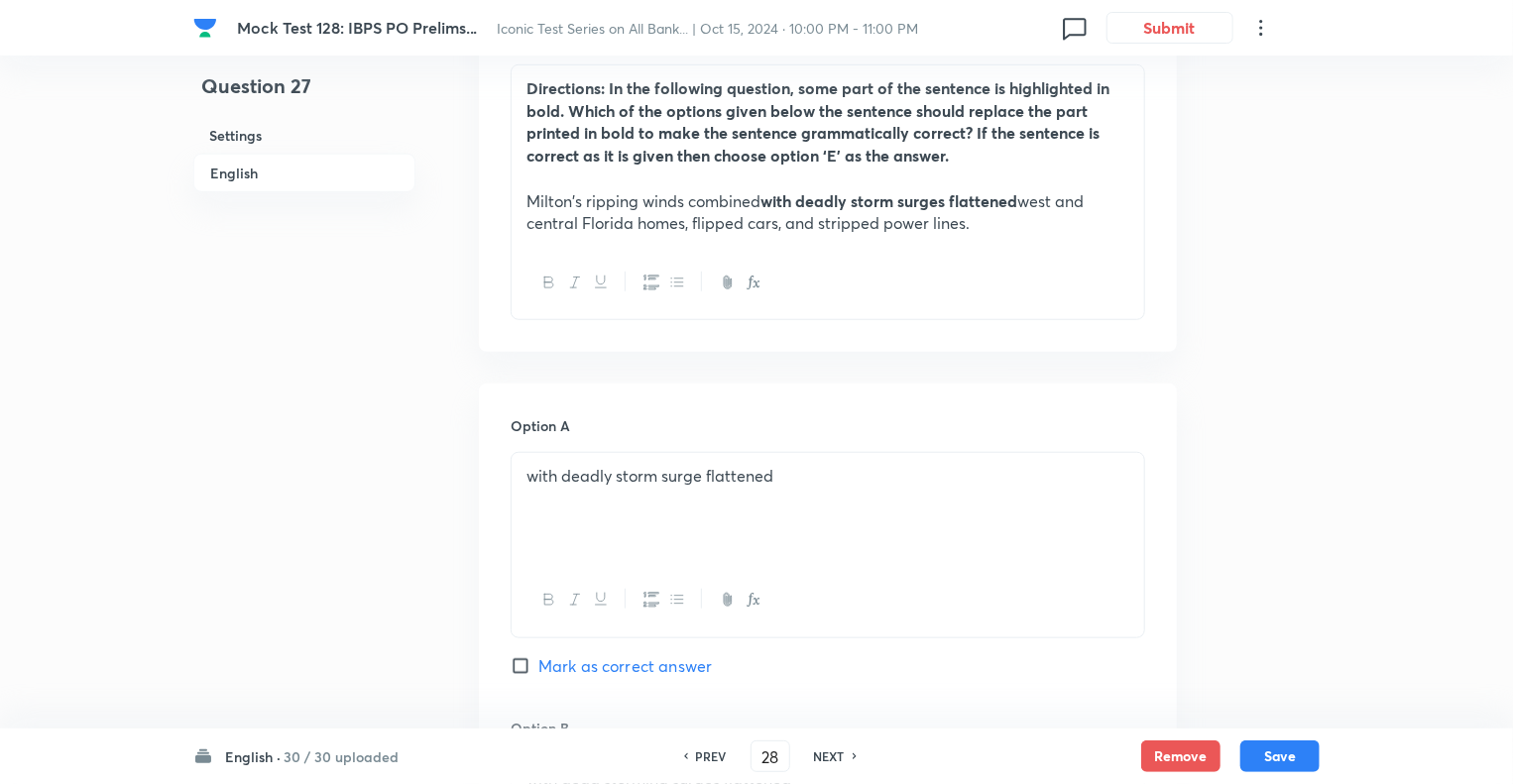checkbox on "false" 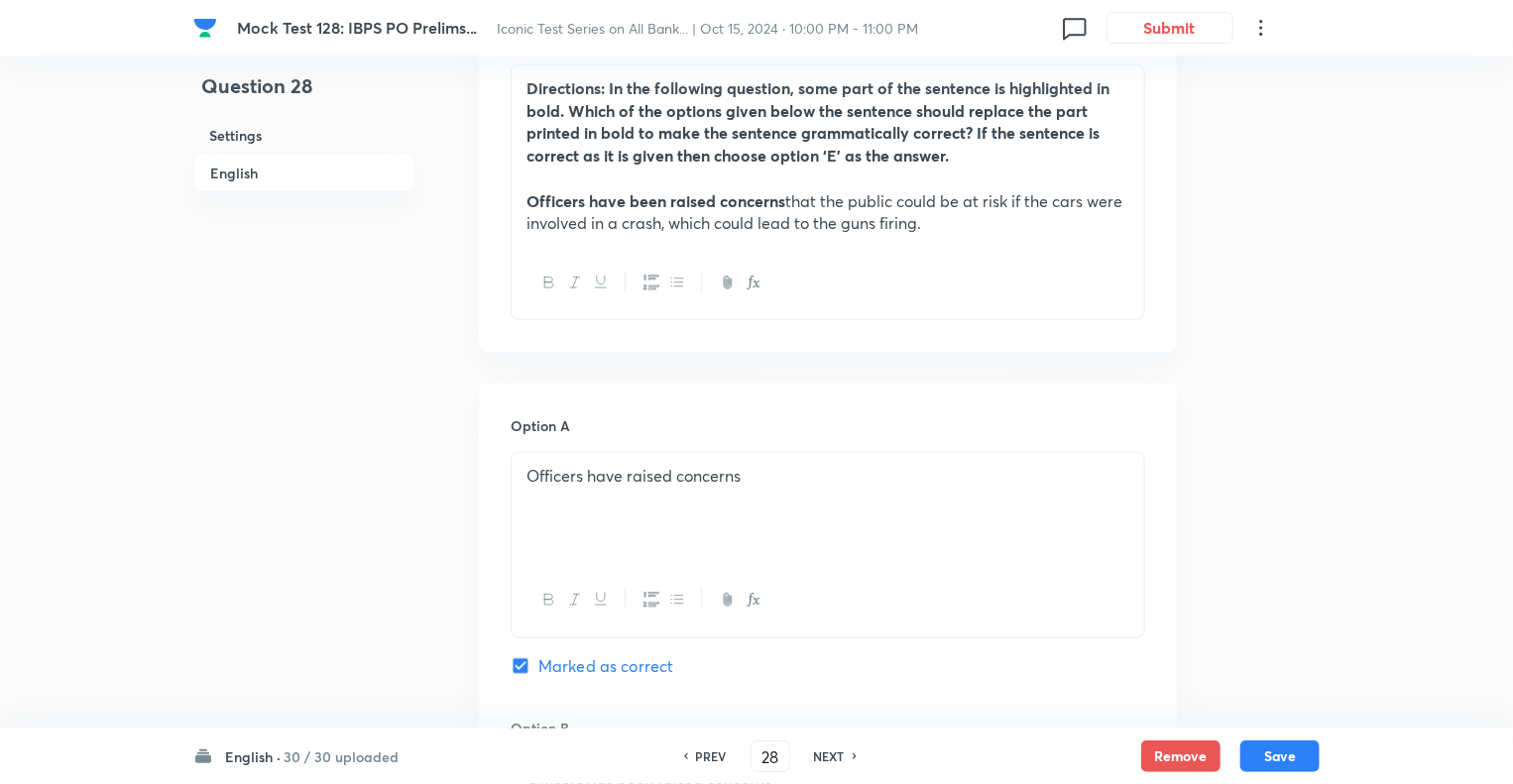click on "NEXT" at bounding box center (829, 756) 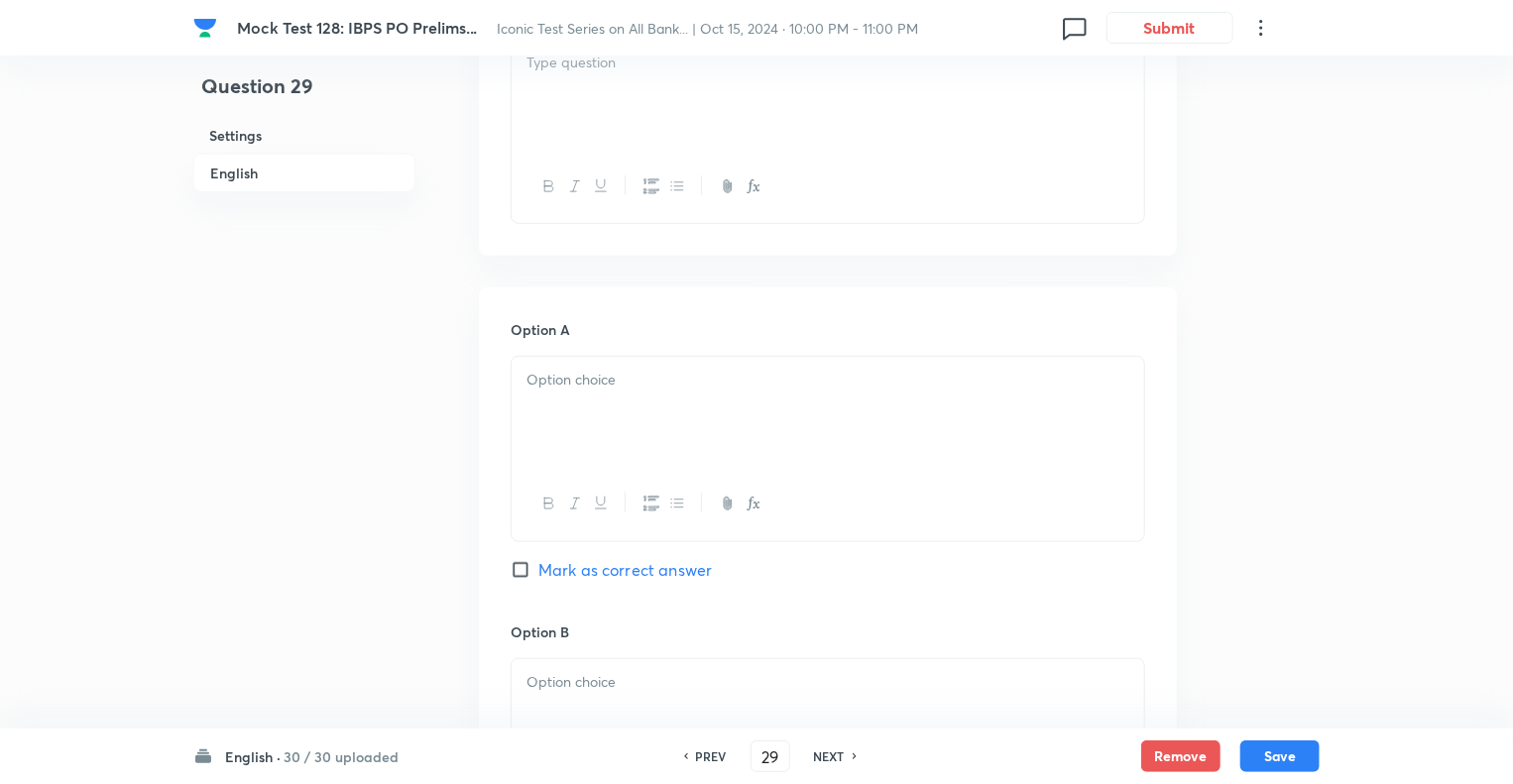 checkbox on "true" 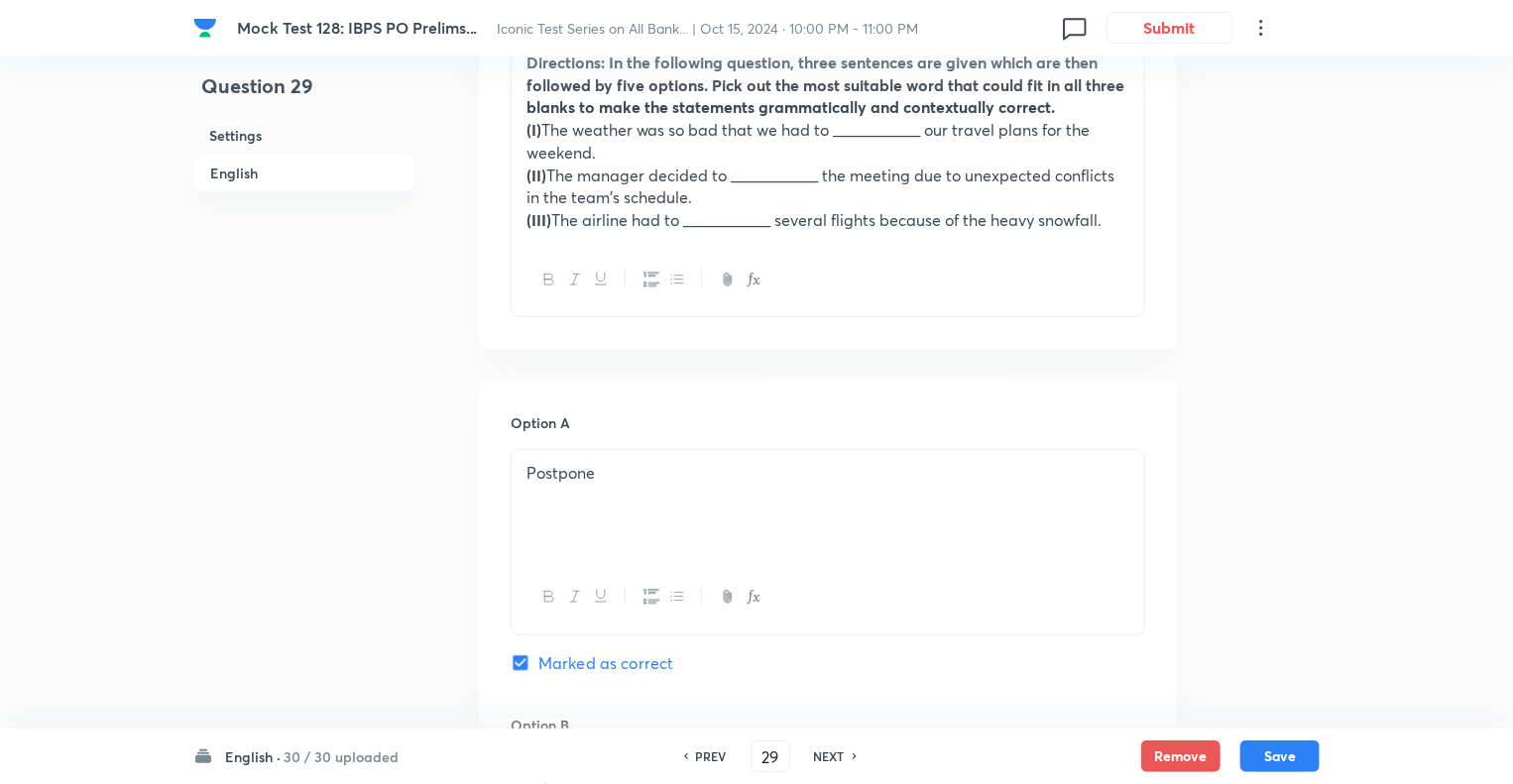 click on "NEXT" at bounding box center (829, 756) 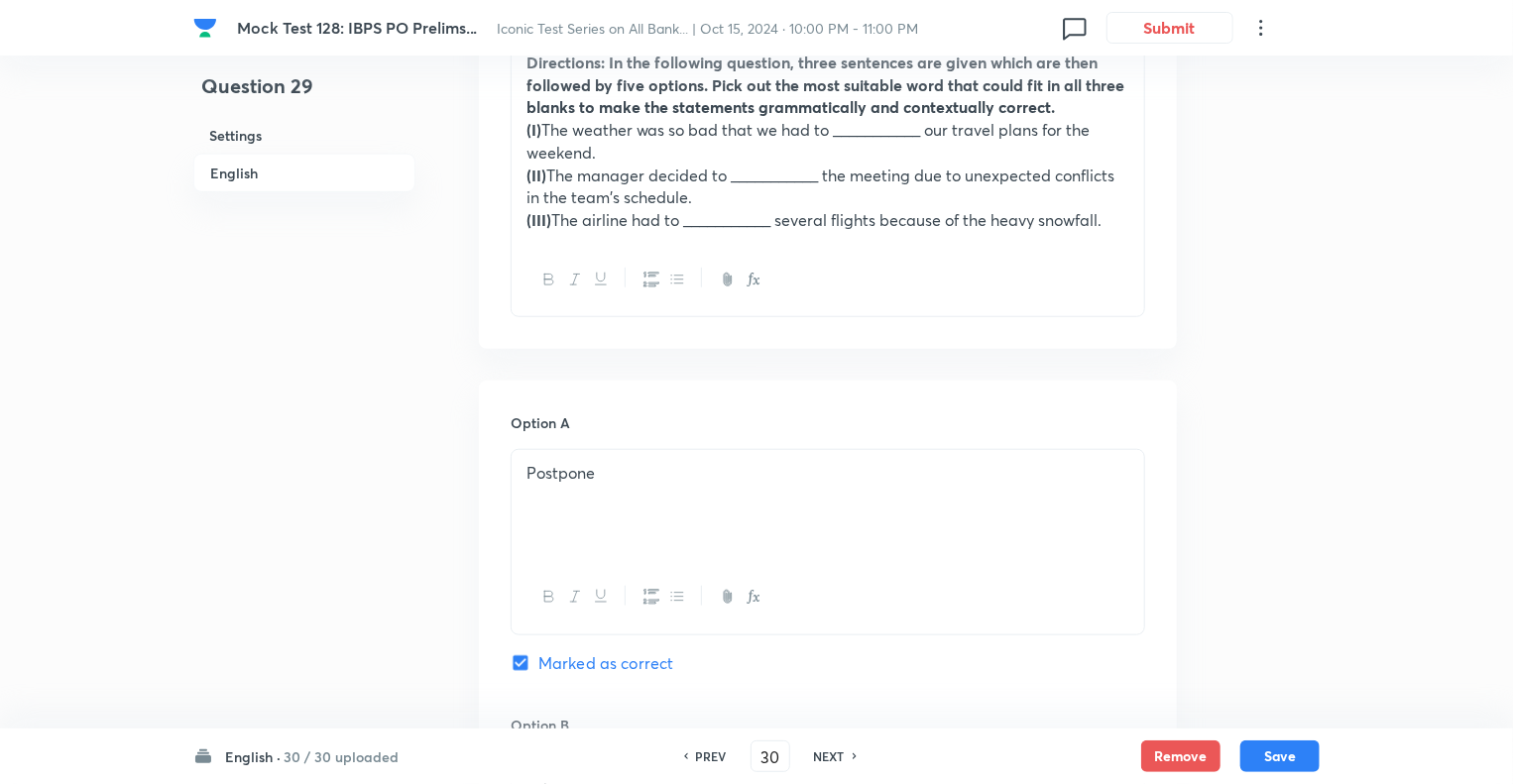 checkbox on "false" 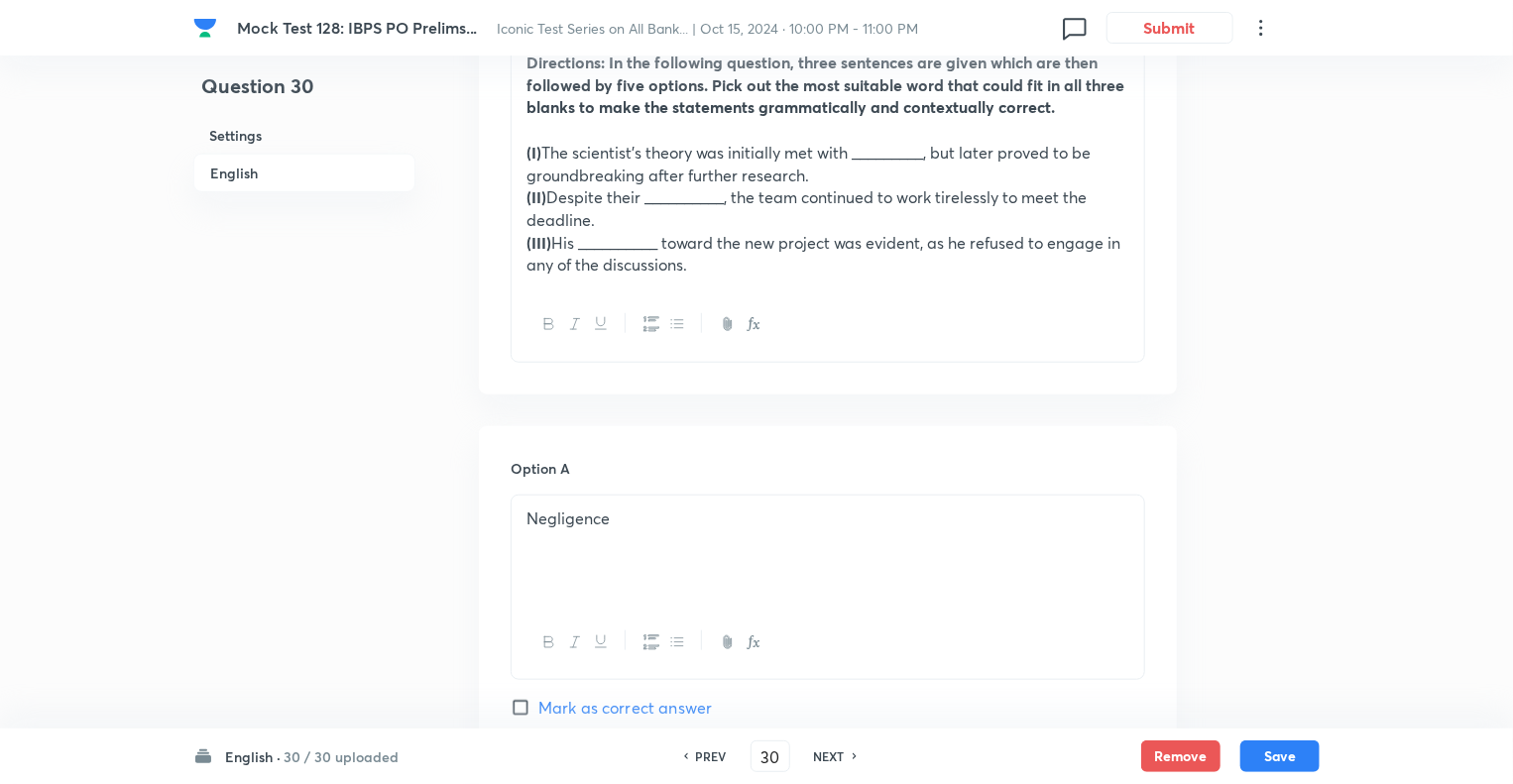 click on "NEXT" at bounding box center (829, 756) 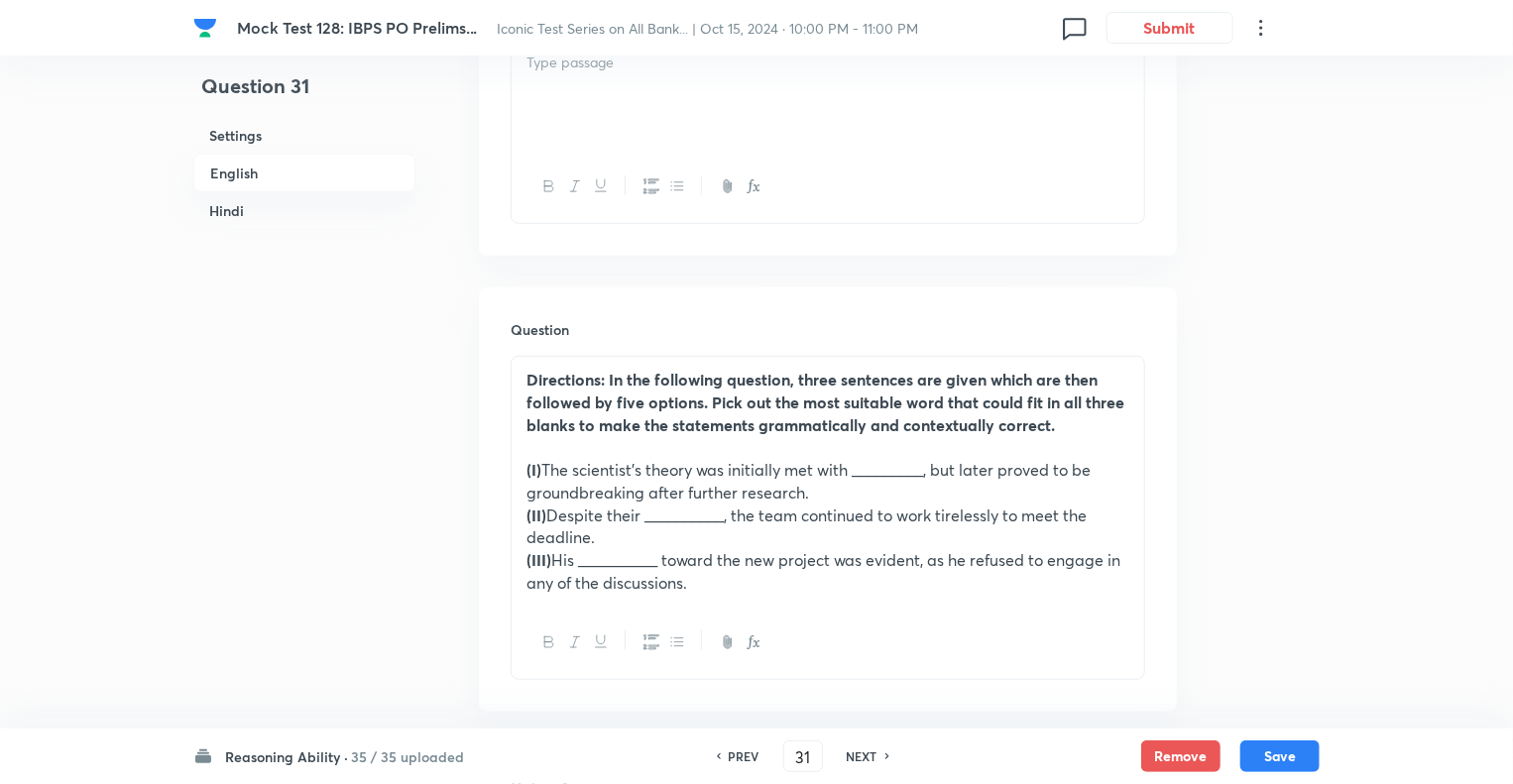 checkbox on "false" 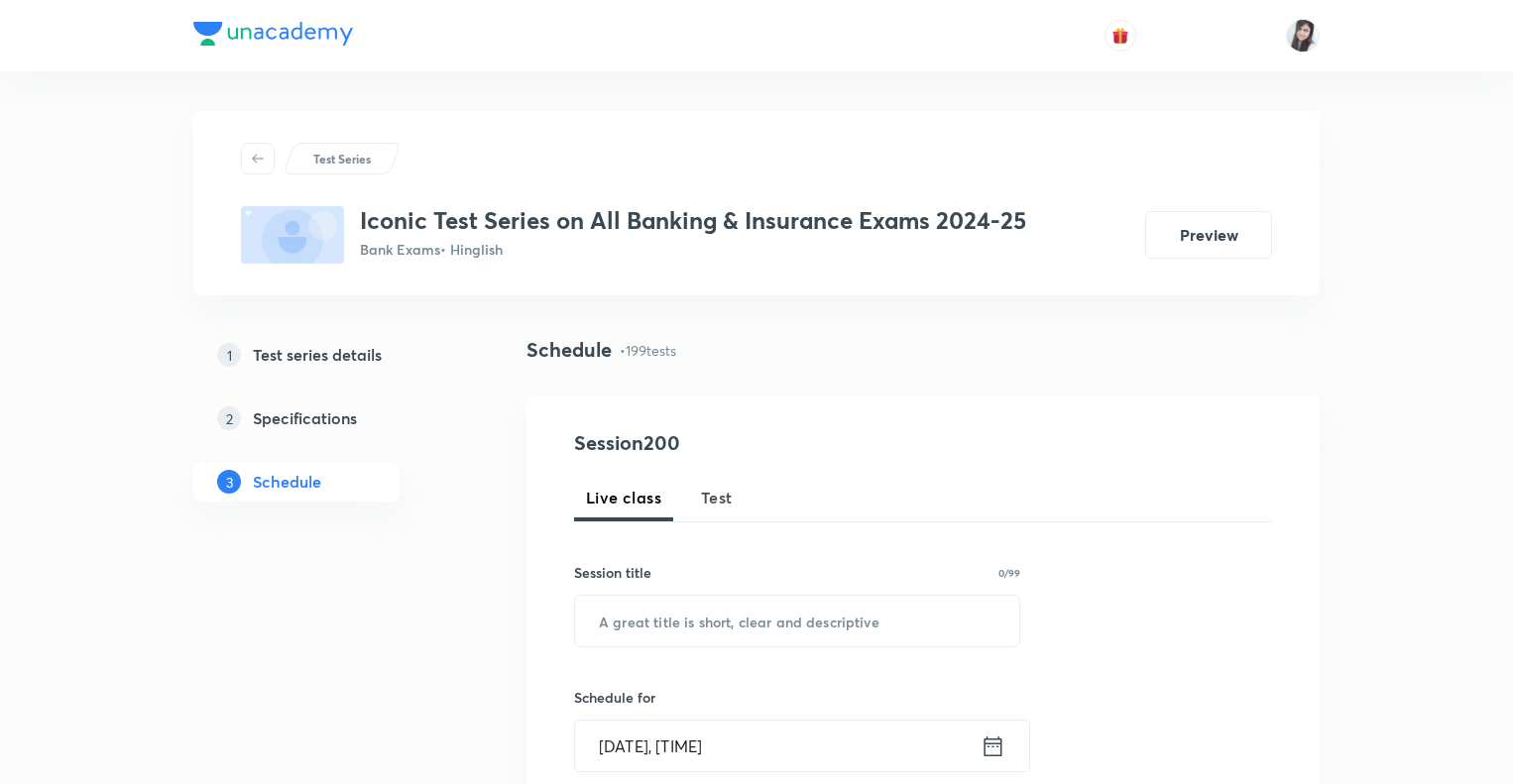 click on "1 Test series details 2 Specifications 3 Schedule" at bounding box center [328, 28705] 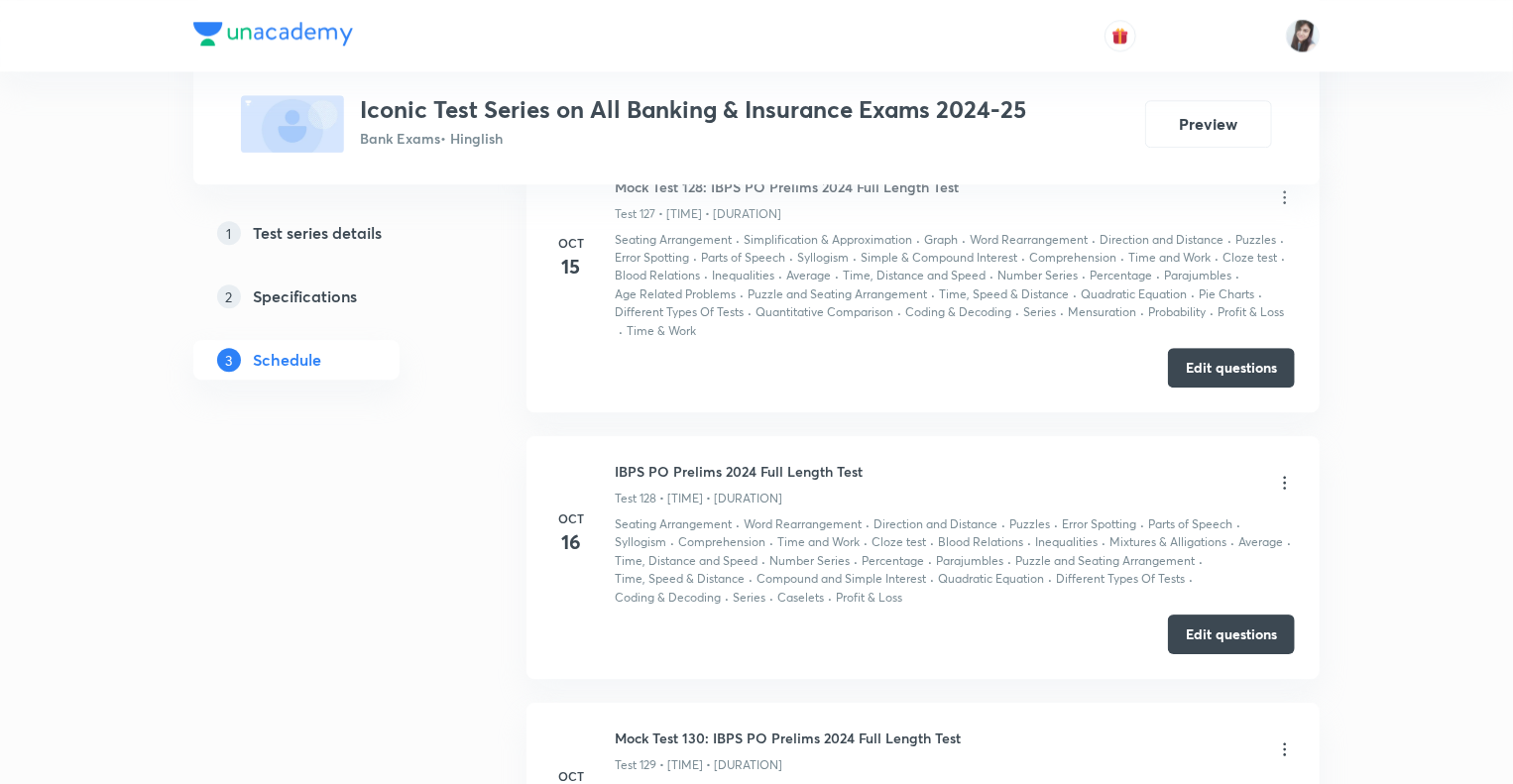 scroll, scrollTop: 0, scrollLeft: 0, axis: both 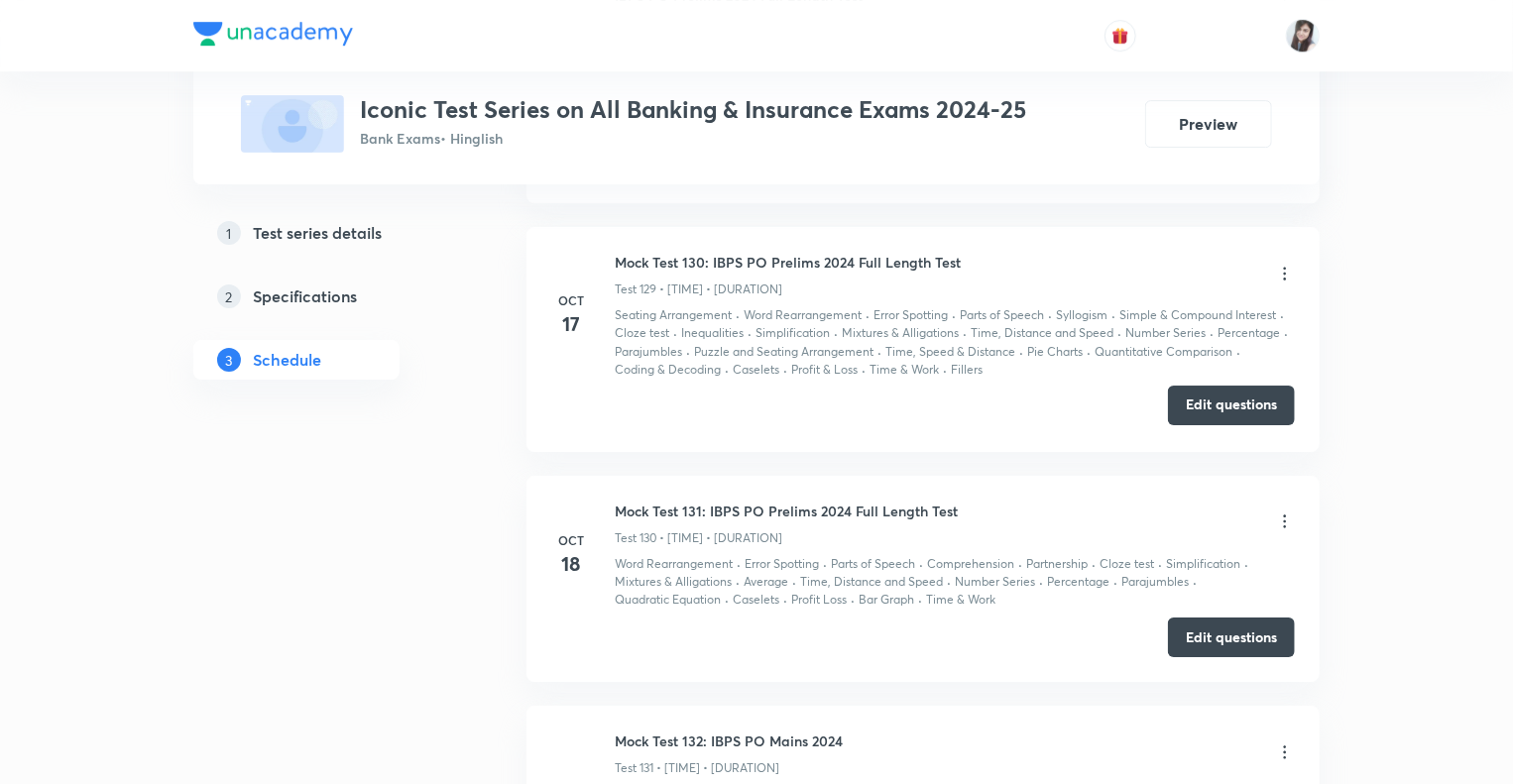 click on "Edit questions" at bounding box center [1231, 405] 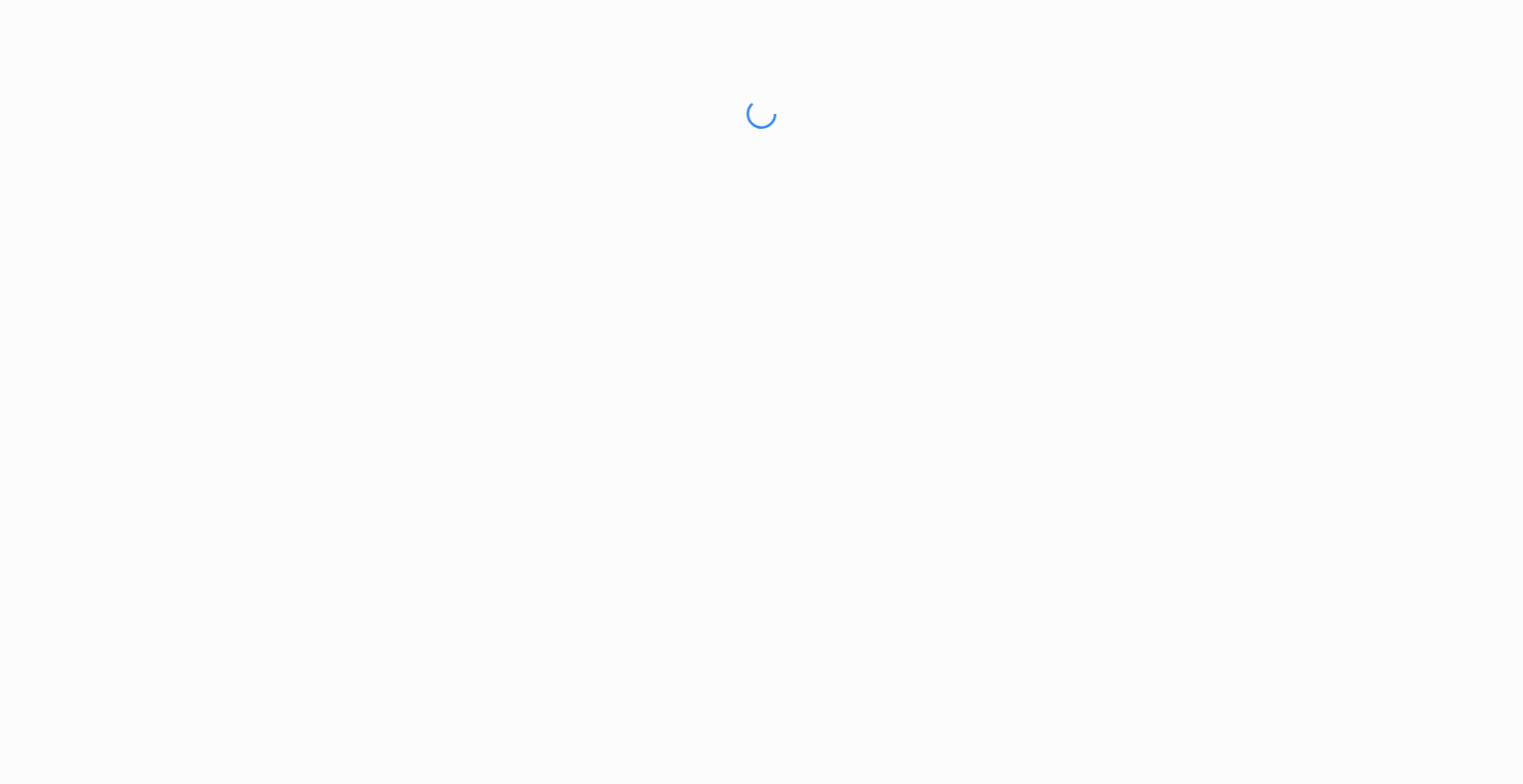 scroll, scrollTop: 0, scrollLeft: 0, axis: both 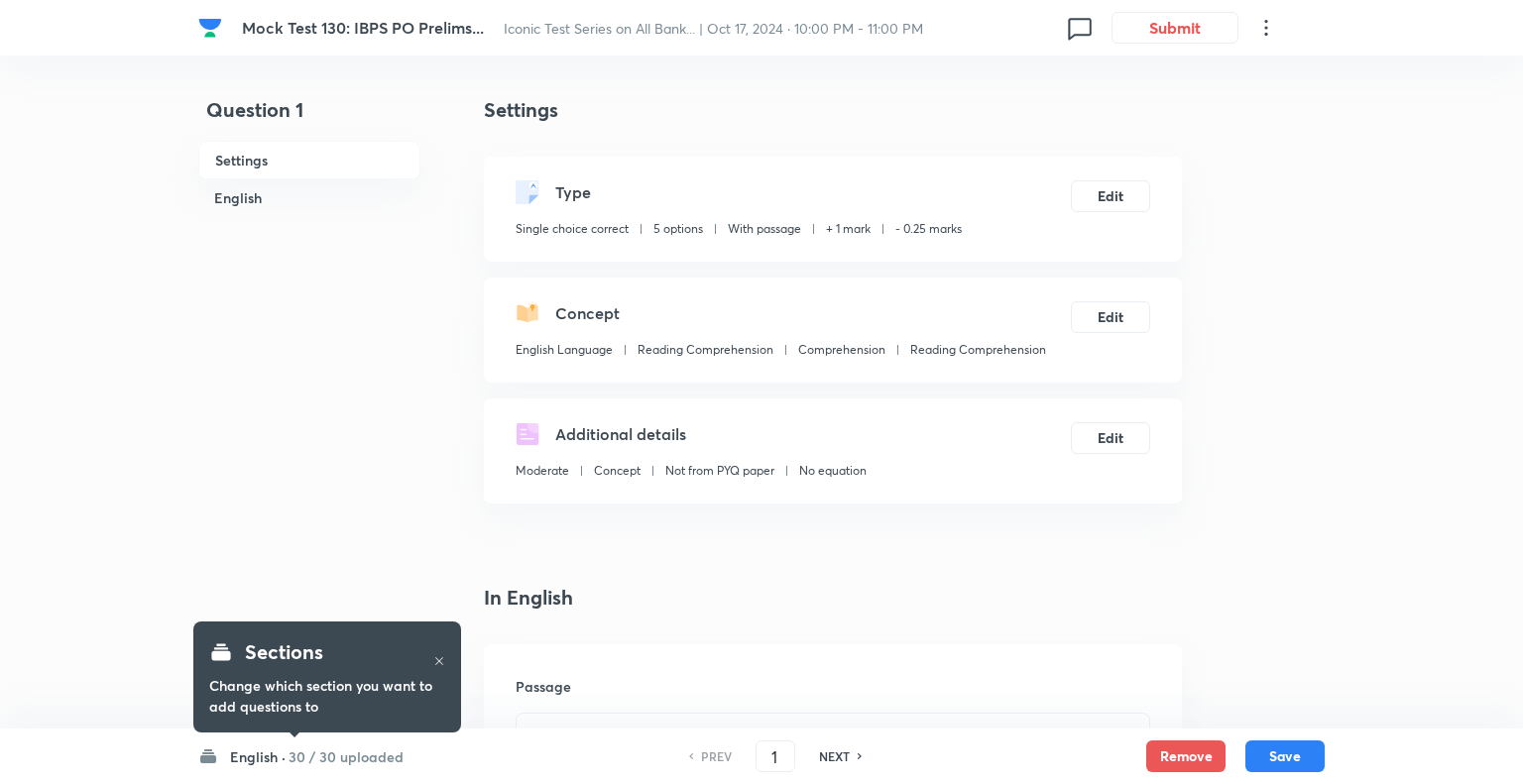 checkbox on "true" 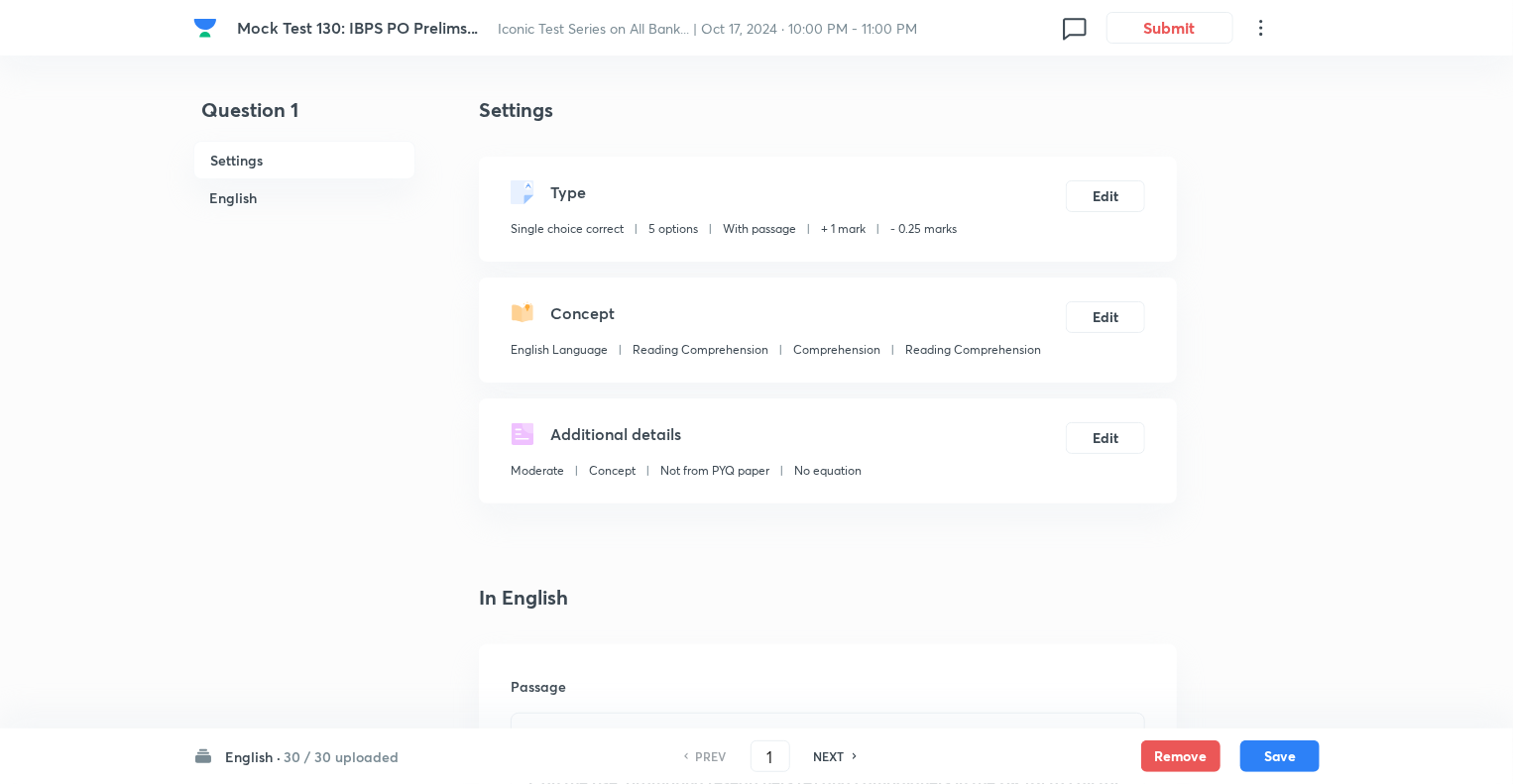 click on "English ·" at bounding box center (253, 756) 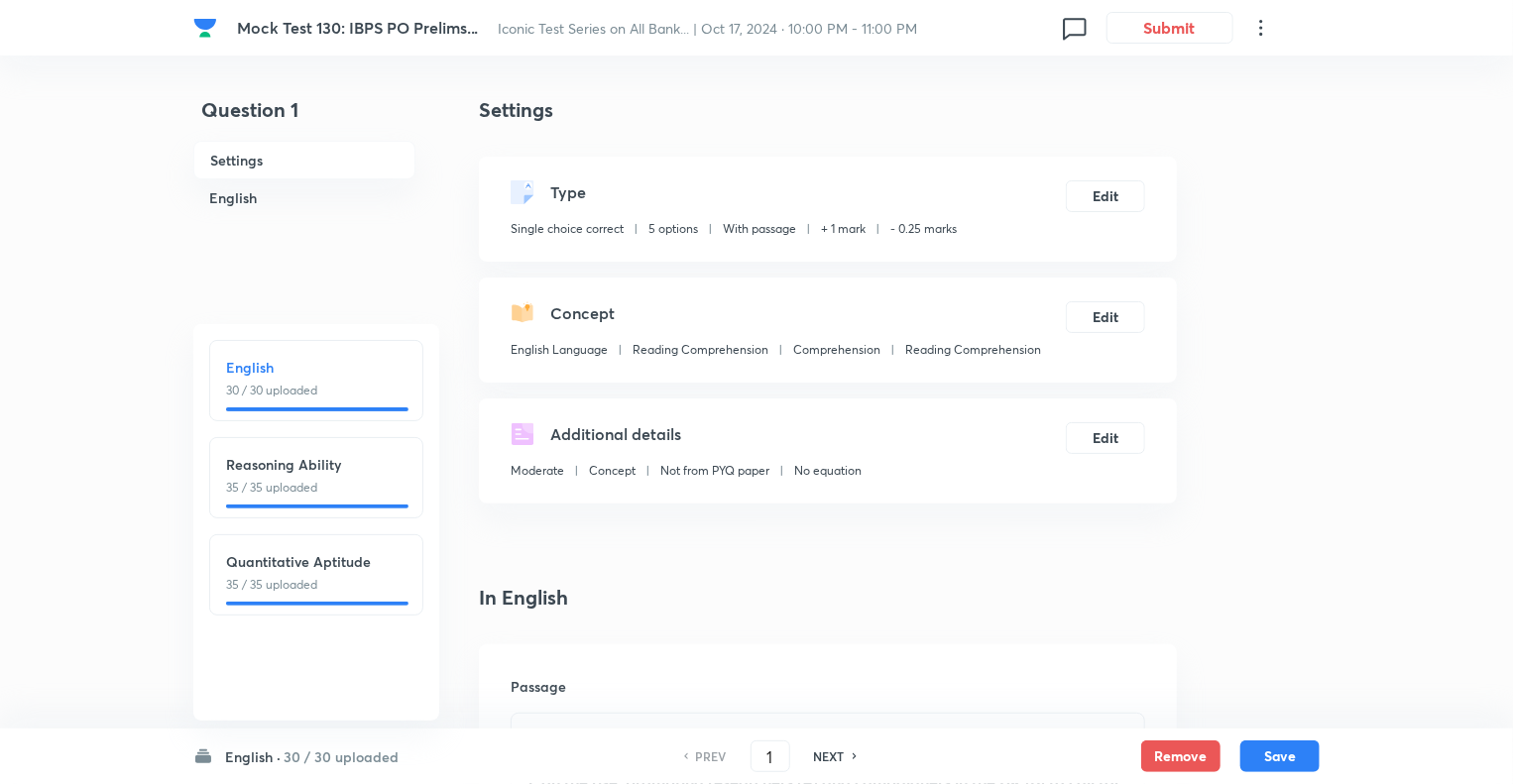 click on "English" at bounding box center (316, 367) 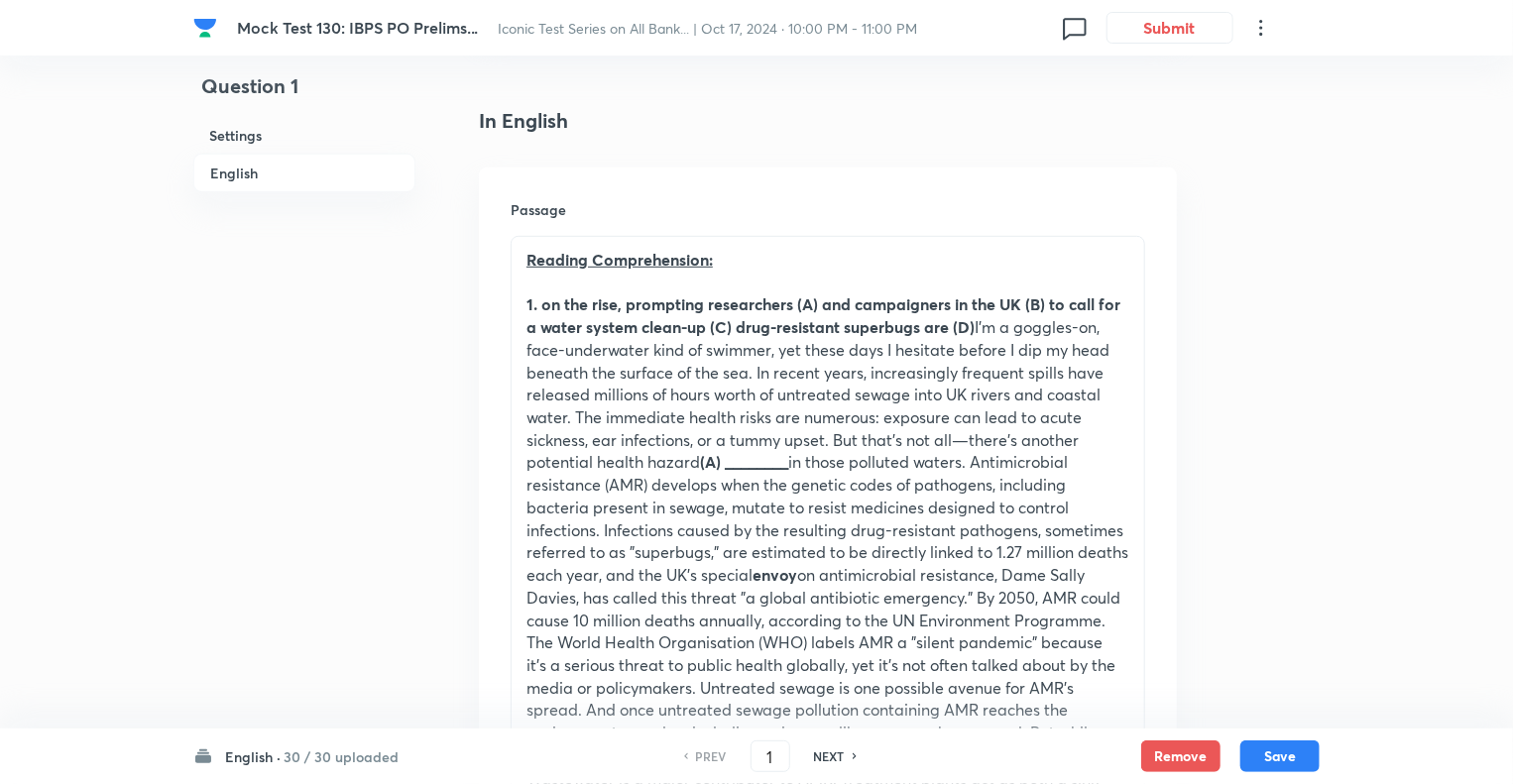 scroll, scrollTop: 515, scrollLeft: 0, axis: vertical 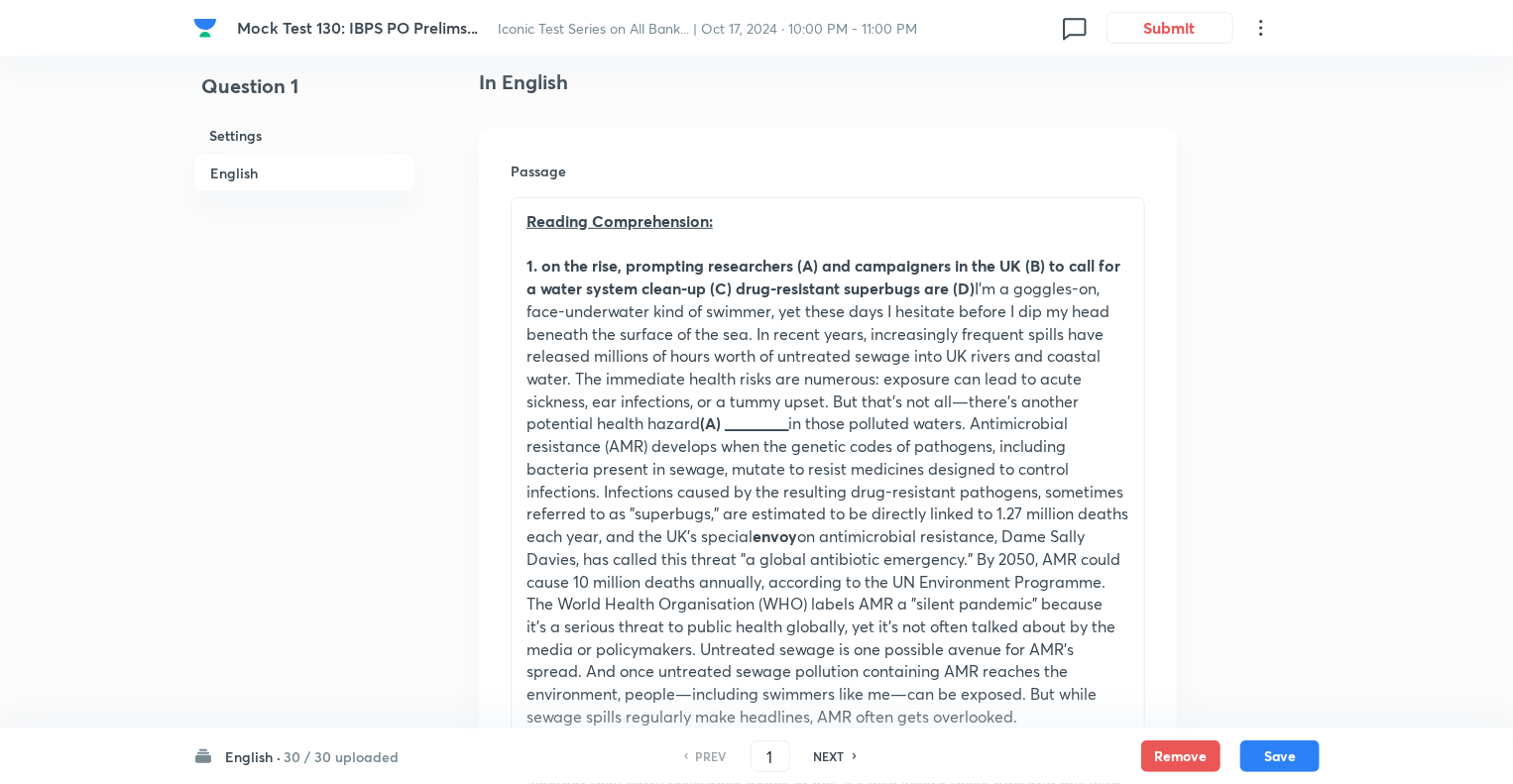 click on "NEXT" at bounding box center [829, 756] 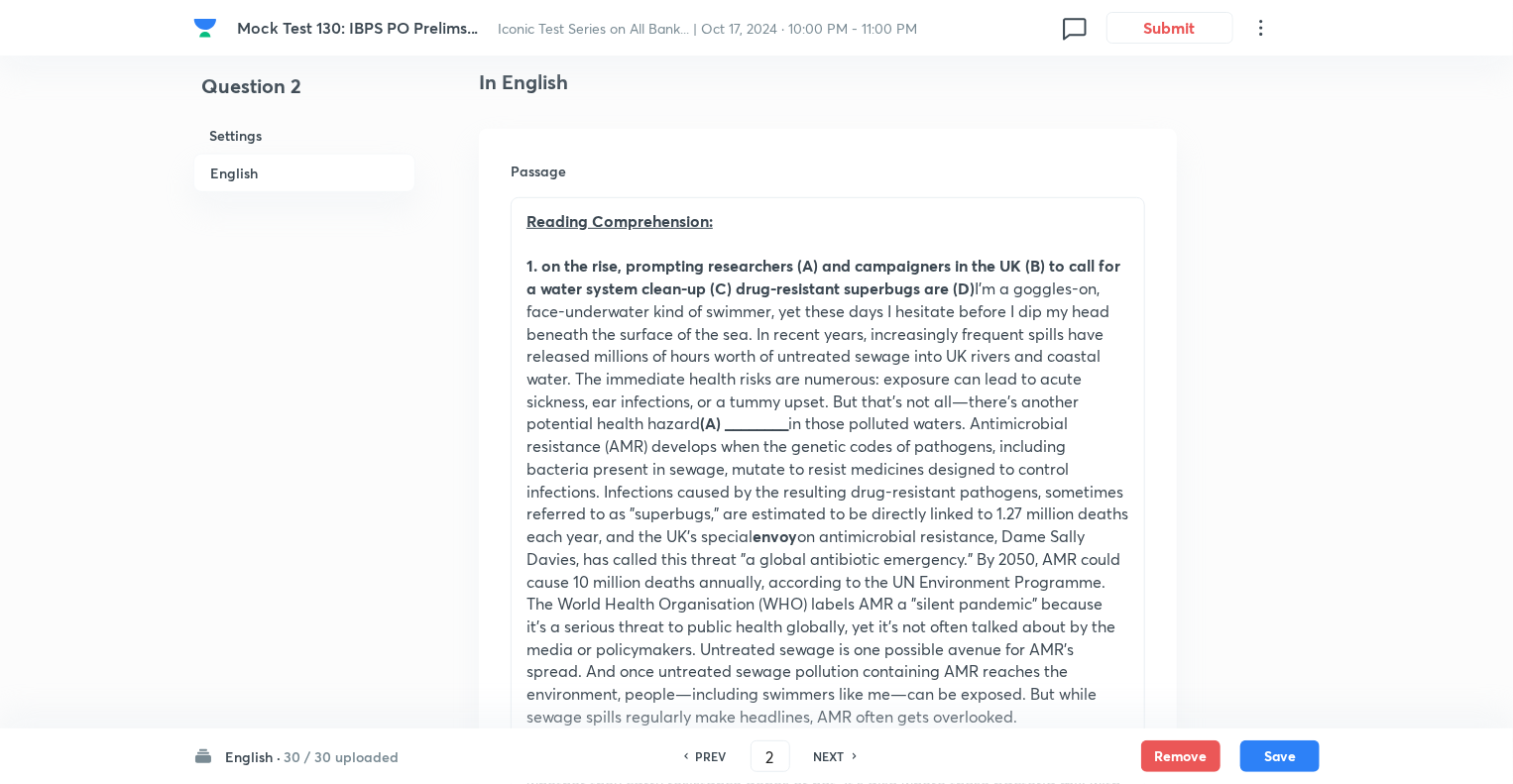 type on "2" 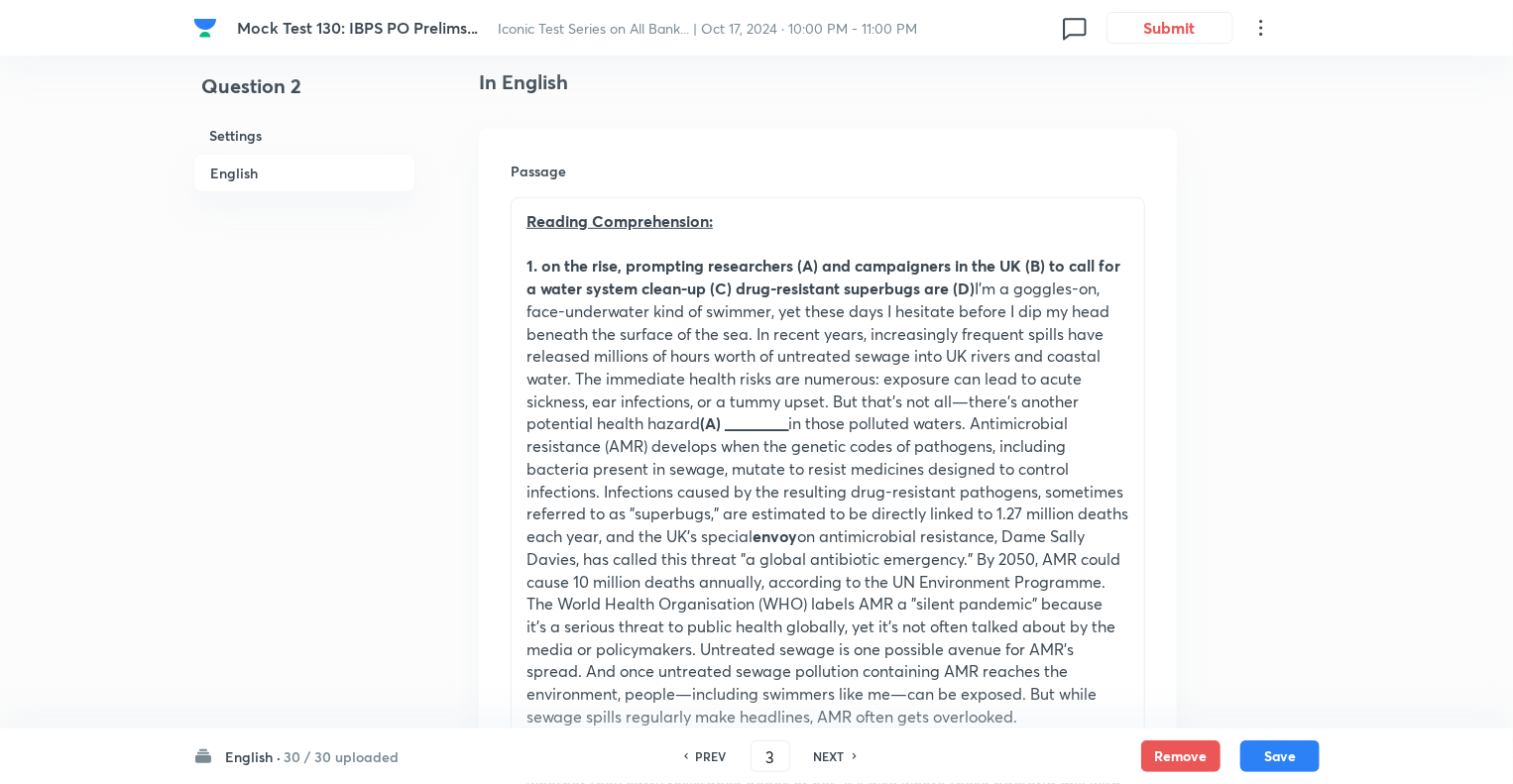 checkbox on "false" 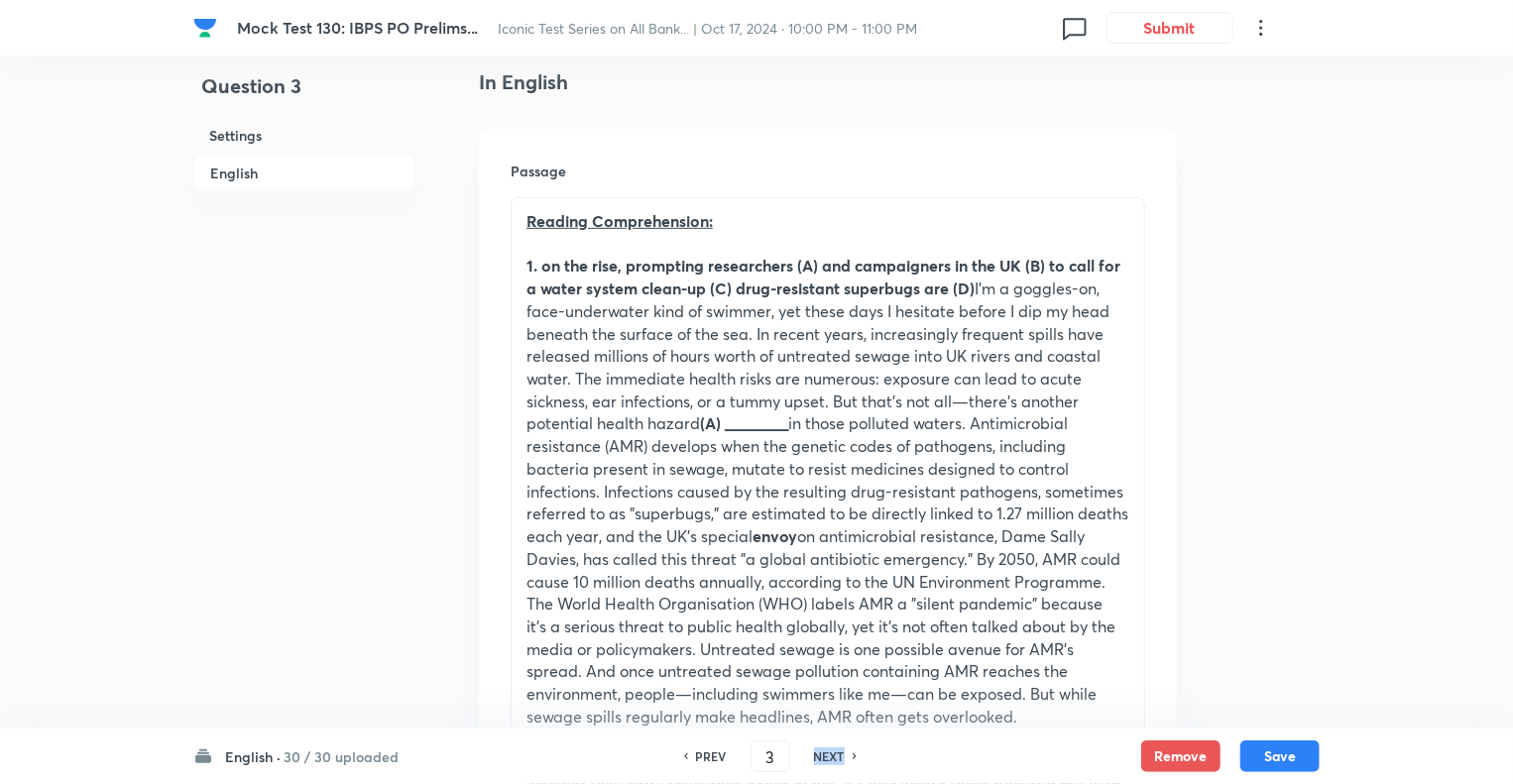 click on "NEXT" at bounding box center [829, 756] 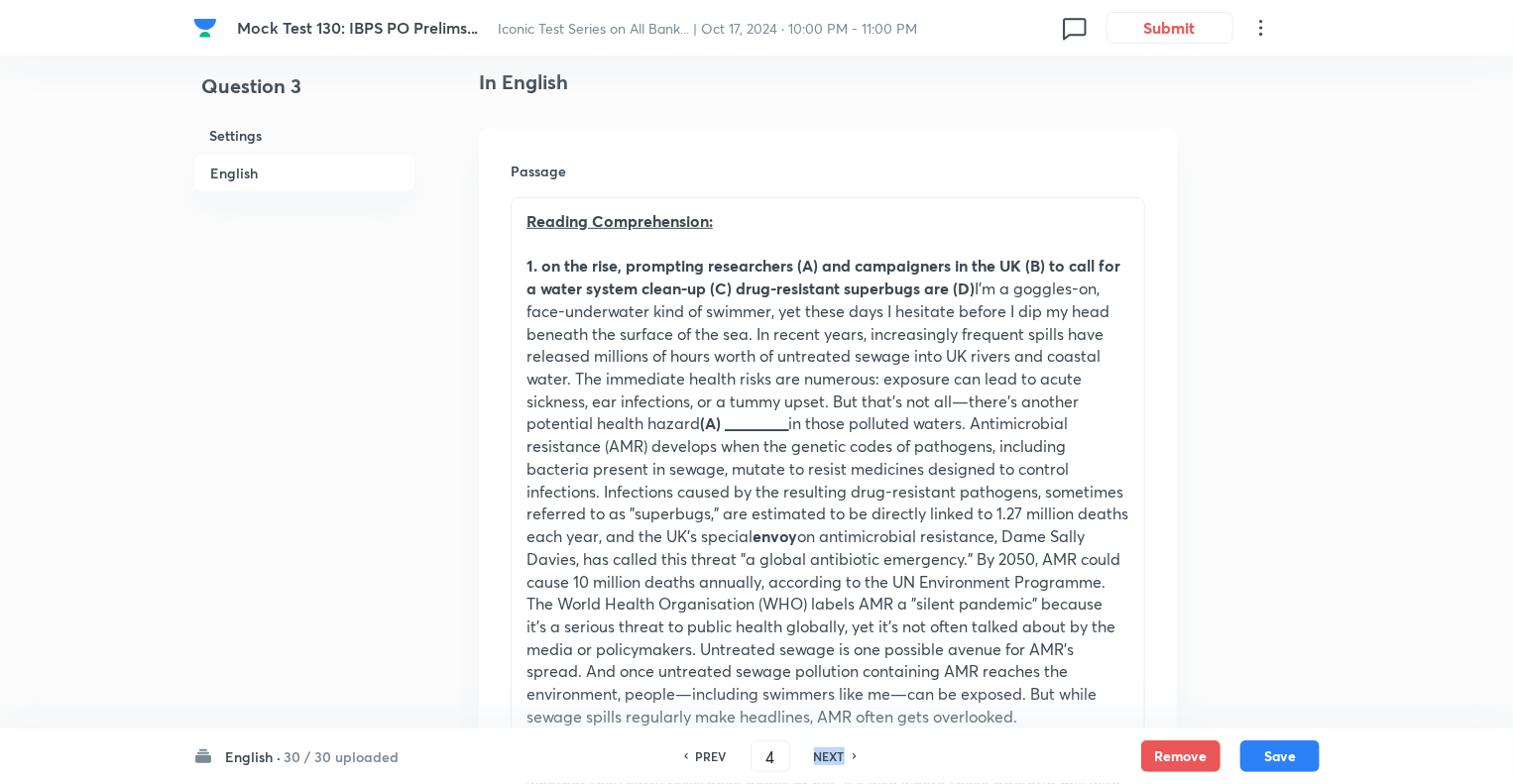 checkbox on "false" 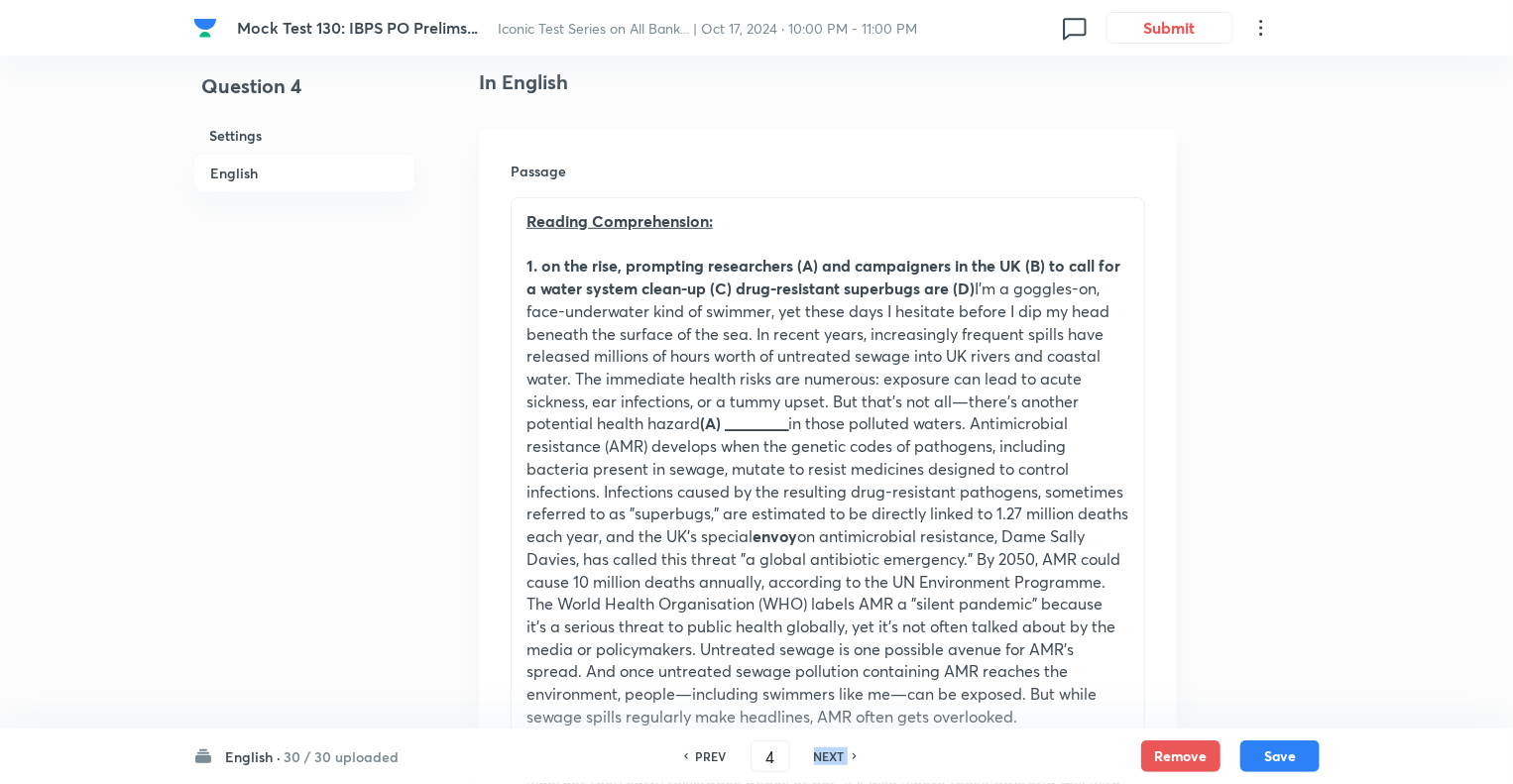 click on "NEXT" at bounding box center (829, 756) 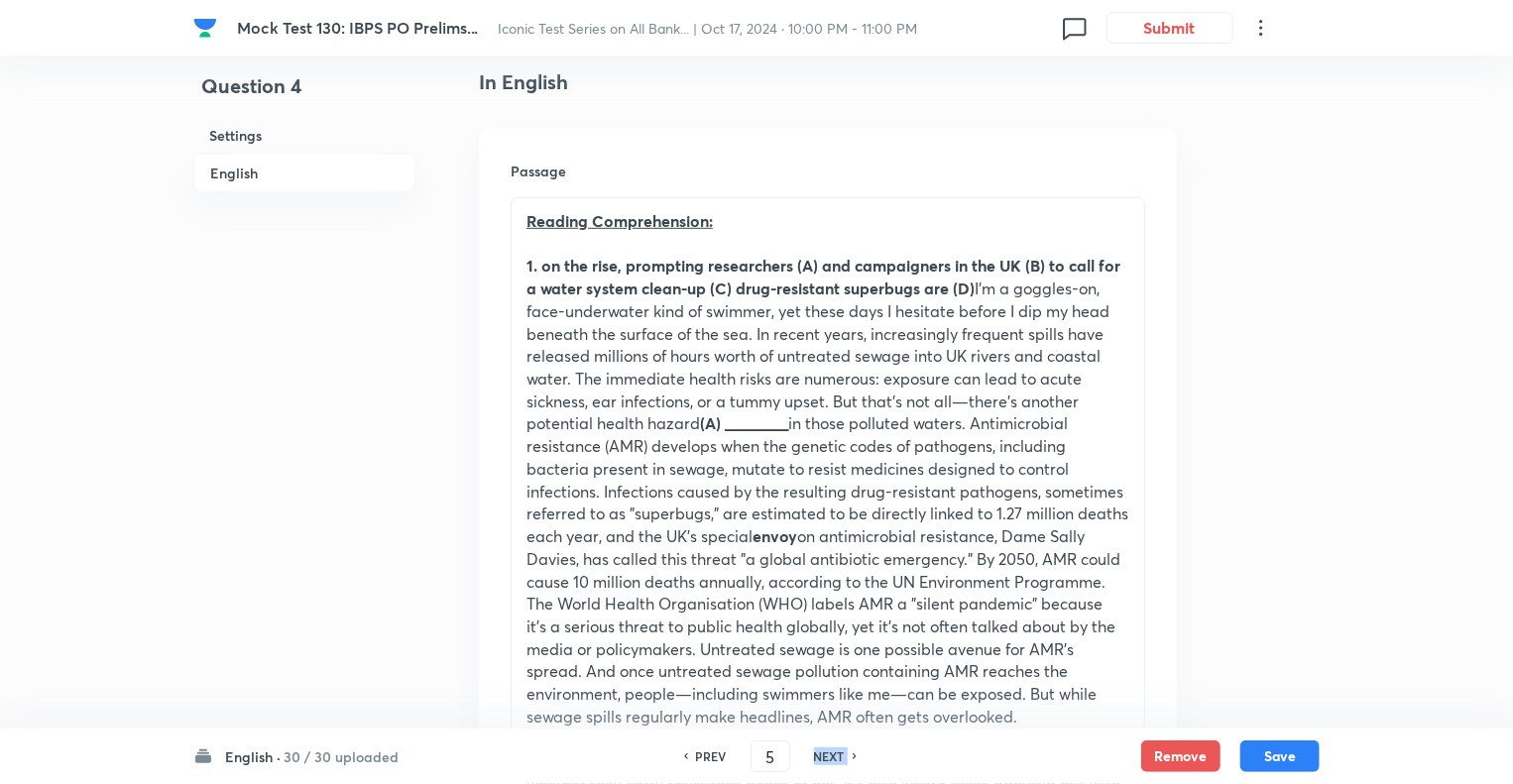 checkbox on "false" 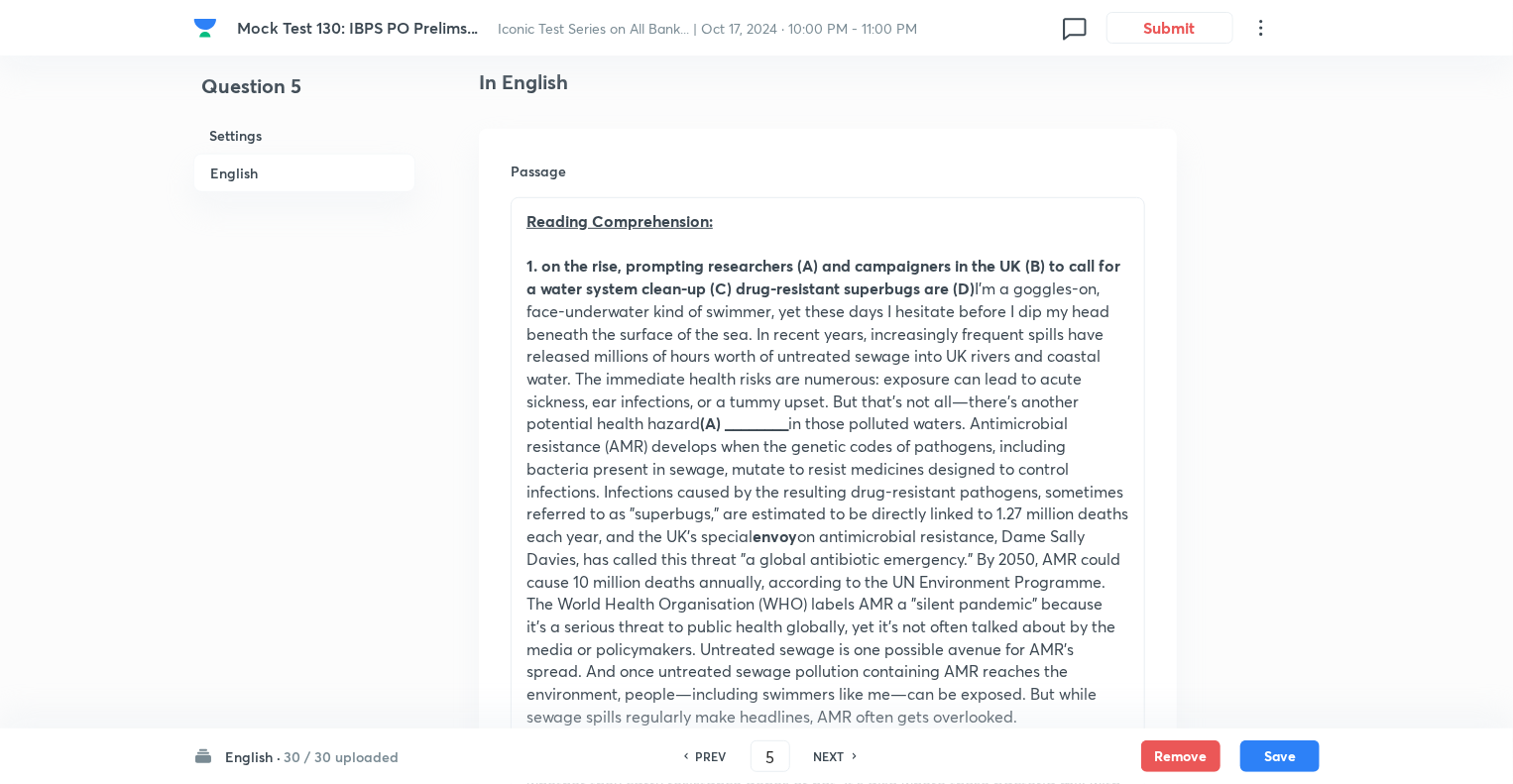 click on "NEXT" at bounding box center [829, 756] 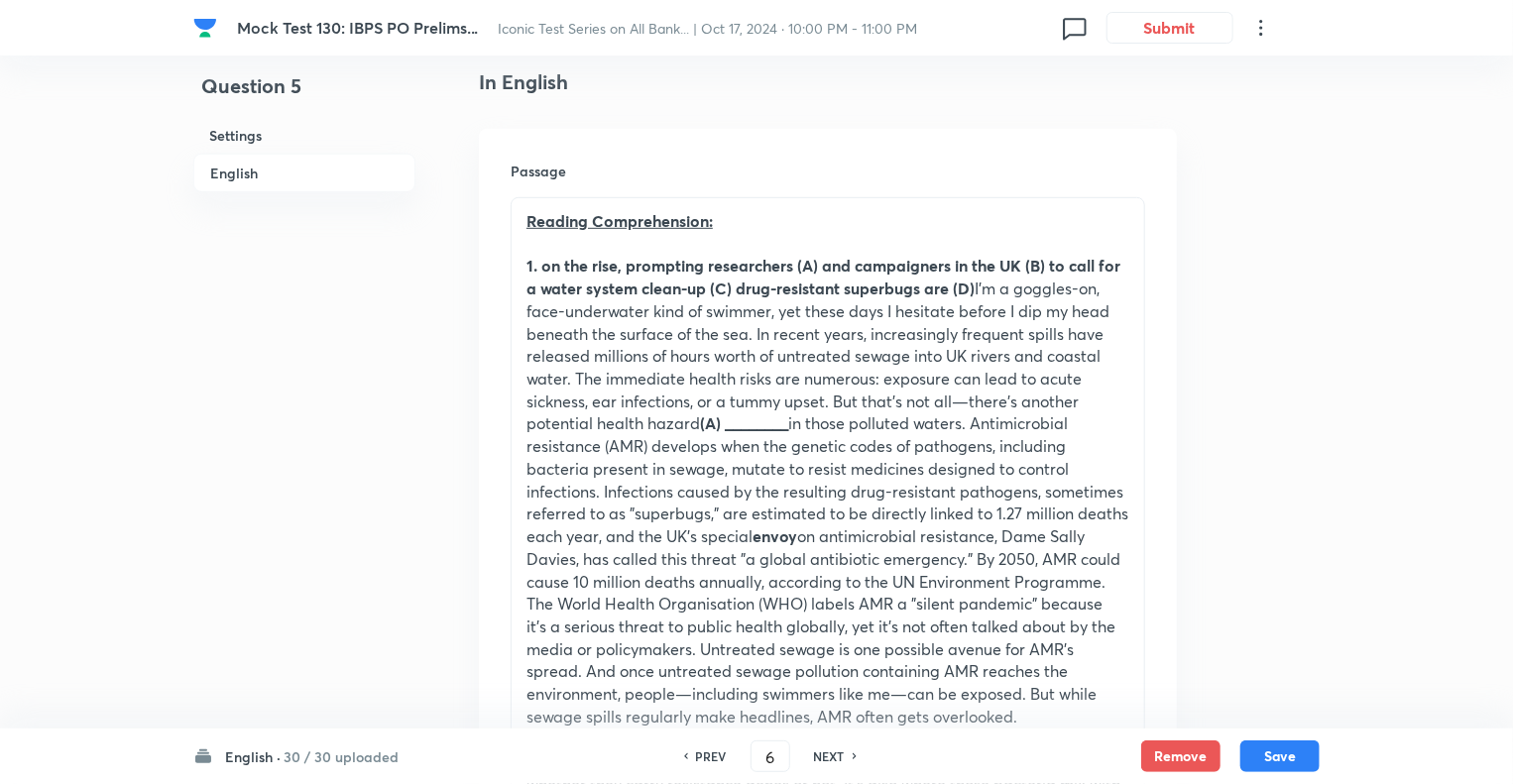 checkbox on "true" 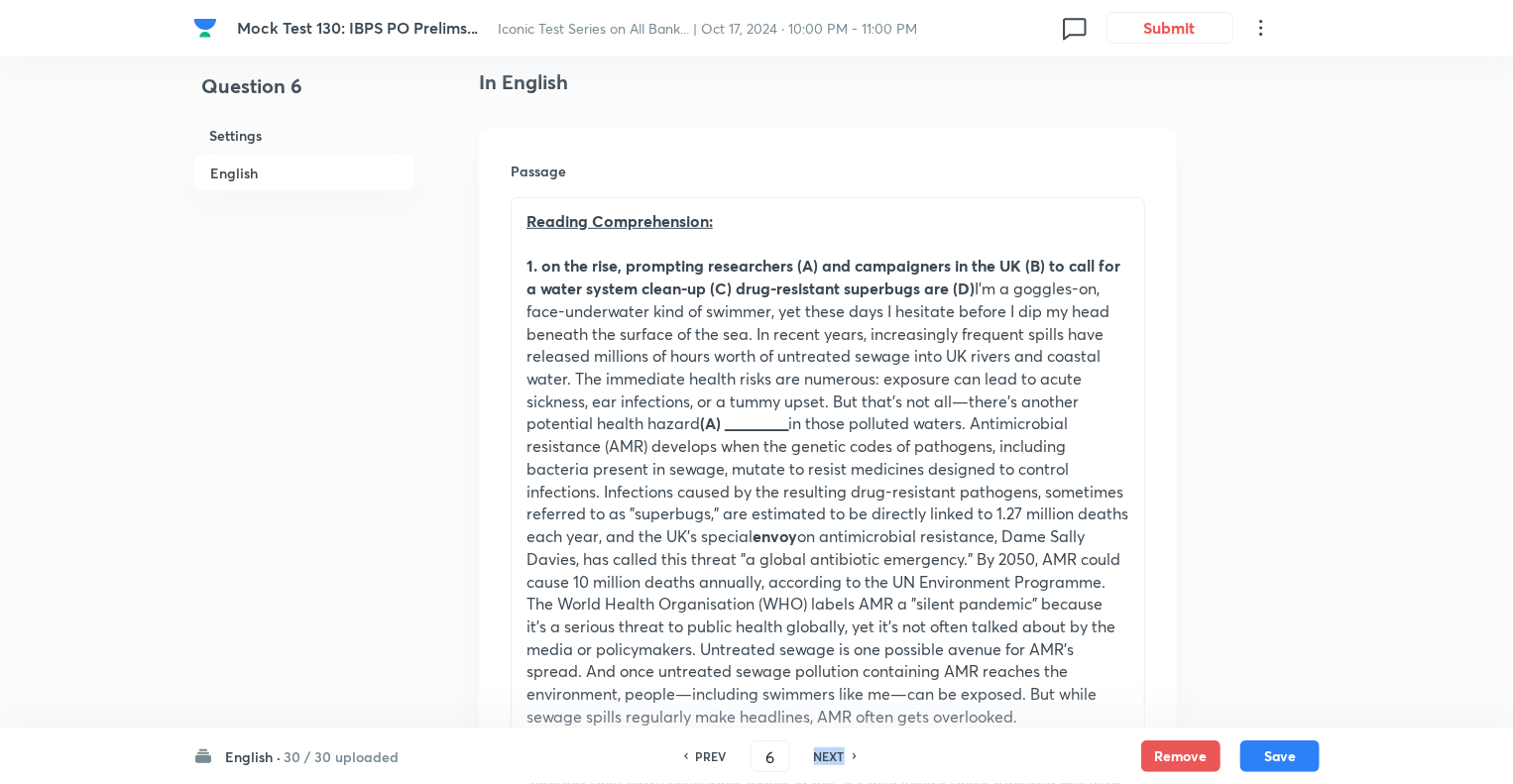 click on "NEXT" at bounding box center (829, 756) 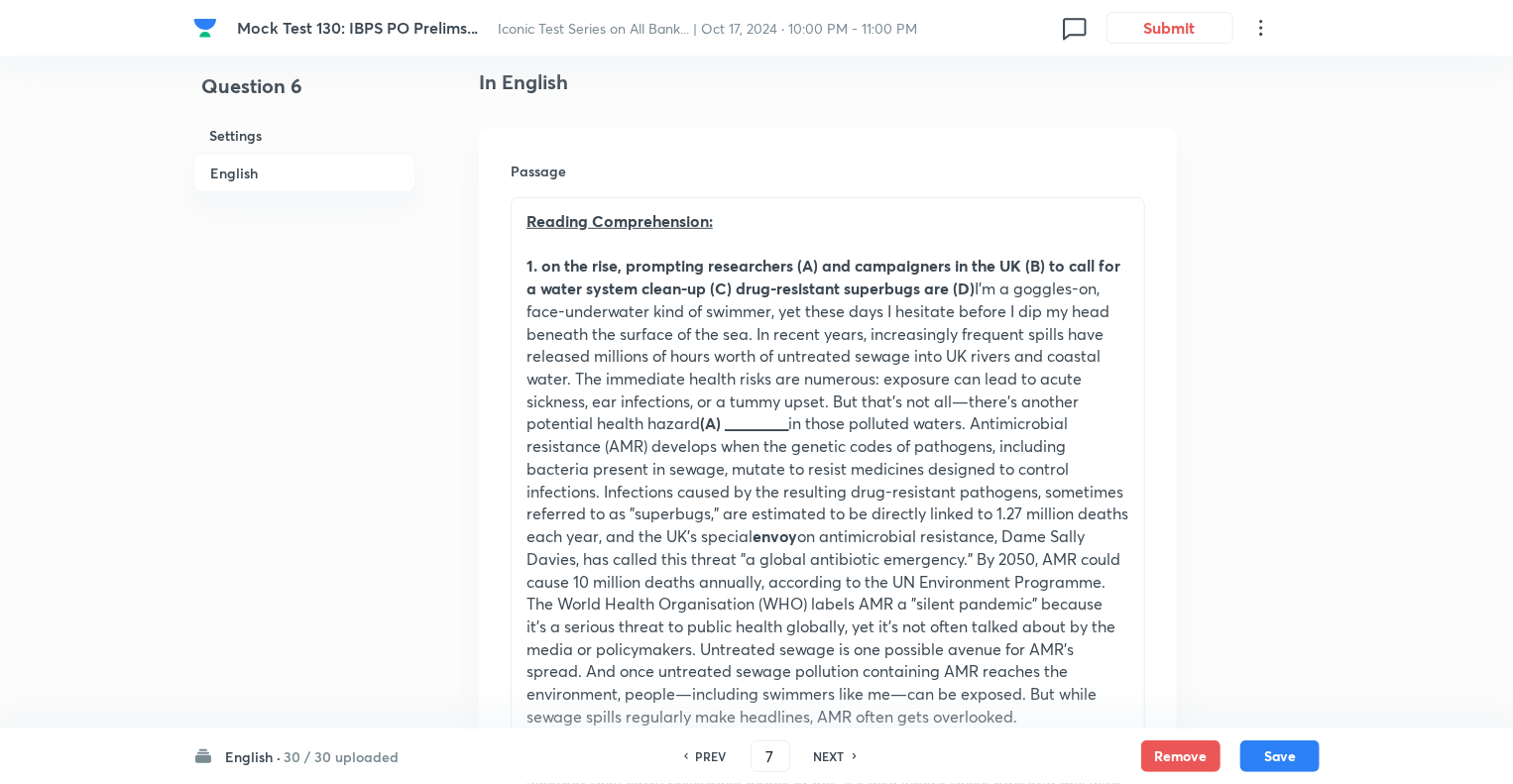 checkbox on "true" 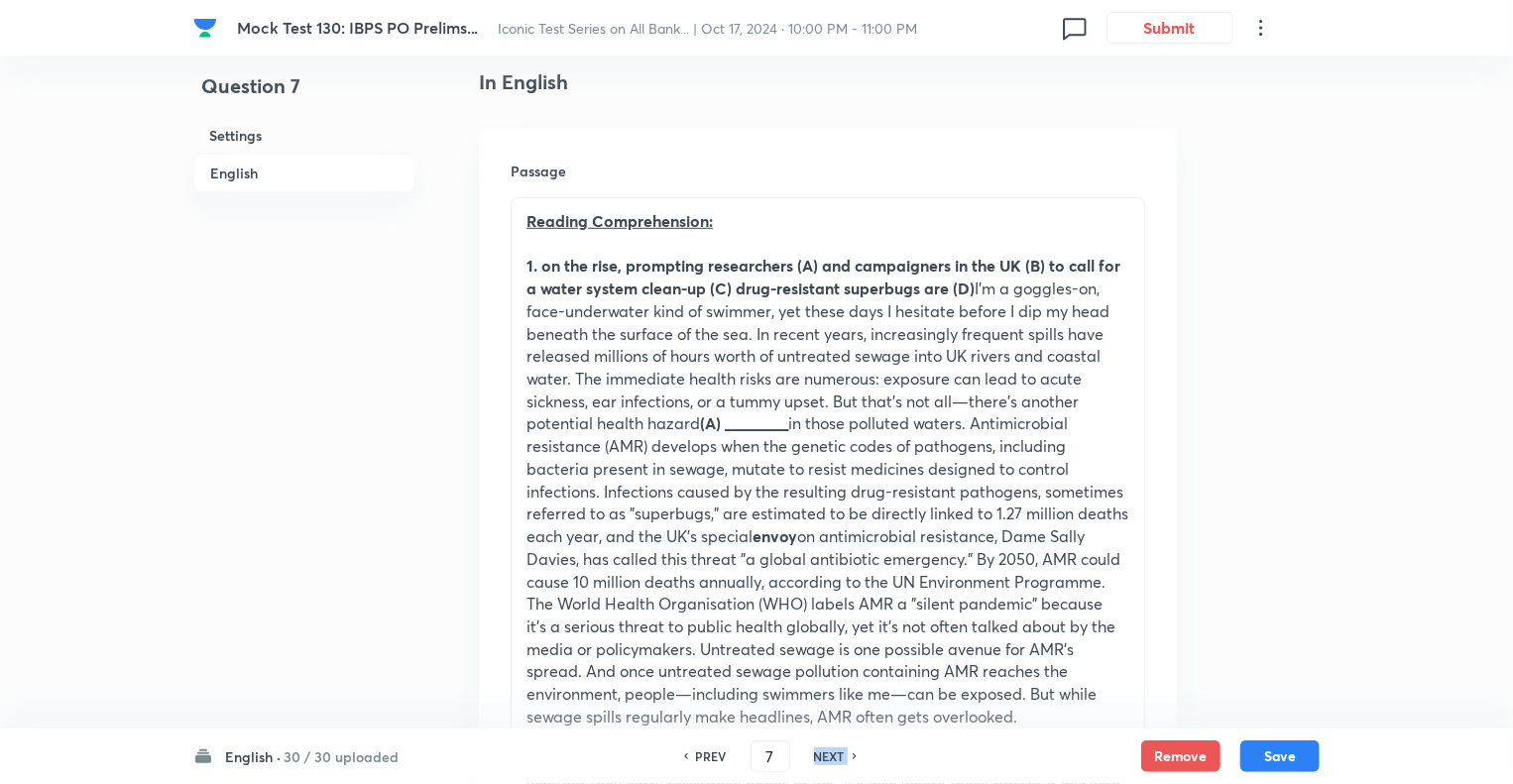 click on "NEXT" at bounding box center (829, 756) 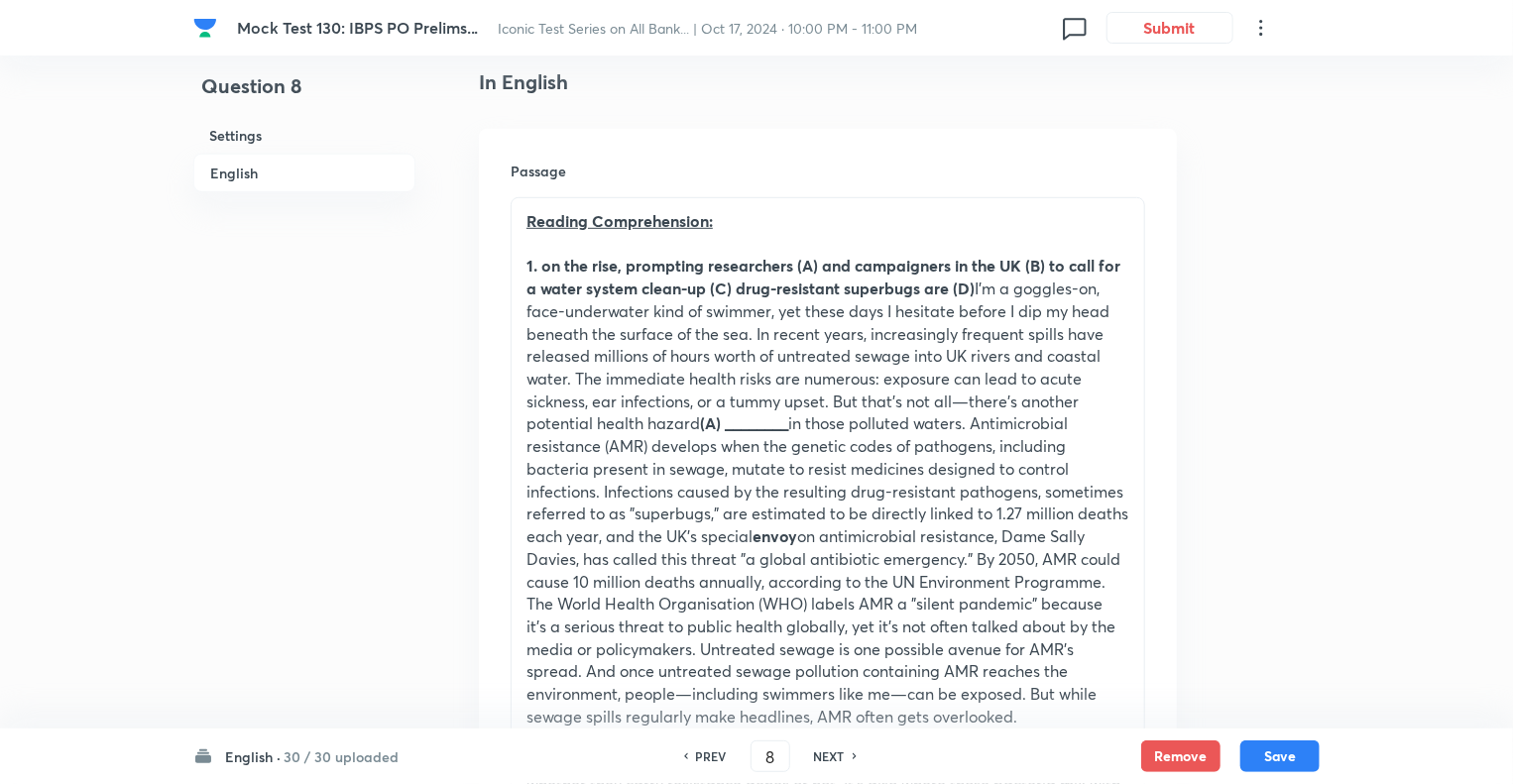 checkbox on "true" 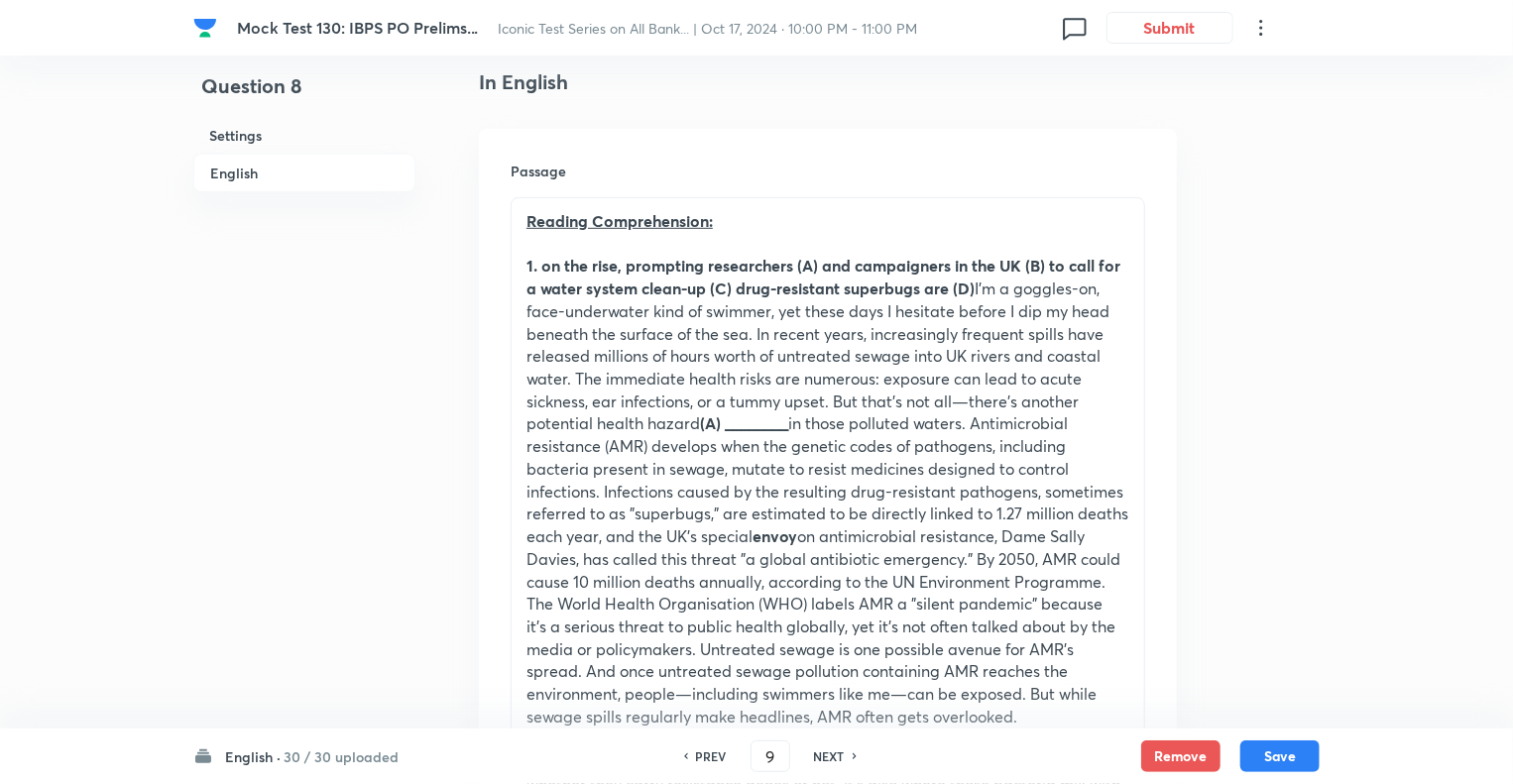 checkbox on "false" 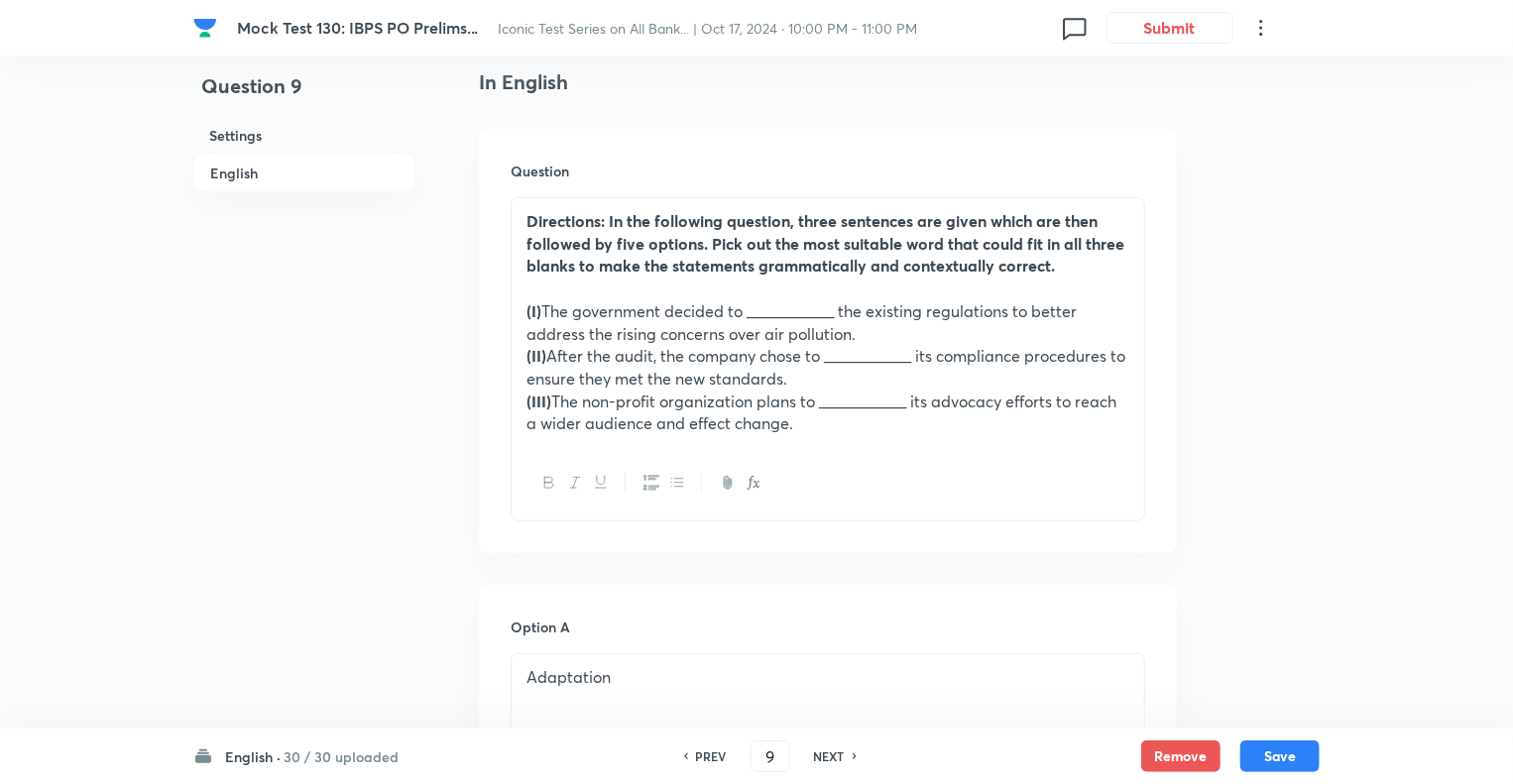 click on "NEXT" at bounding box center (829, 756) 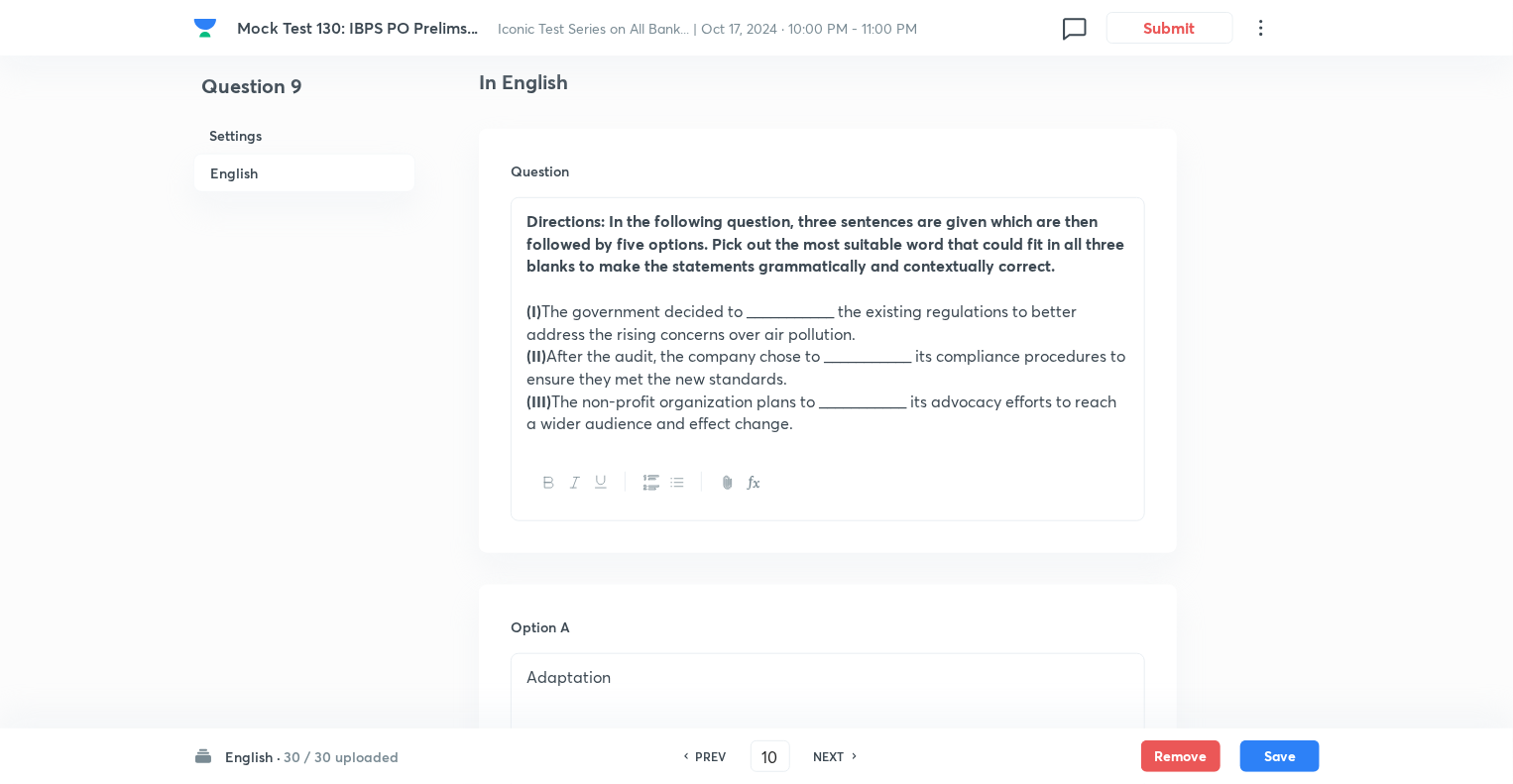 checkbox on "true" 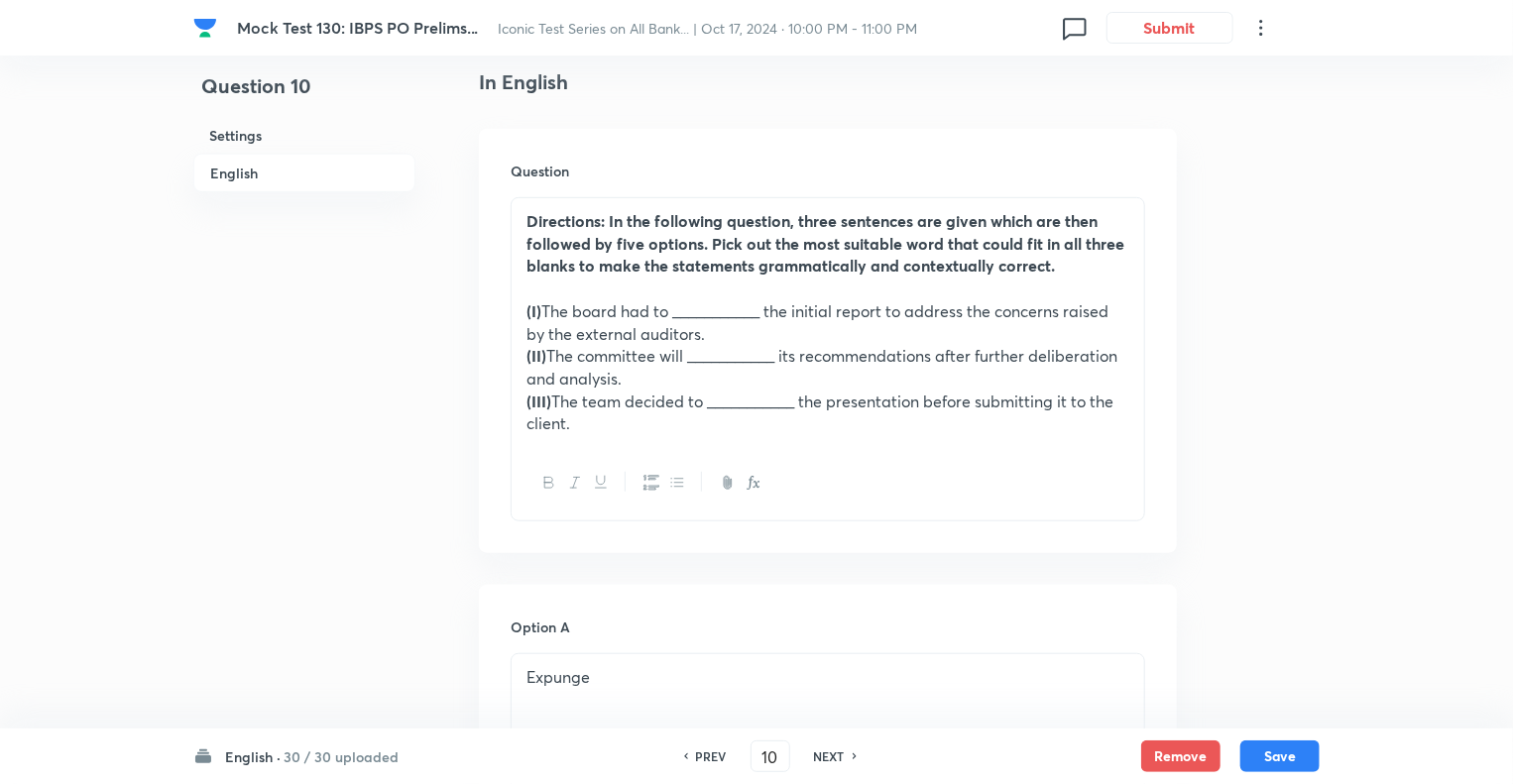 click on "NEXT" at bounding box center (829, 756) 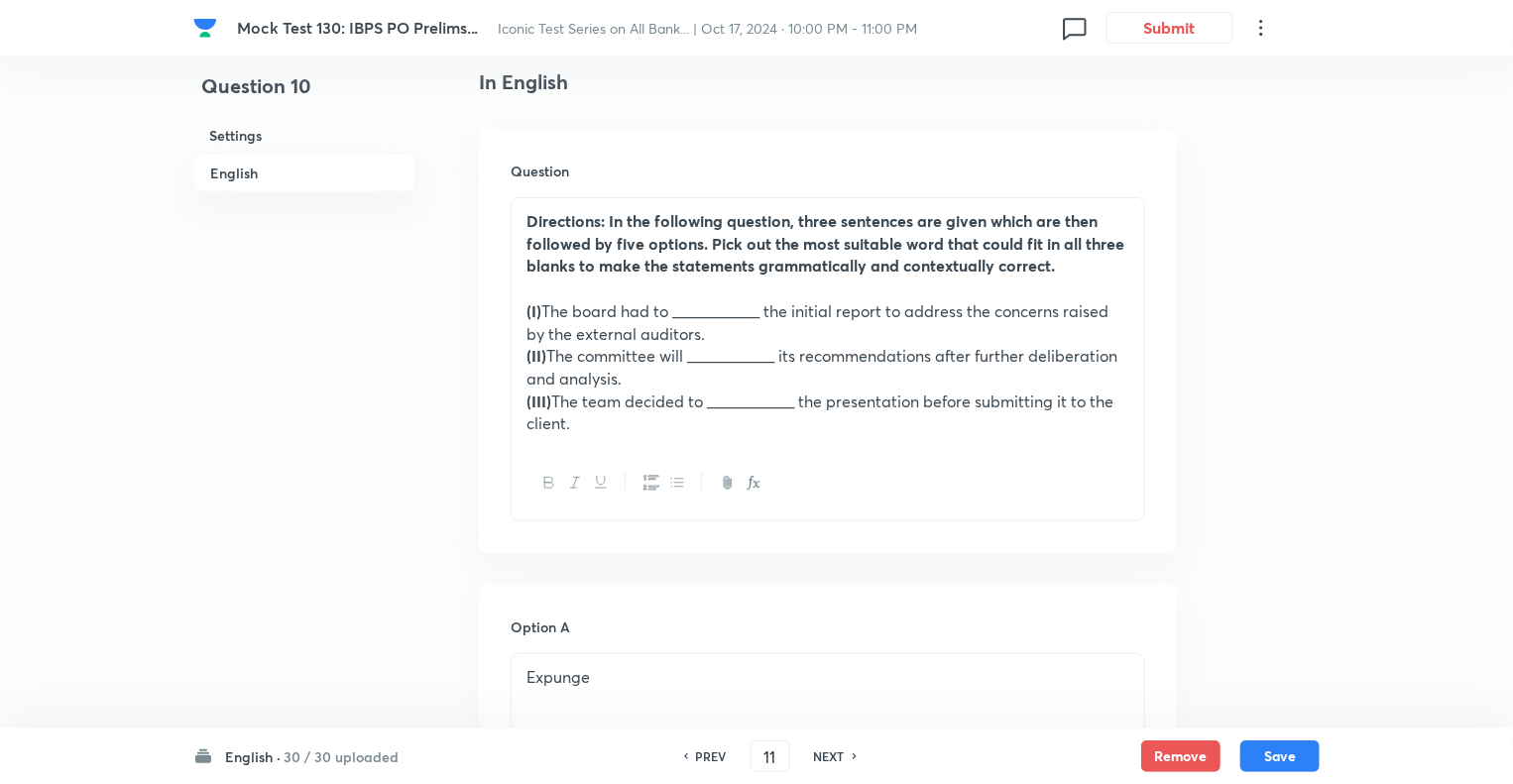 click on "NEXT" at bounding box center [829, 756] 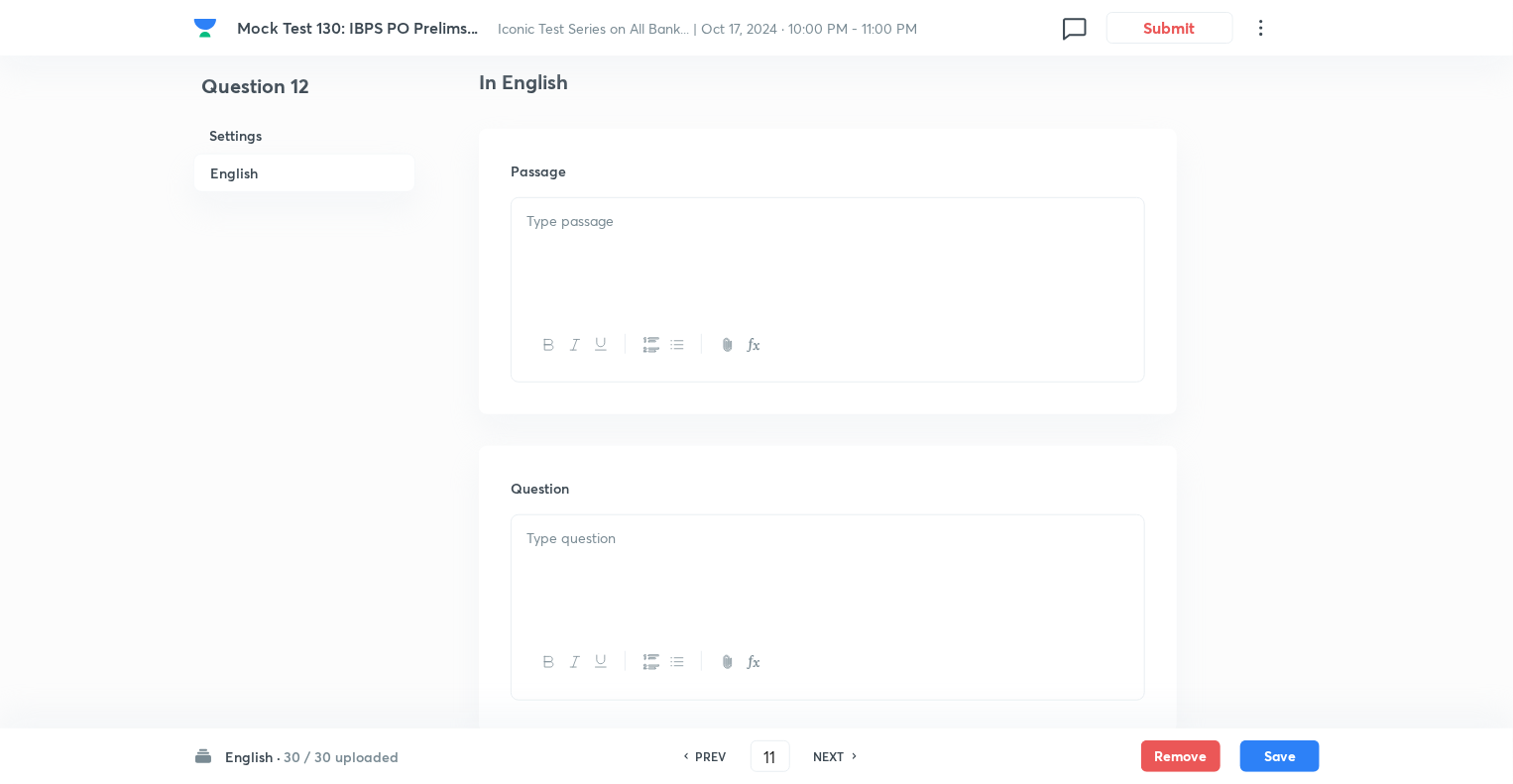checkbox on "false" 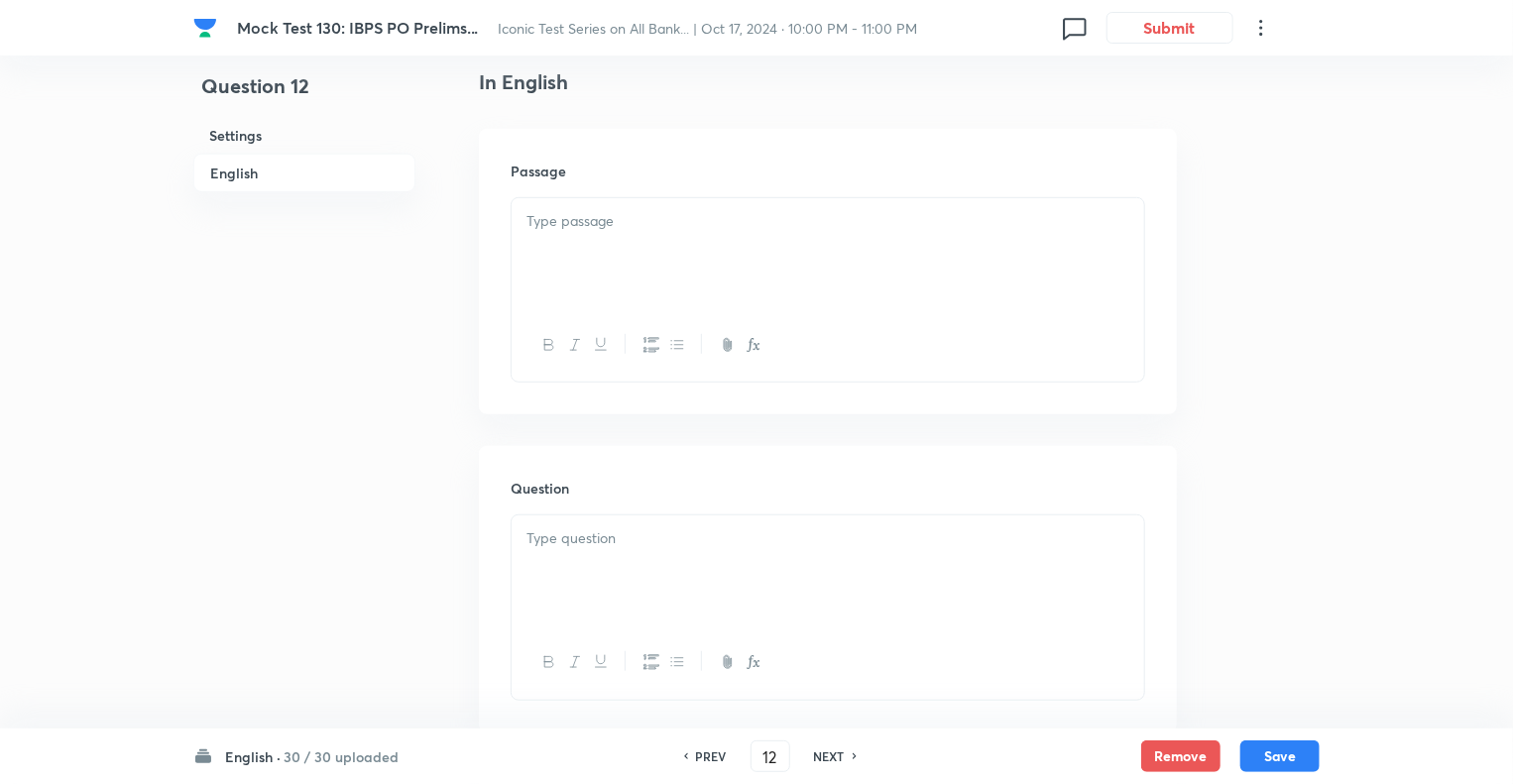 checkbox on "true" 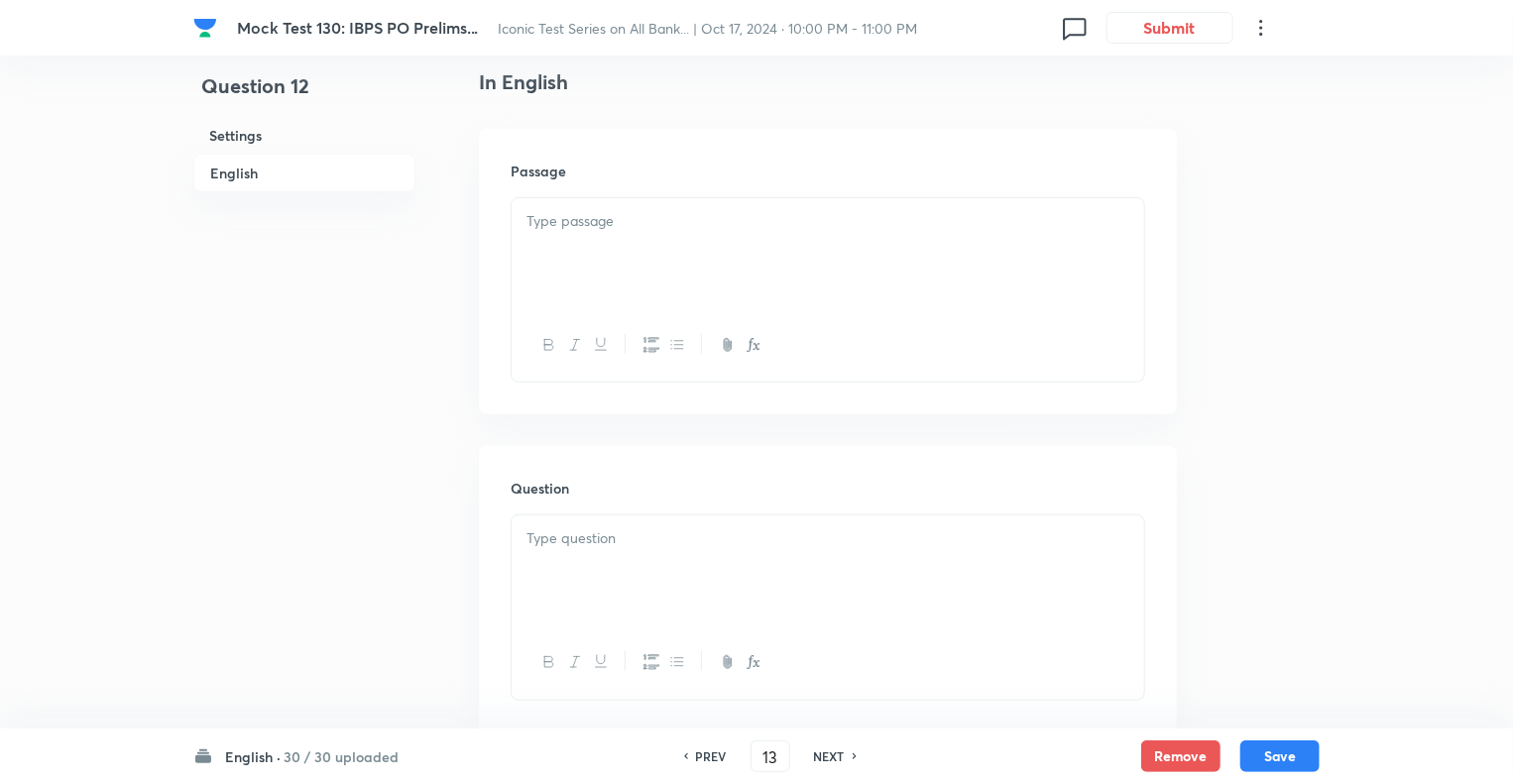 checkbox on "false" 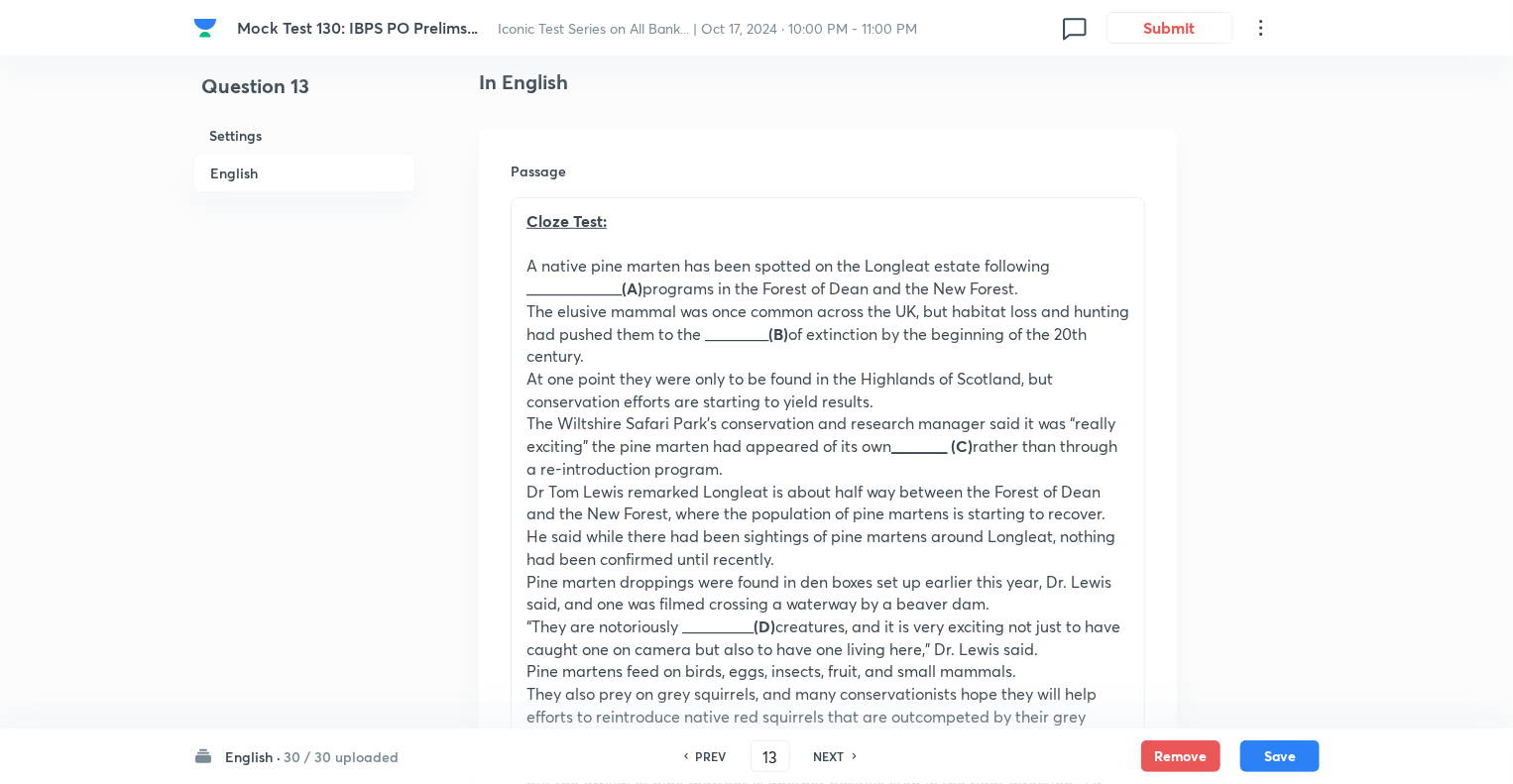 checkbox on "true" 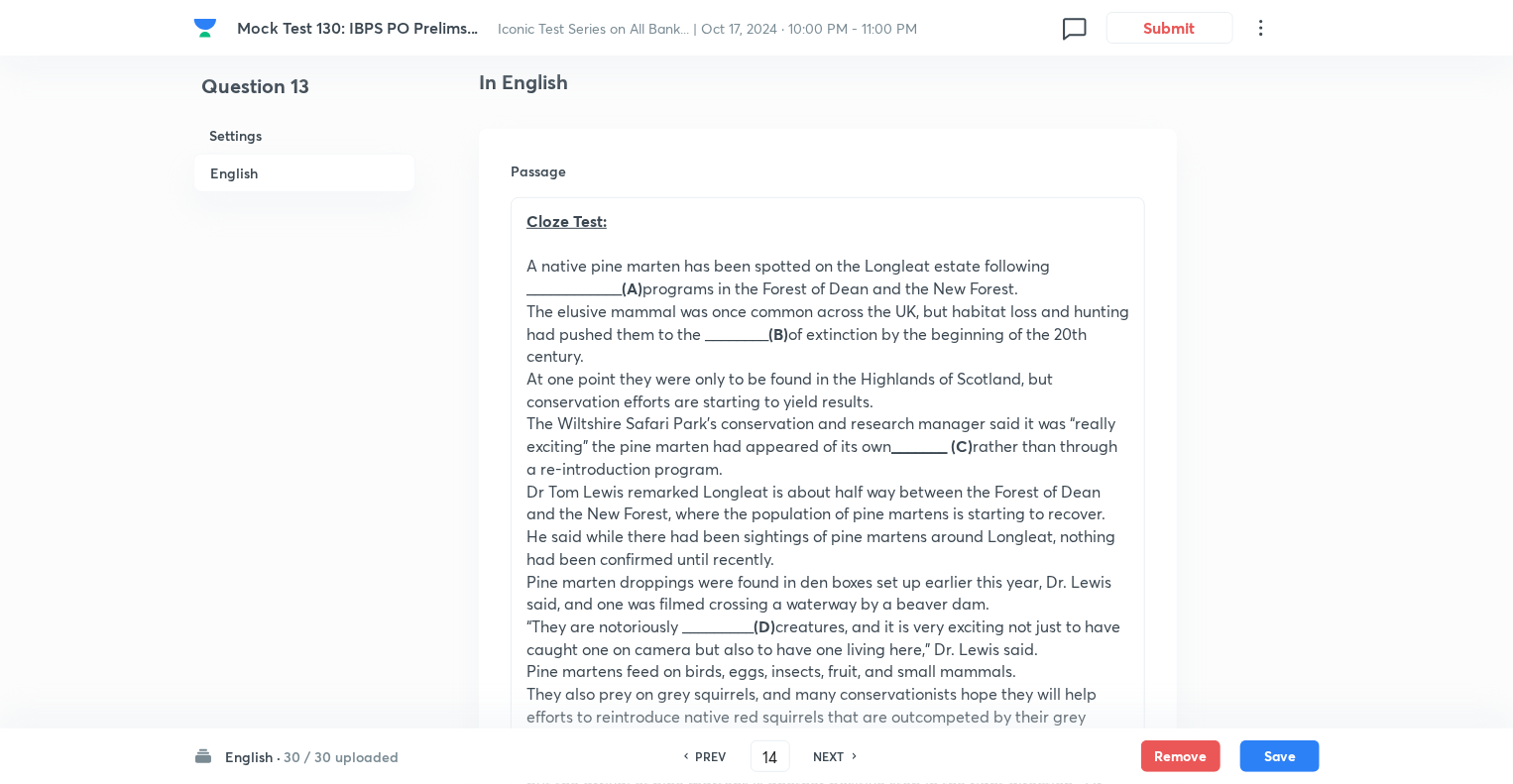 checkbox on "false" 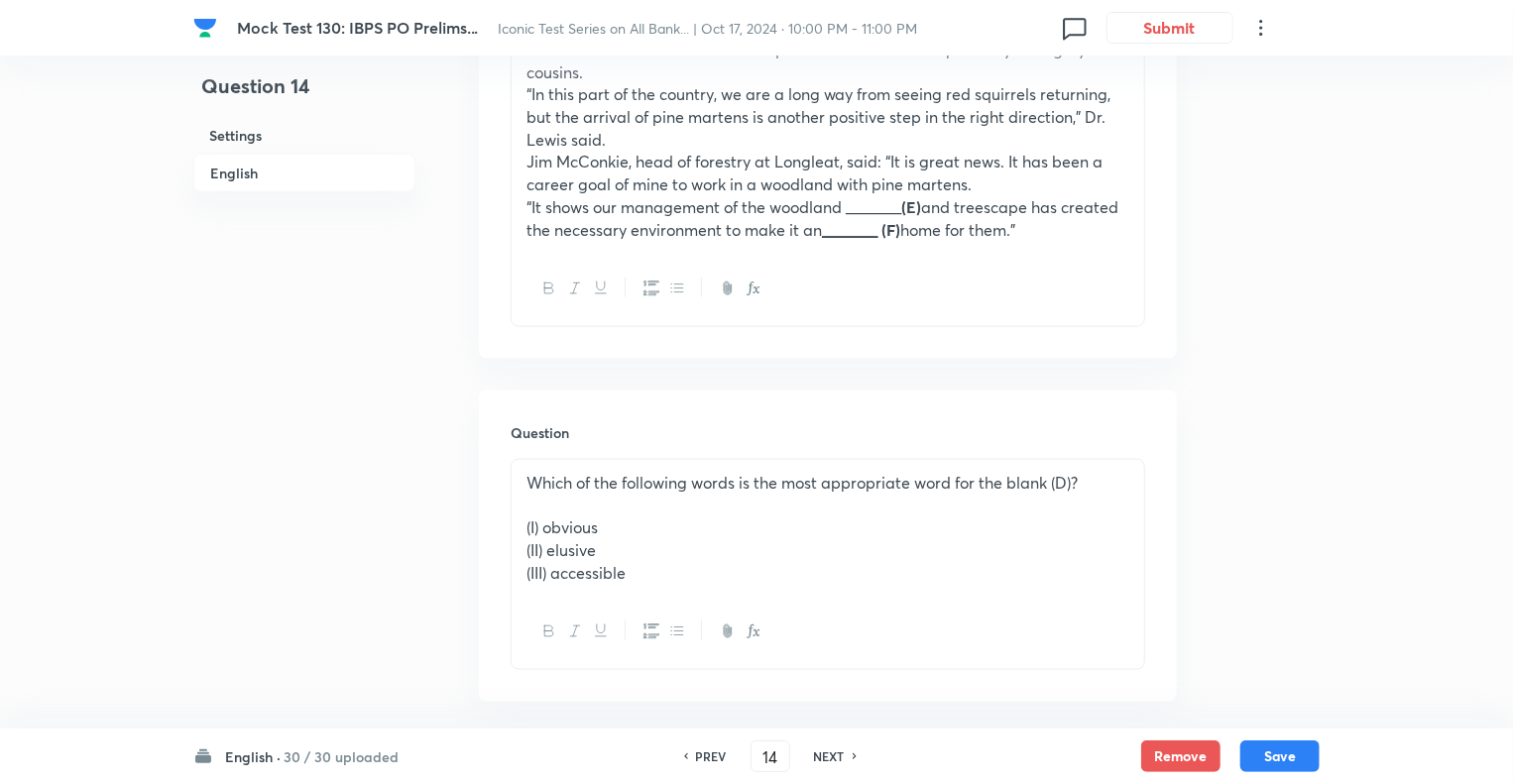 scroll, scrollTop: 1229, scrollLeft: 0, axis: vertical 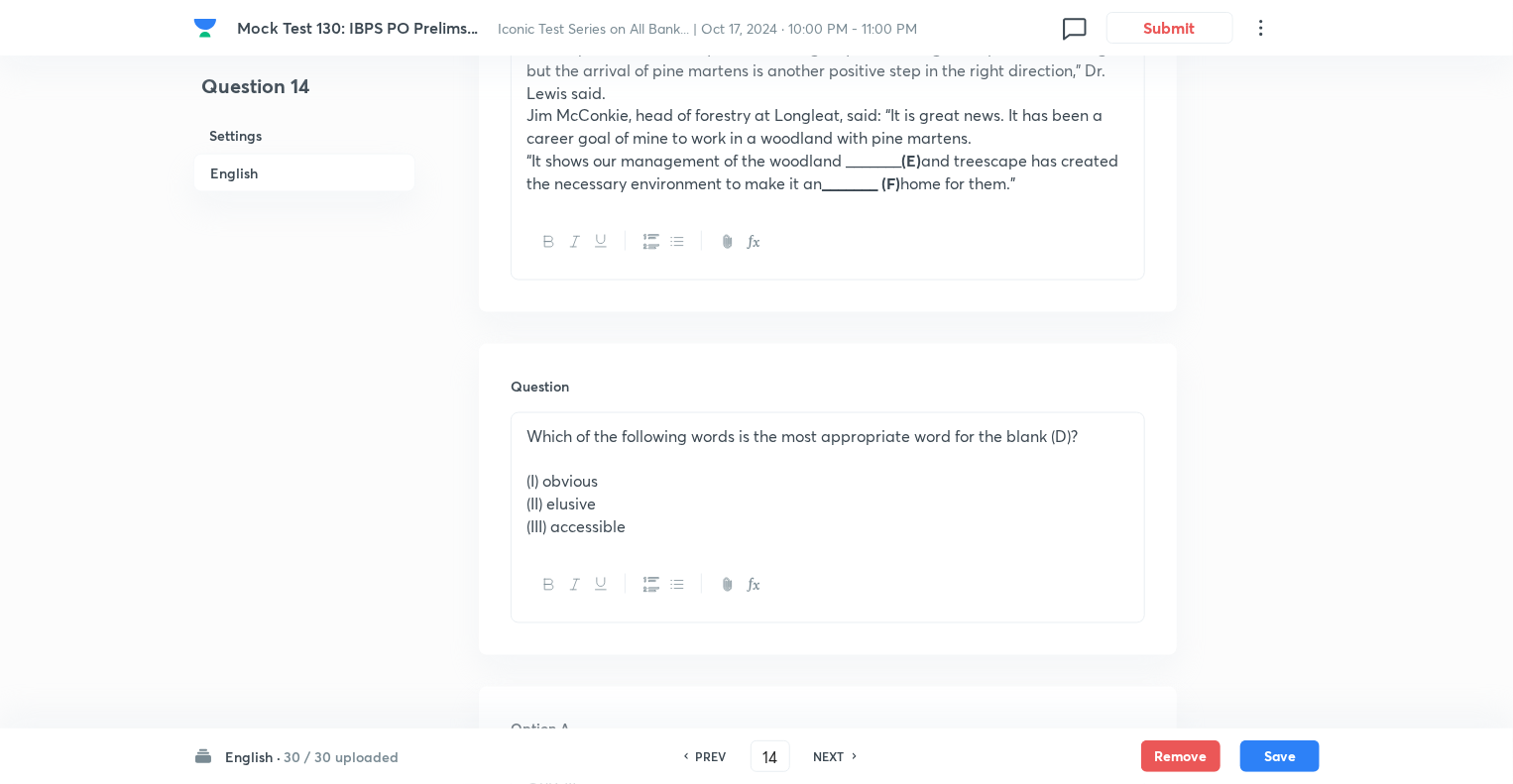 click on "PREV" at bounding box center (711, 756) 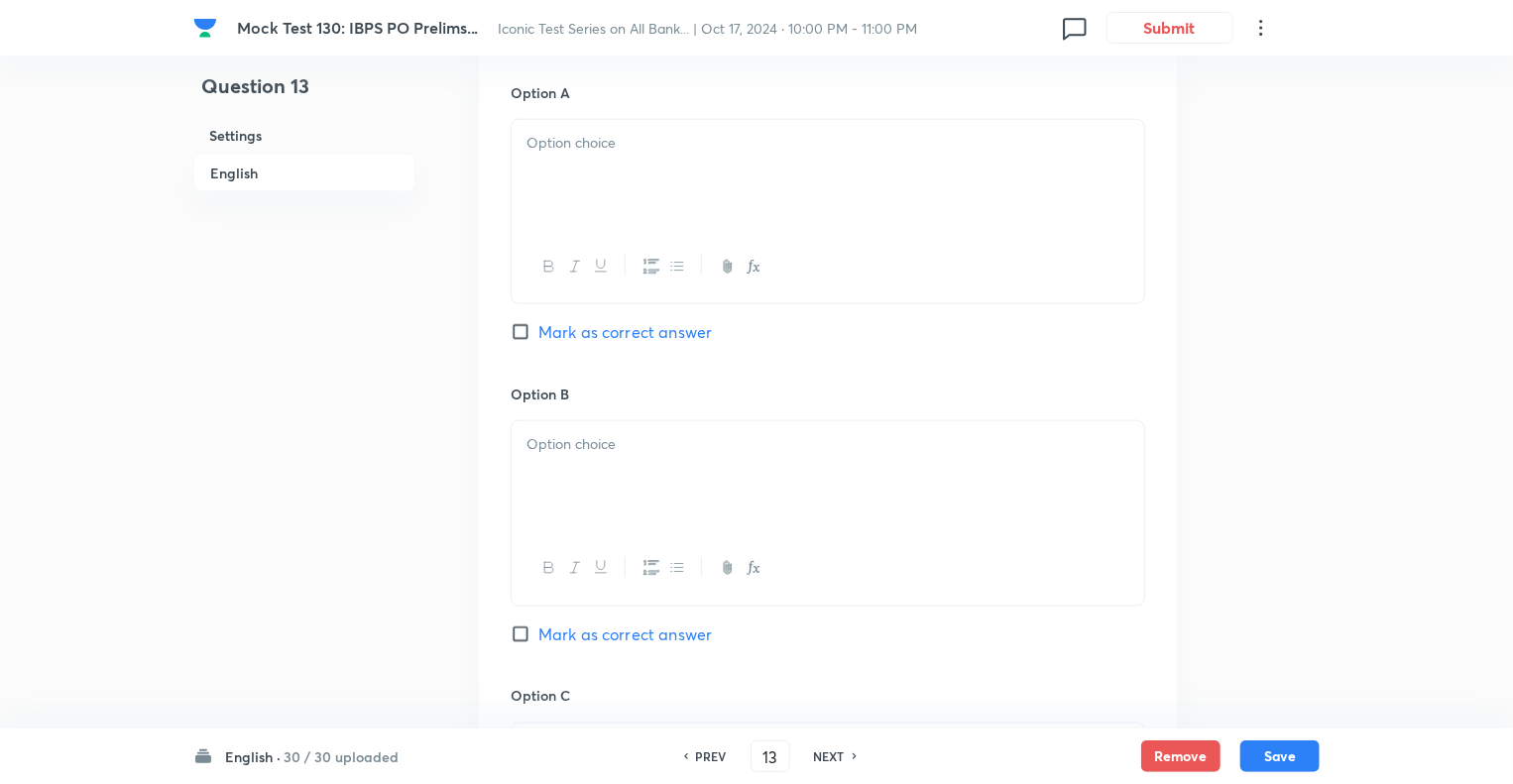 checkbox on "false" 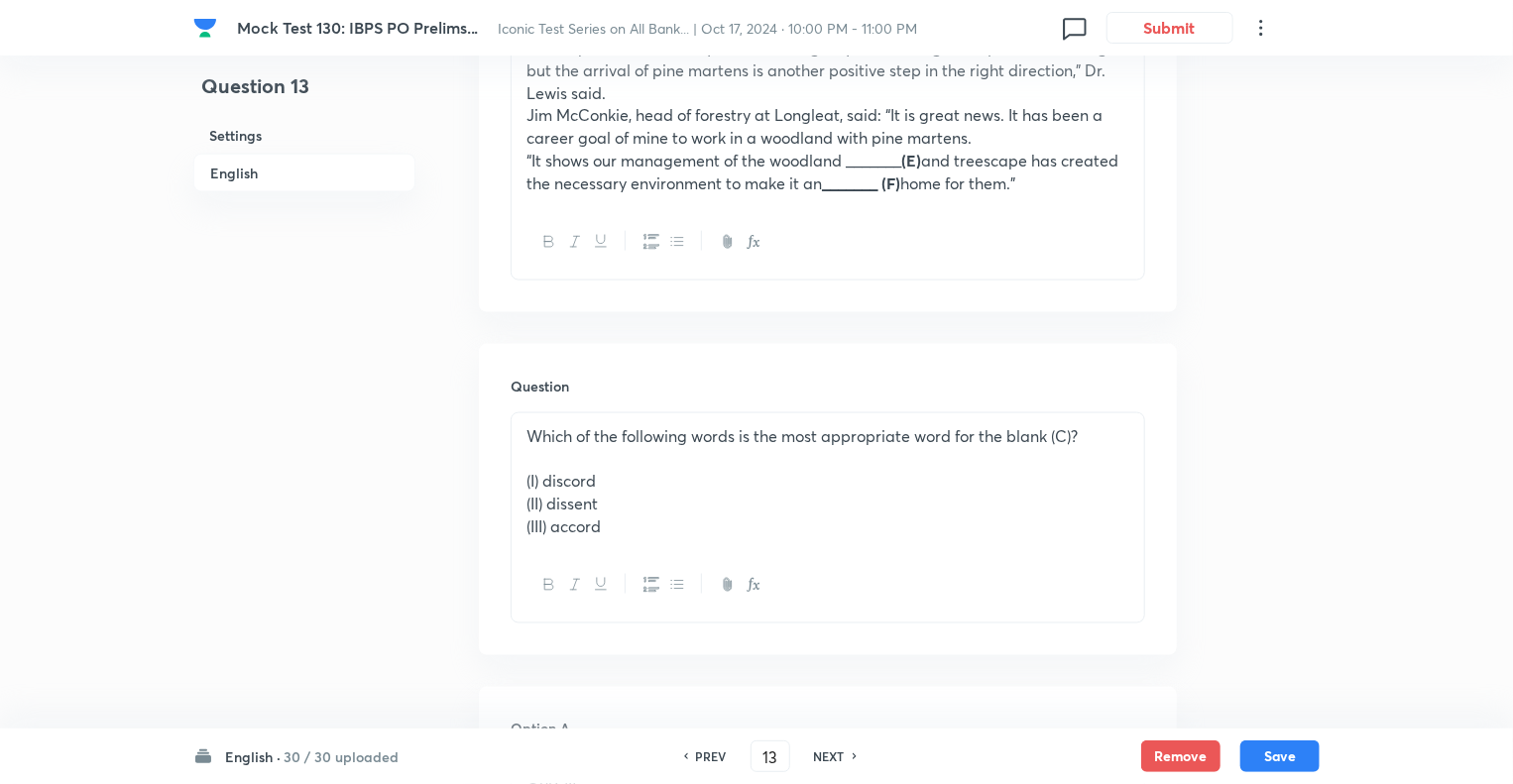 click on "PREV" at bounding box center (711, 756) 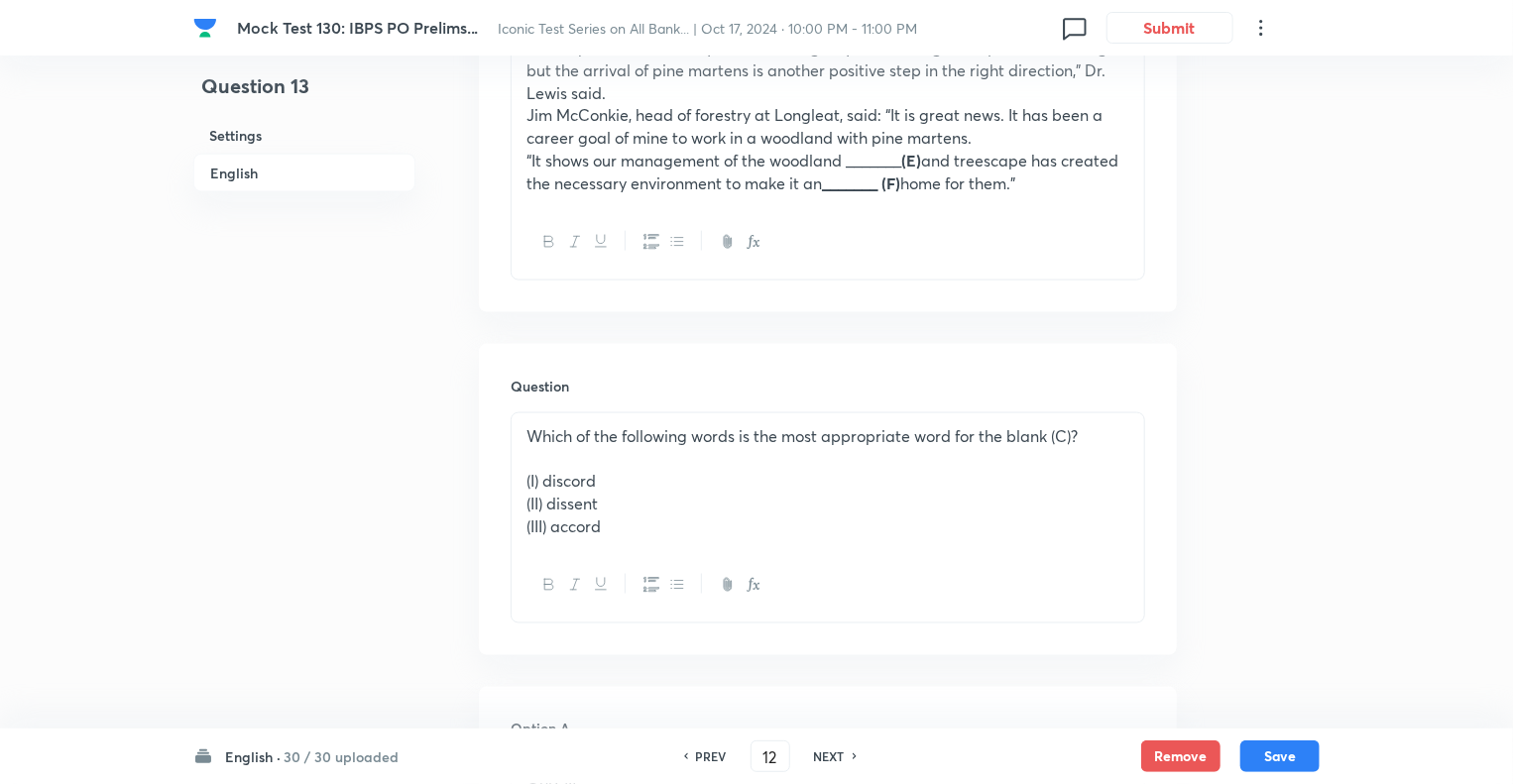 checkbox on "false" 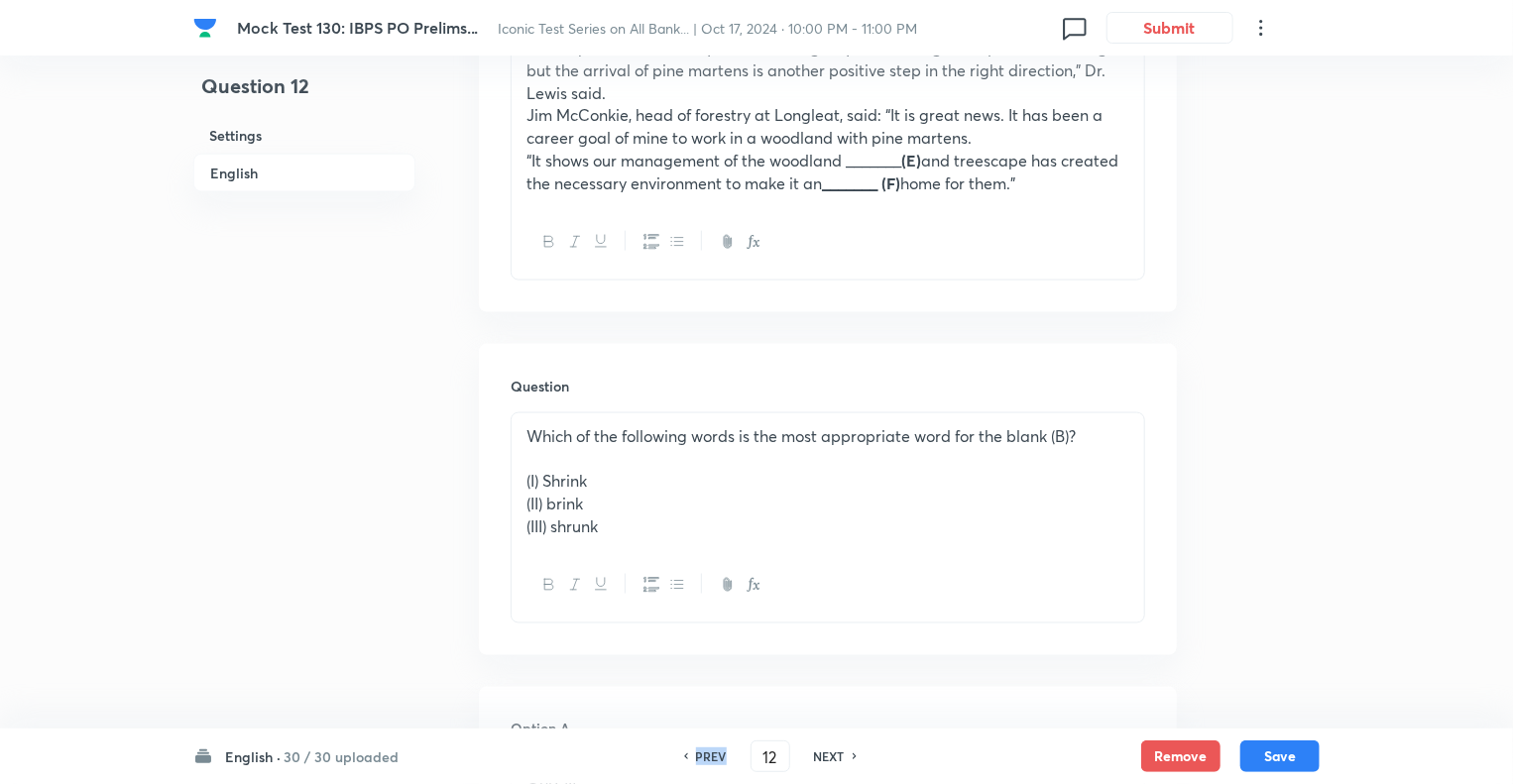 click on "PREV" at bounding box center (711, 756) 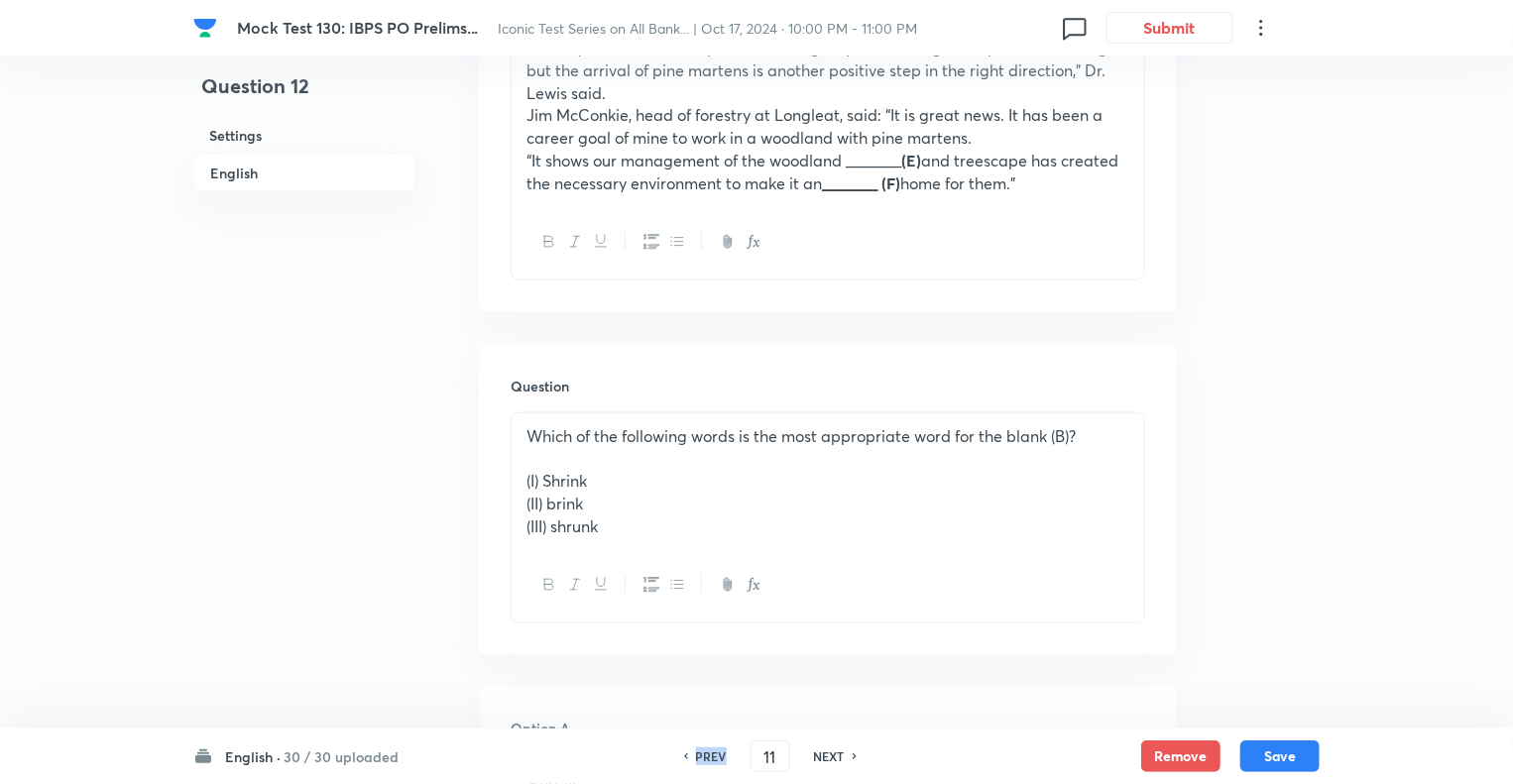 checkbox on "false" 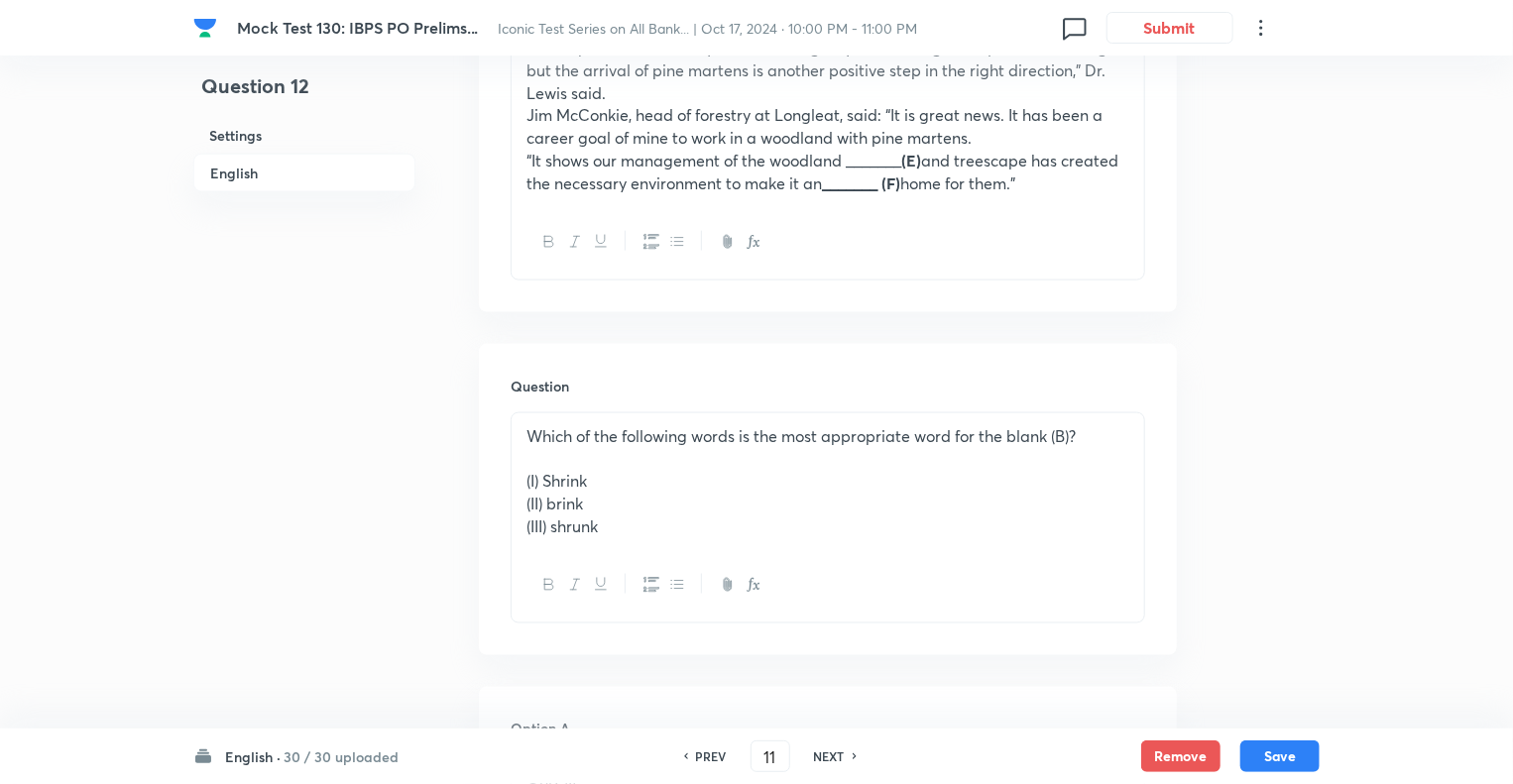 checkbox on "true" 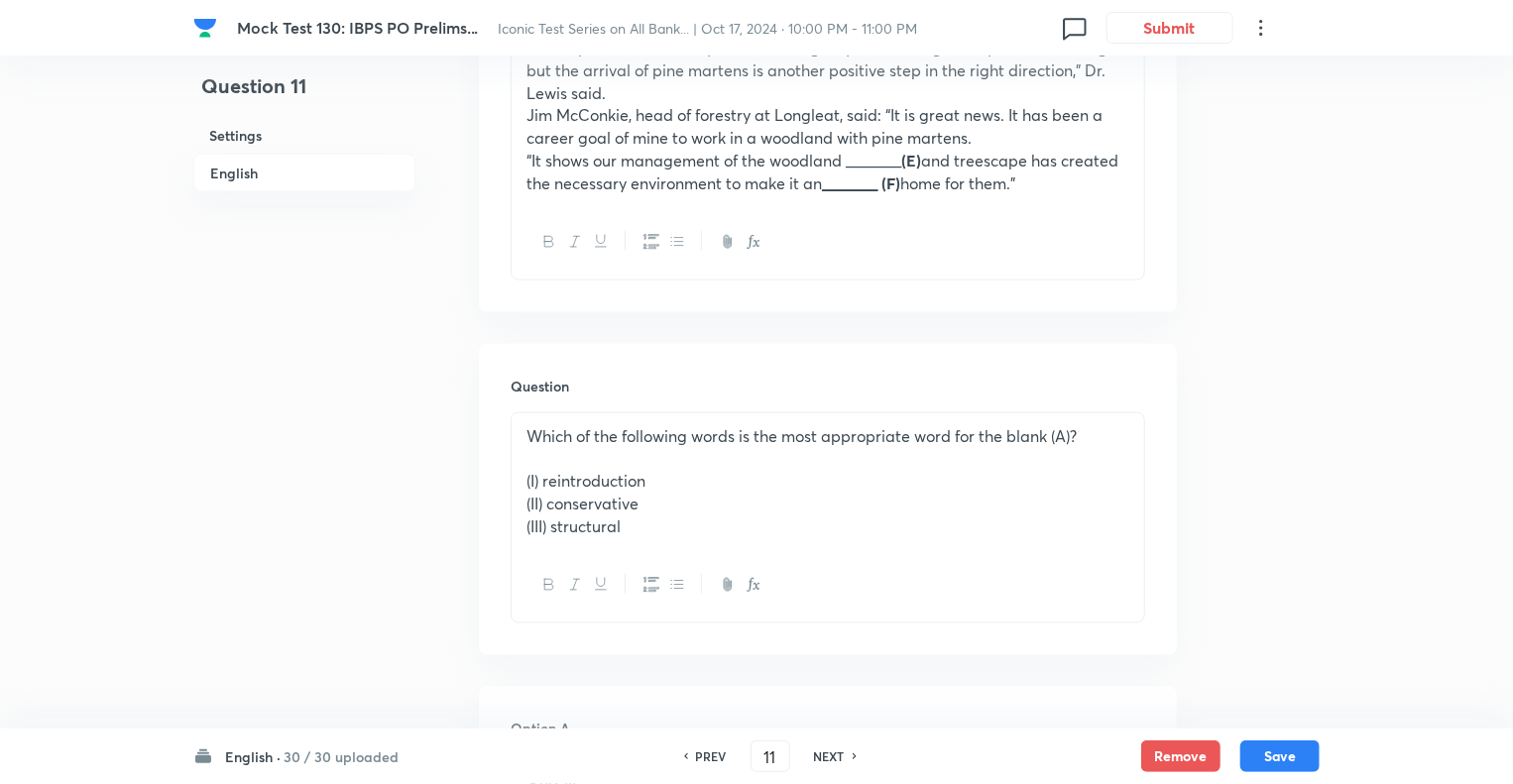 click on "PREV" at bounding box center [711, 756] 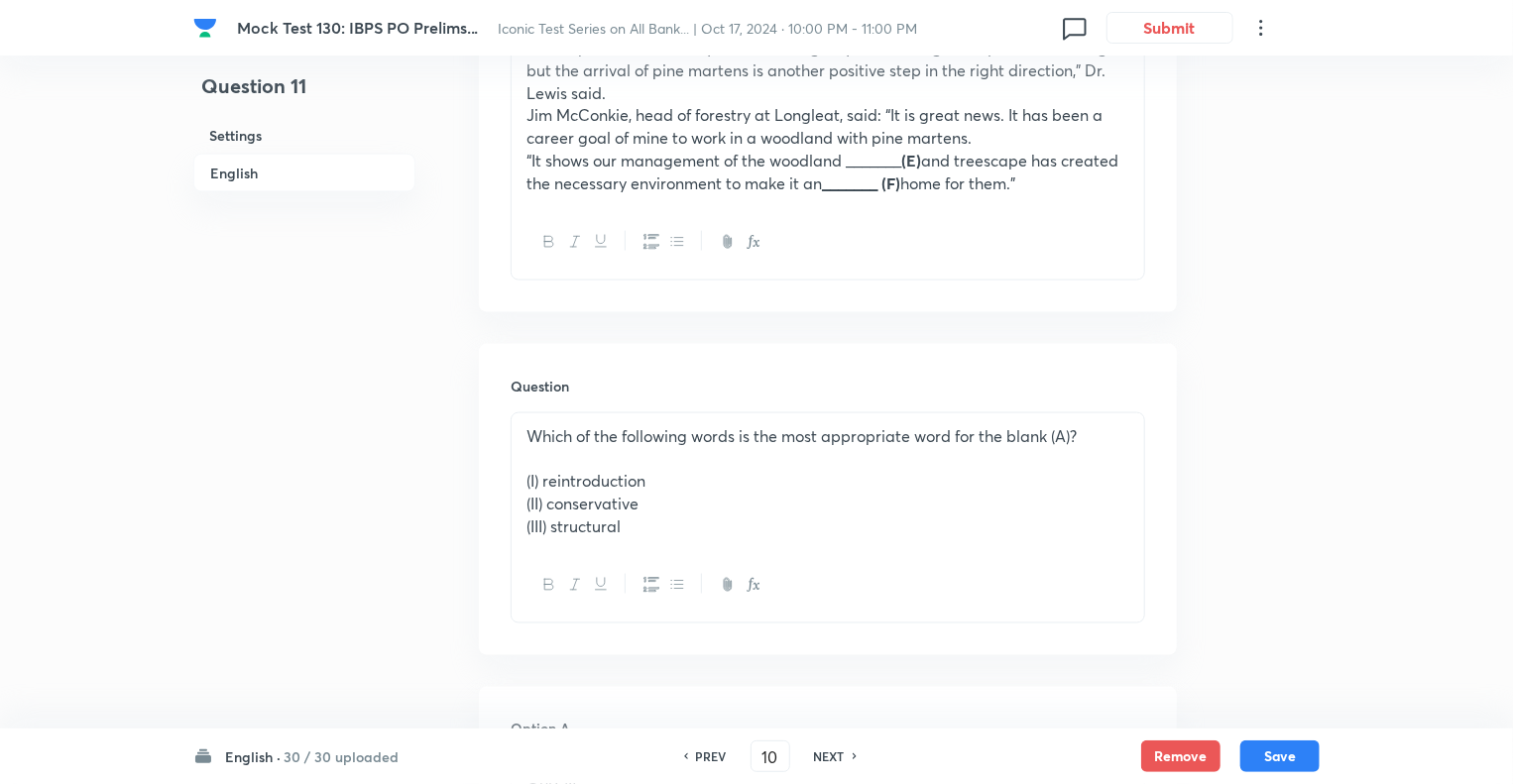 checkbox on "false" 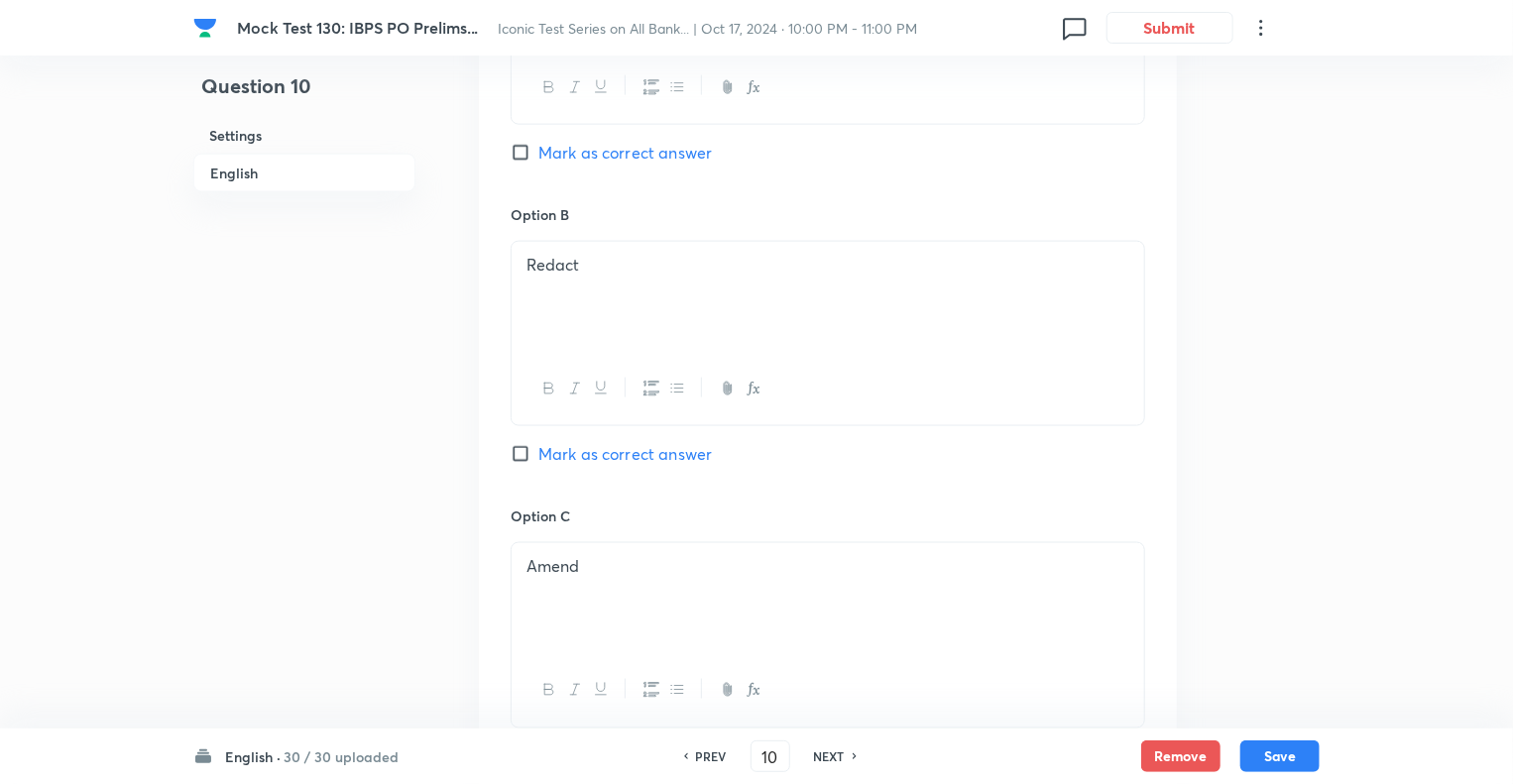 click on "NEXT" at bounding box center (829, 756) 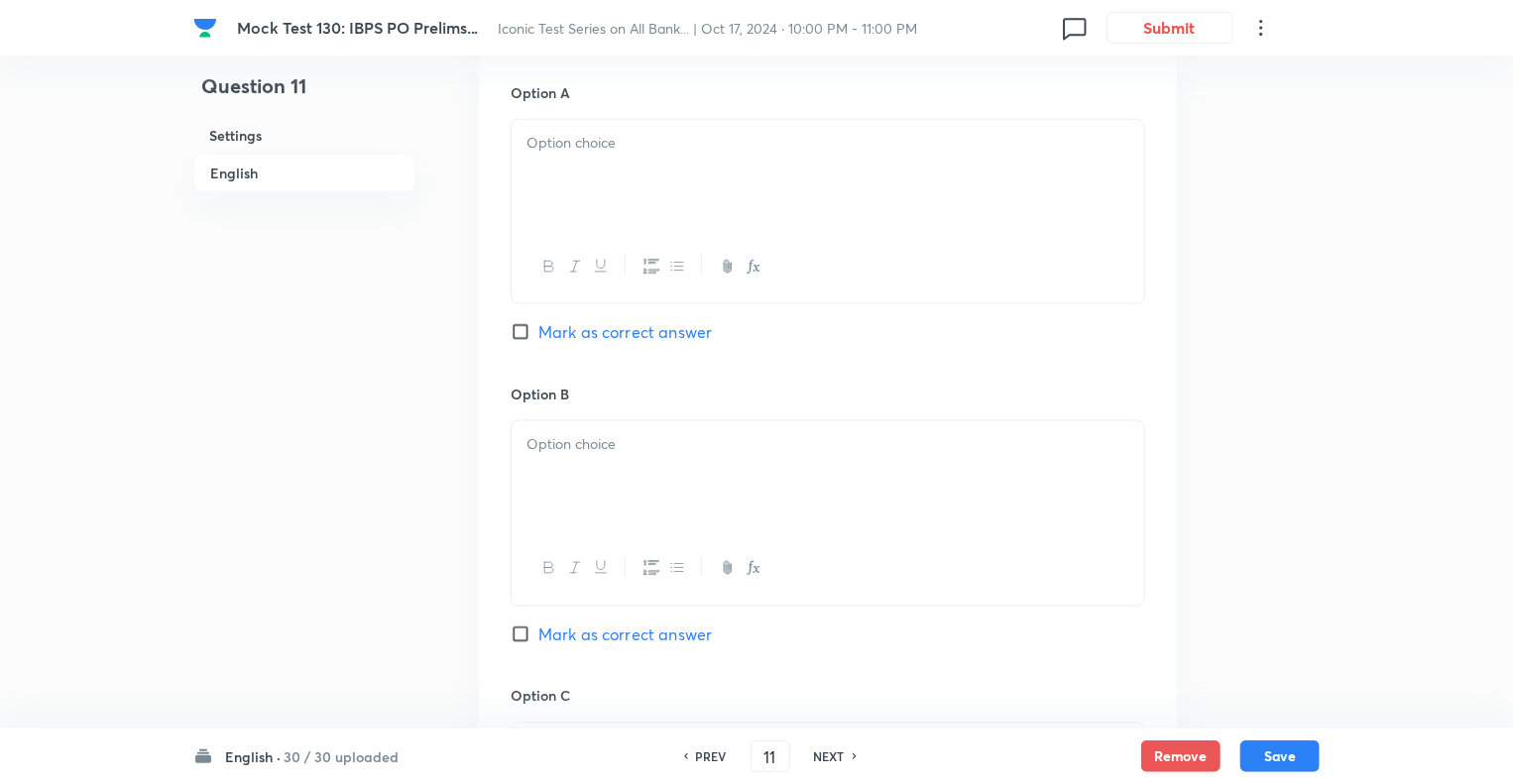 checkbox on "false" 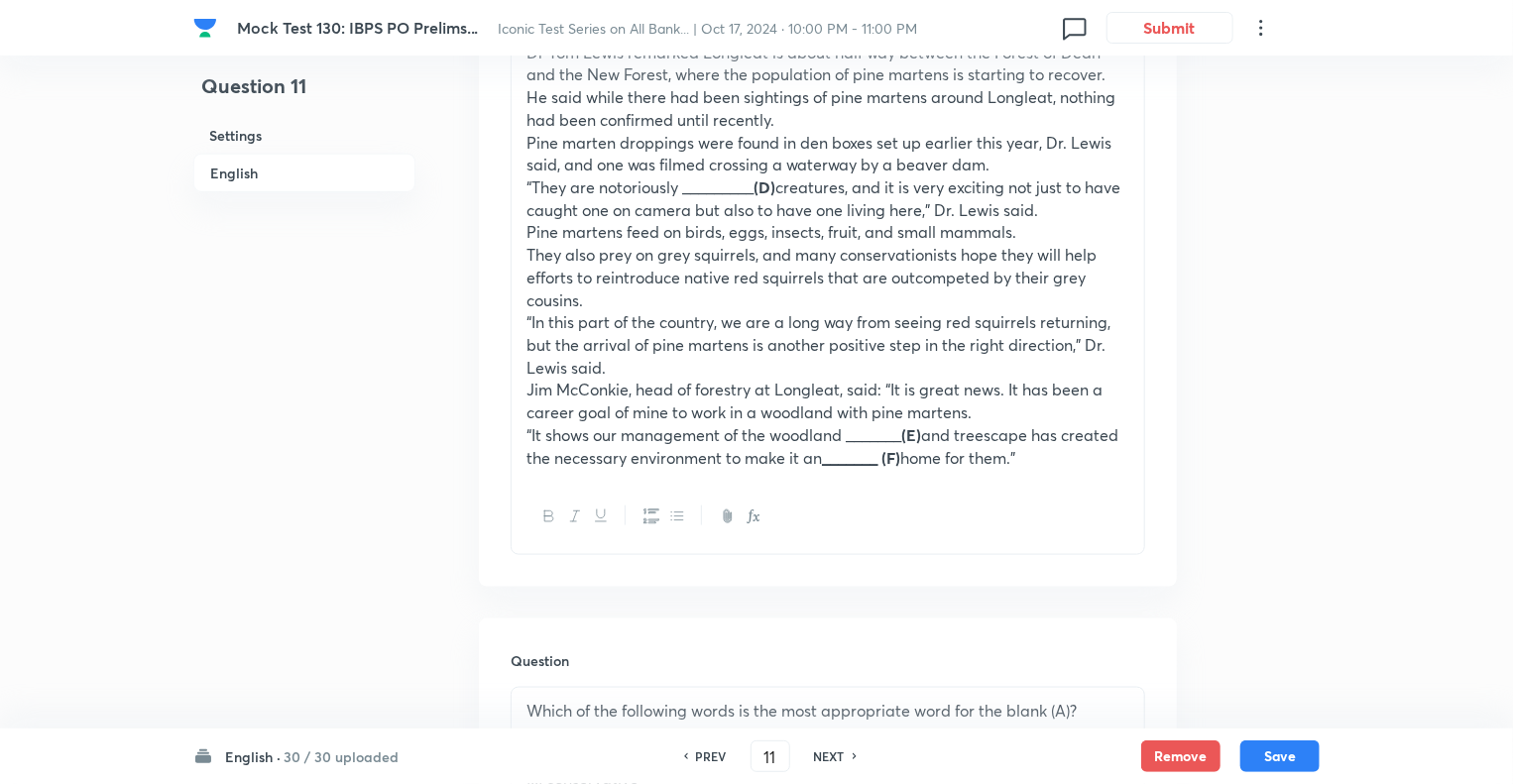 scroll, scrollTop: 714, scrollLeft: 0, axis: vertical 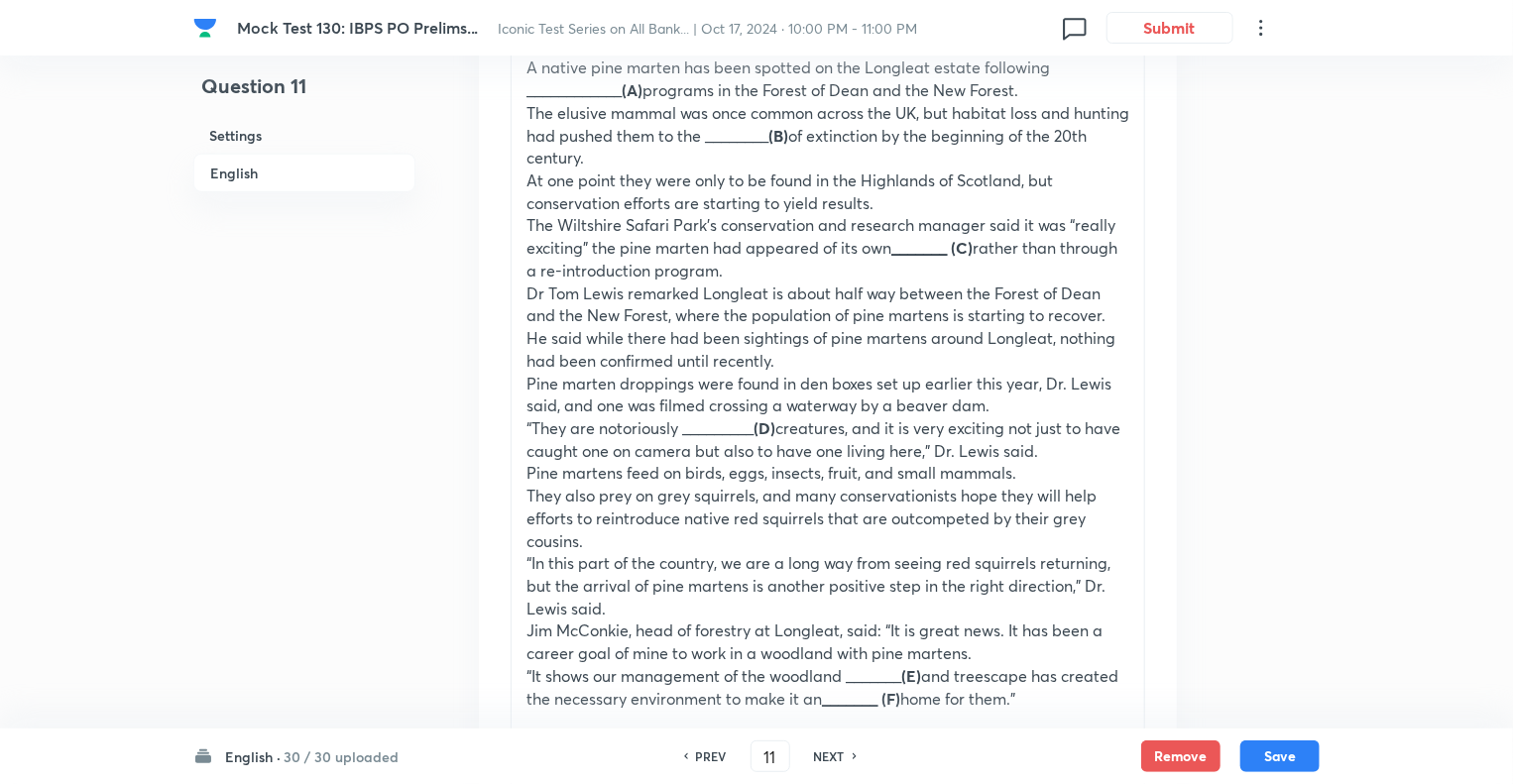 click on "They also prey on grey squirrels, and many conservationists hope they will help efforts to reintroduce native red squirrels that are outcompeted by their grey cousins." at bounding box center (828, 518) 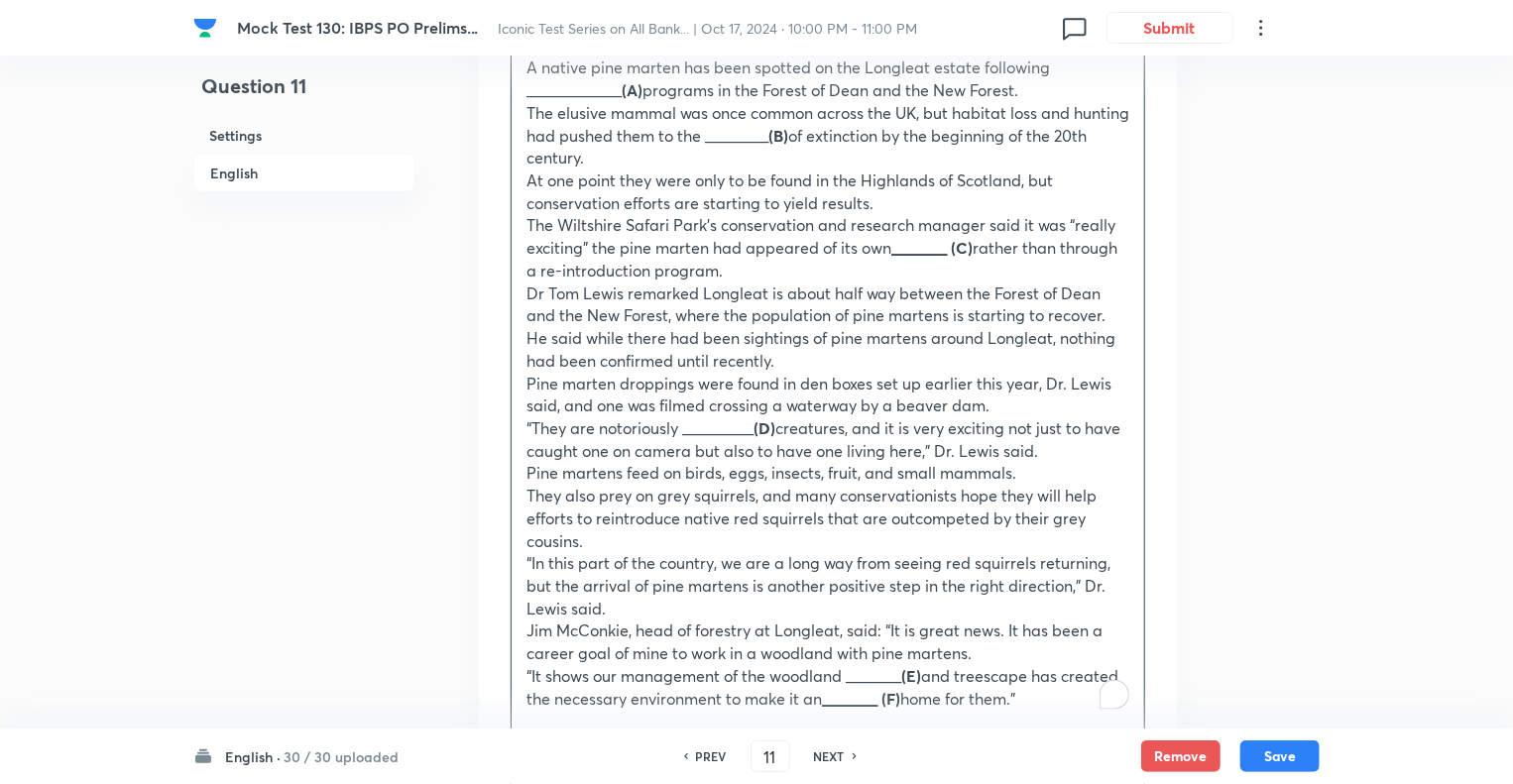 copy on "Cloze Test: A native pine marten has been spotted on the Longleat estate following ____________ (A)  programs in the Forest of Dean and the New Forest. The elusive mammal was once common across the UK, but habitat loss and hunting had pushed them to the ________ (B)  of extinction by the beginning of the 20th century. At one point they were only to be found in the Highlands of Scotland, but conservation efforts are starting to yield results. The Wiltshire Safari Park's conservation and research manager said it was “really exciting” the pine marten had appeared of its own  _______ (C)  rather than through a re-introduction program. Dr Tom Lewis remarked Longleat is about half way between the Forest of Dean and the New Forest, where the population of pine martens is starting to recover. He said while there had been sightings of pine martens around Longleat, nothing had been confirmed until recently. Pine marten droppings were found in den boxes set up earlier this year, Dr. Lewis said, and one was filmed cro..." 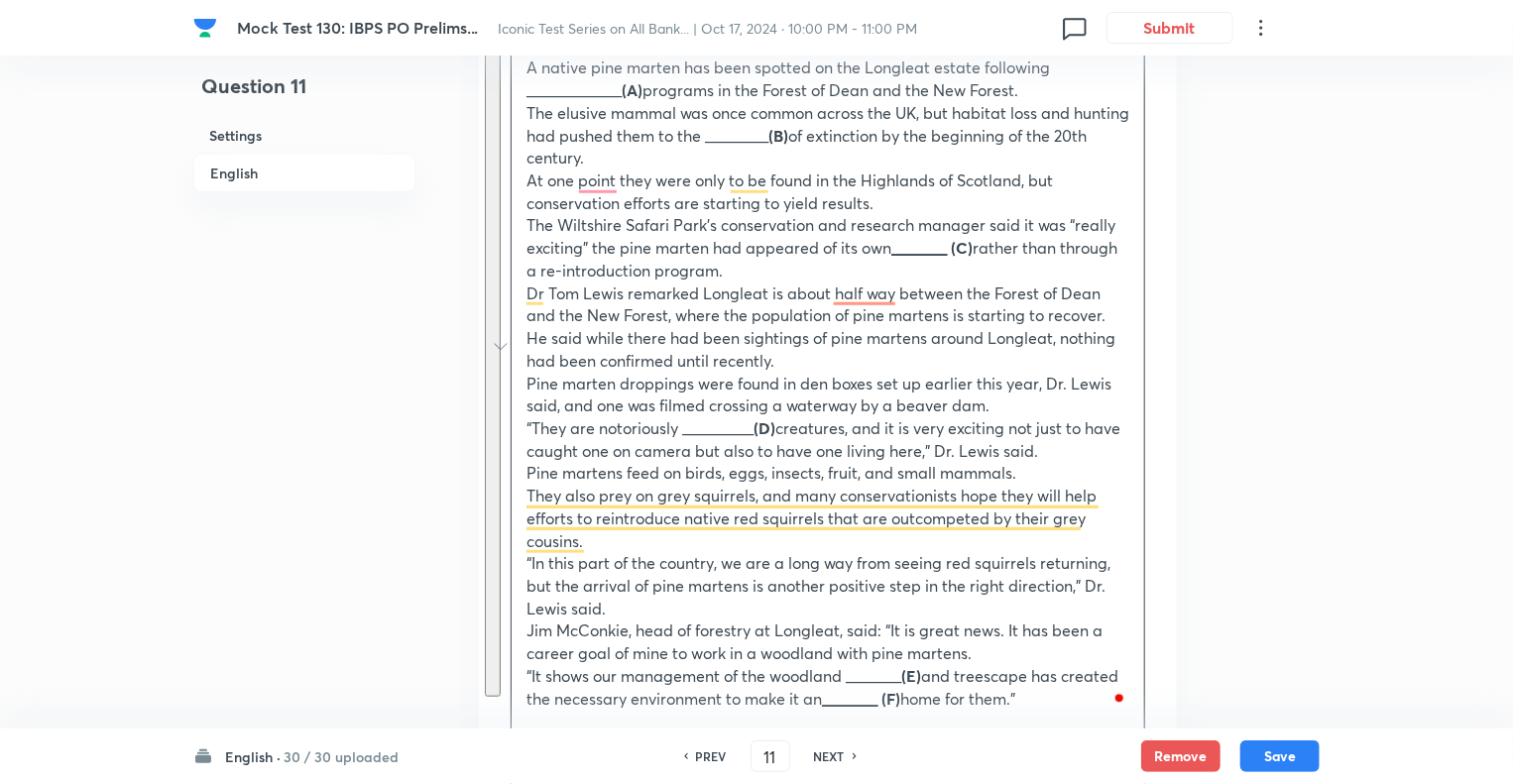 click on "Question 11 Settings English" at bounding box center [304, 1325] 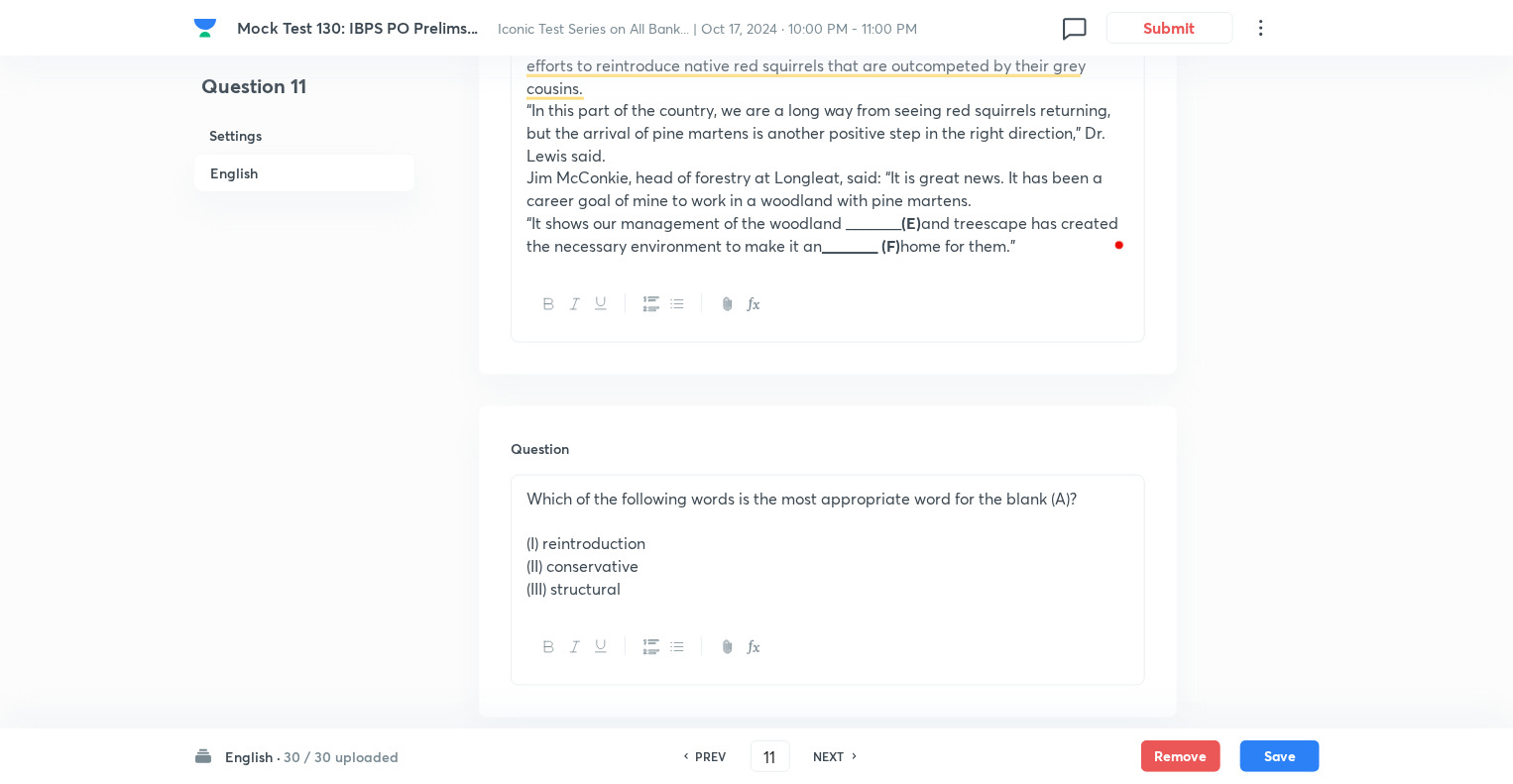 scroll, scrollTop: 1189, scrollLeft: 0, axis: vertical 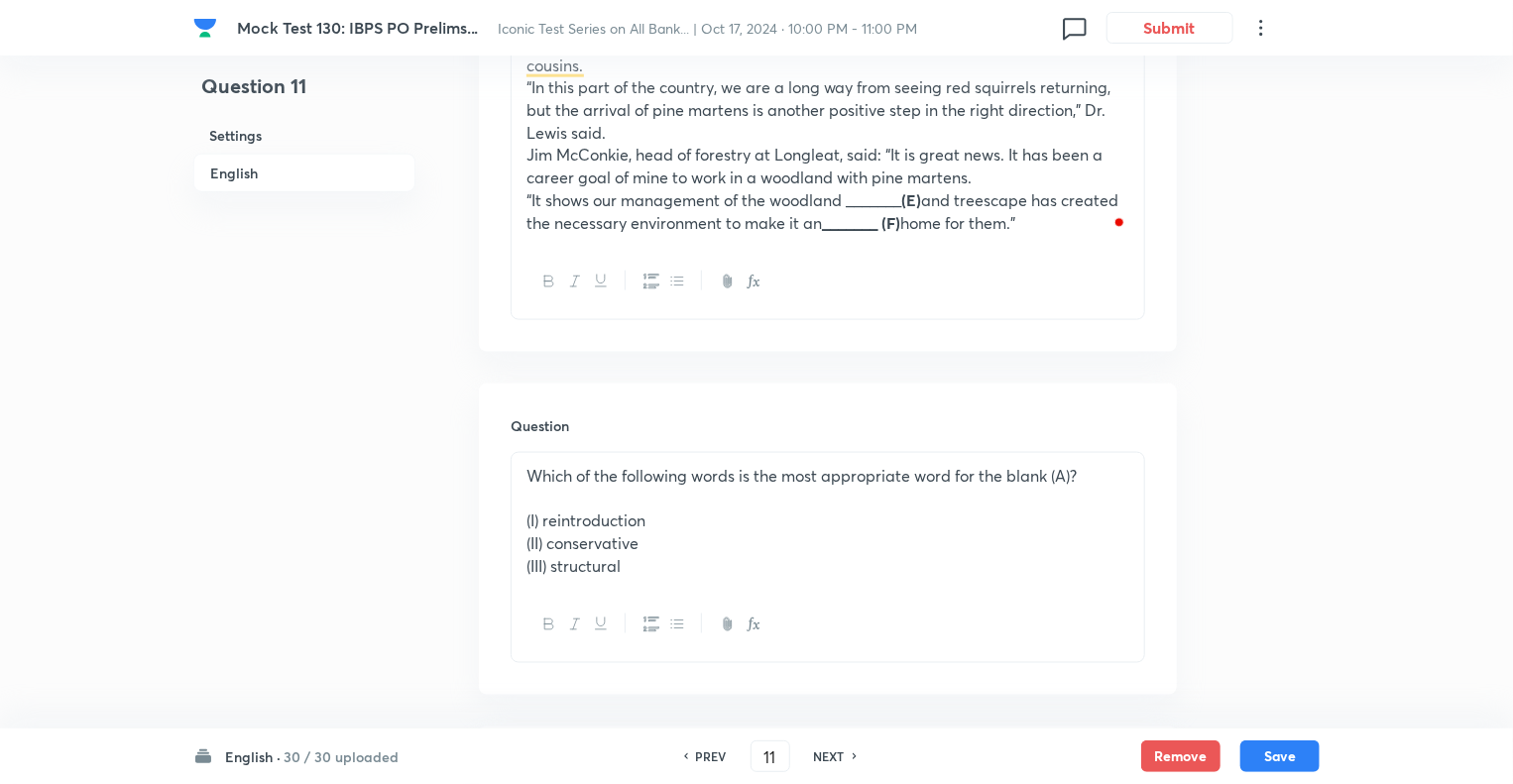 click on "NEXT" at bounding box center [829, 756] 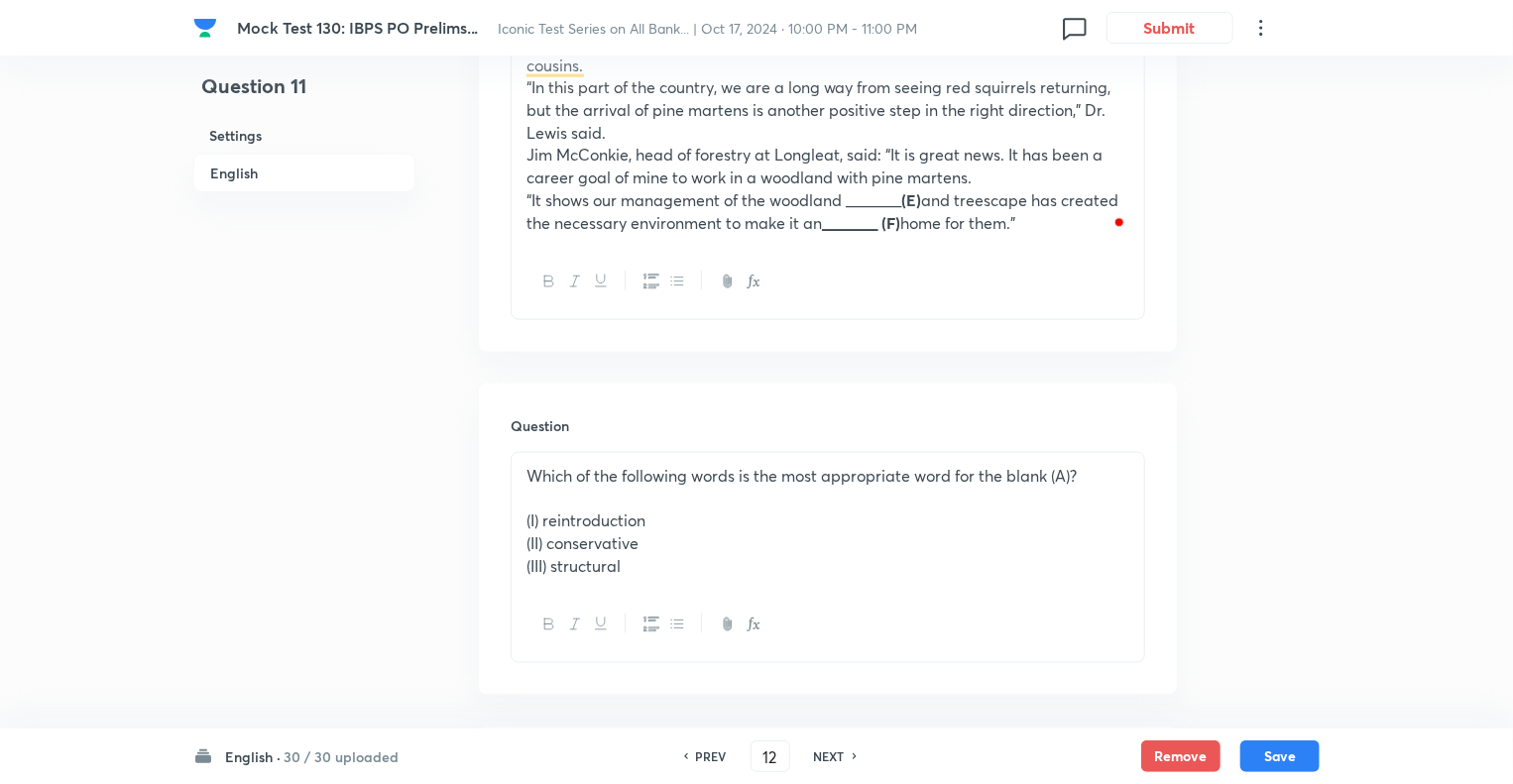 checkbox on "false" 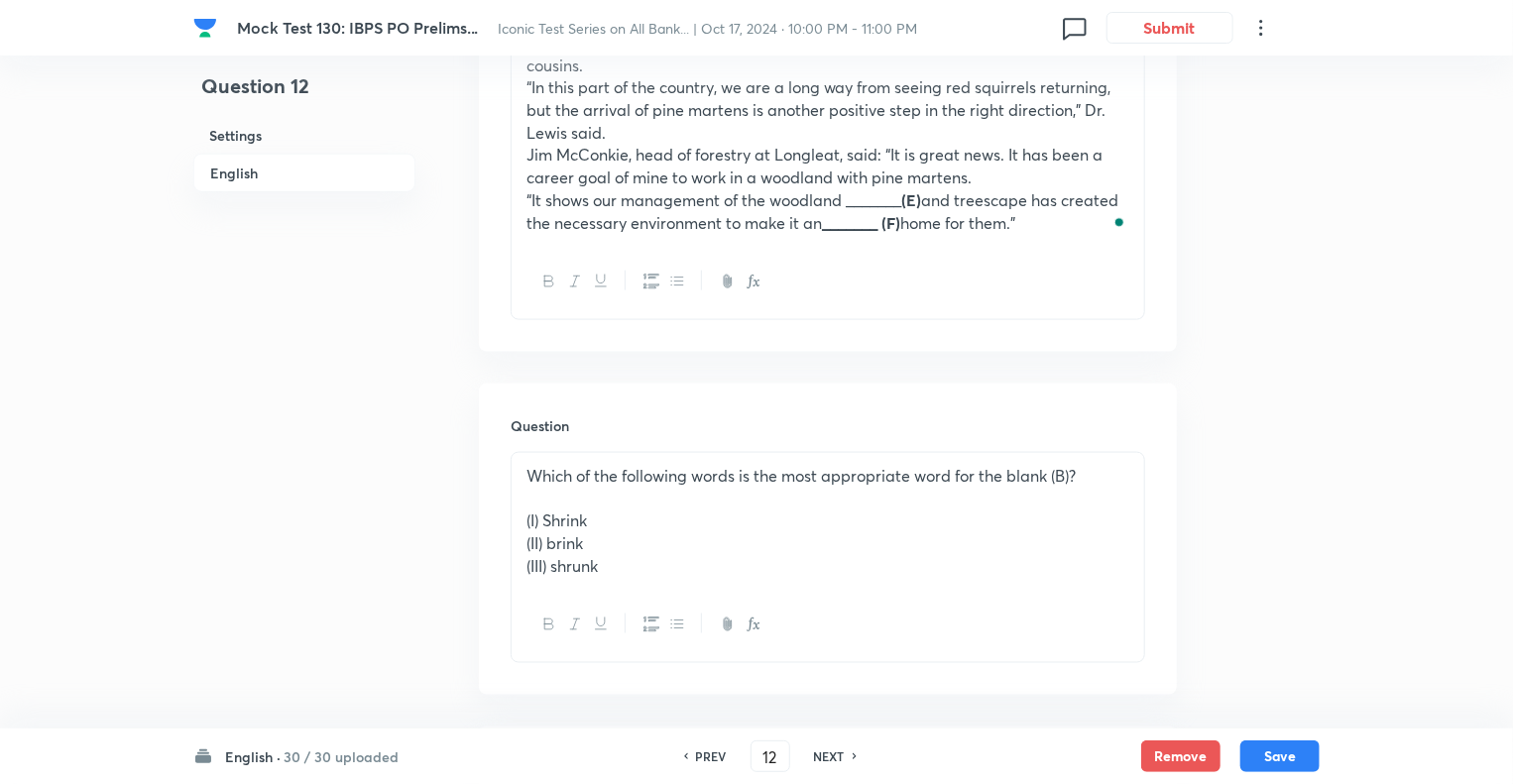 click on "NEXT" at bounding box center [829, 756] 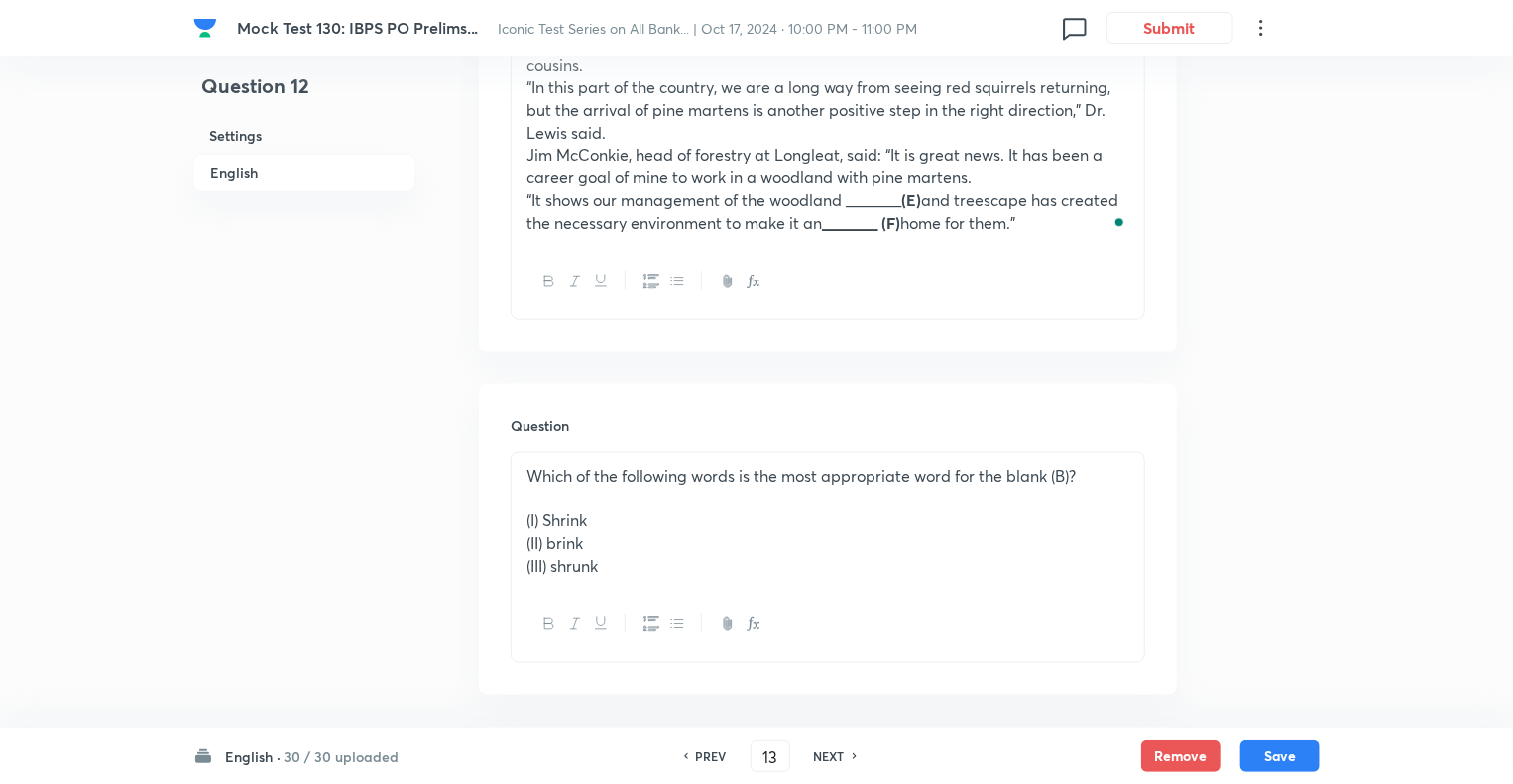 checkbox on "false" 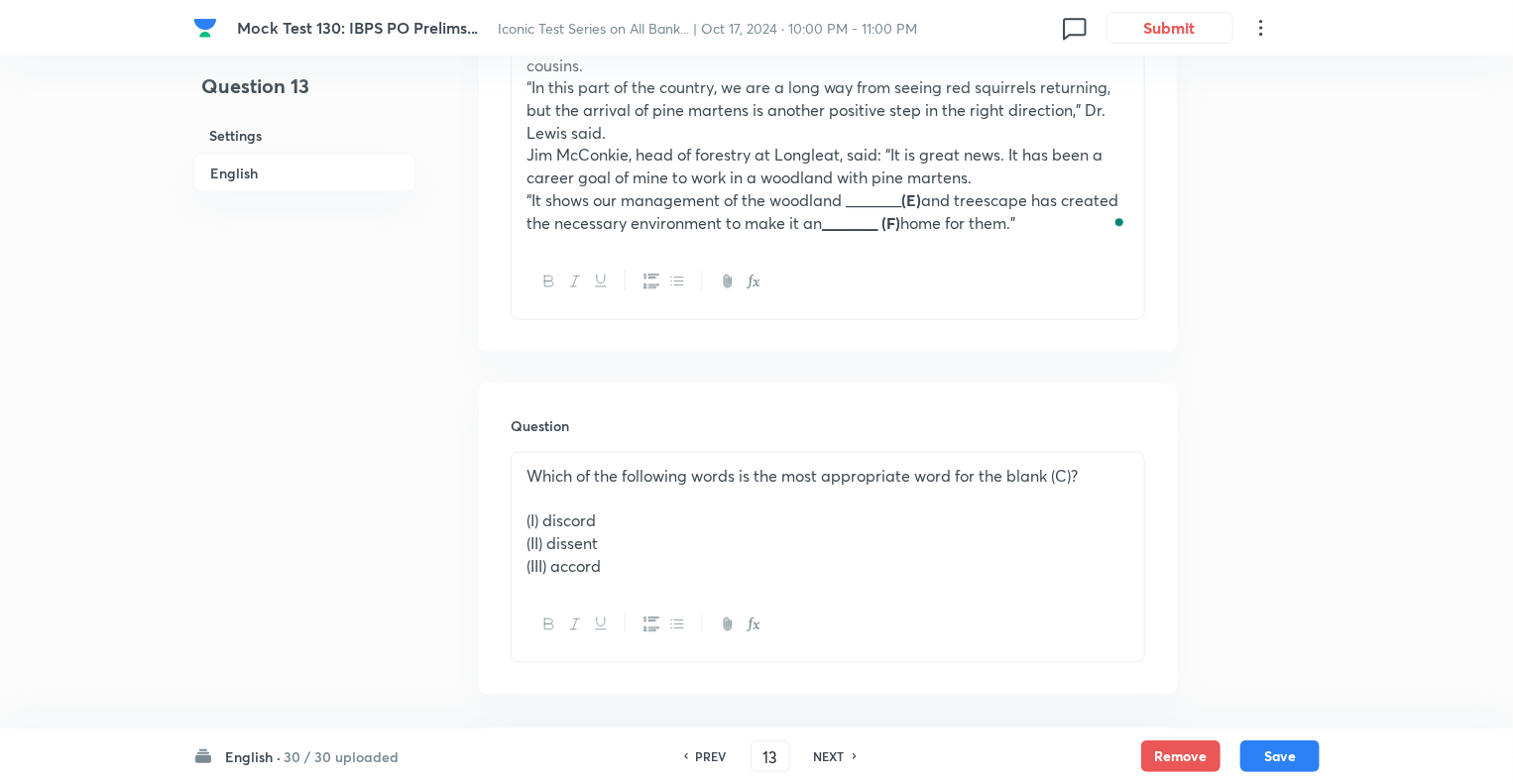 click on "NEXT" at bounding box center (829, 756) 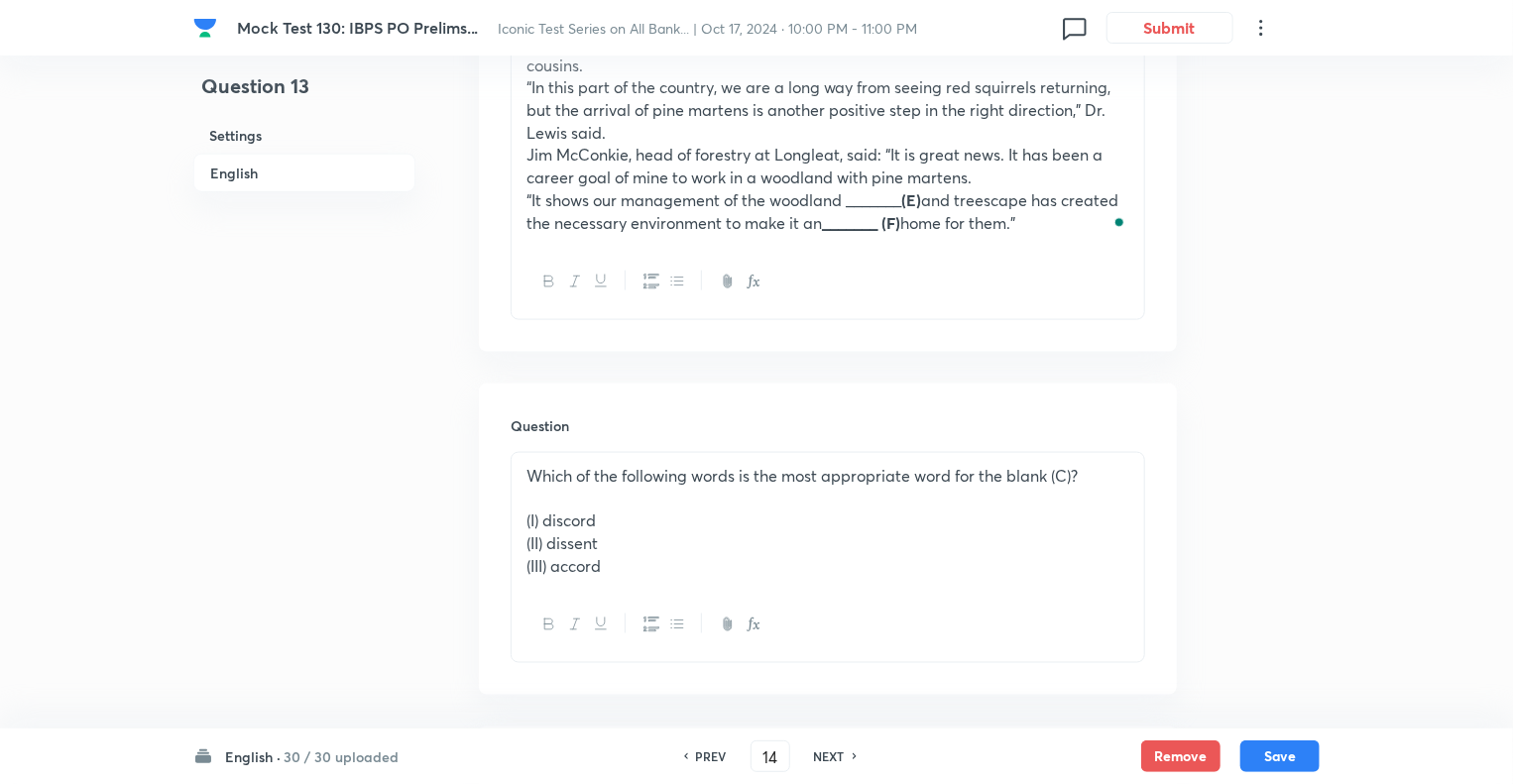 checkbox on "false" 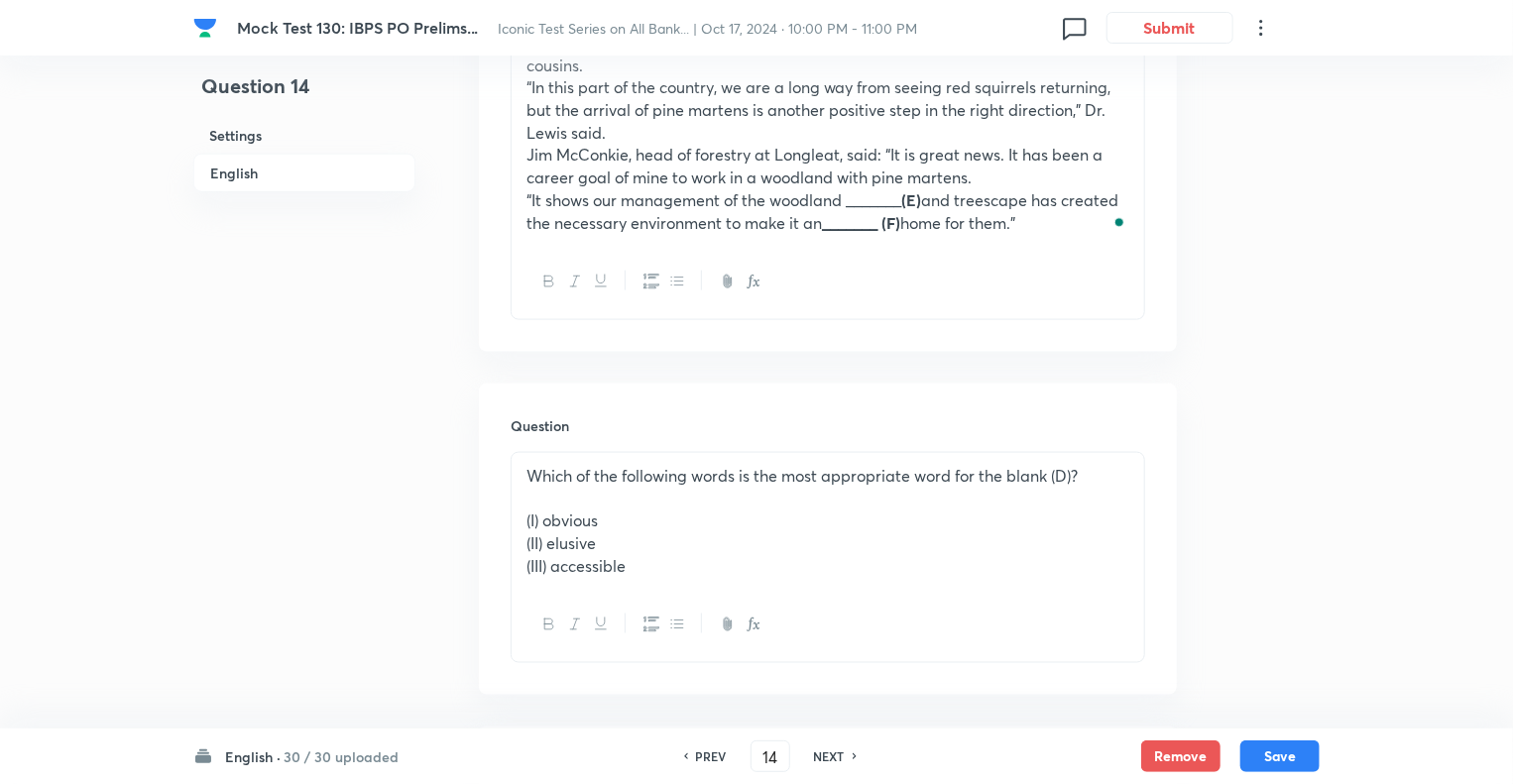 click on "NEXT" at bounding box center (829, 756) 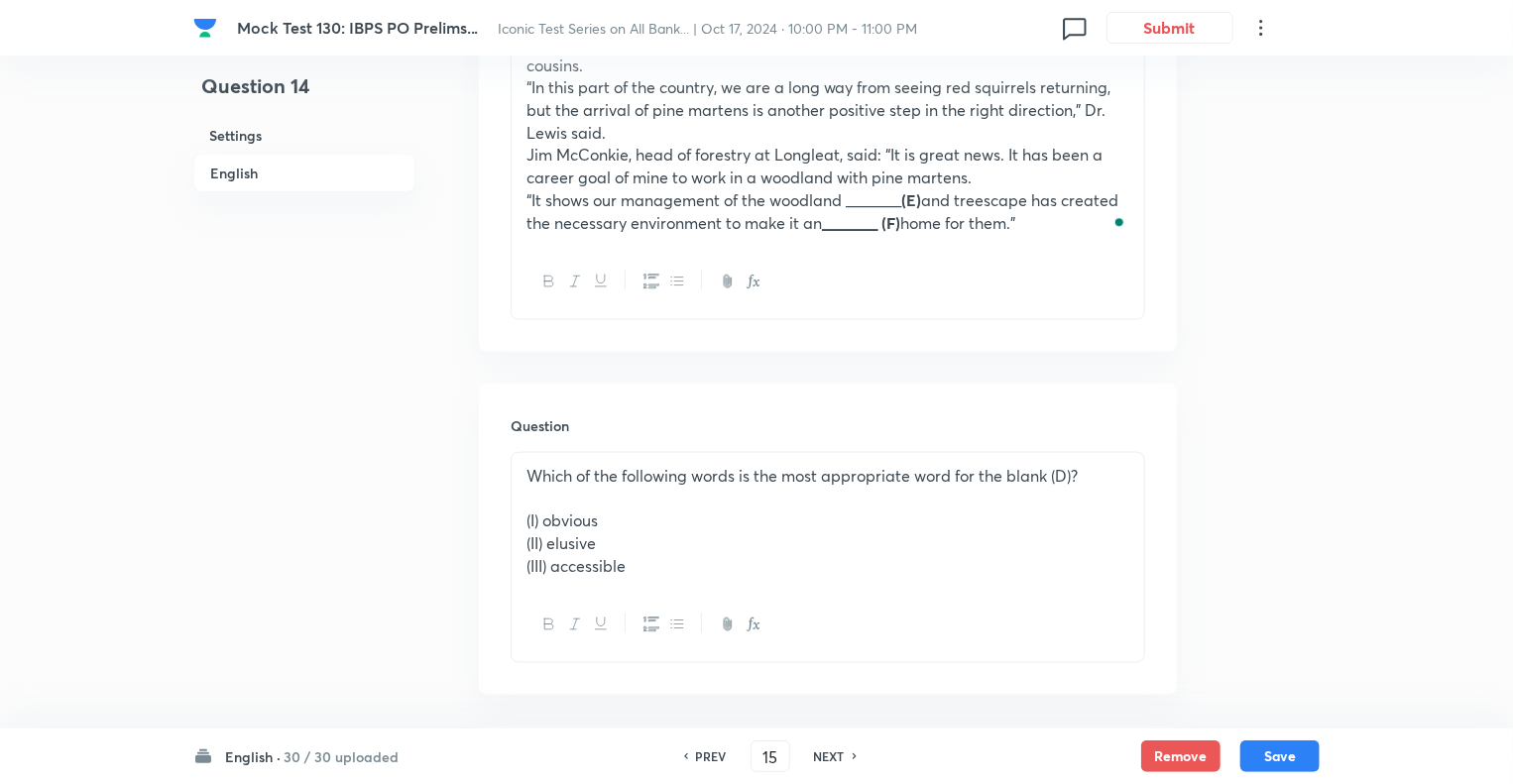 checkbox on "false" 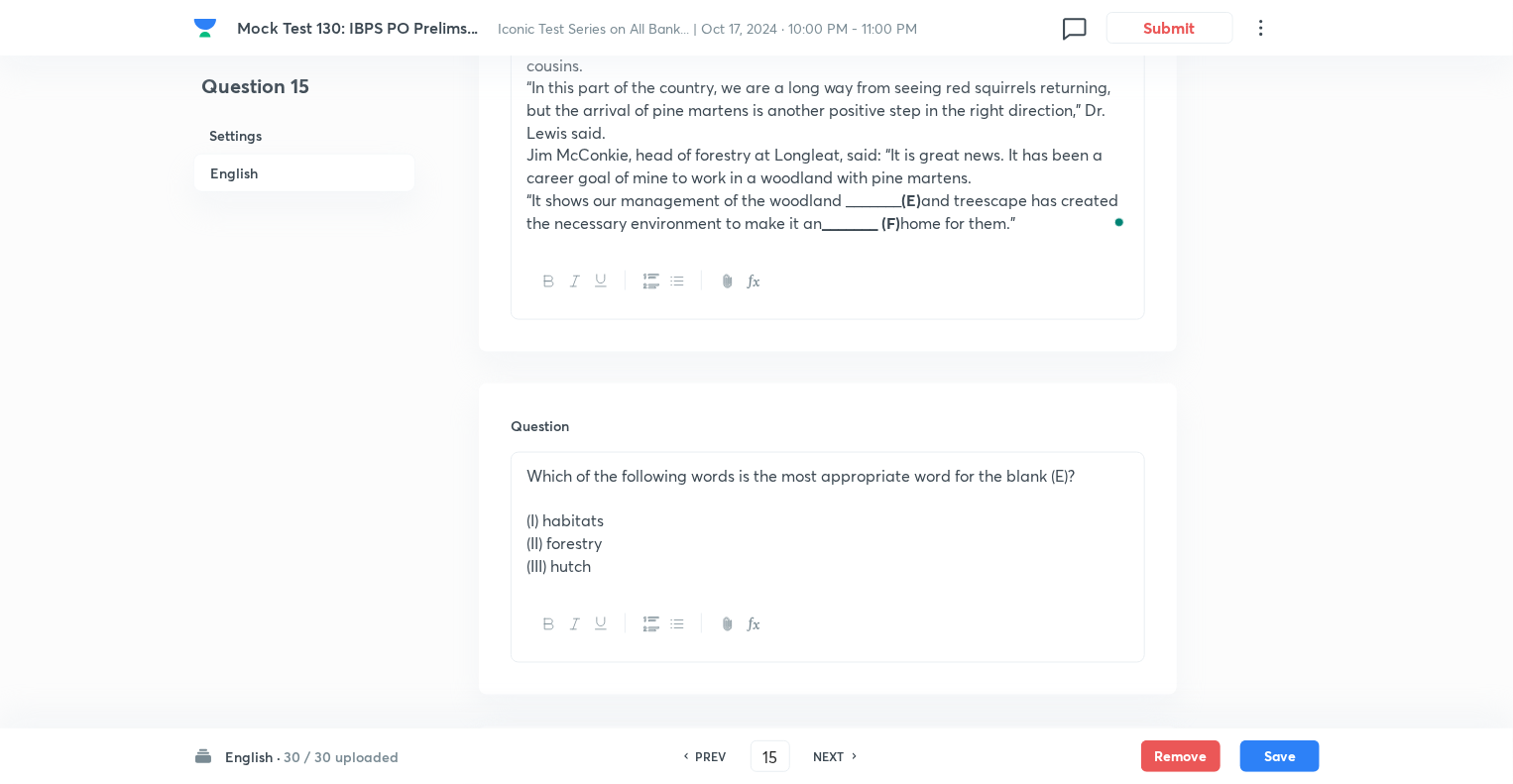 click on "NEXT" at bounding box center (829, 756) 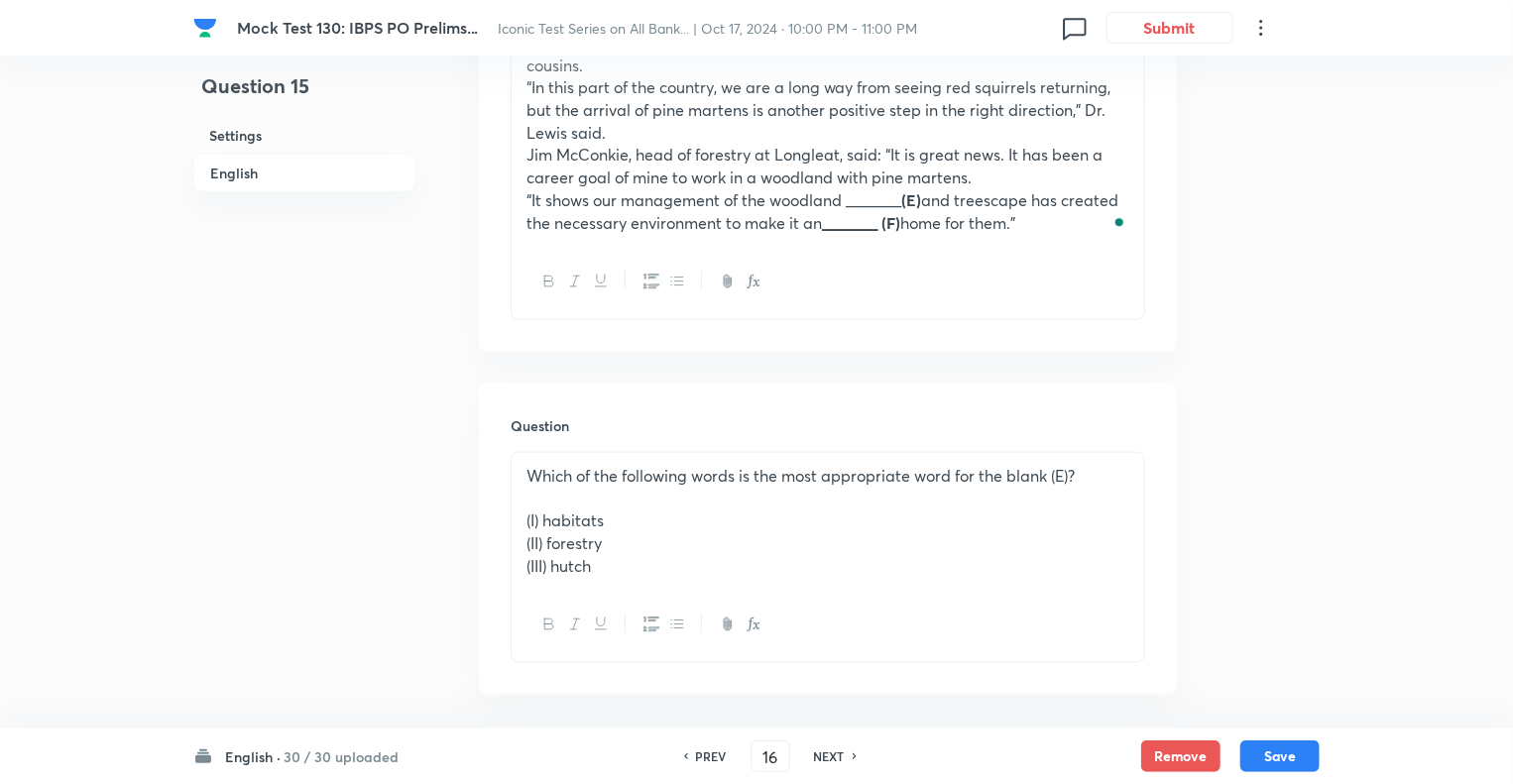 checkbox on "false" 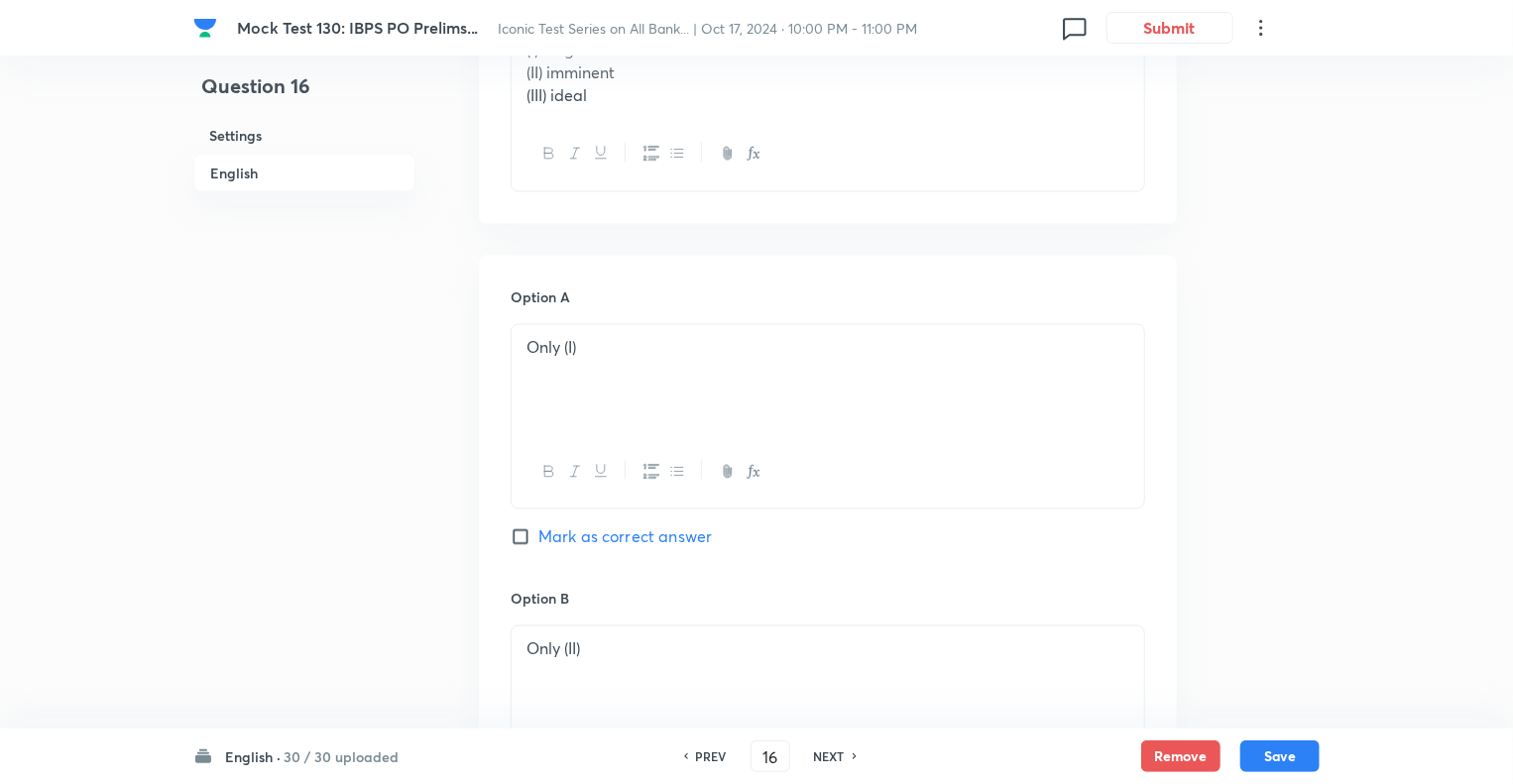scroll, scrollTop: 1487, scrollLeft: 0, axis: vertical 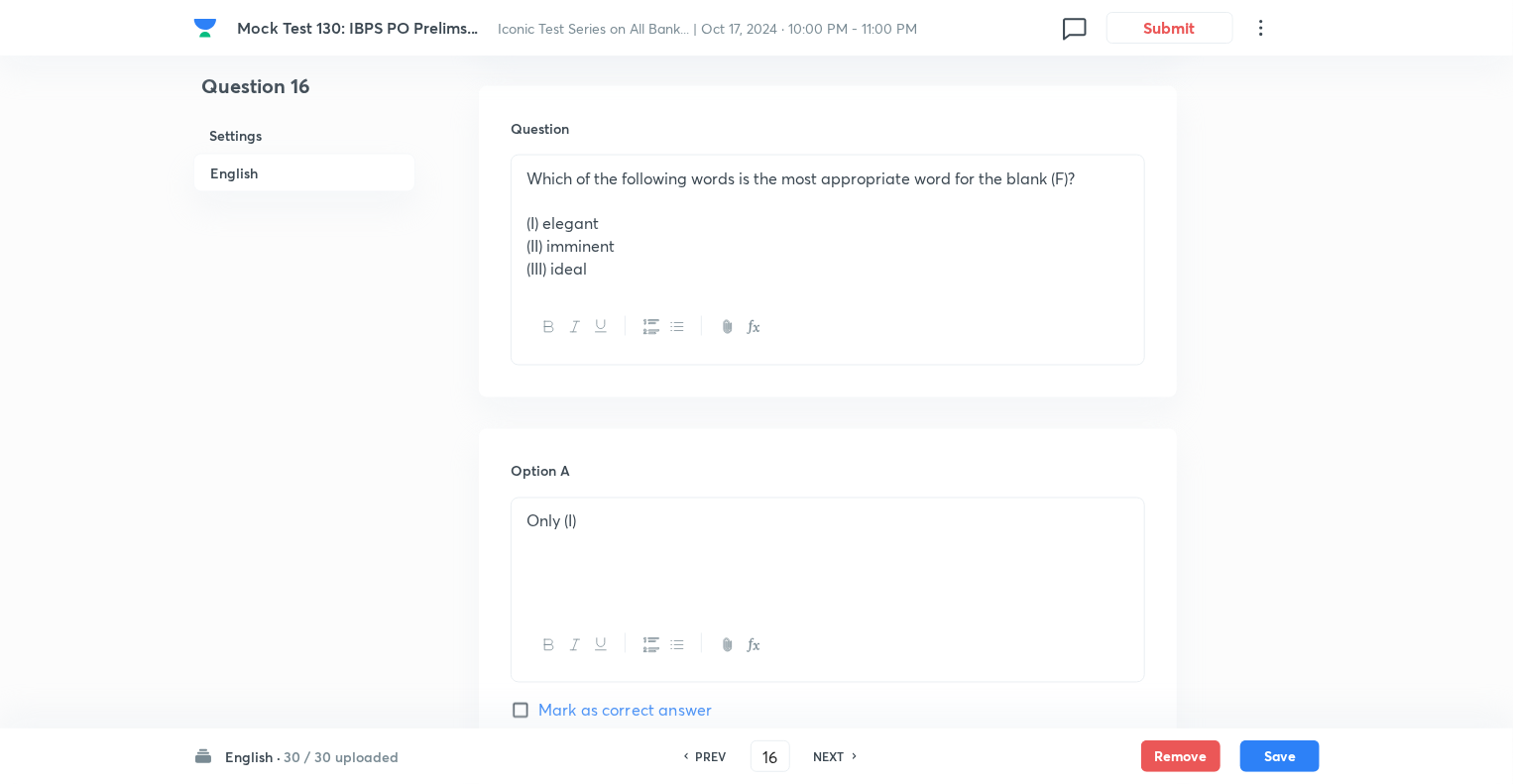click on "(II) imminent" at bounding box center [828, 246] 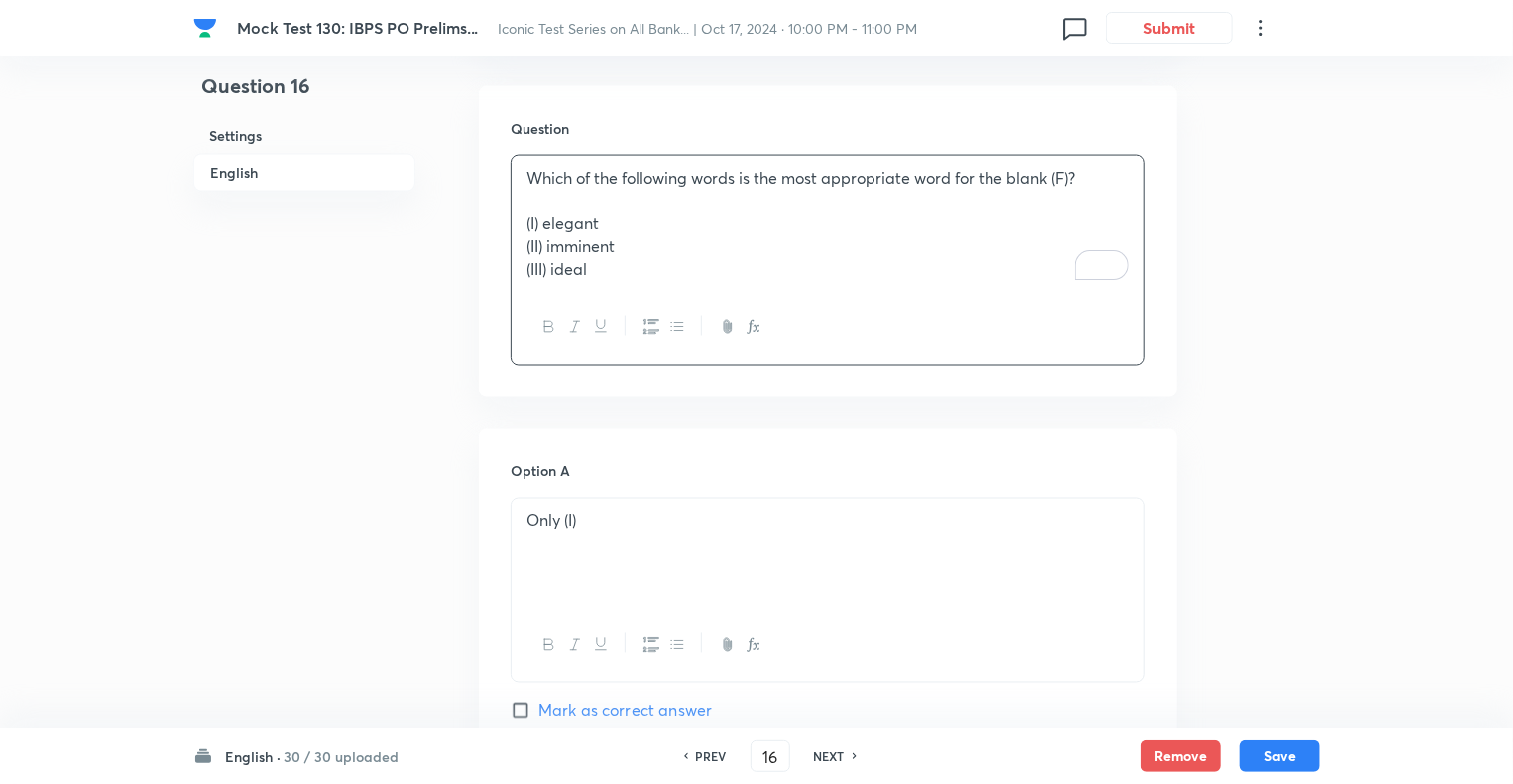 click on "PREV" at bounding box center [711, 756] 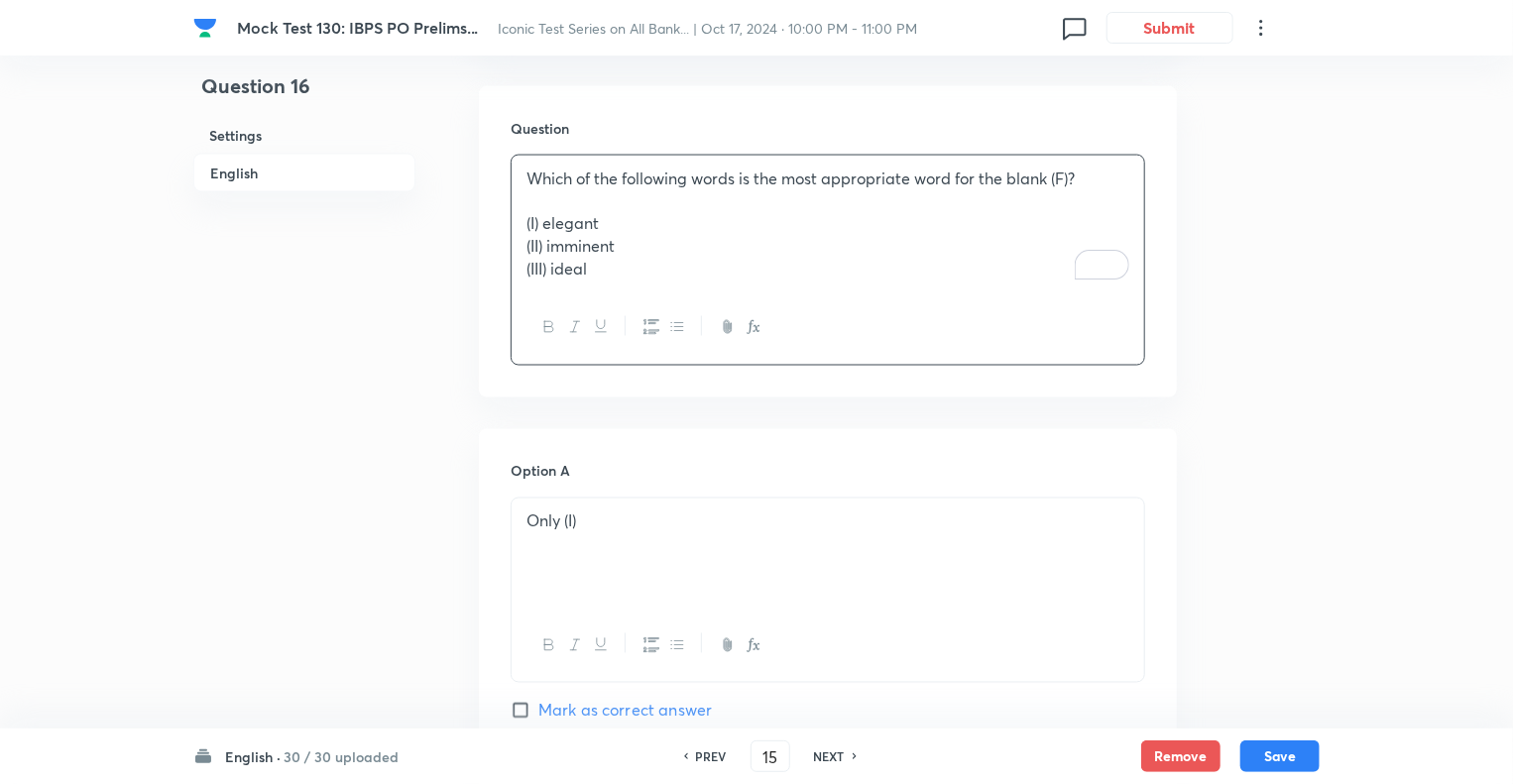 checkbox on "false" 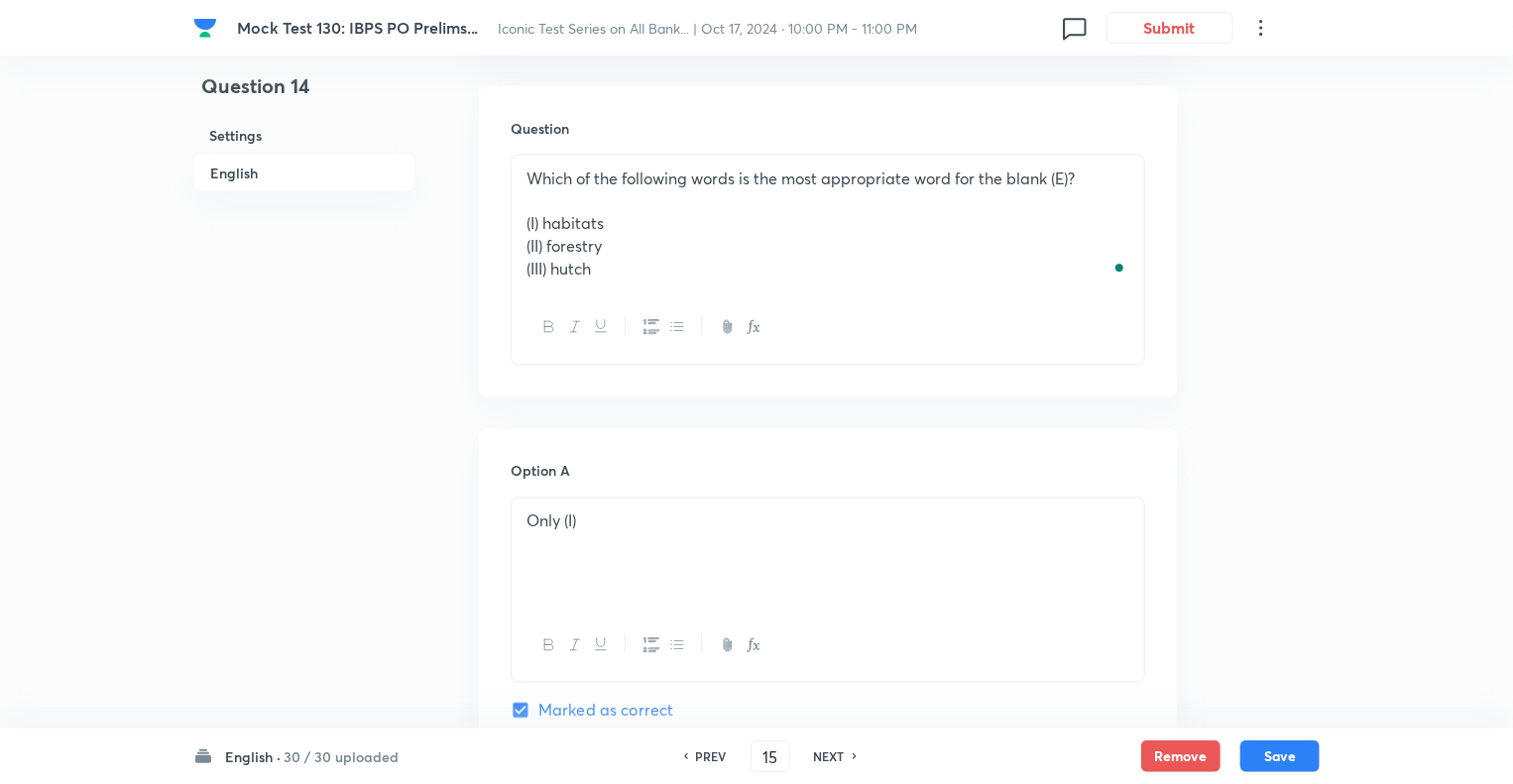 type on "14" 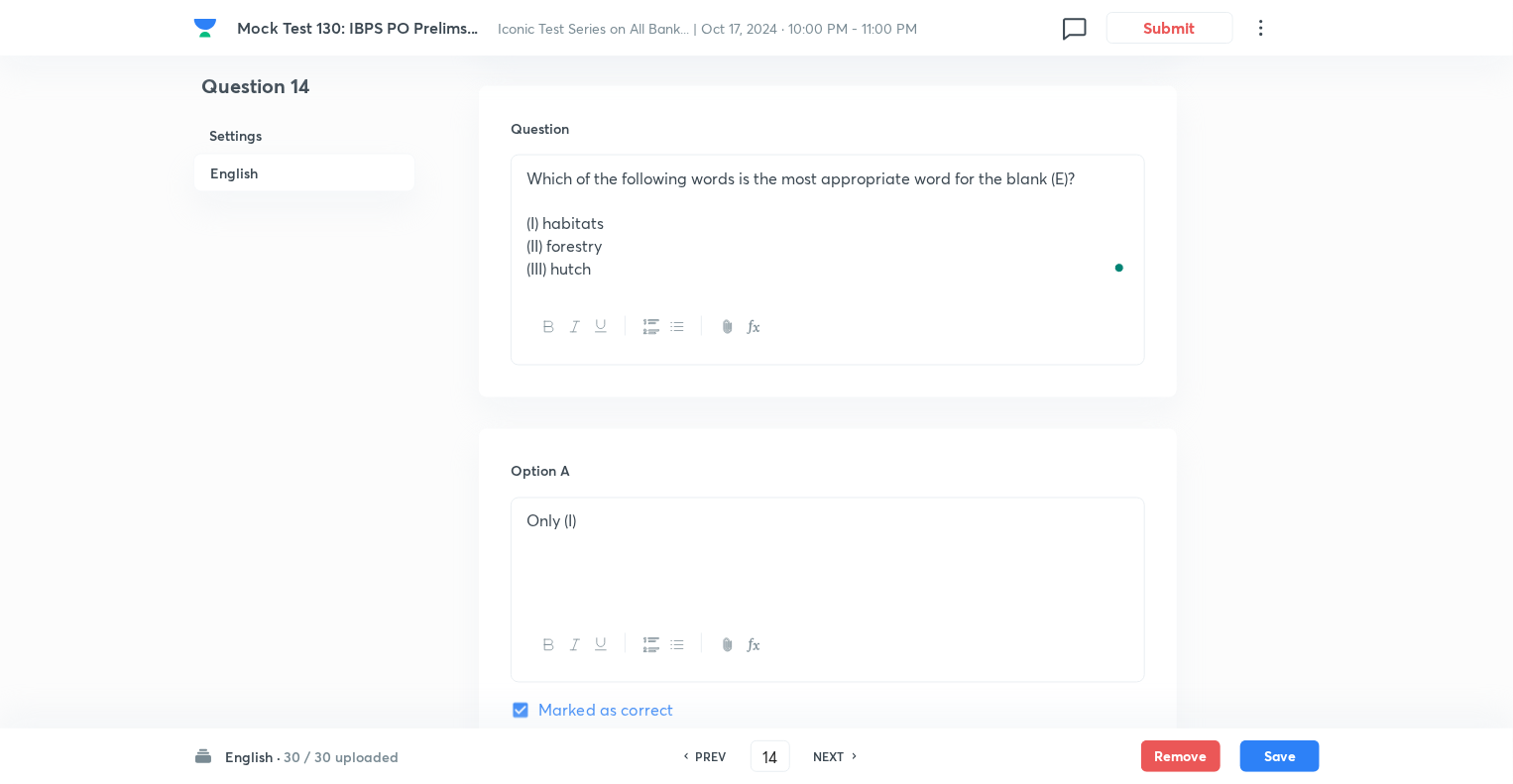 checkbox on "false" 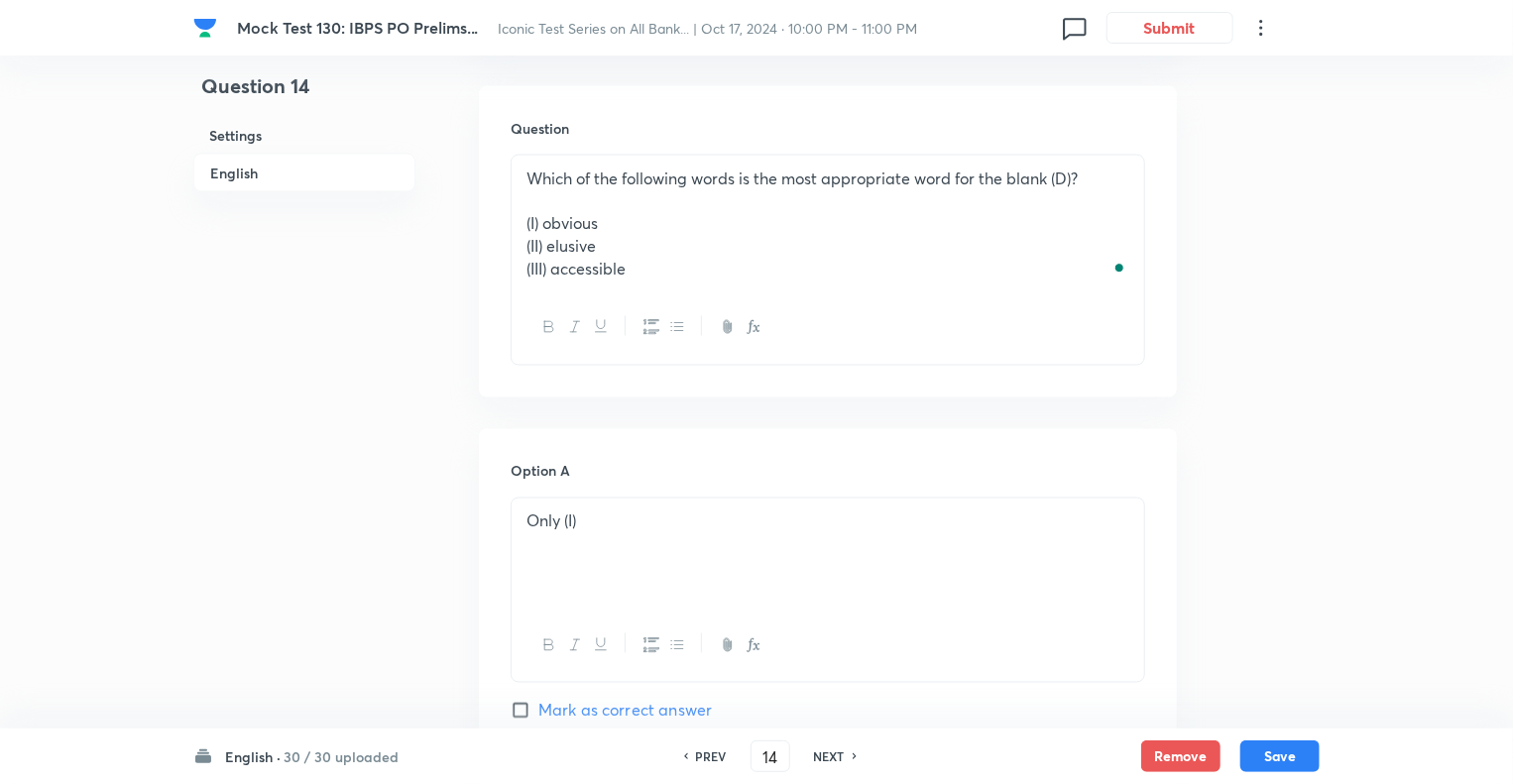 click on "PREV" at bounding box center (711, 756) 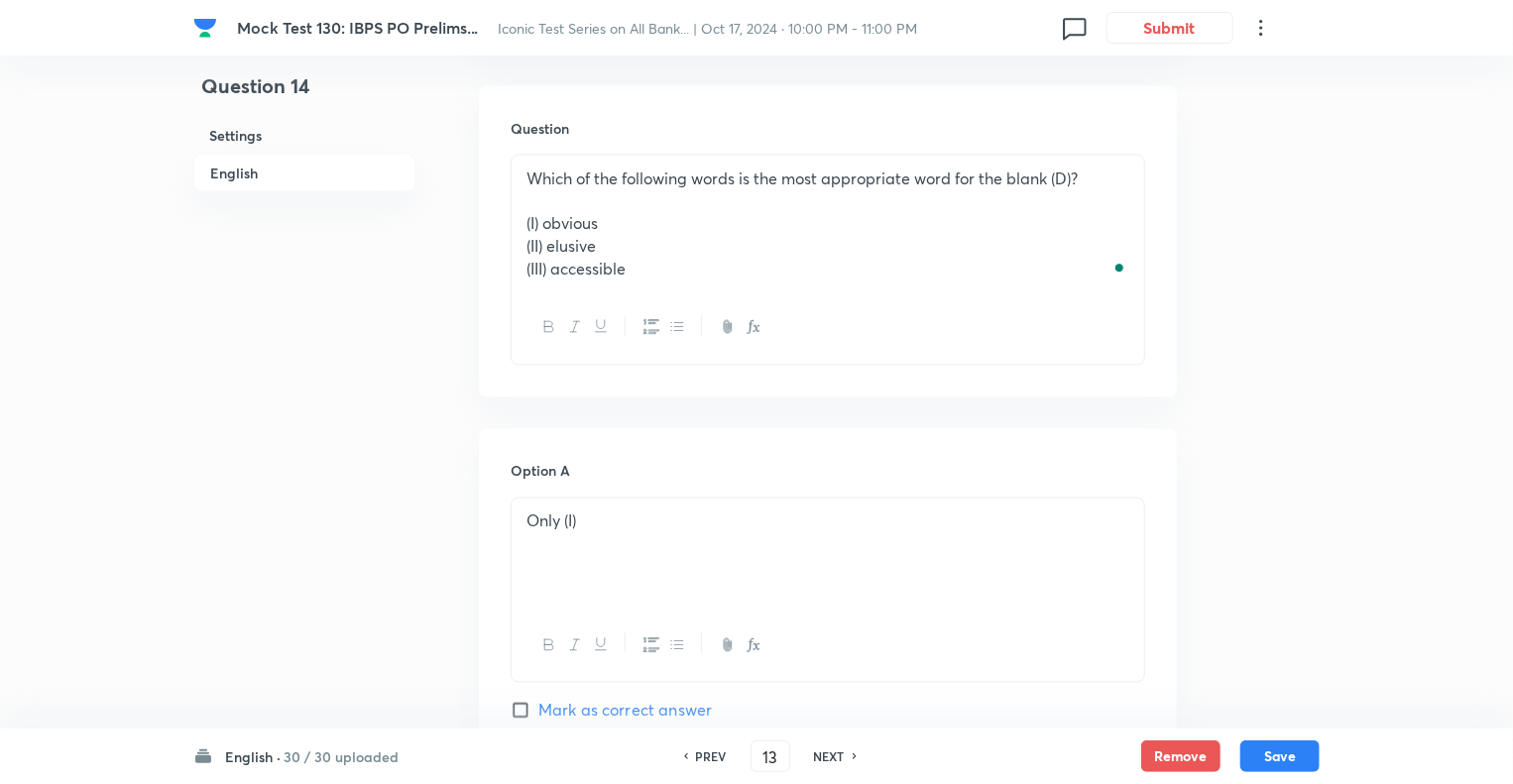 checkbox on "false" 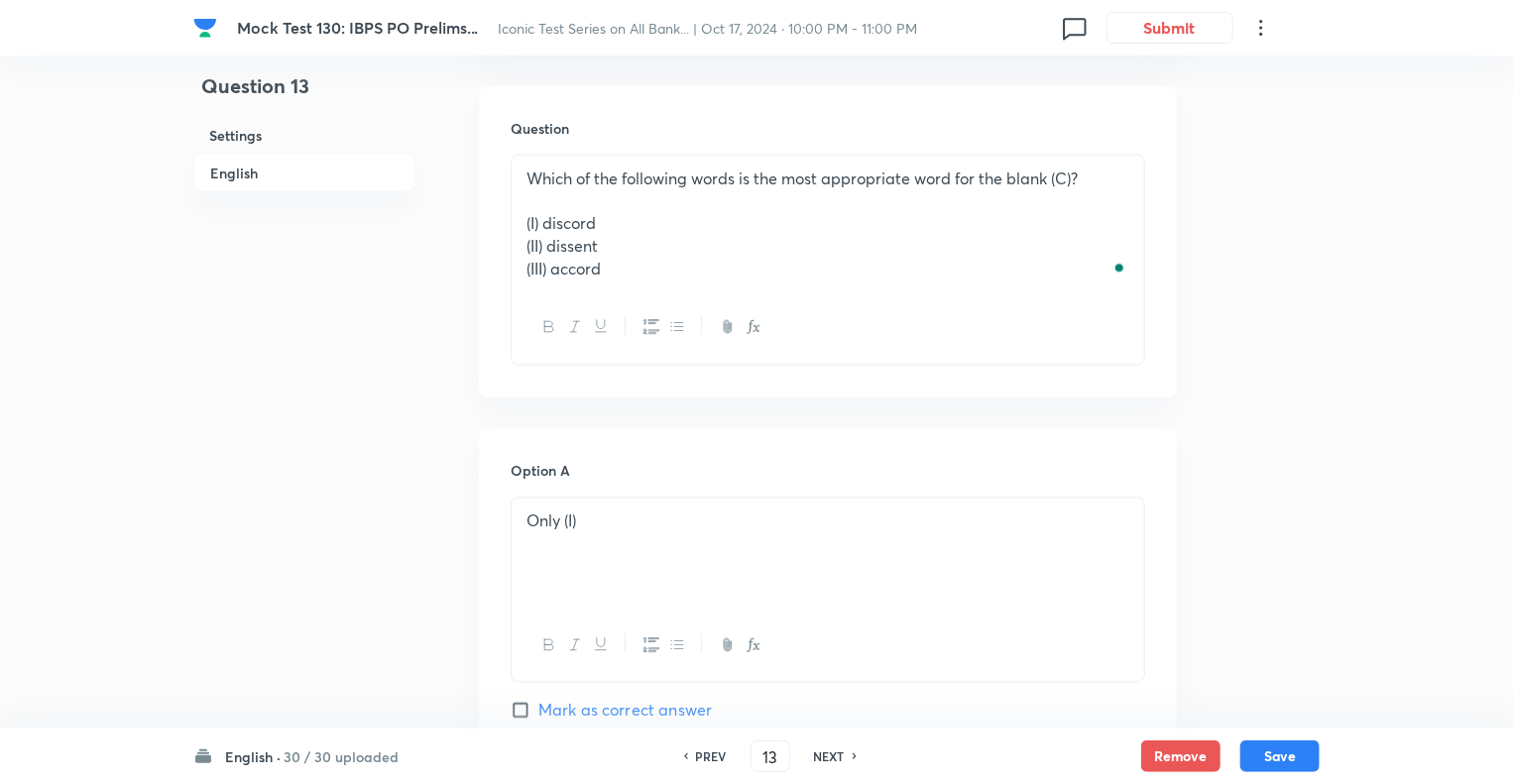 click on "PREV" at bounding box center [711, 756] 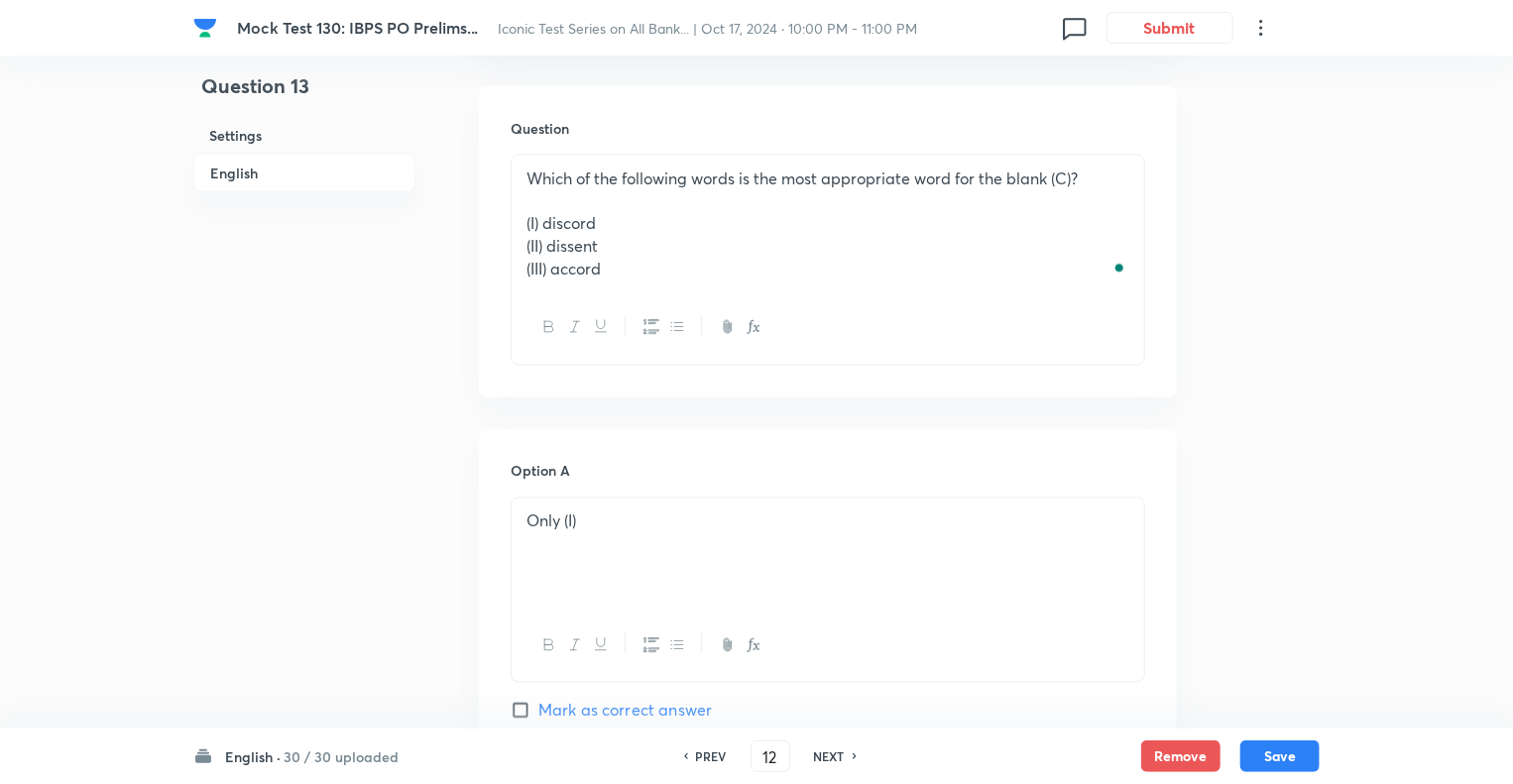 checkbox on "false" 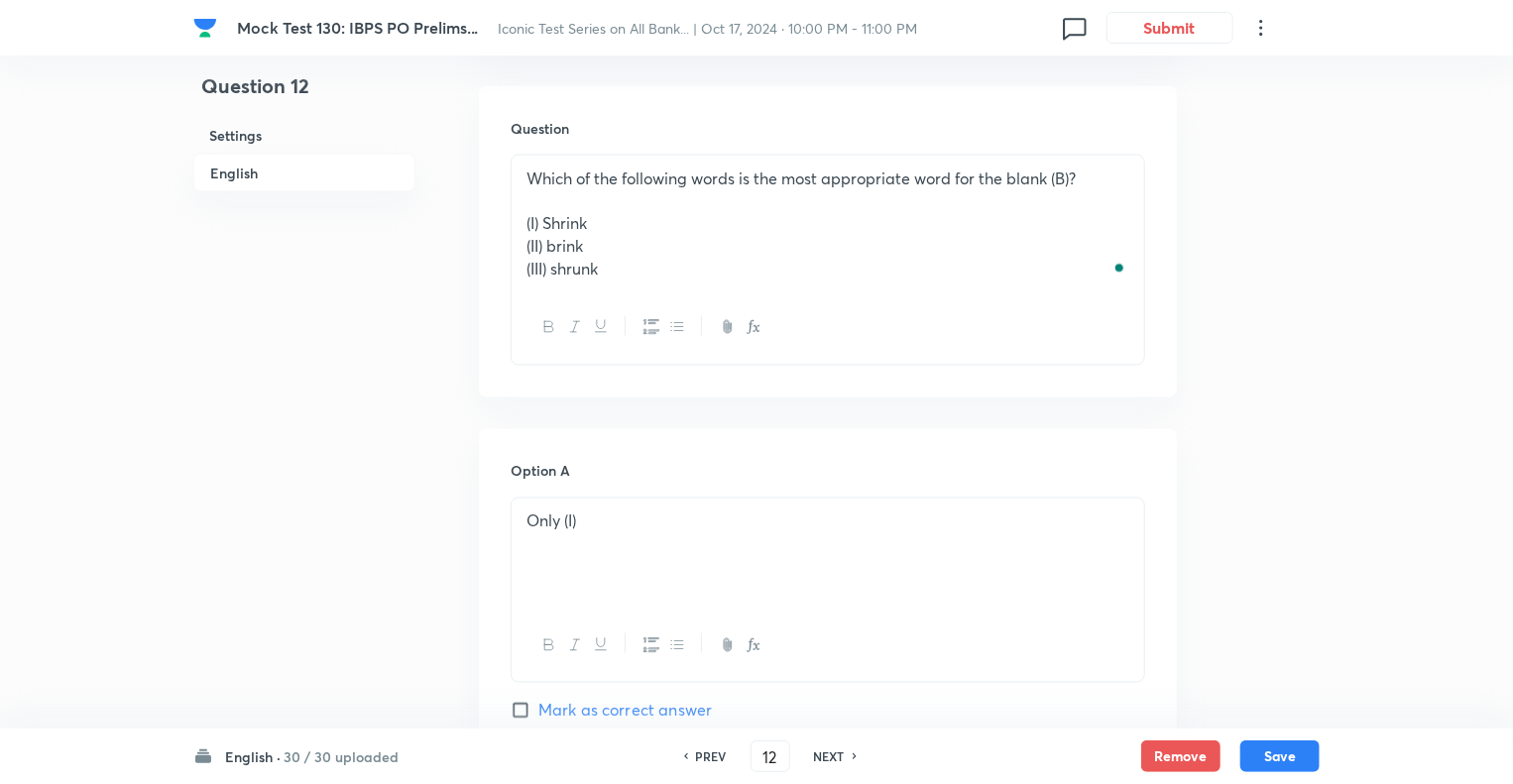 click on "PREV" at bounding box center (711, 756) 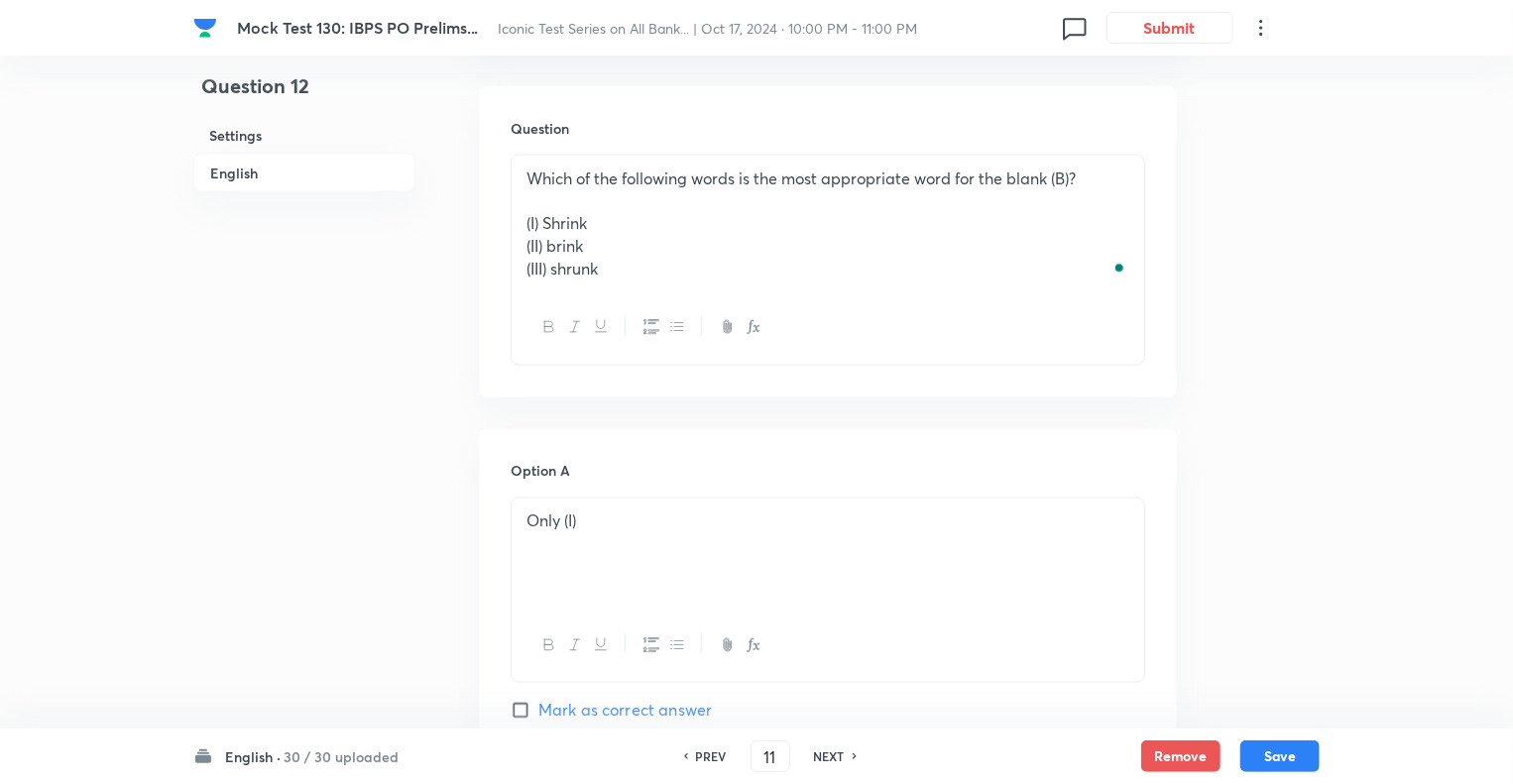 checkbox on "false" 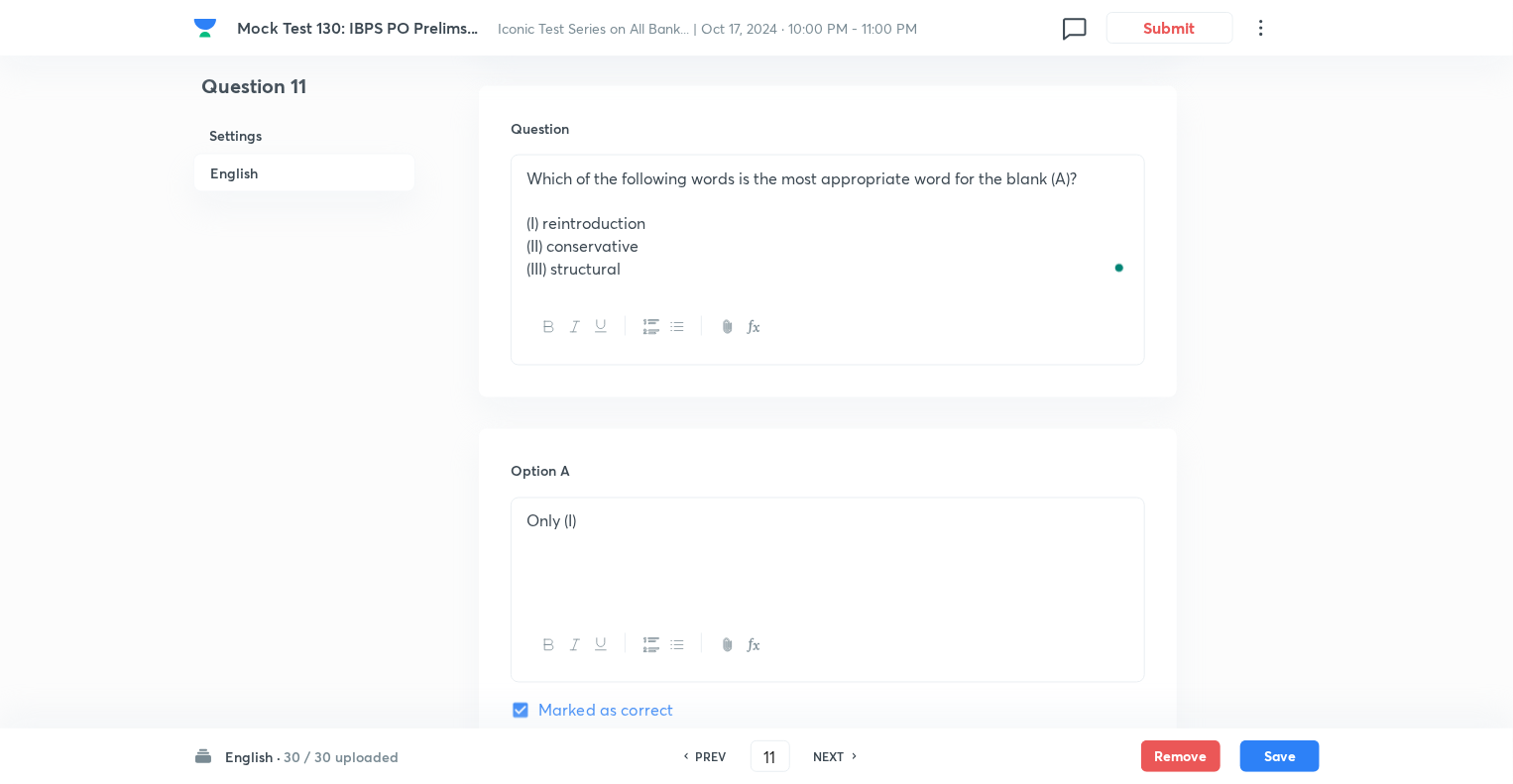 click on "(I) reintroduction" at bounding box center [828, 223] 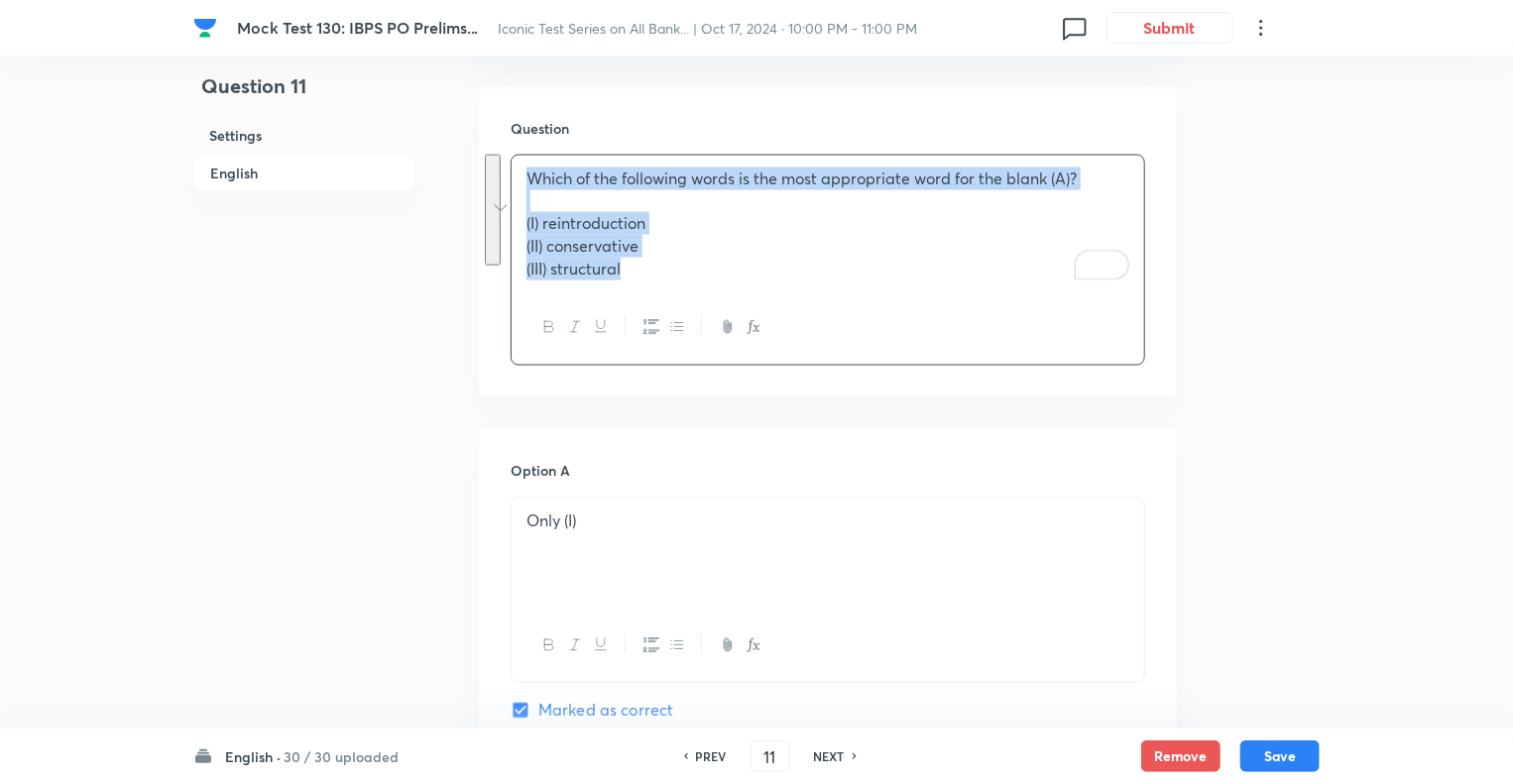 copy on "Which of the following words is the most appropriate word for the blank (A)? (I) reintroduction (II) conservative (III) structural" 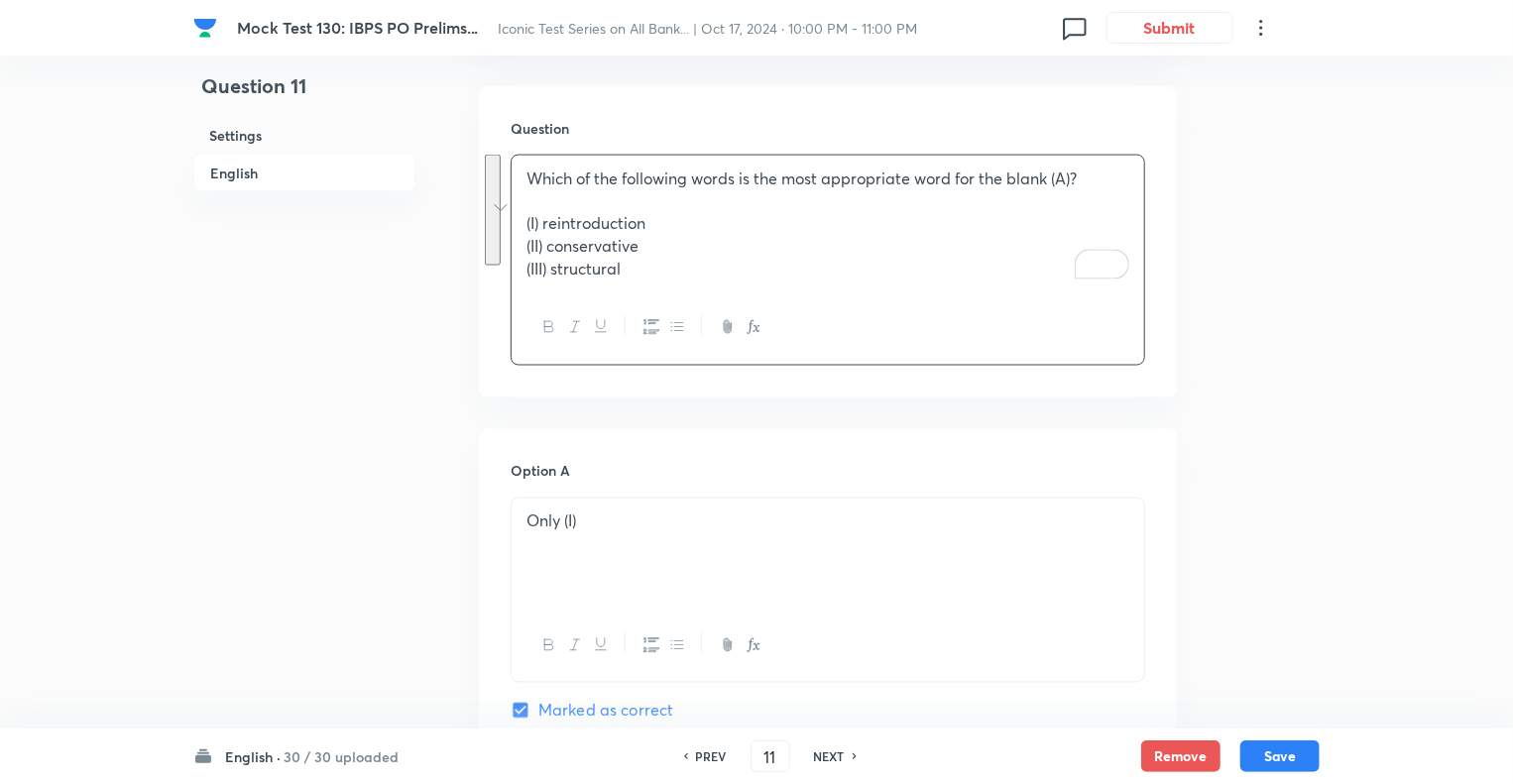 click on "Only (I)" at bounding box center [828, 554] 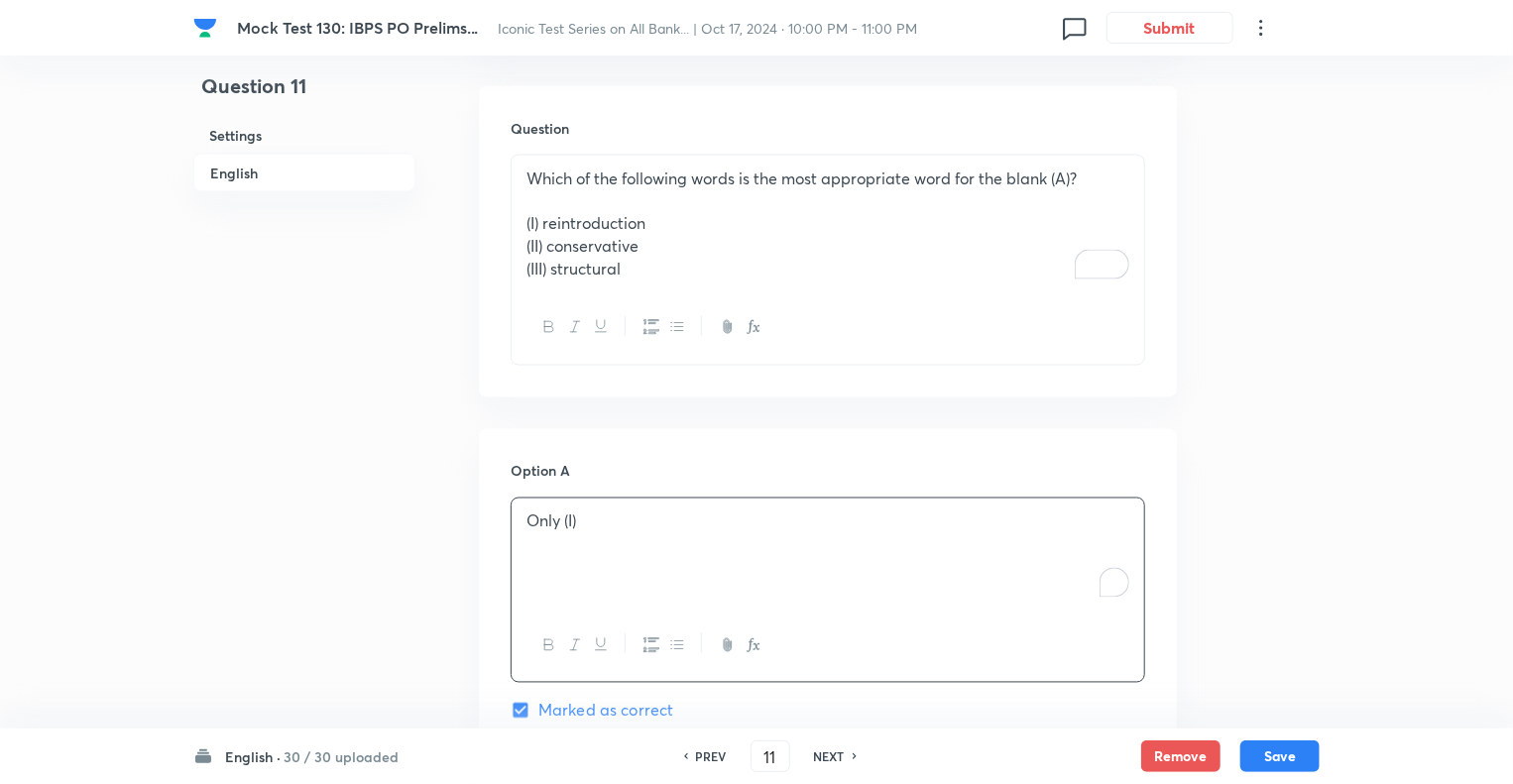 click on "Question 11 Settings English" at bounding box center (304, 552) 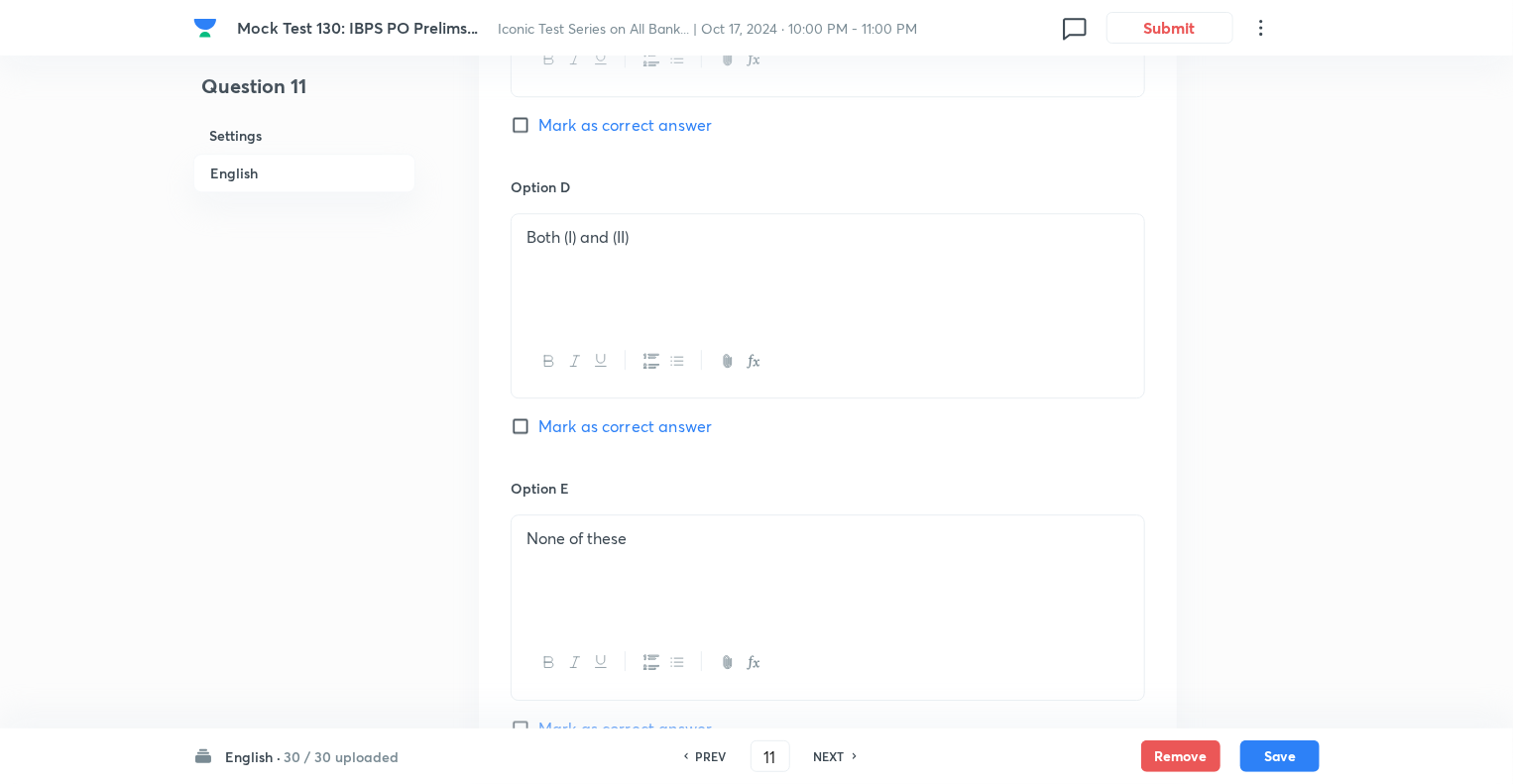 scroll, scrollTop: 2716, scrollLeft: 0, axis: vertical 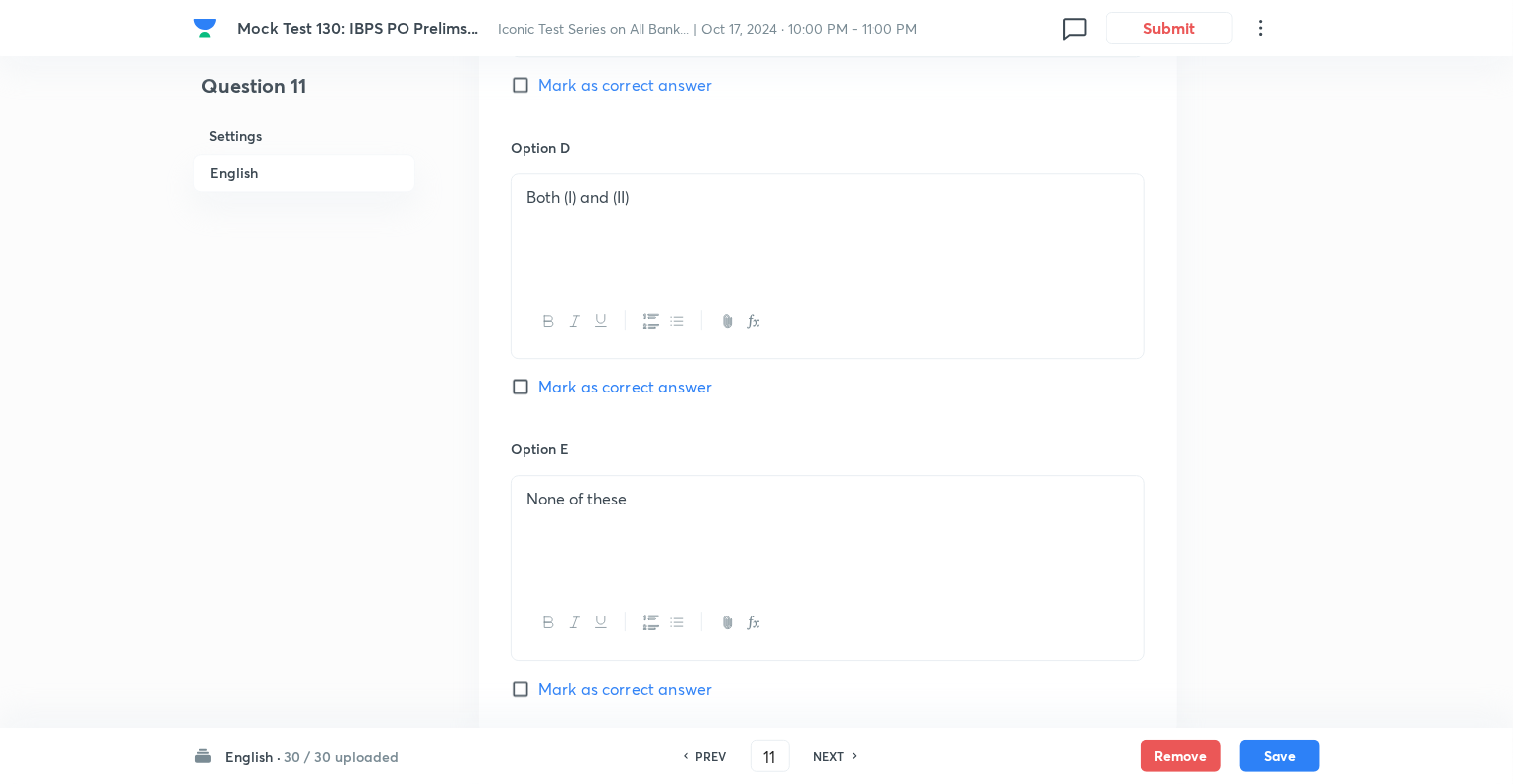 click on "Question 11 Settings English" at bounding box center (304, -677) 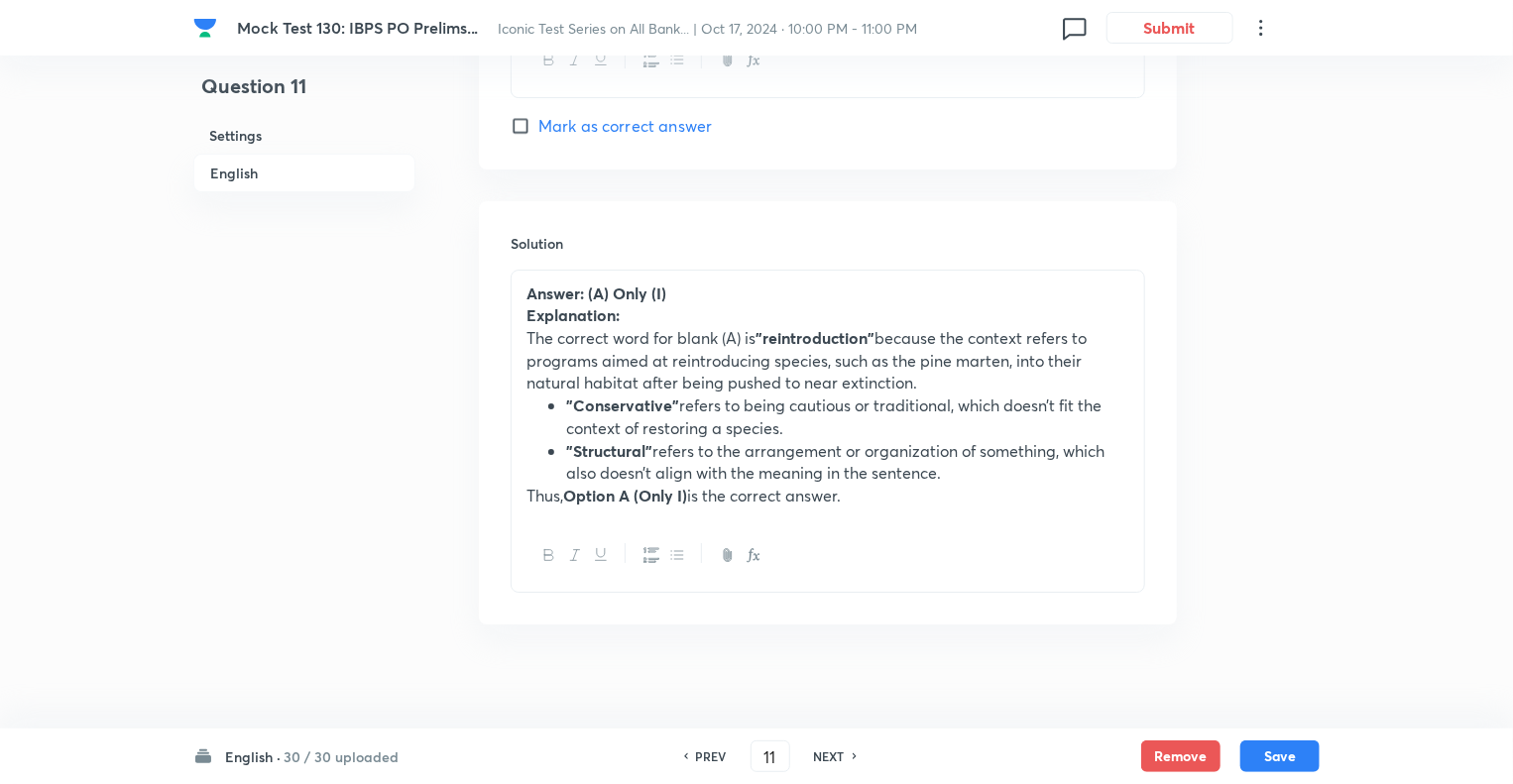 scroll, scrollTop: 3288, scrollLeft: 0, axis: vertical 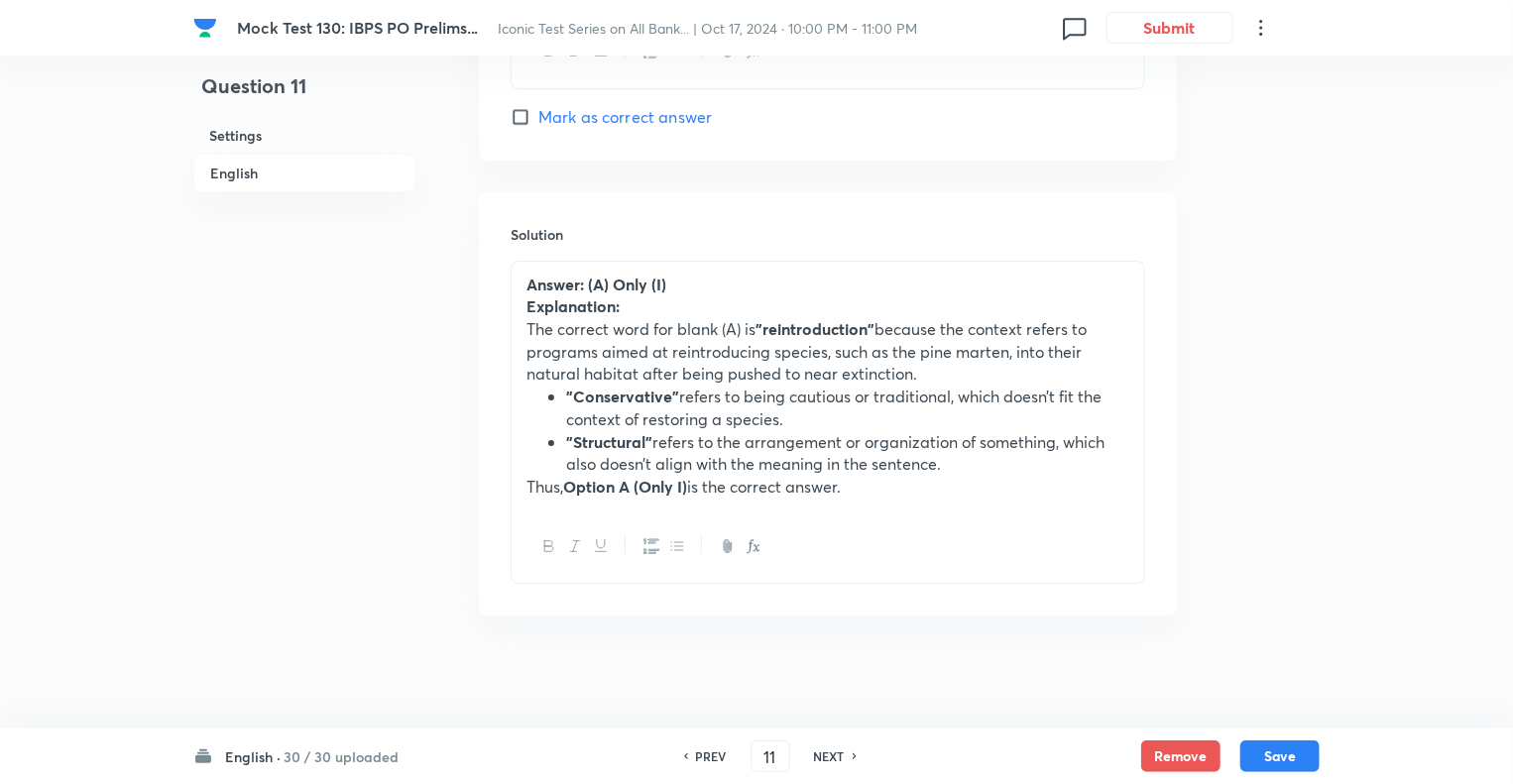 click on "The correct word for blank (A) is  "reintroduction"  because the context refers to programs aimed at reintroducing species, such as the pine marten, into their natural habitat after being pushed to near extinction." at bounding box center (828, 352) 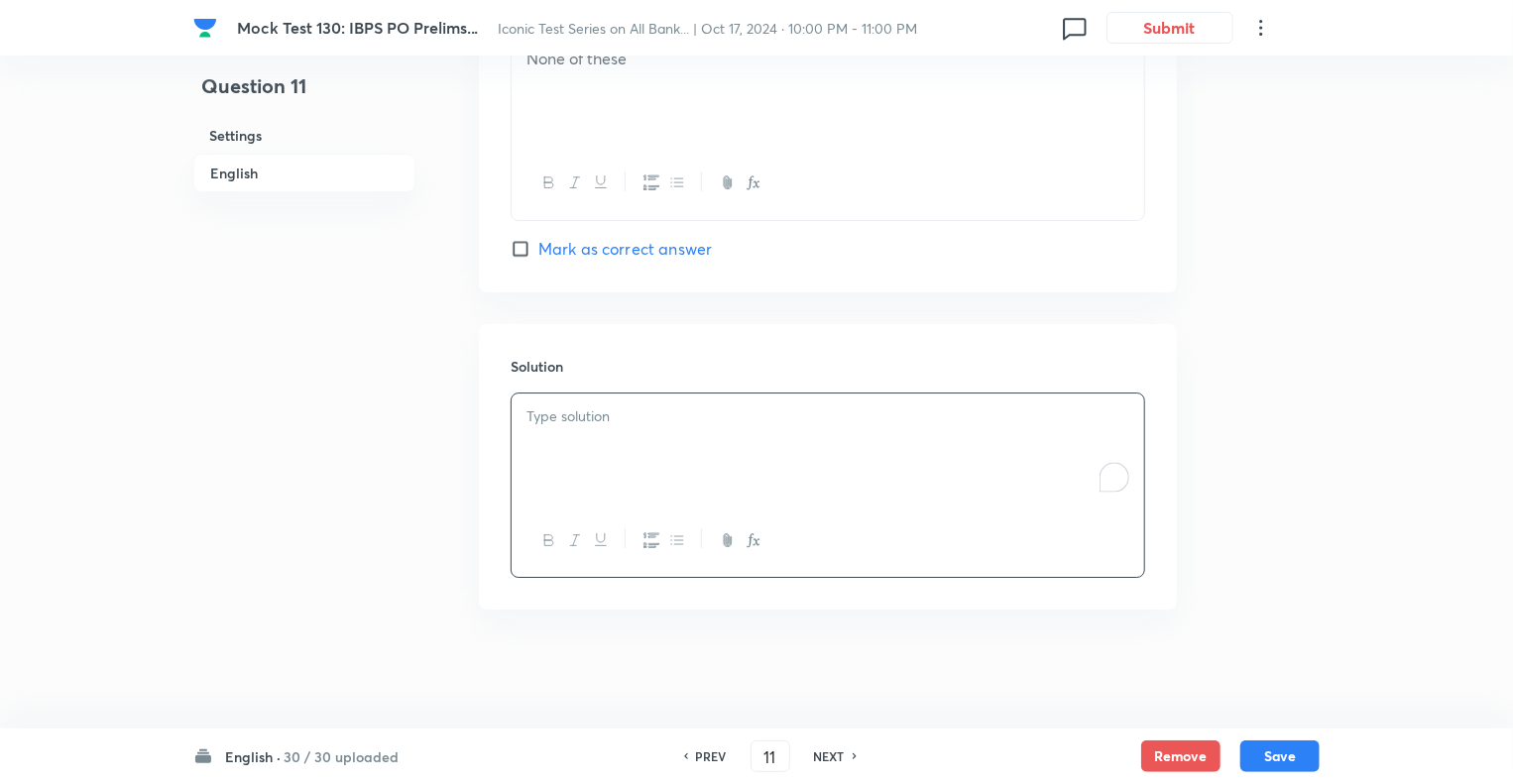 scroll, scrollTop: 3151, scrollLeft: 0, axis: vertical 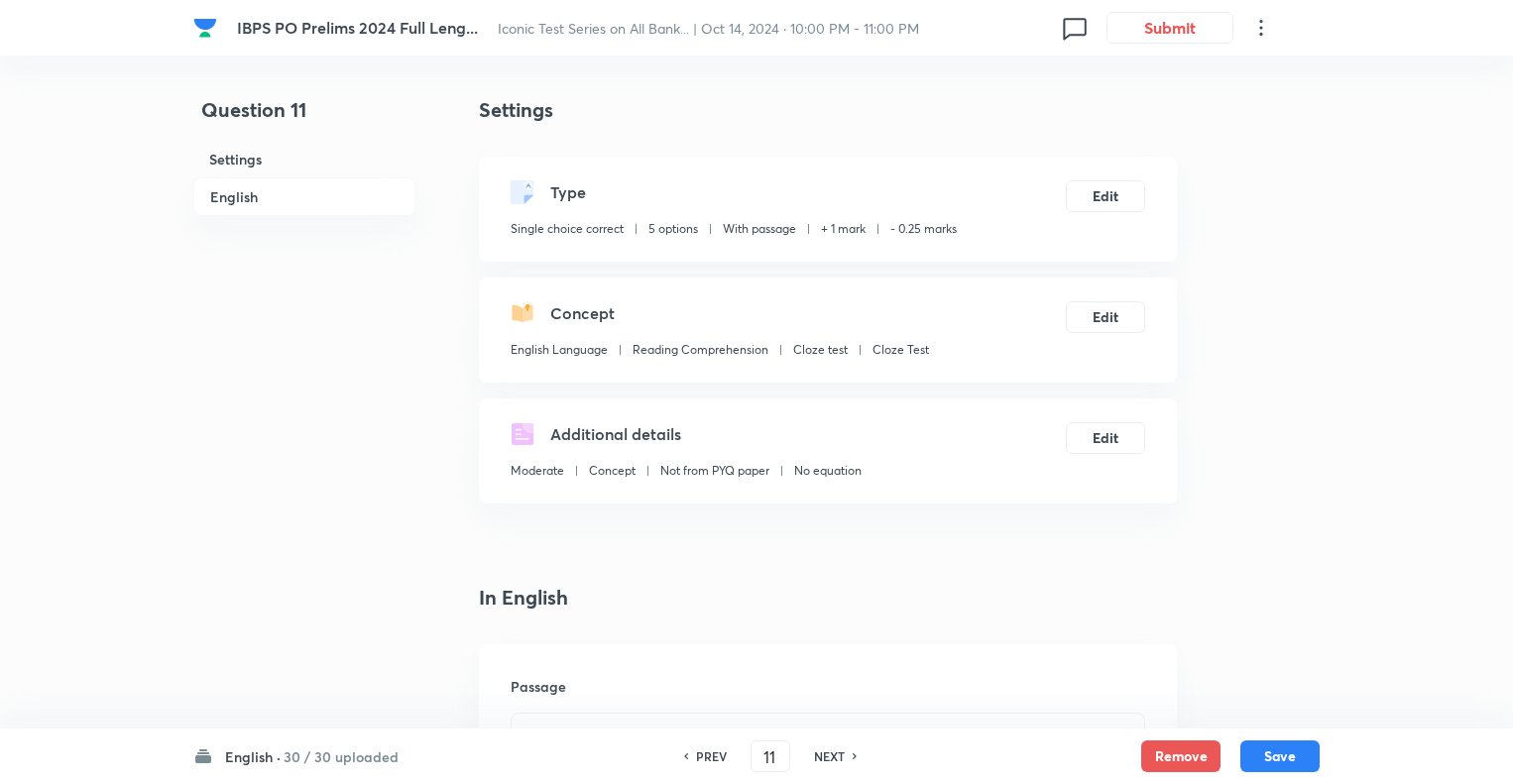 click on "Question 11 Settings English" at bounding box center (304, 2050) 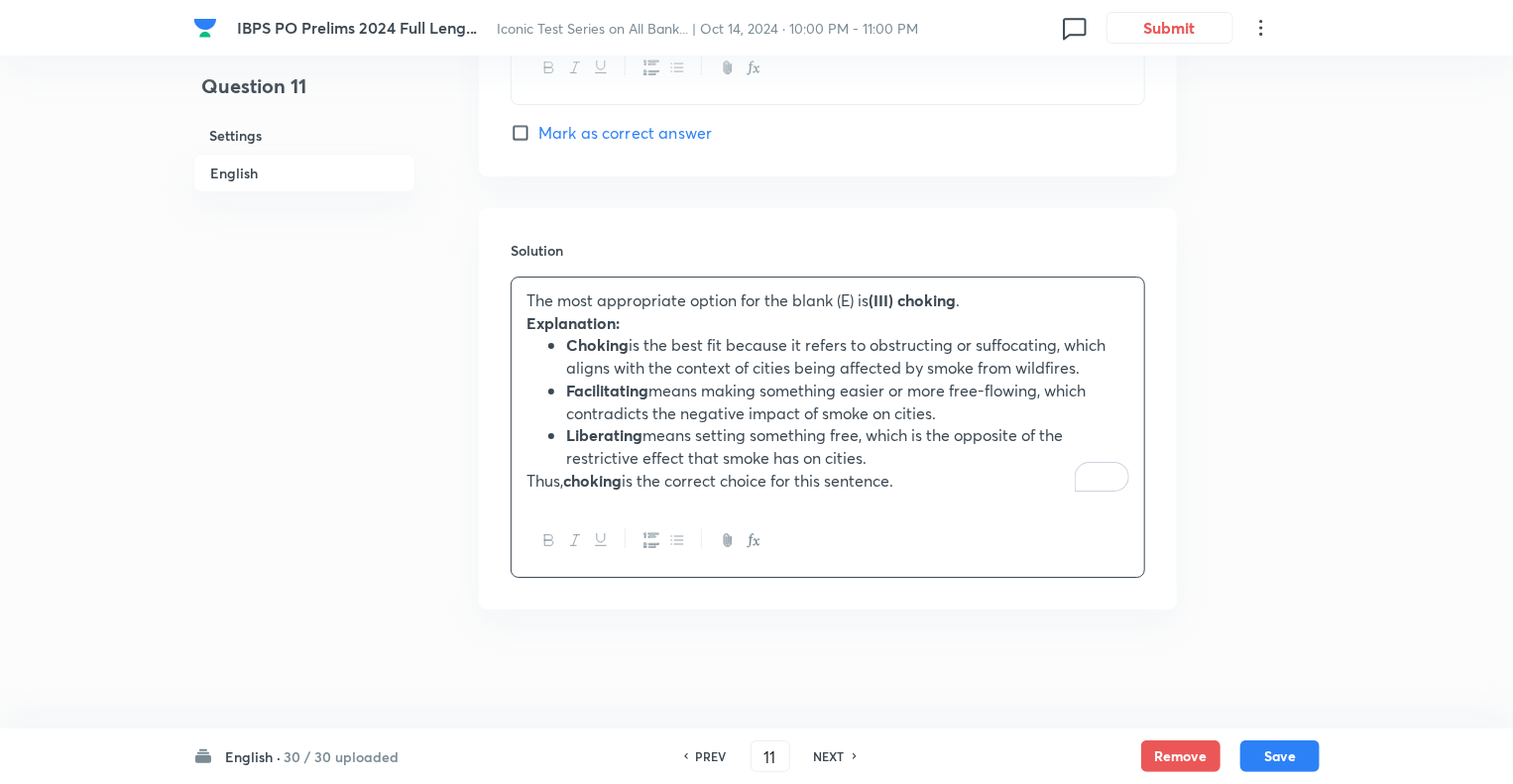 scroll, scrollTop: 3342, scrollLeft: 0, axis: vertical 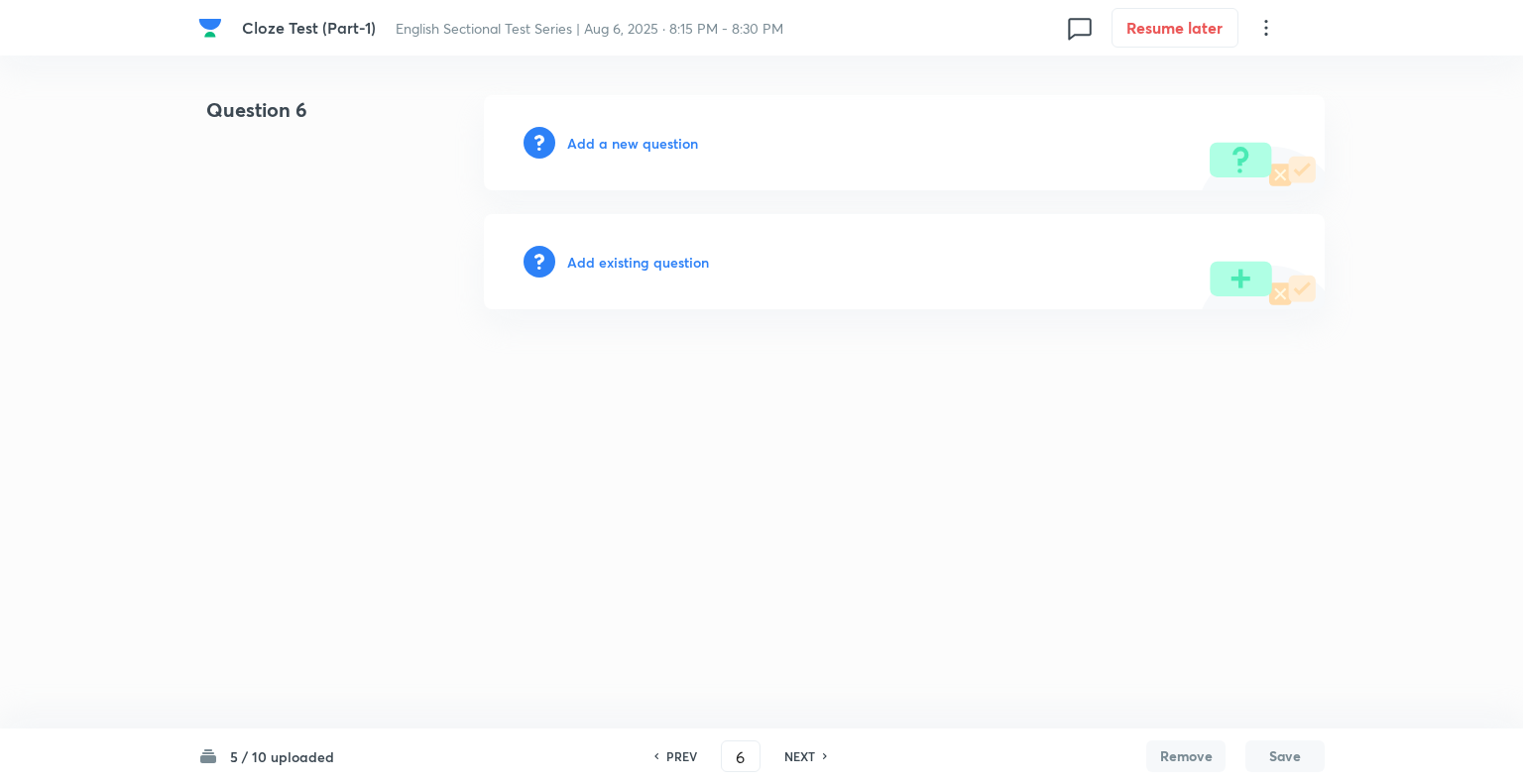 click on "Add a new question" at bounding box center [633, 143] 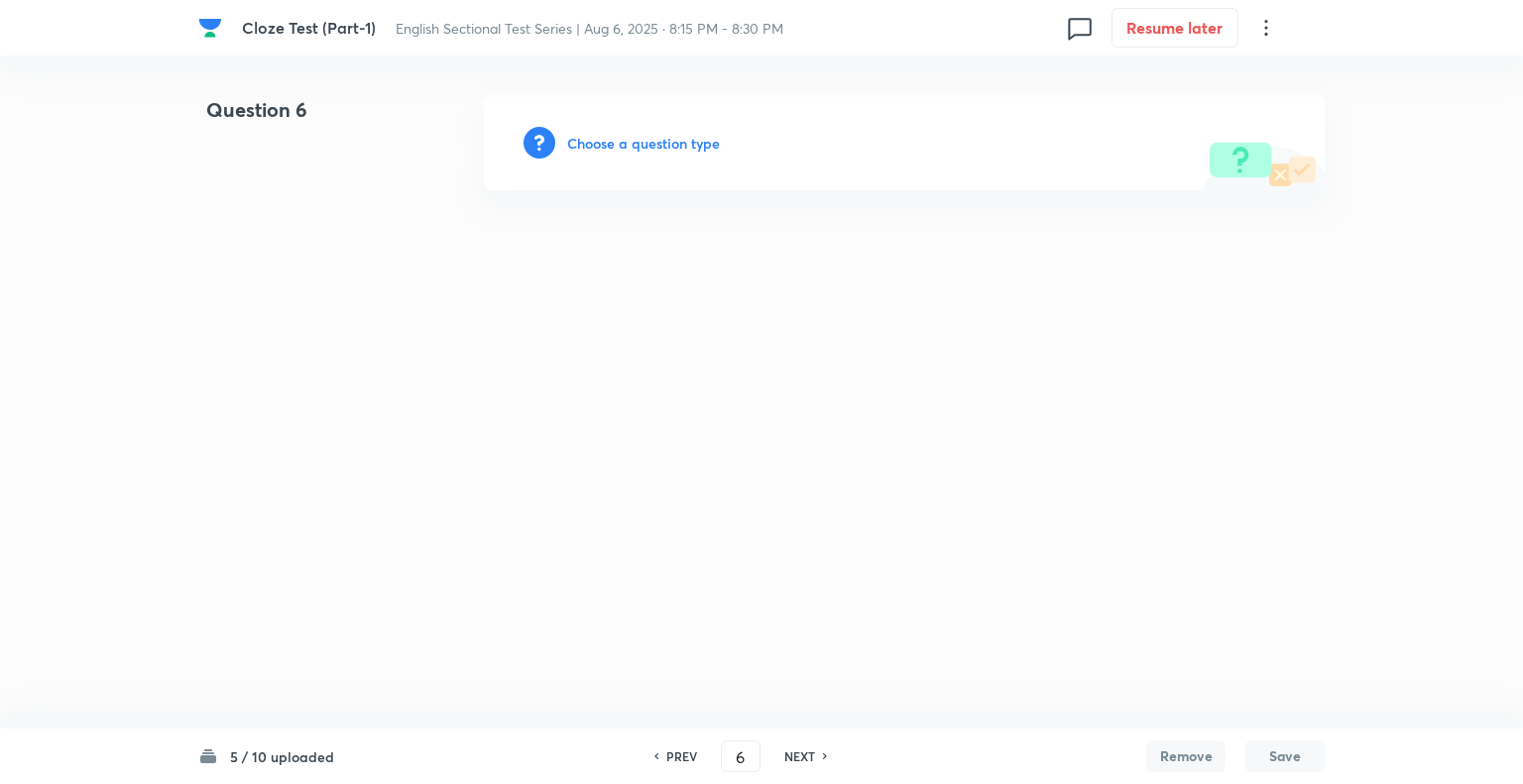 click on "Choose a question type" at bounding box center (644, 143) 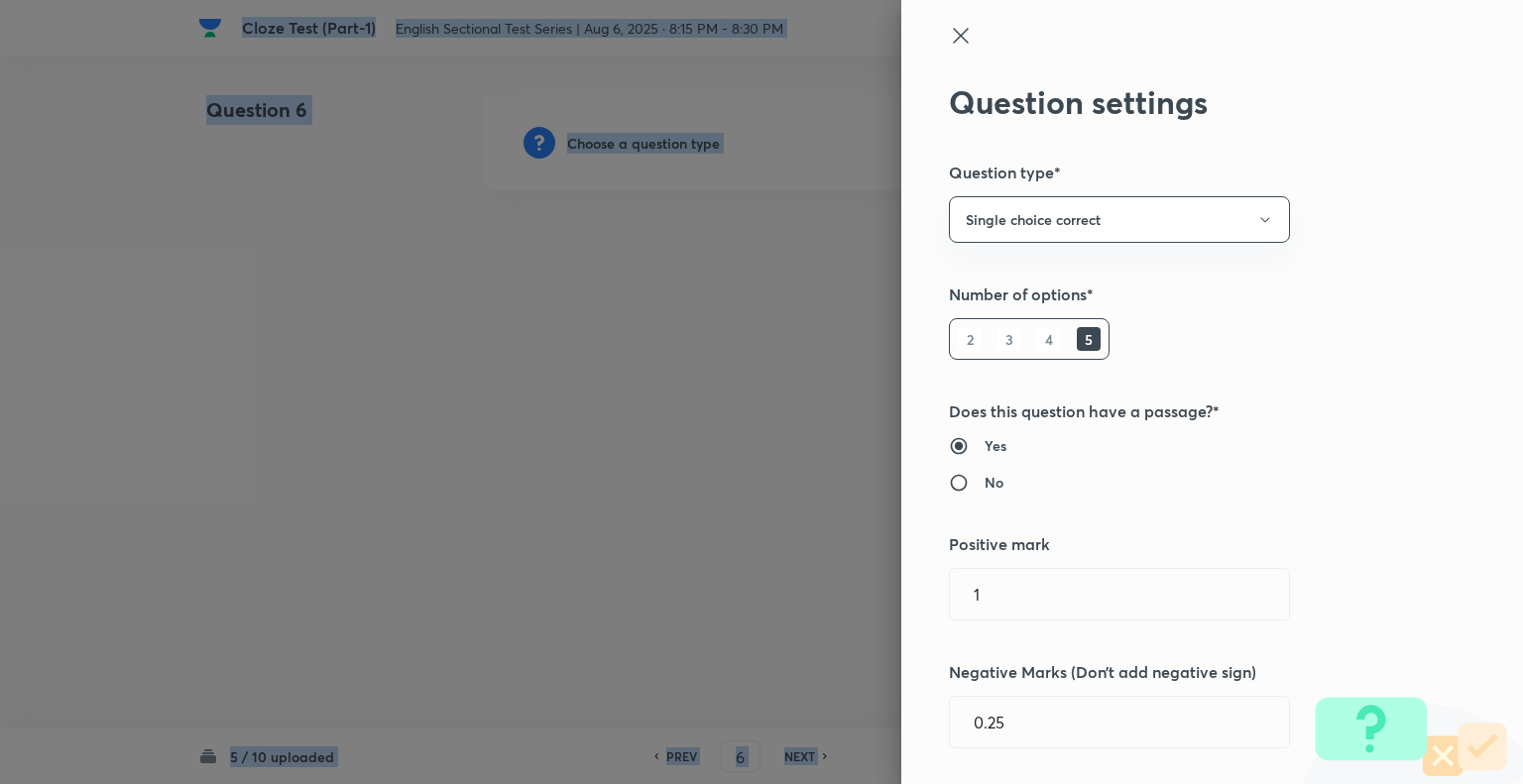 click at bounding box center [762, 392] 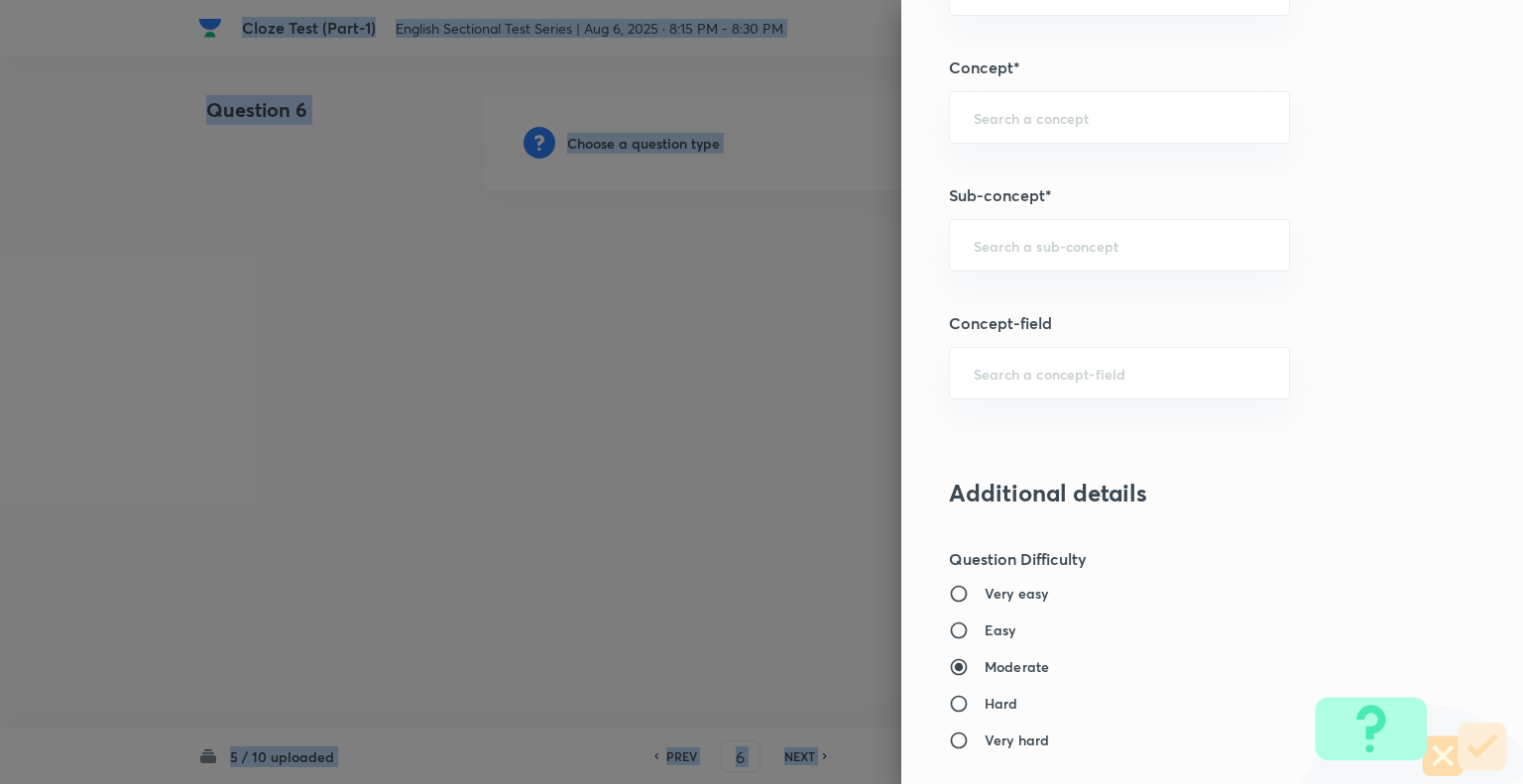 scroll, scrollTop: 1130, scrollLeft: 0, axis: vertical 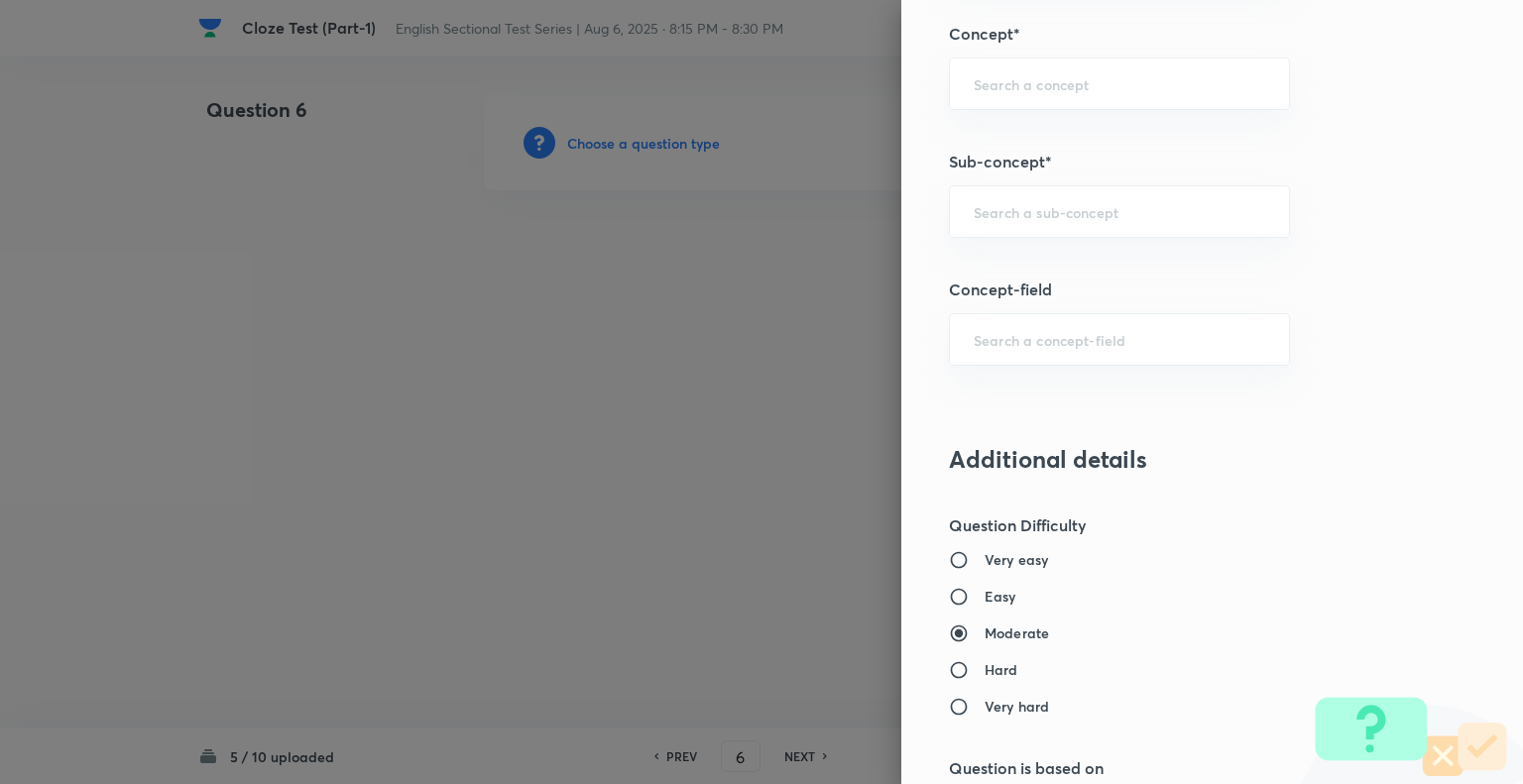 click on "Question settings Question type* Single choice correct Number of options* 2 3 4 5 Does this question have a passage?* Yes No Positive mark 1 ​ Negative Marks (Don’t add negative sign) 0.25 ​ Syllabus Topic group* ​ Topic* ​ Concept* ​ Sub-concept* ​ Concept-field ​ Additional details Question Difficulty Very easy Easy Moderate Hard Very hard Question is based on Fact Numerical Concept Previous year question Yes No Does this question have equation? Yes No Verification status Is the question verified? *Select 'yes' only if a question is verified Yes No Save" at bounding box center [1212, 392] 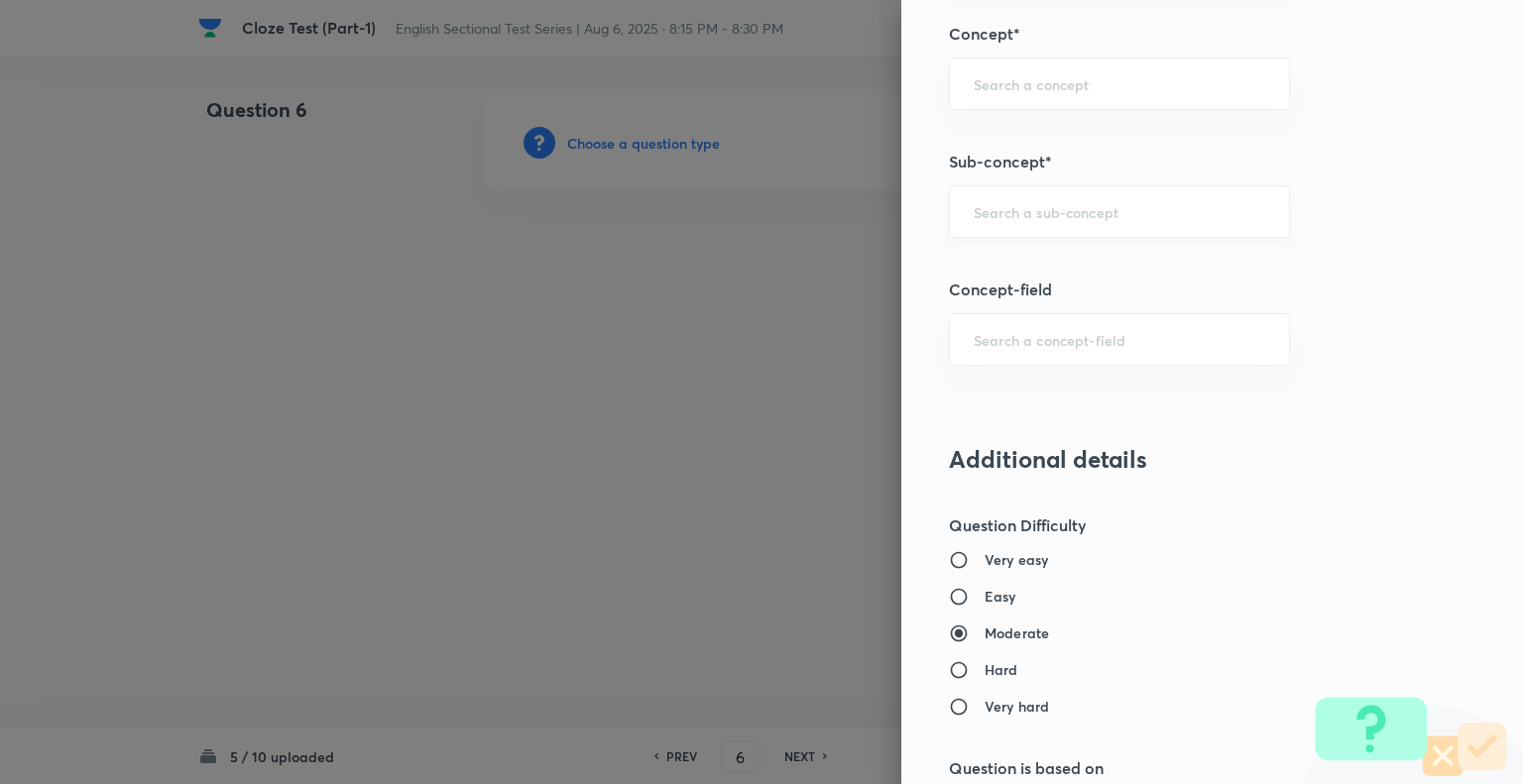 click at bounding box center [1119, 211] 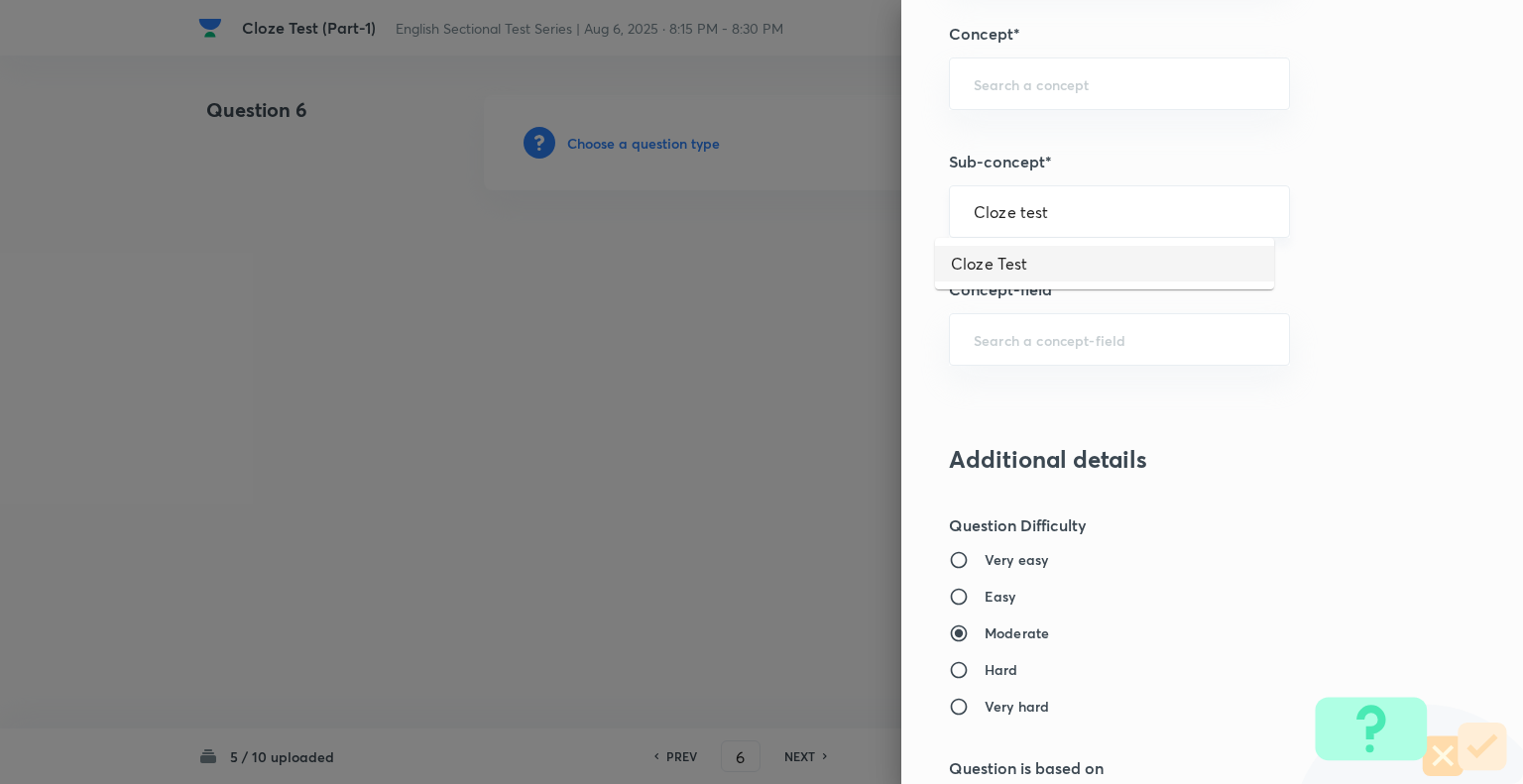 type on "Cloze Test" 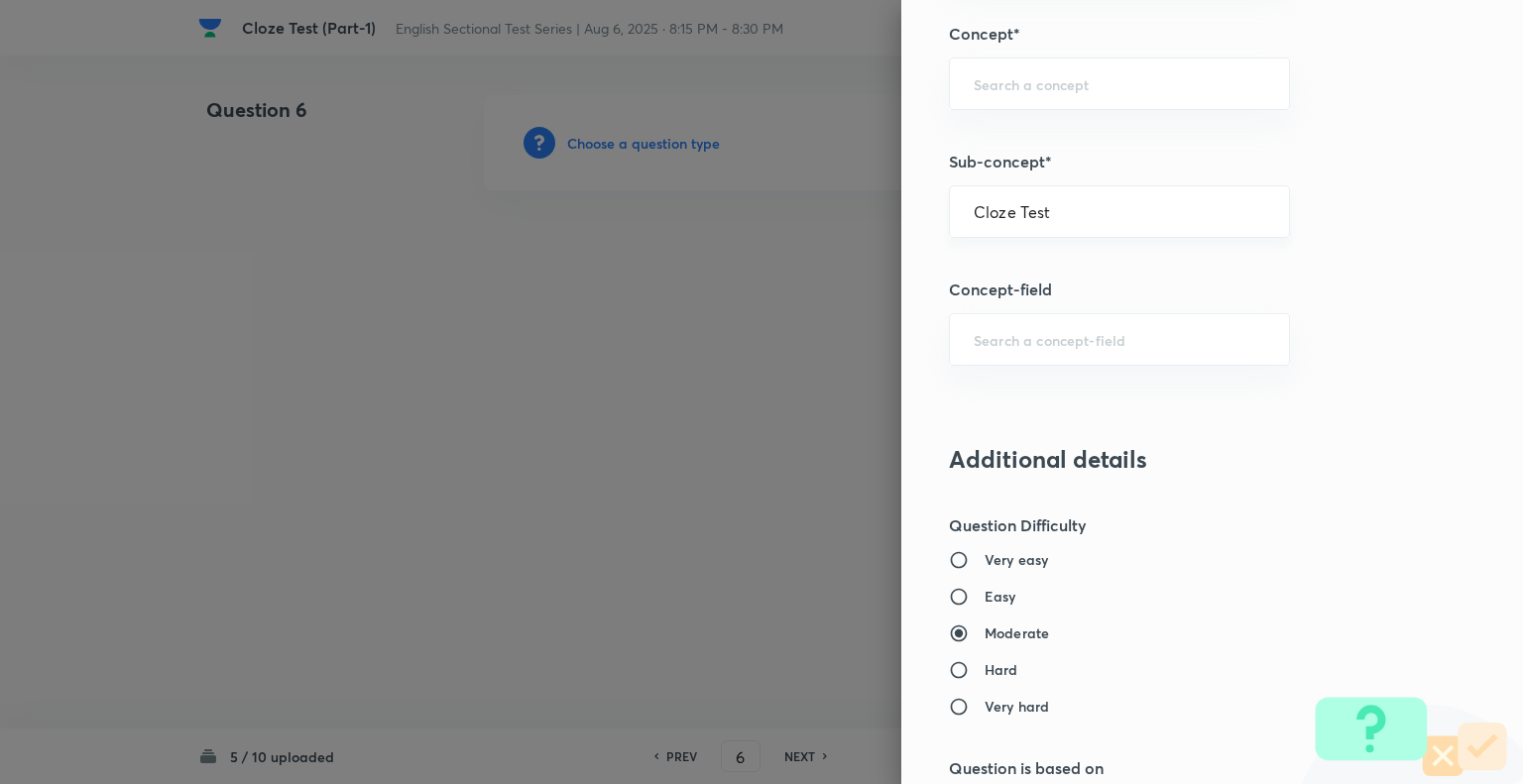type on "English Language" 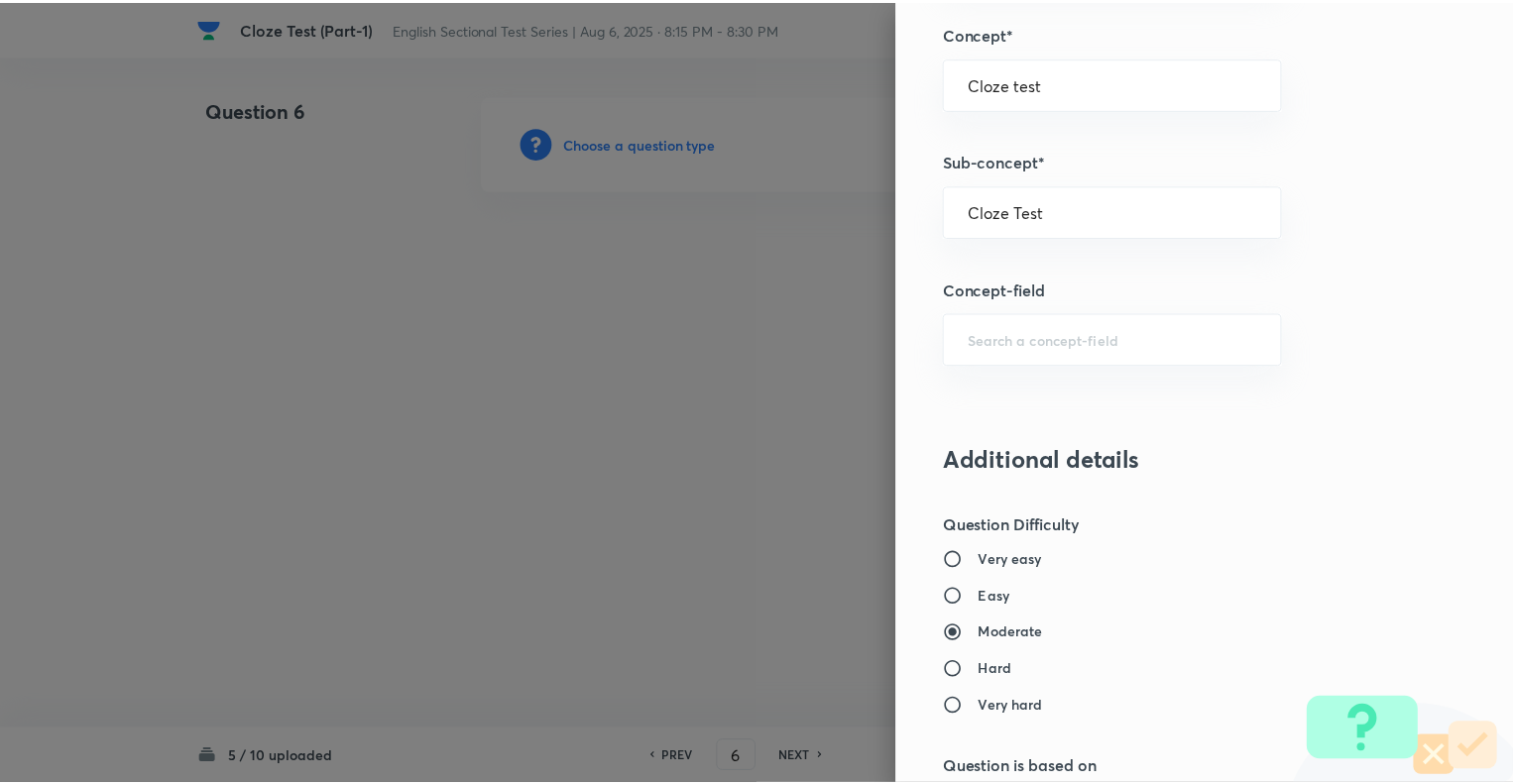 scroll, scrollTop: 1914, scrollLeft: 0, axis: vertical 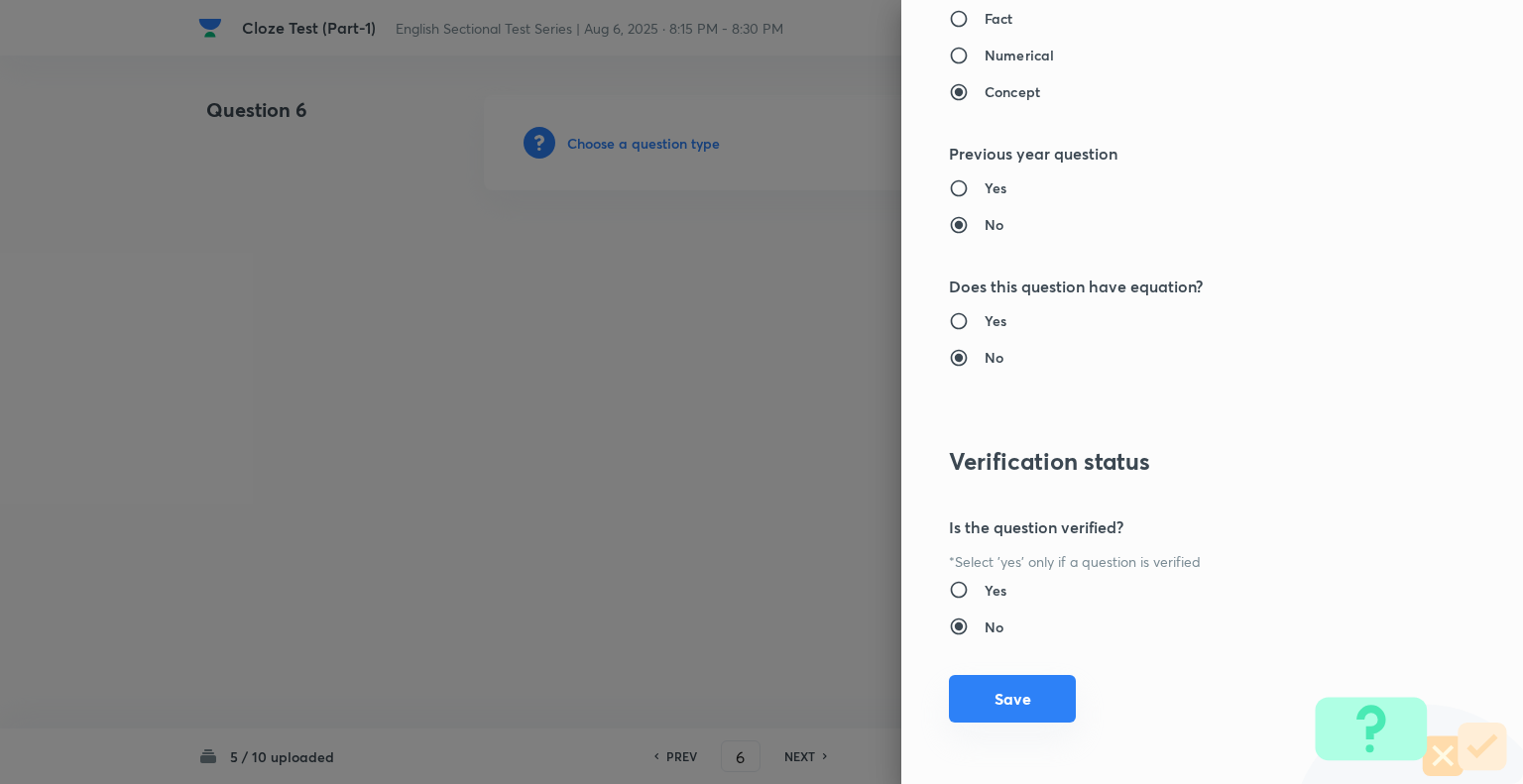click on "Save" at bounding box center (1012, 699) 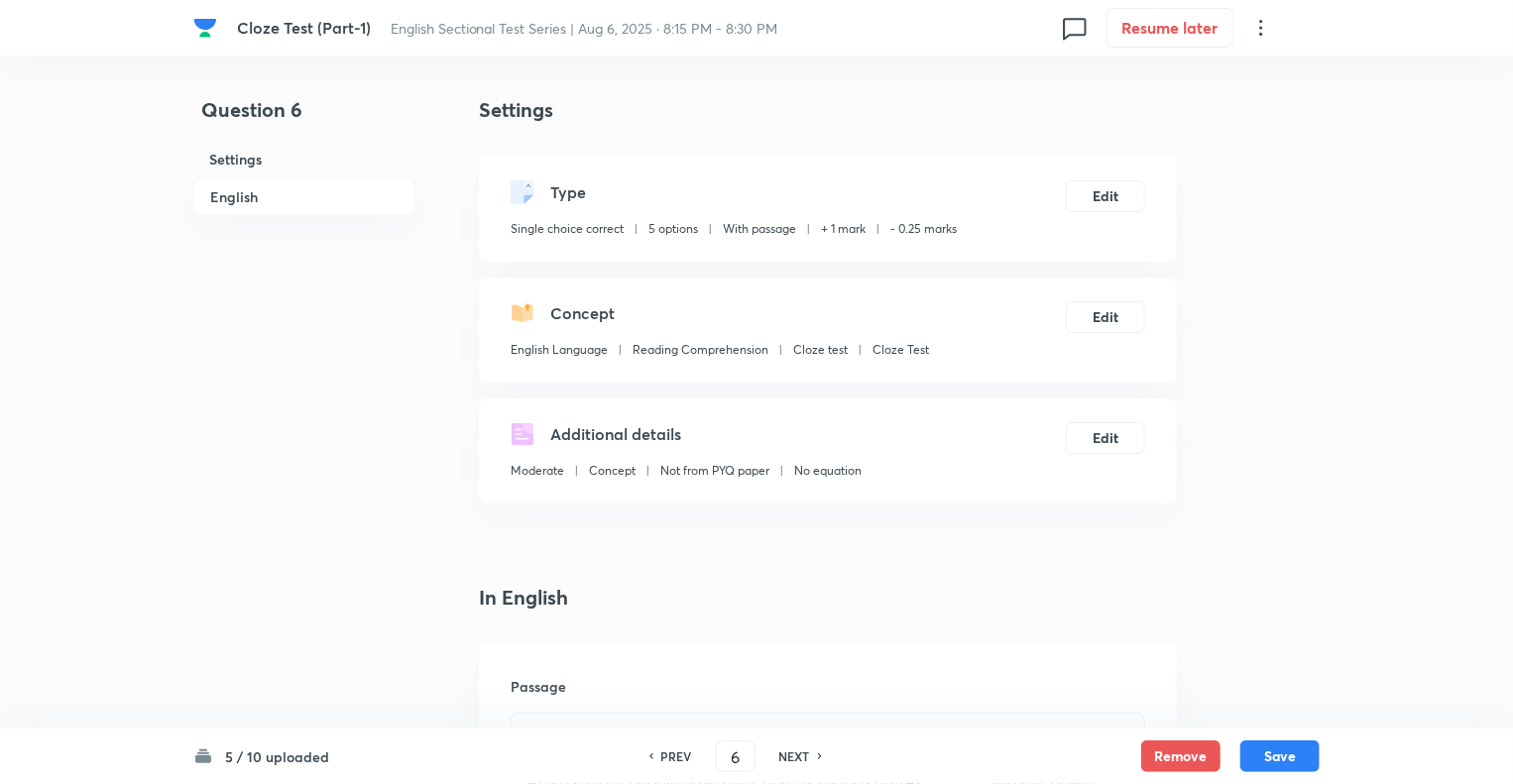 click on "Question 6 Settings English" at bounding box center (304, 1979) 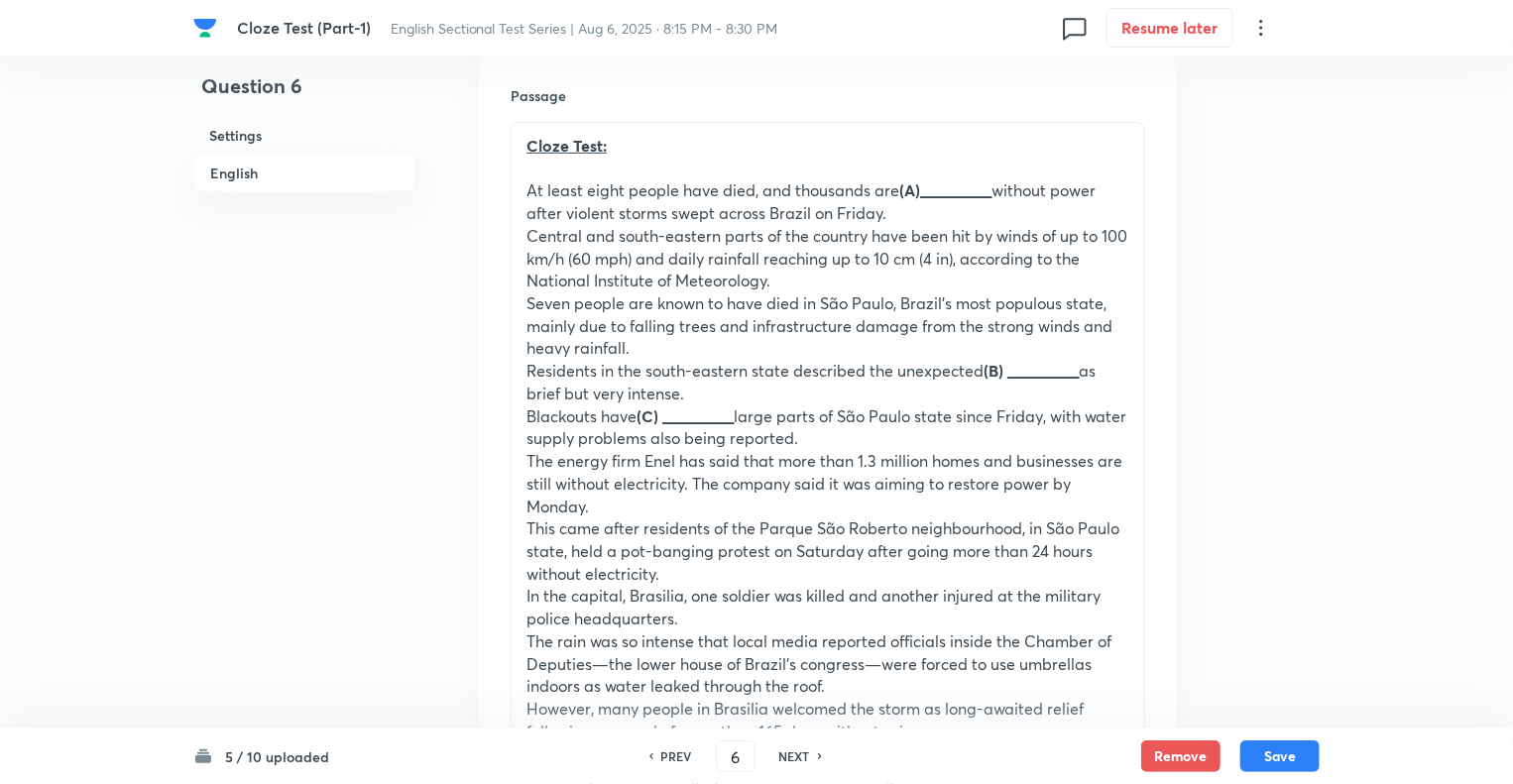 scroll, scrollTop: 634, scrollLeft: 0, axis: vertical 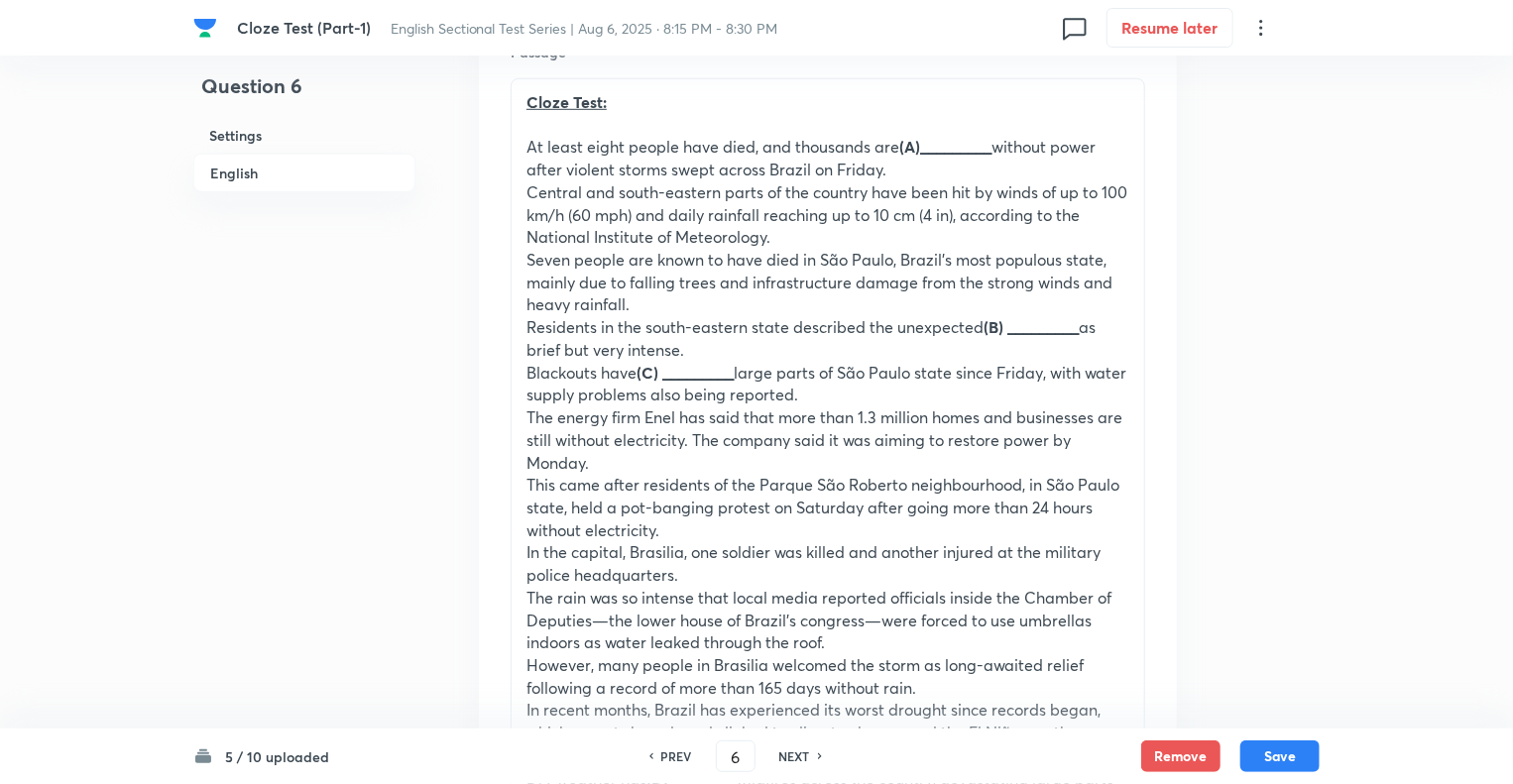 click on "Residents in the south-eastern state described the unexpected  (B) _________  as brief but very intense." at bounding box center [828, 338] 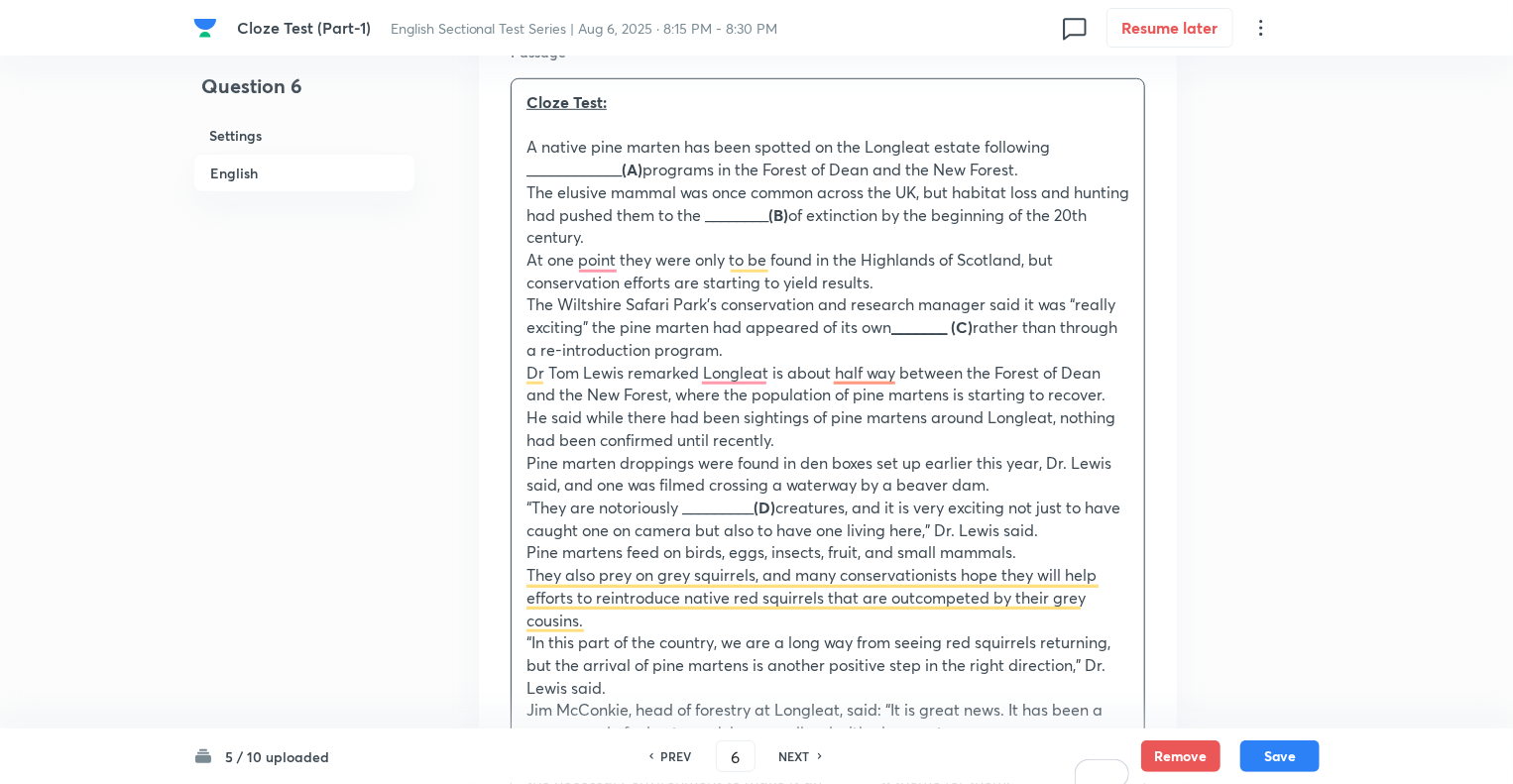 click on "Question 6 Settings English" at bounding box center (304, 1322) 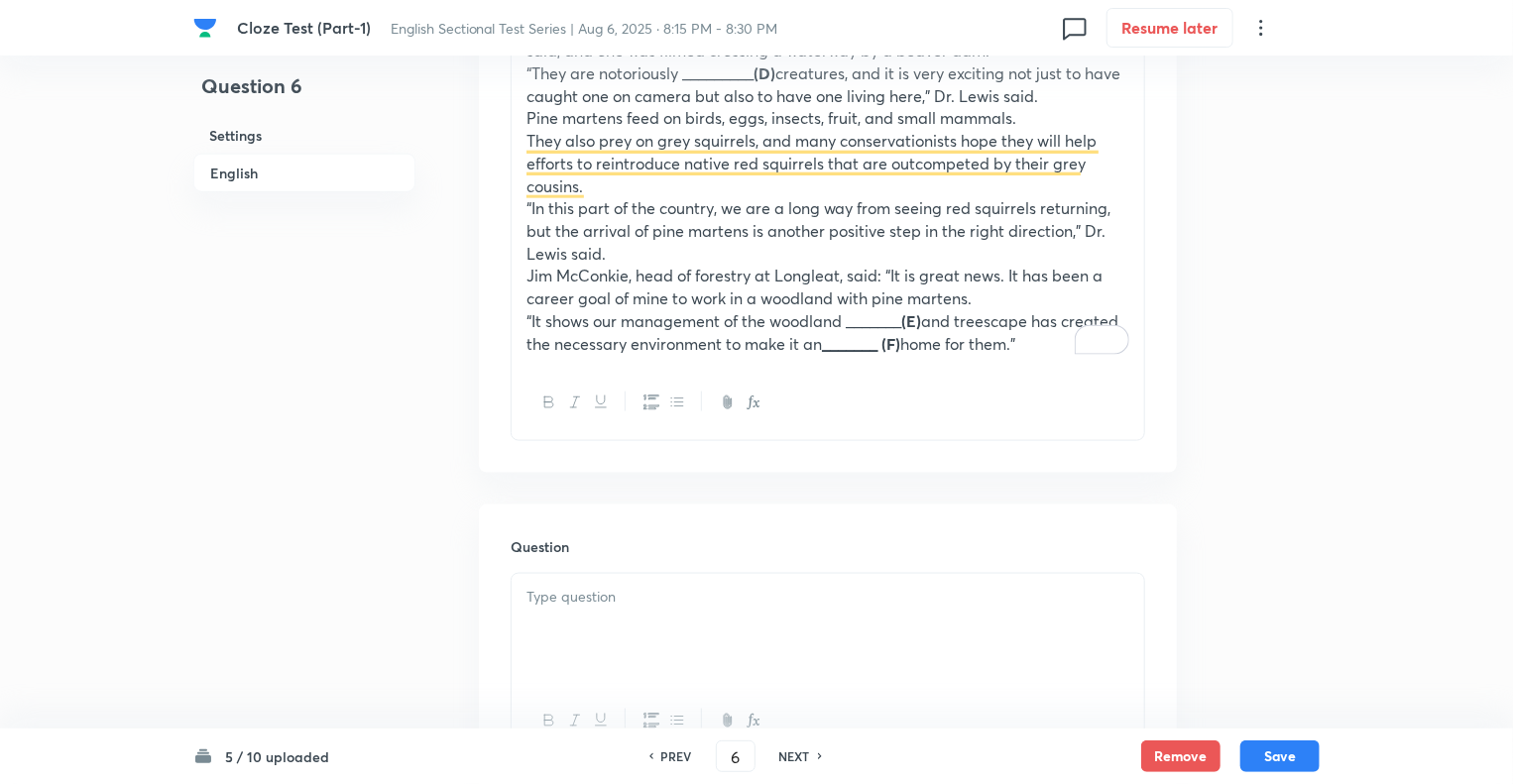 scroll, scrollTop: 1070, scrollLeft: 0, axis: vertical 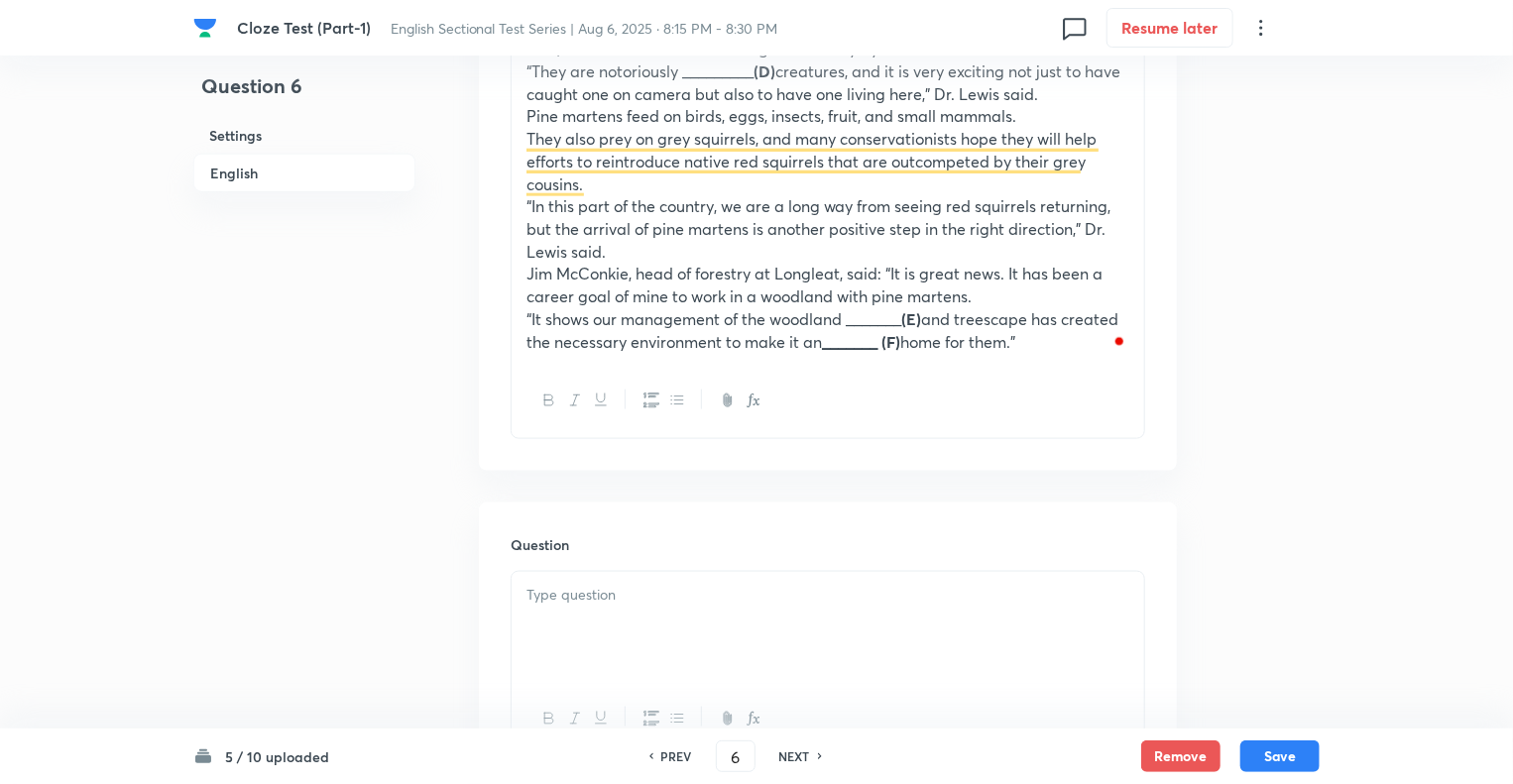 click on "_______ (F)" at bounding box center [861, 341] 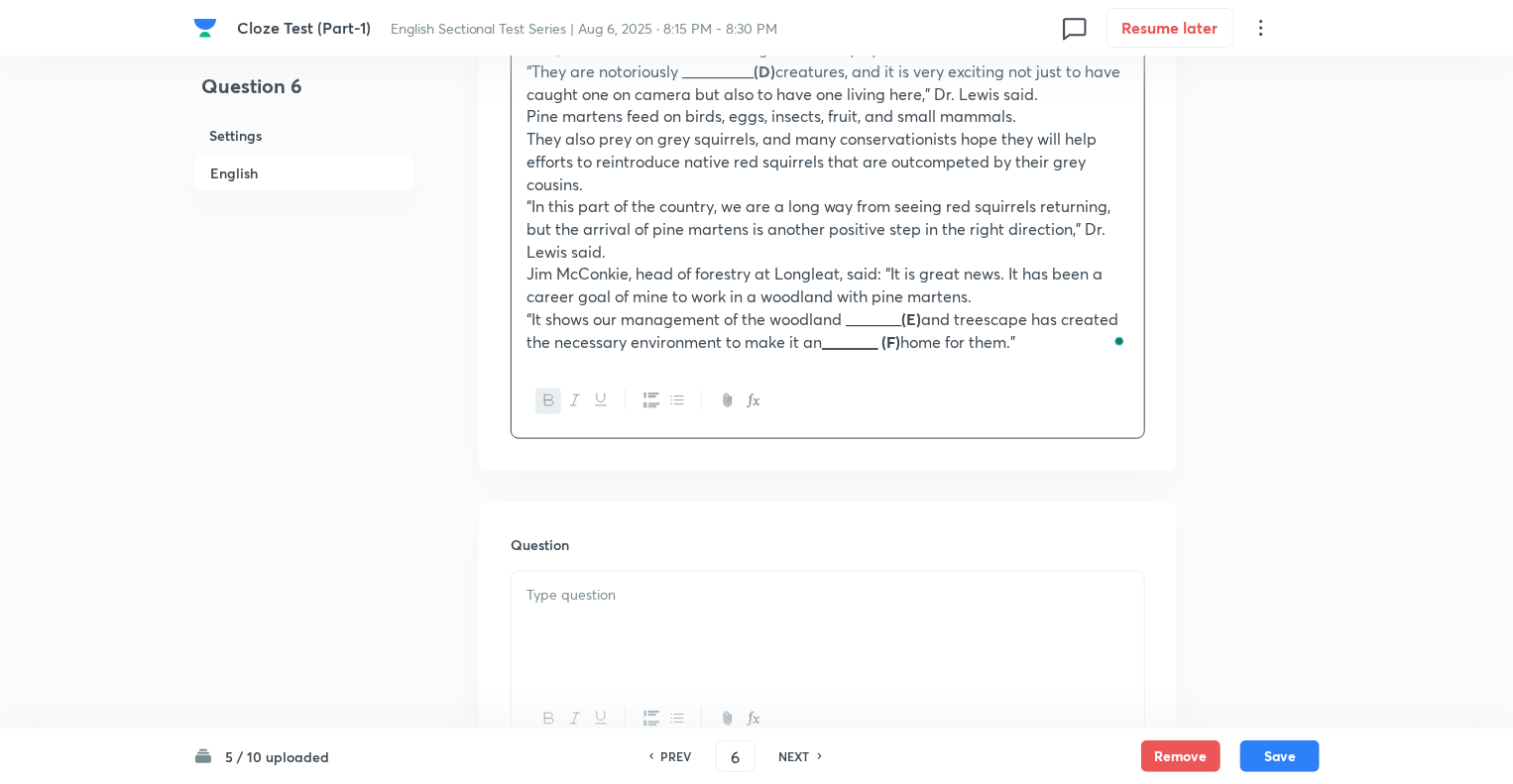 type 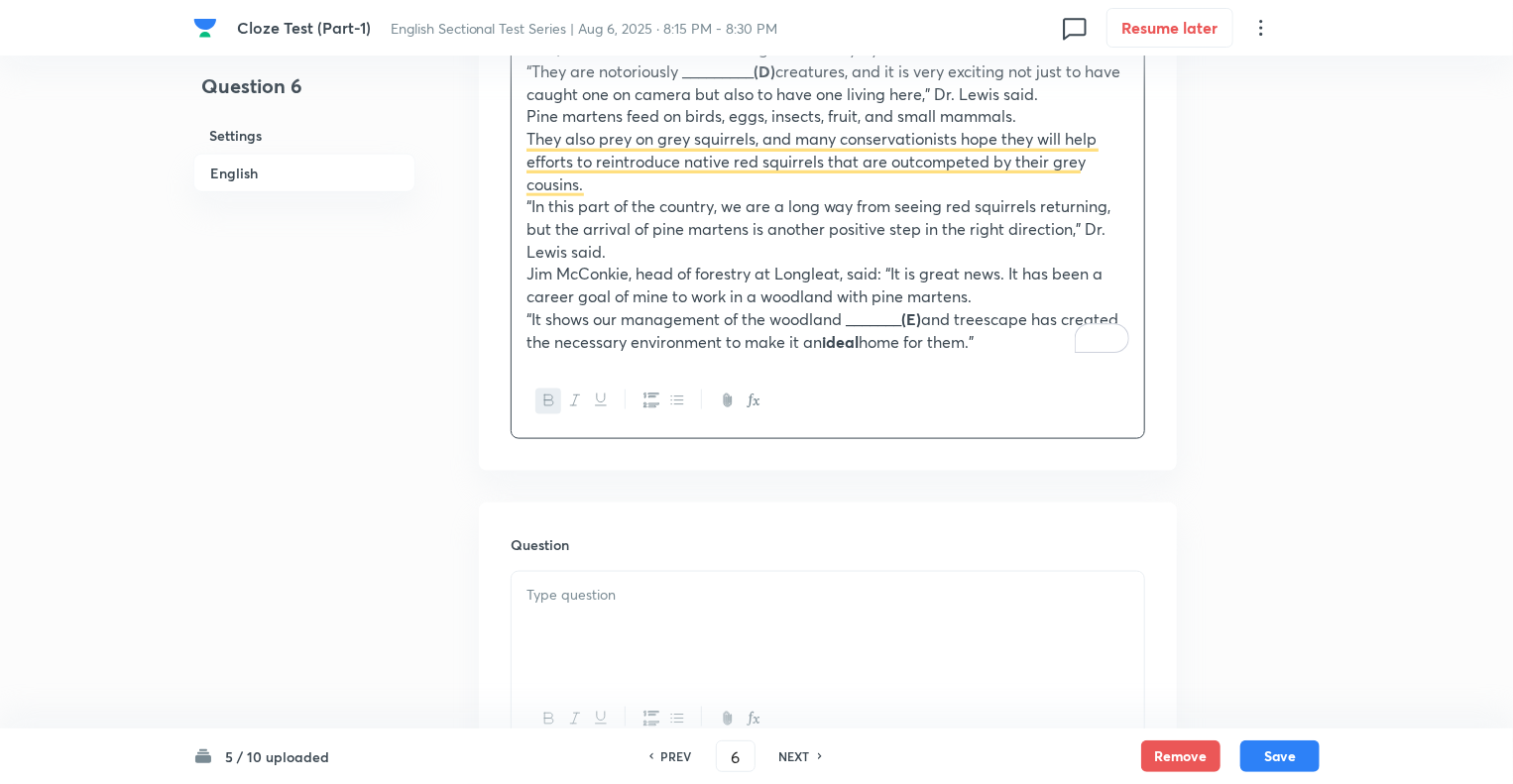 drag, startPoint x: 925, startPoint y: 338, endPoint x: 886, endPoint y: 339, distance: 39.012818 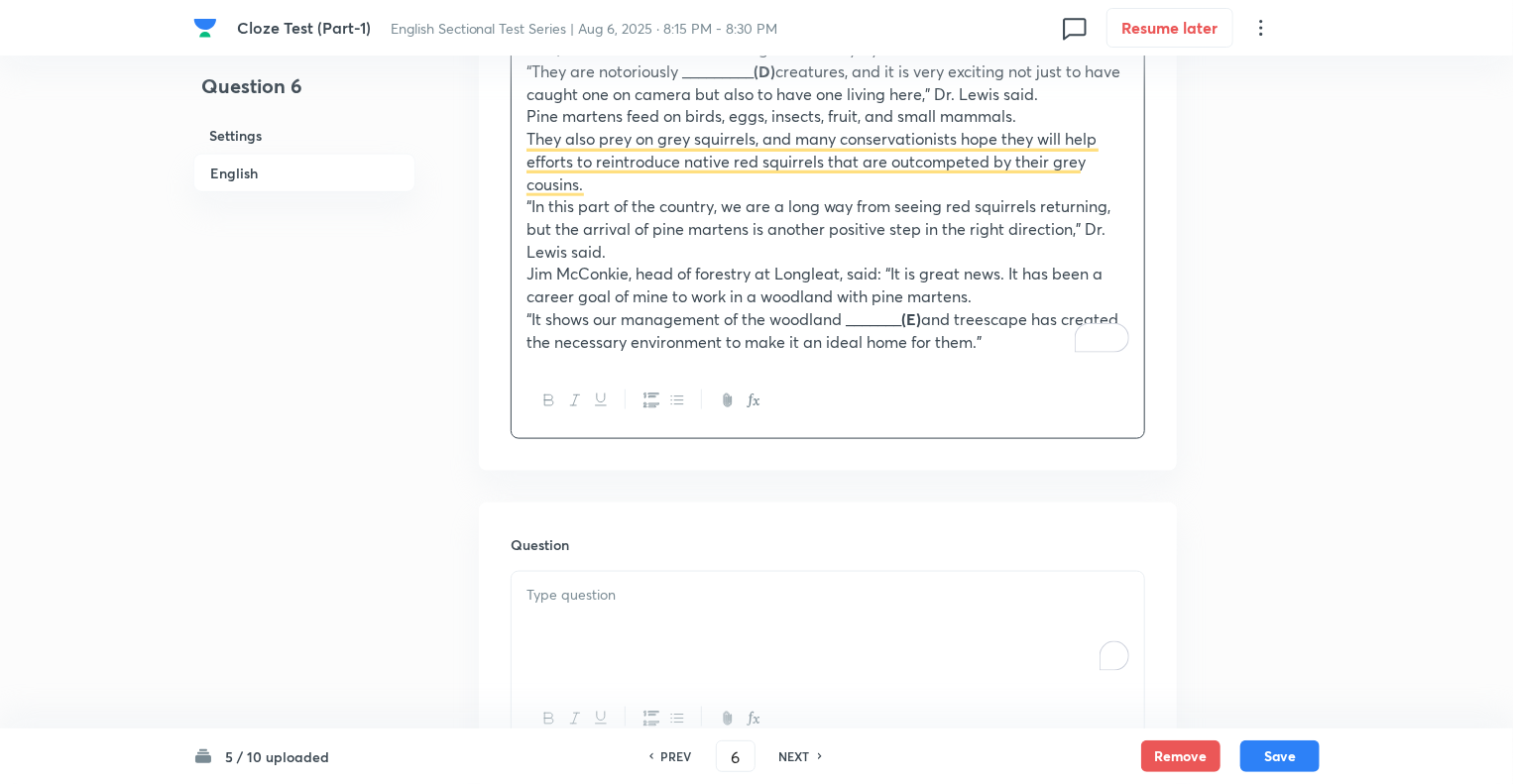 click at bounding box center (828, 627) 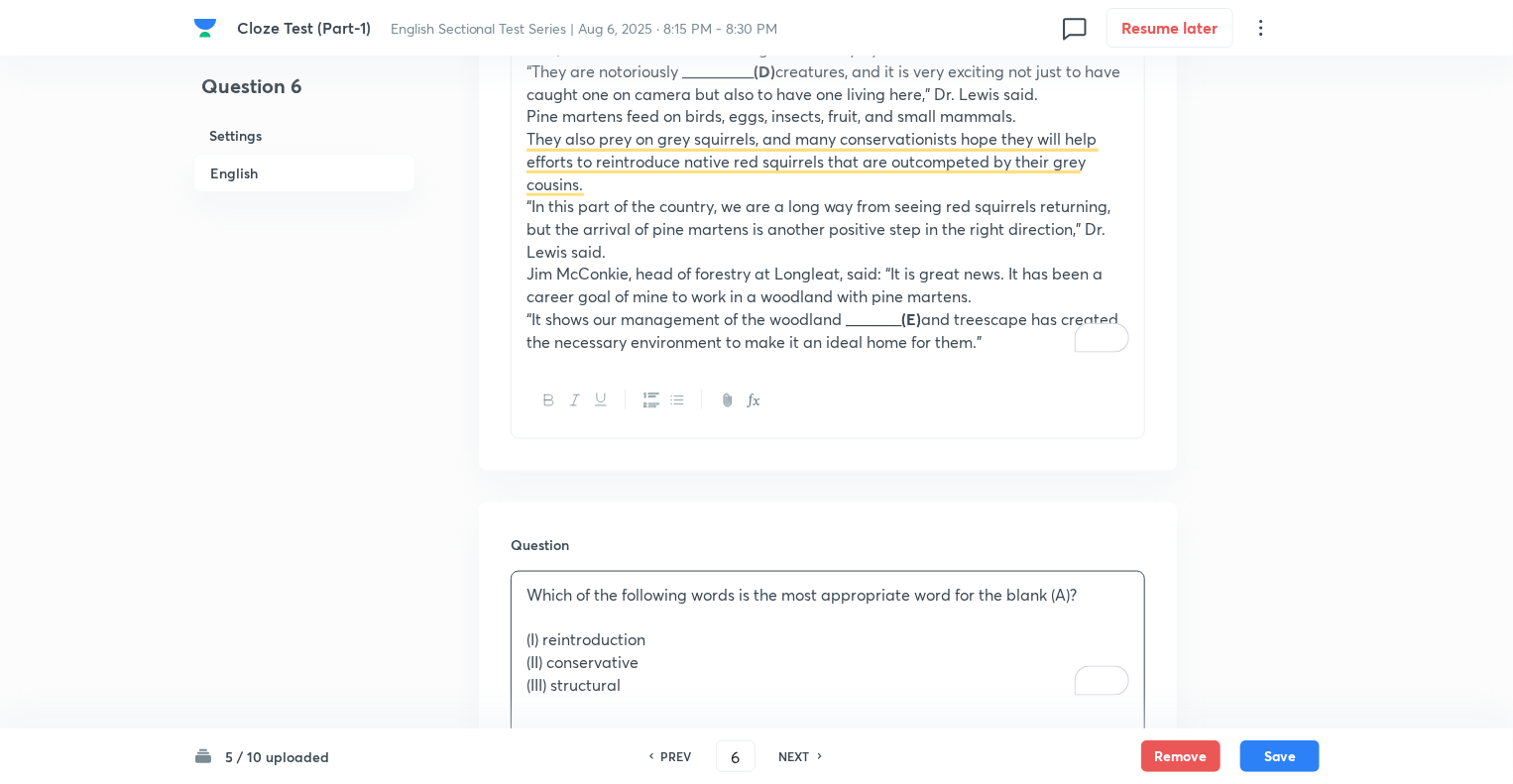 click on "Question 6 Settings English" at bounding box center (304, 899) 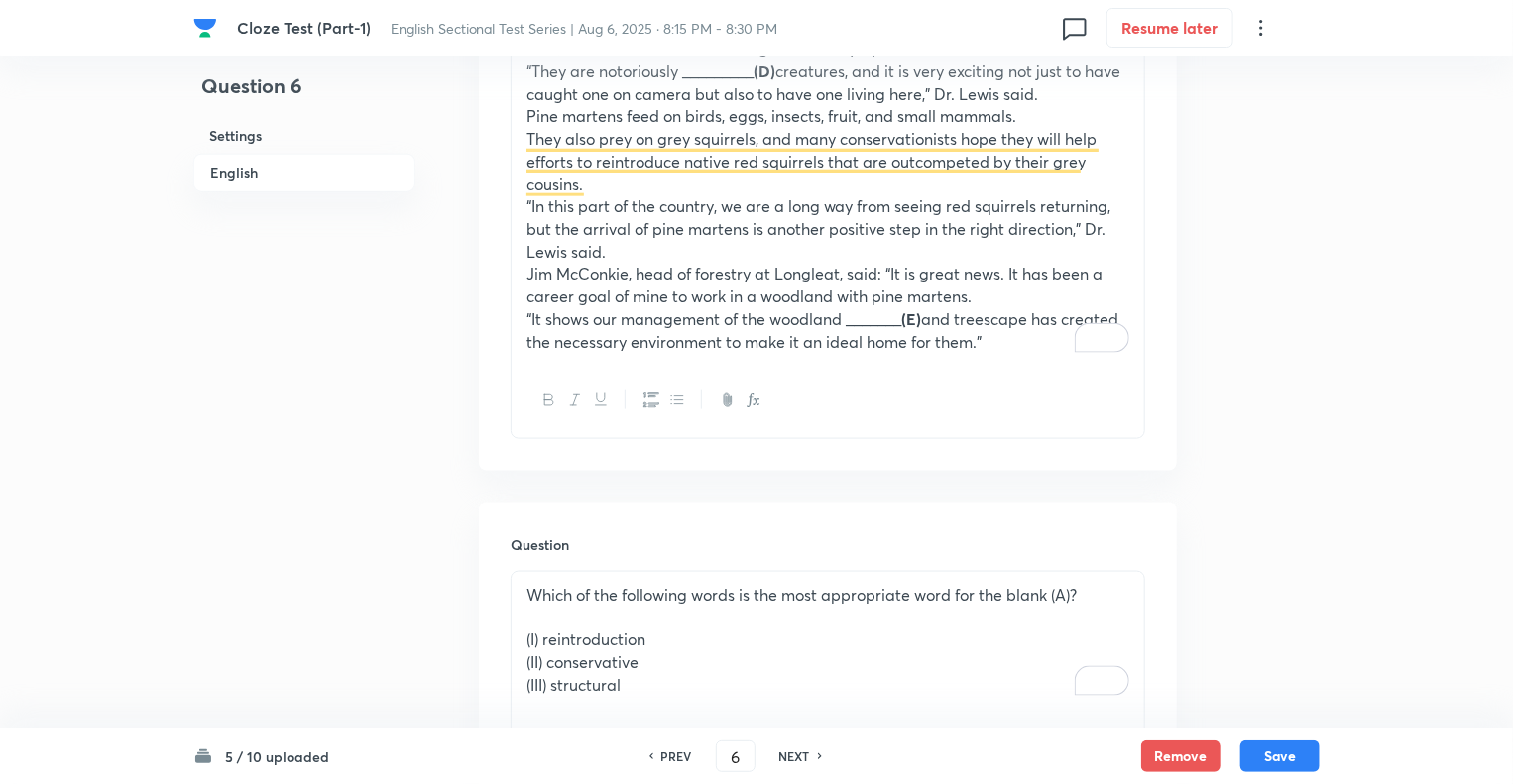 click on "Question 6 Settings English" at bounding box center (304, 899) 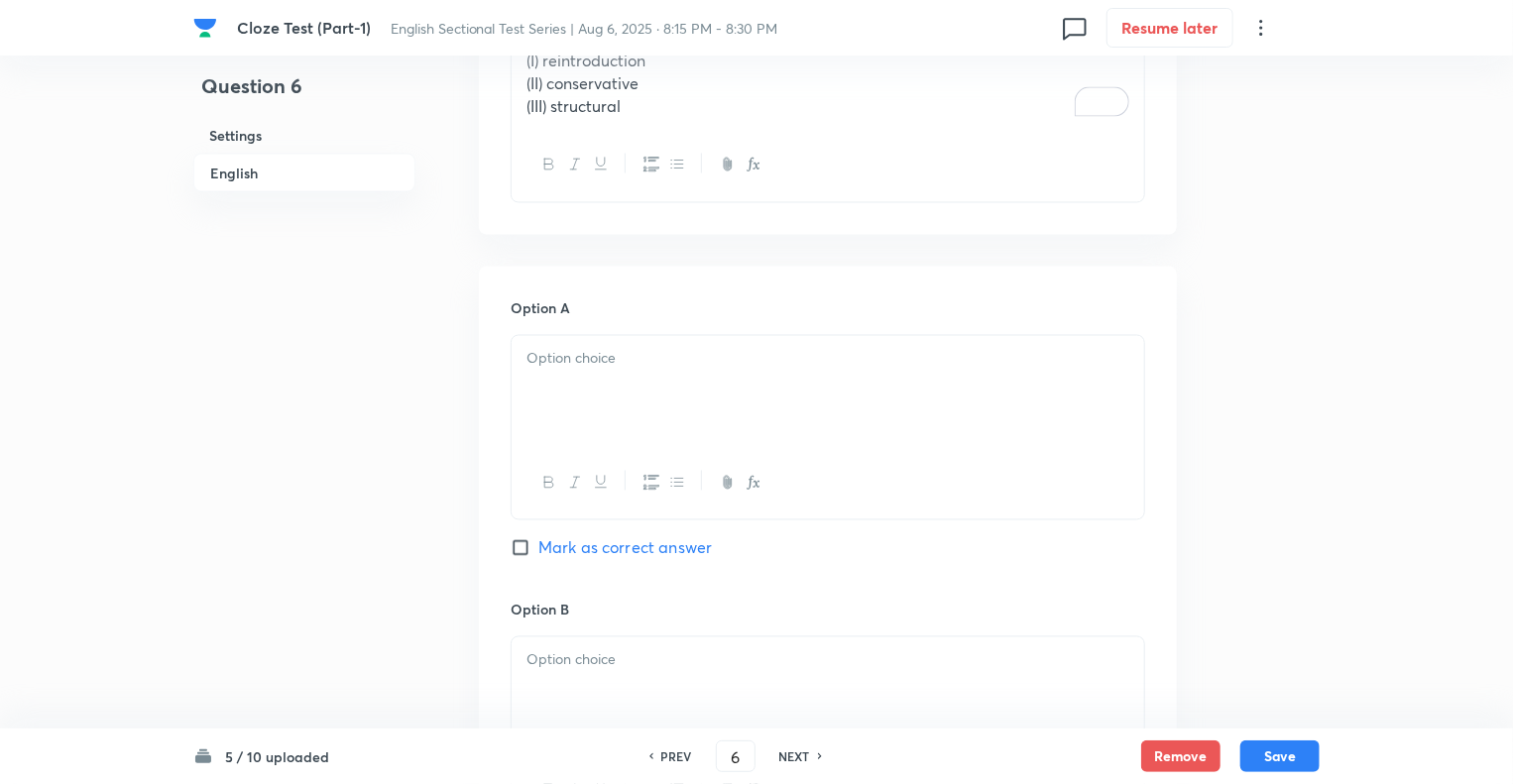 scroll, scrollTop: 1665, scrollLeft: 0, axis: vertical 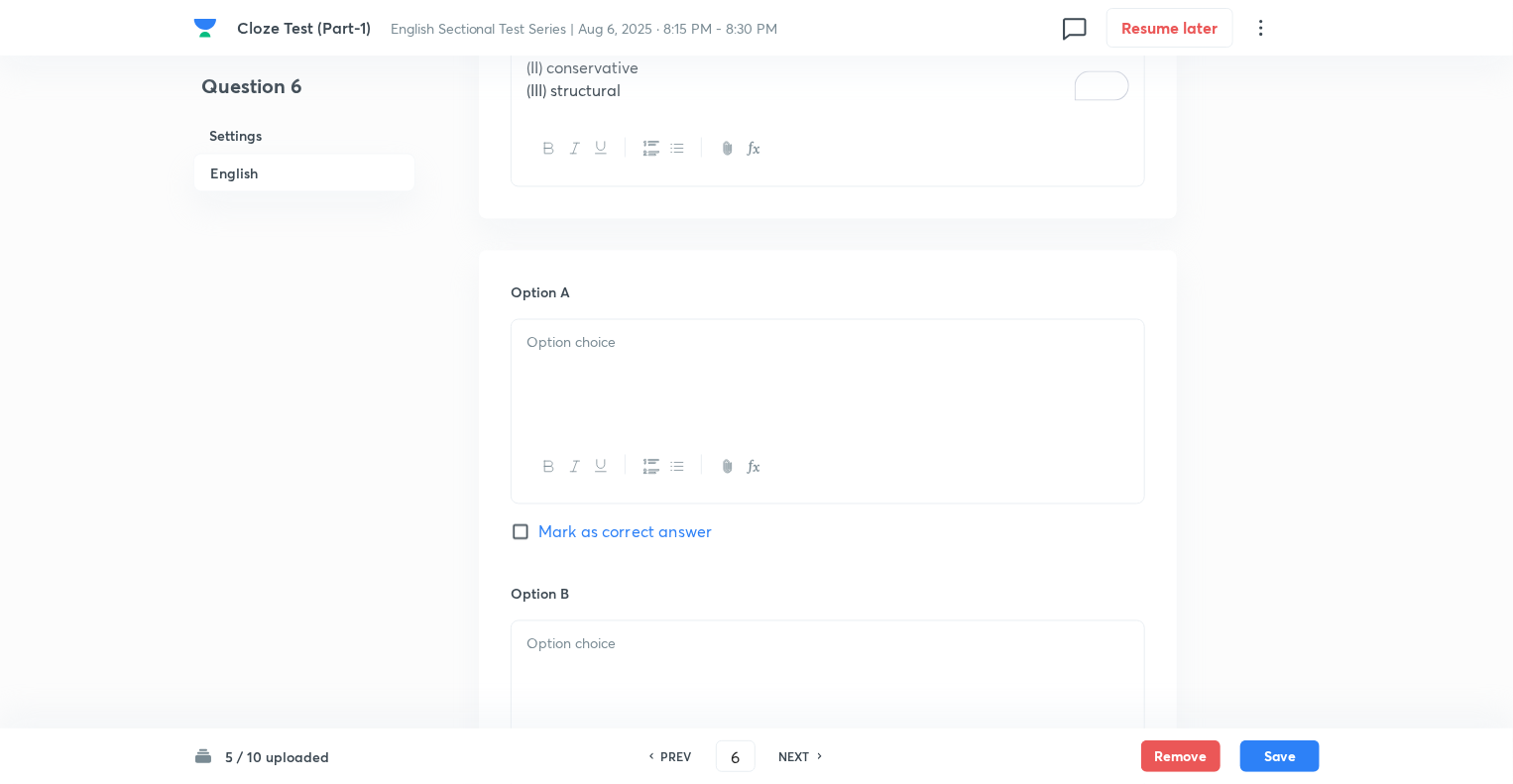 click at bounding box center [828, 376] 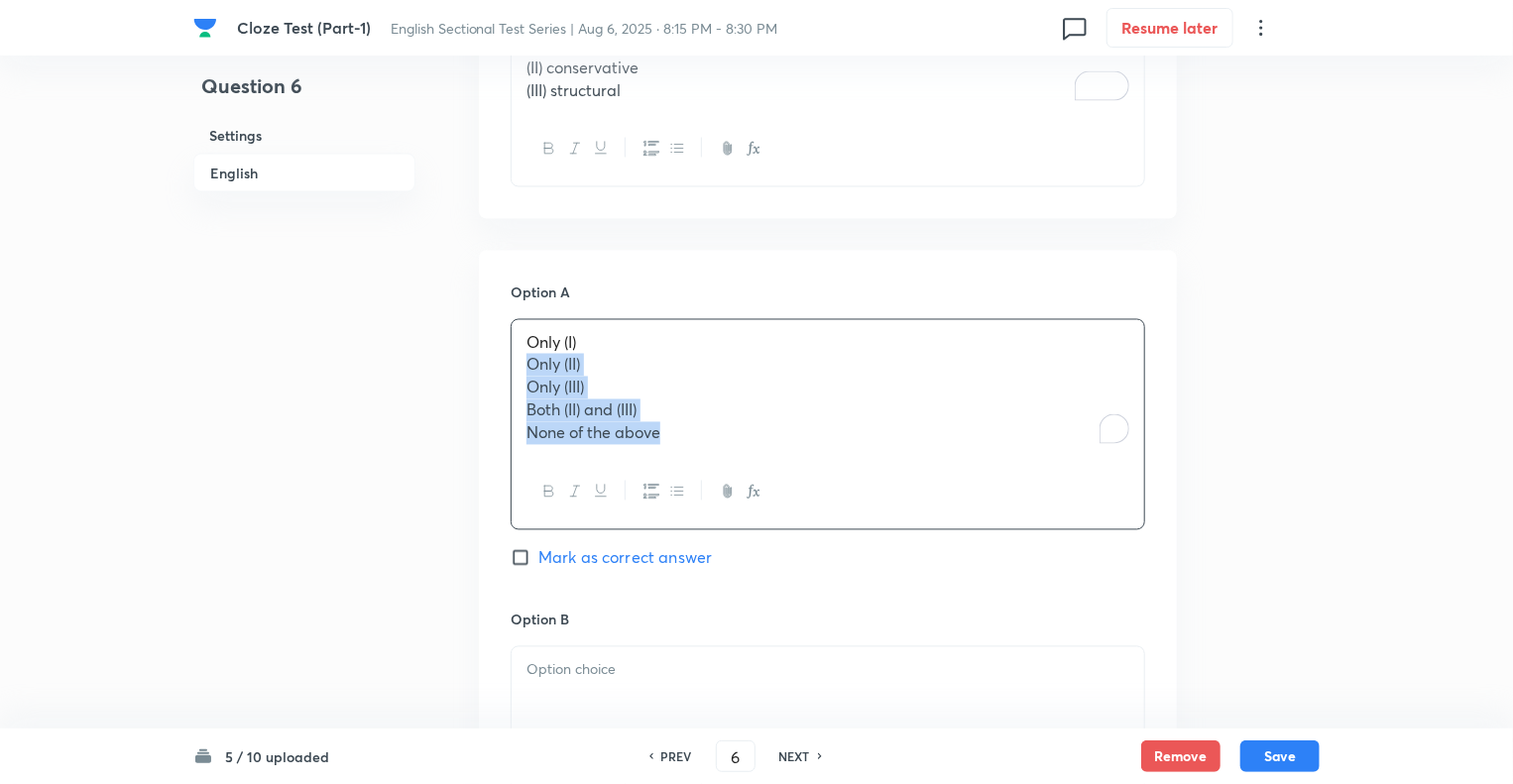 drag, startPoint x: 669, startPoint y: 435, endPoint x: 519, endPoint y: 371, distance: 163.0828 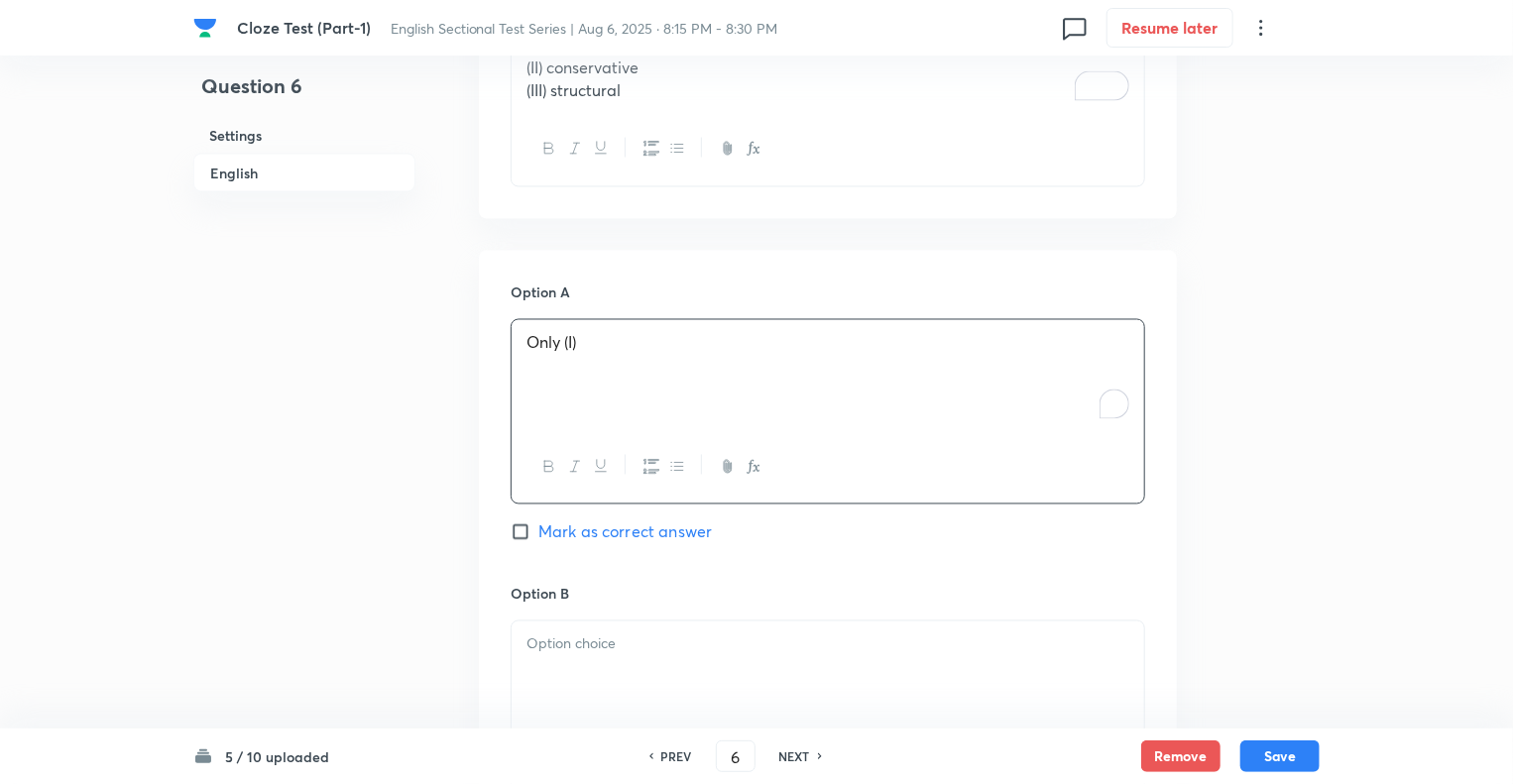 click on "Mark as correct answer" at bounding box center [524, 532] 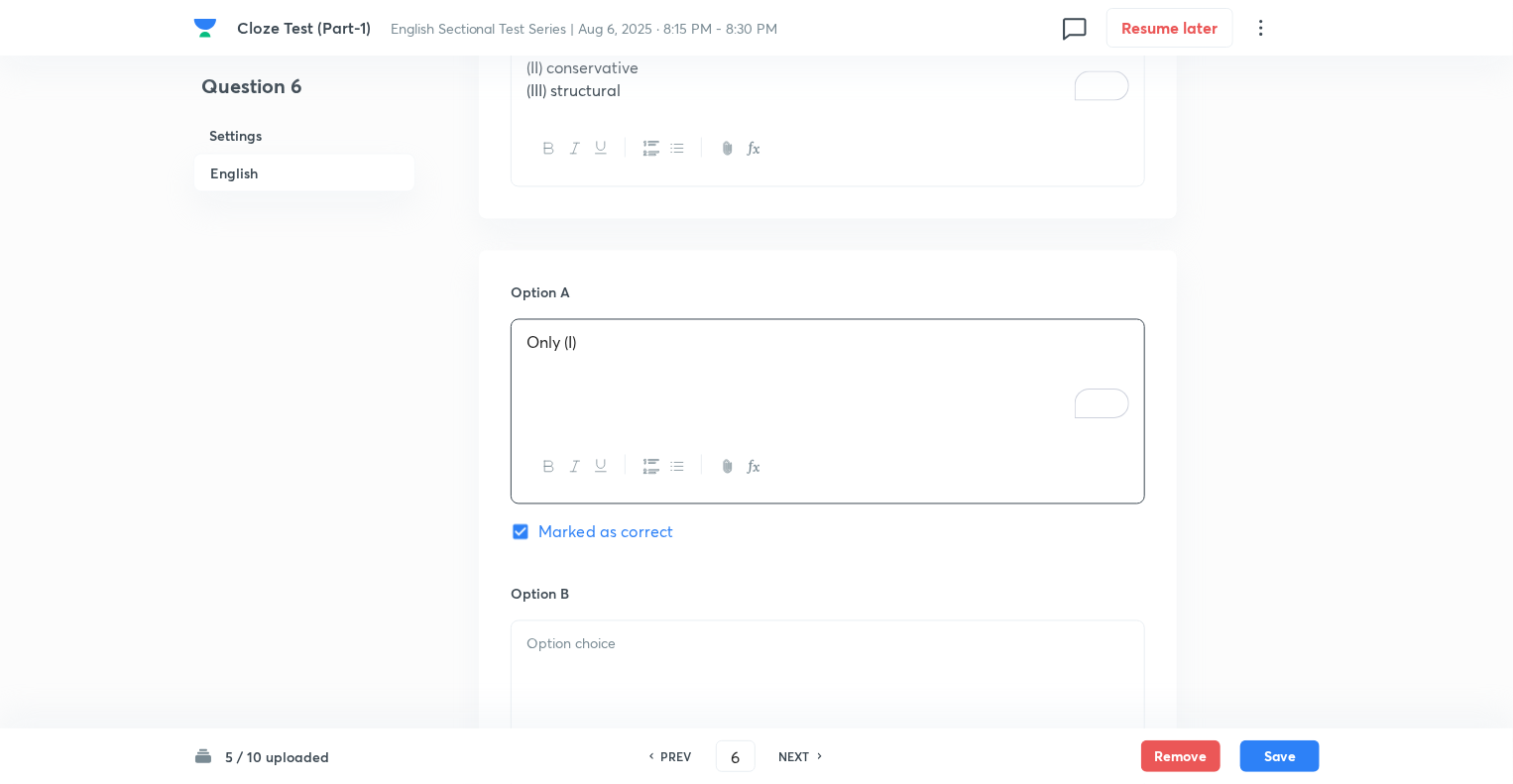 click at bounding box center [828, 677] 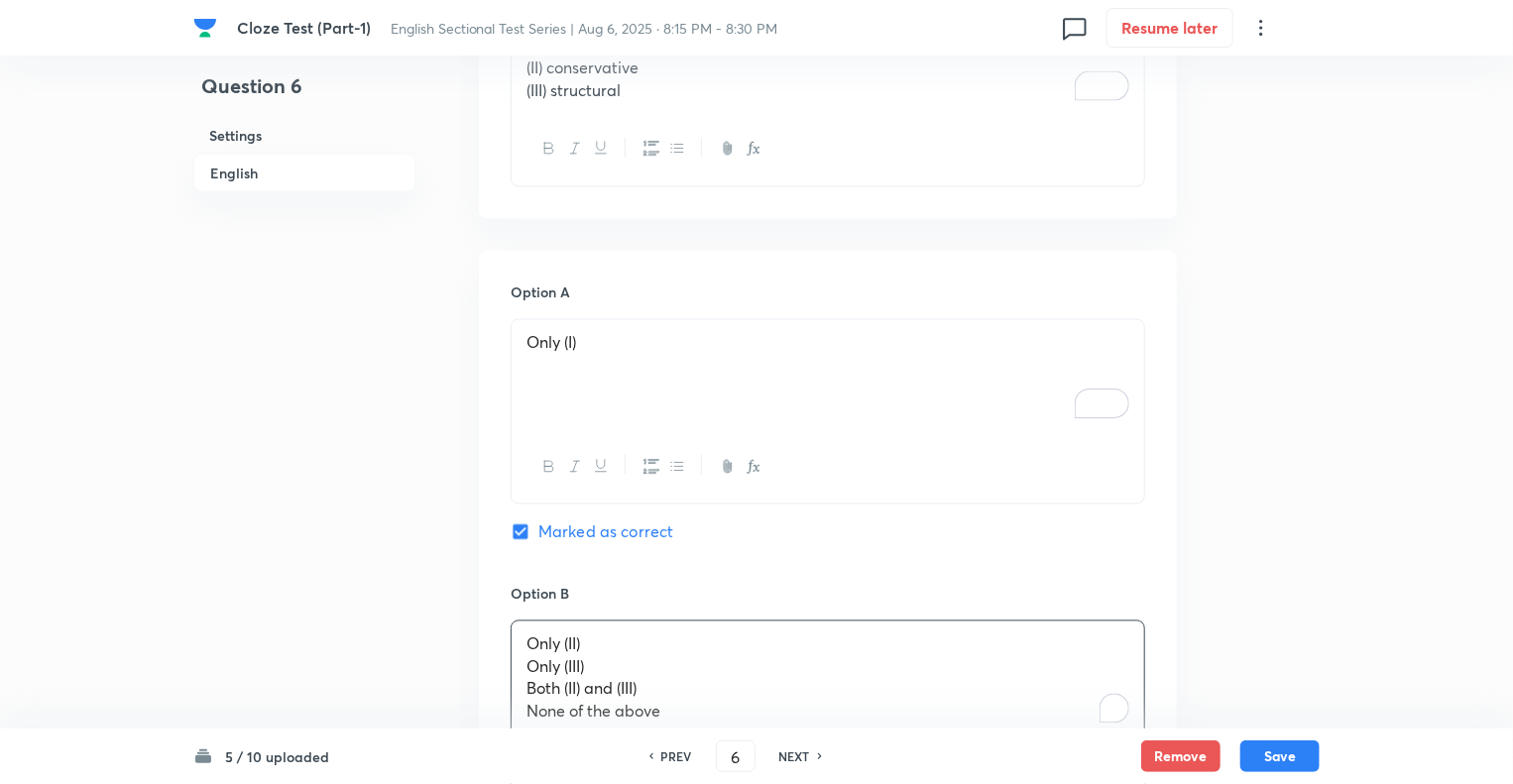 click on "Question 6 Settings English" at bounding box center (304, 306) 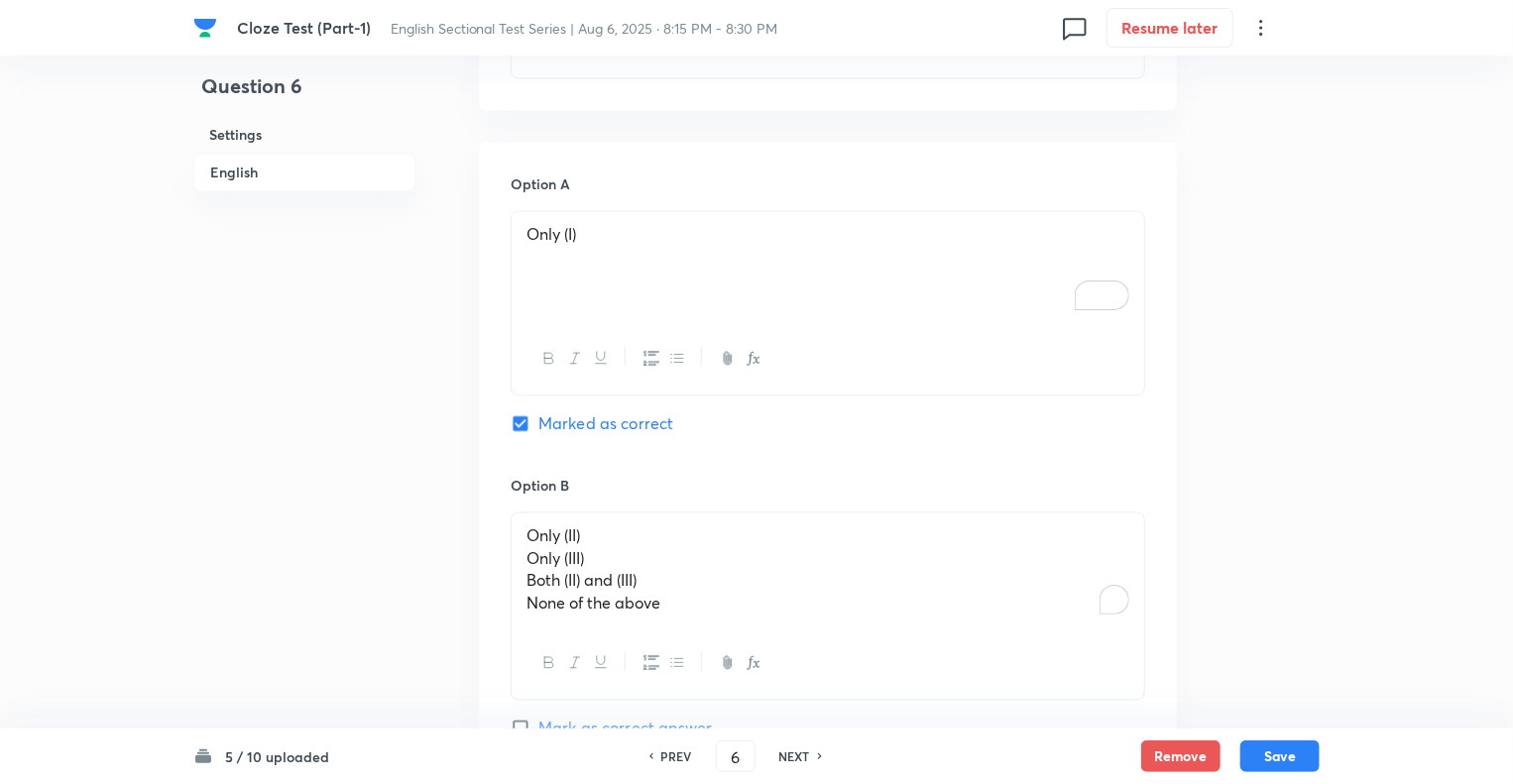 scroll, scrollTop: 2101, scrollLeft: 0, axis: vertical 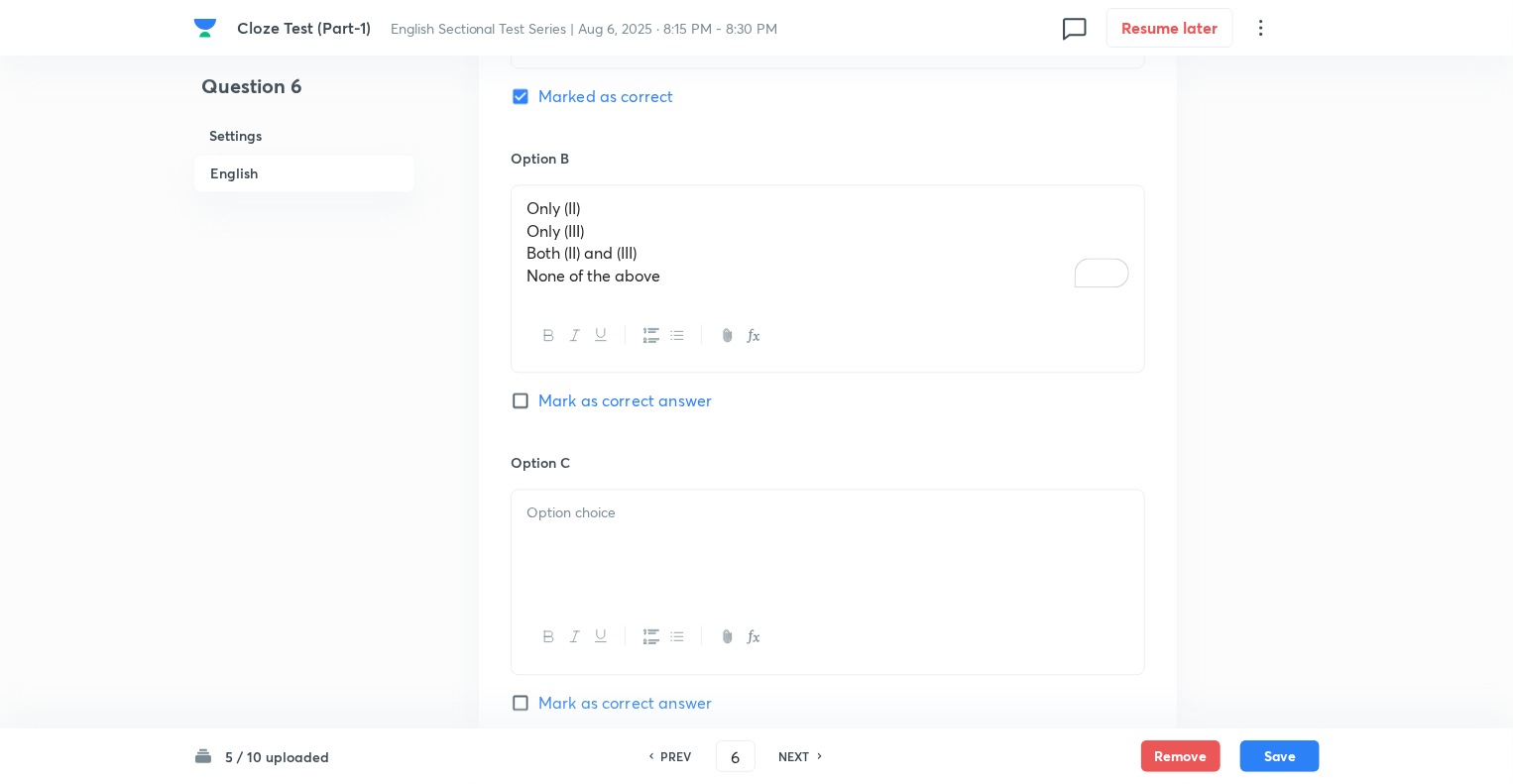 click on "None of the above" at bounding box center [828, 276] 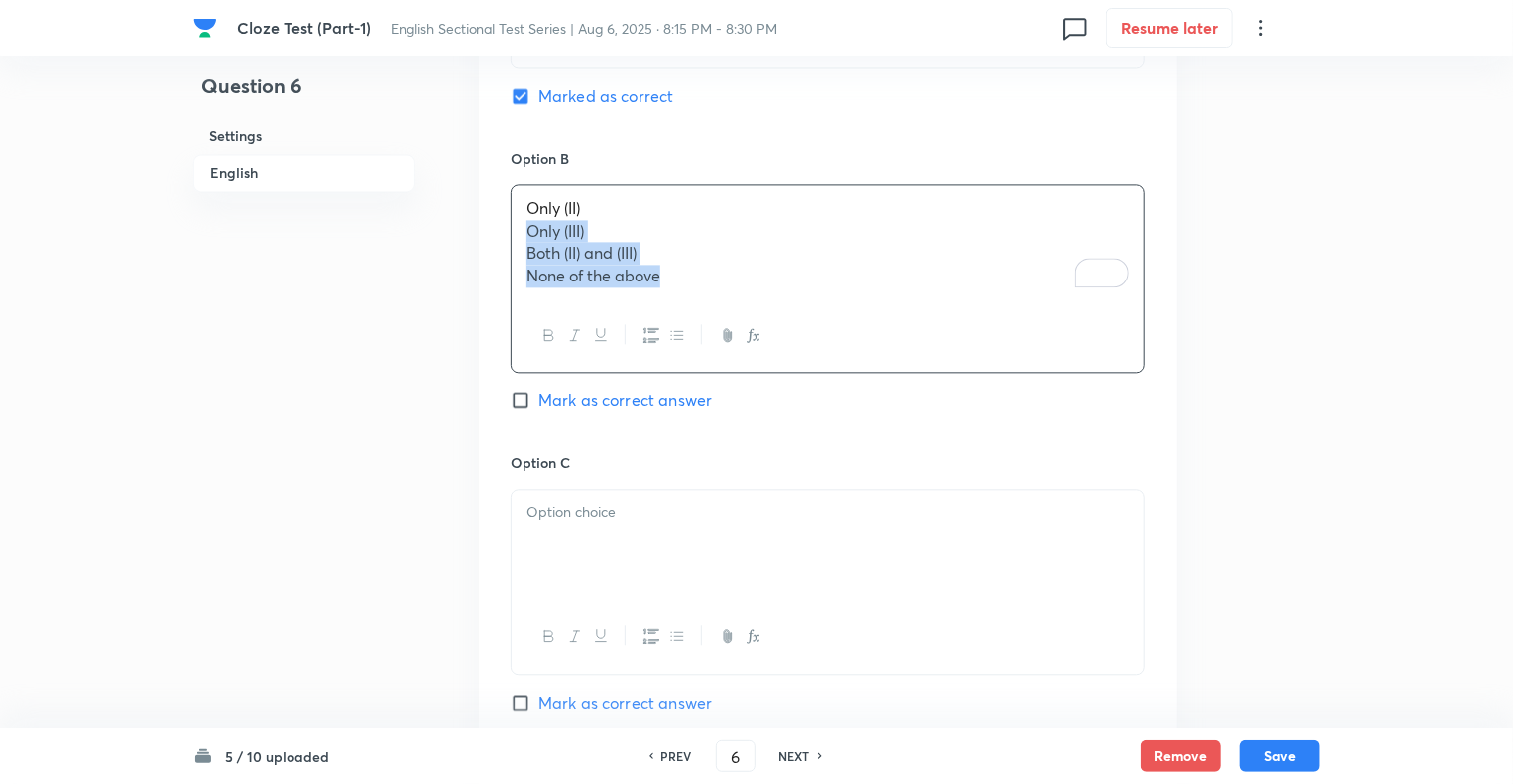 drag, startPoint x: 672, startPoint y: 275, endPoint x: 522, endPoint y: 234, distance: 155.50241 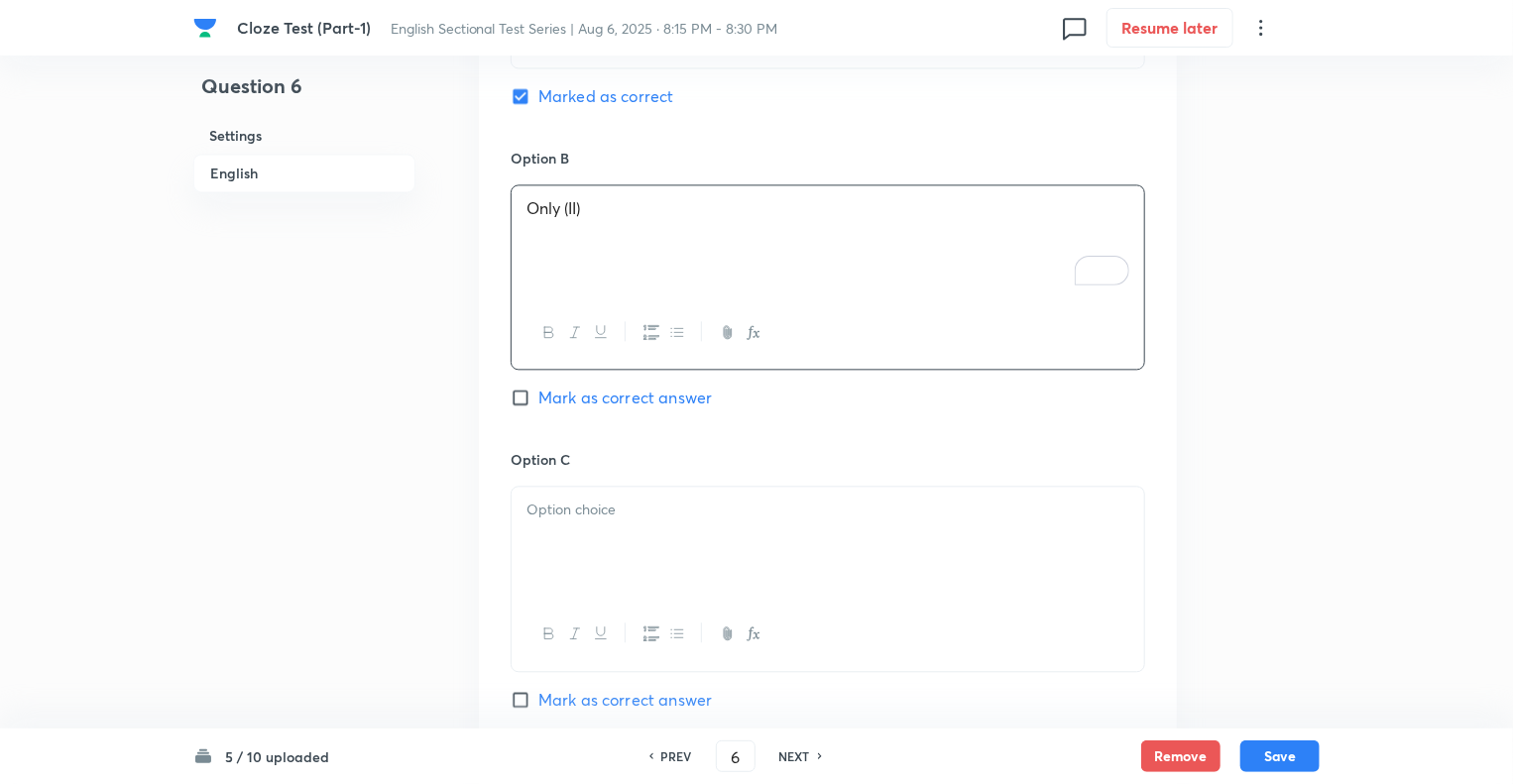 click at bounding box center [828, 542] 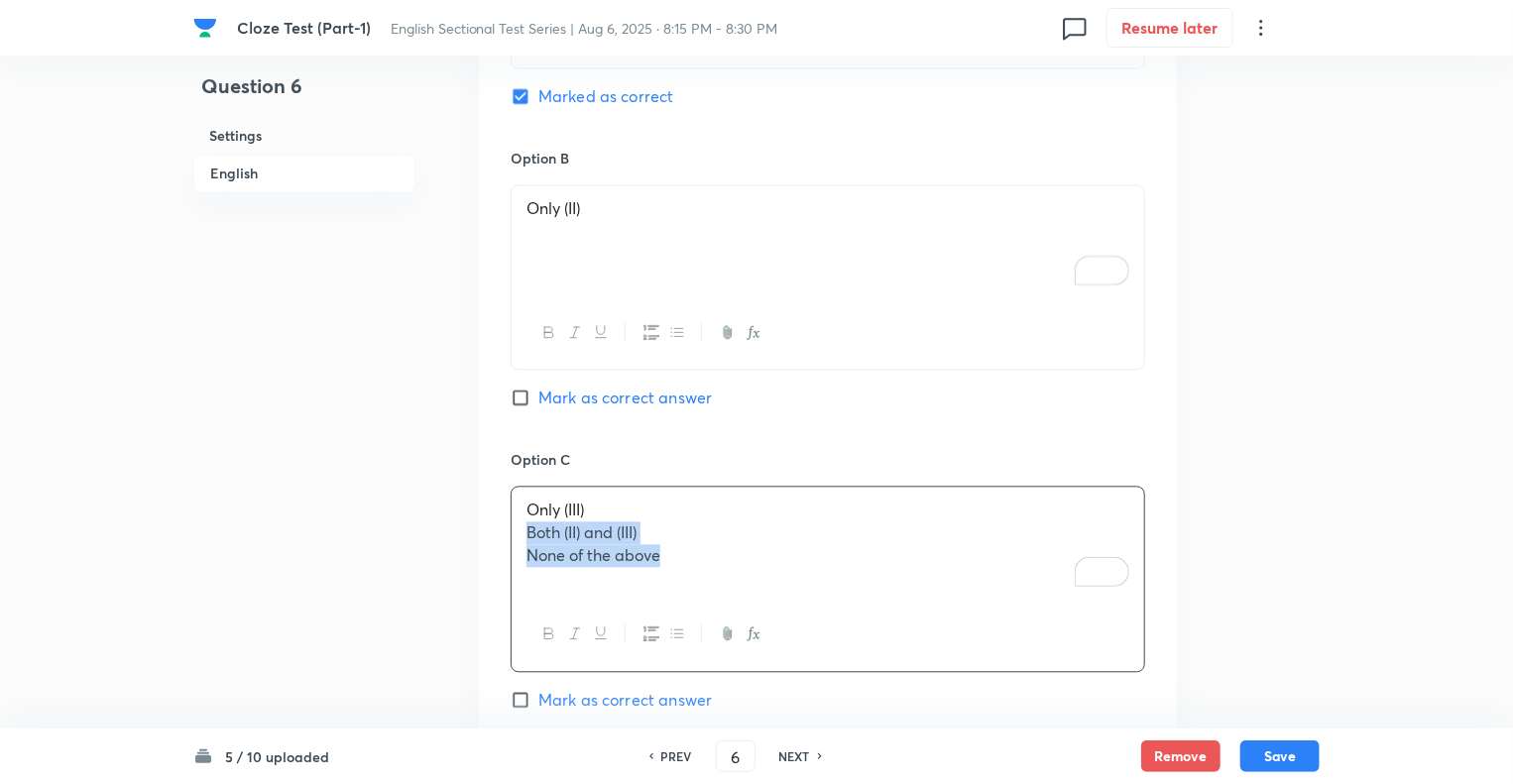 drag, startPoint x: 680, startPoint y: 555, endPoint x: 514, endPoint y: 530, distance: 167.87198 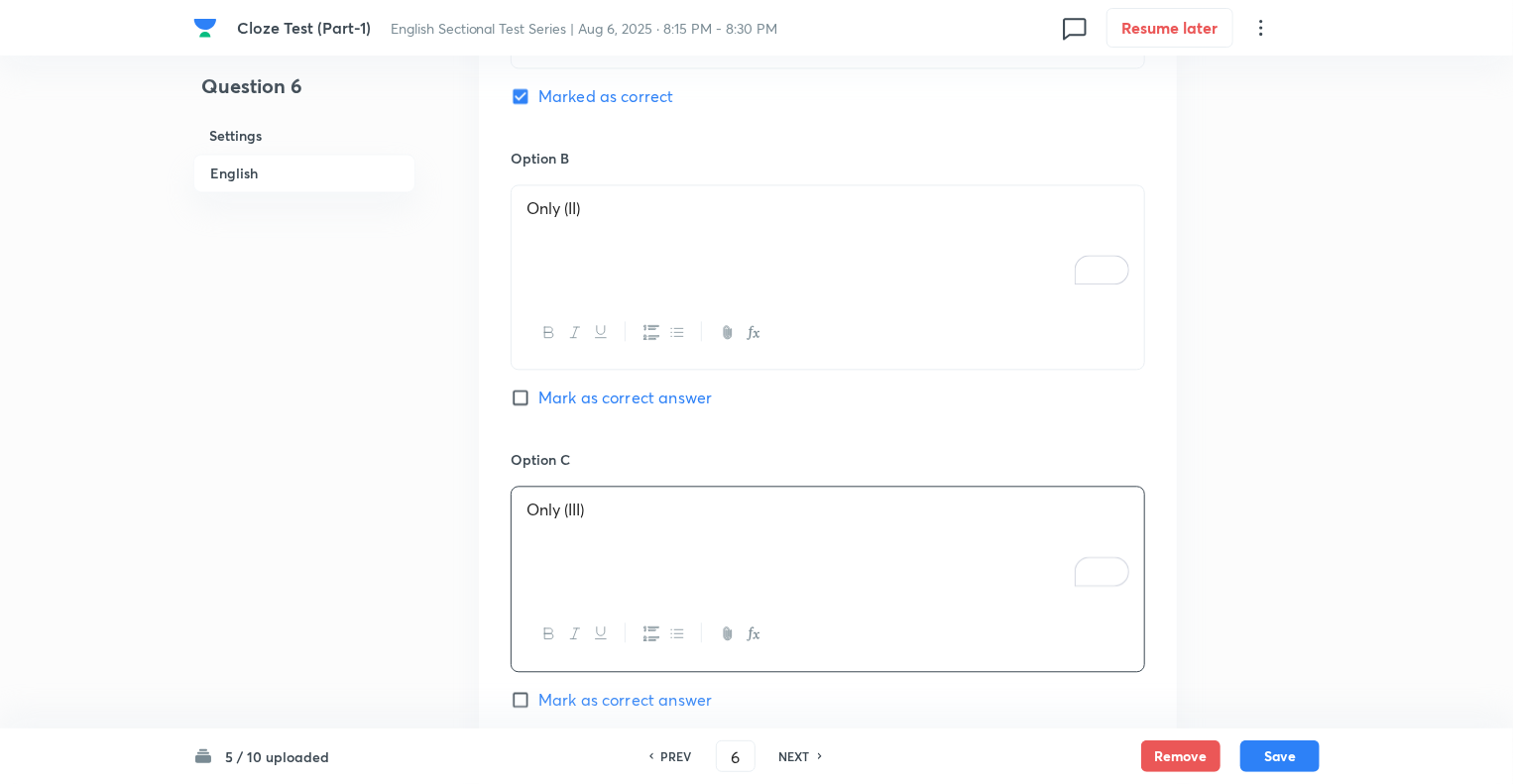click on "Question 6 Settings English" at bounding box center (304, -132) 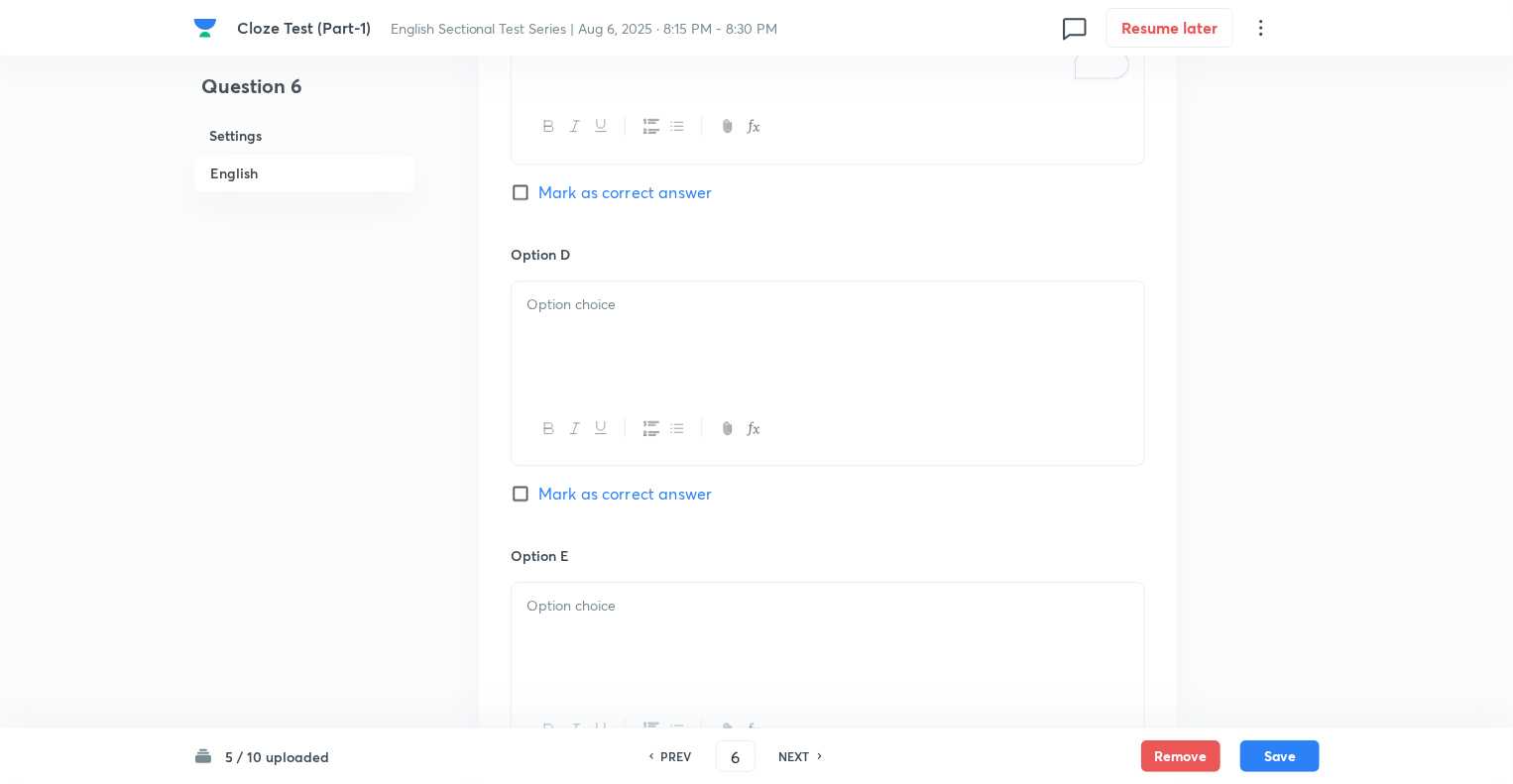 scroll, scrollTop: 2656, scrollLeft: 0, axis: vertical 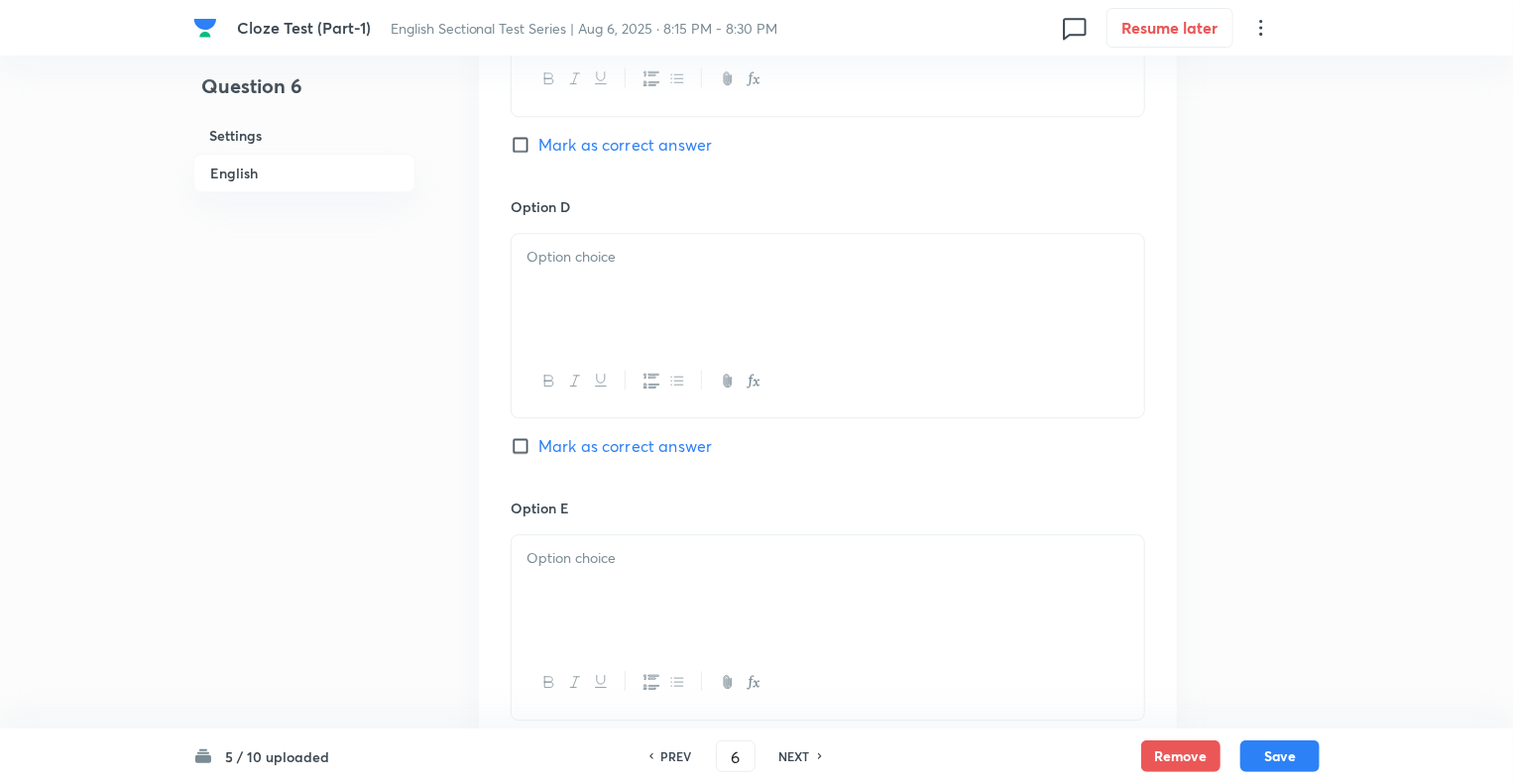 click at bounding box center [828, 257] 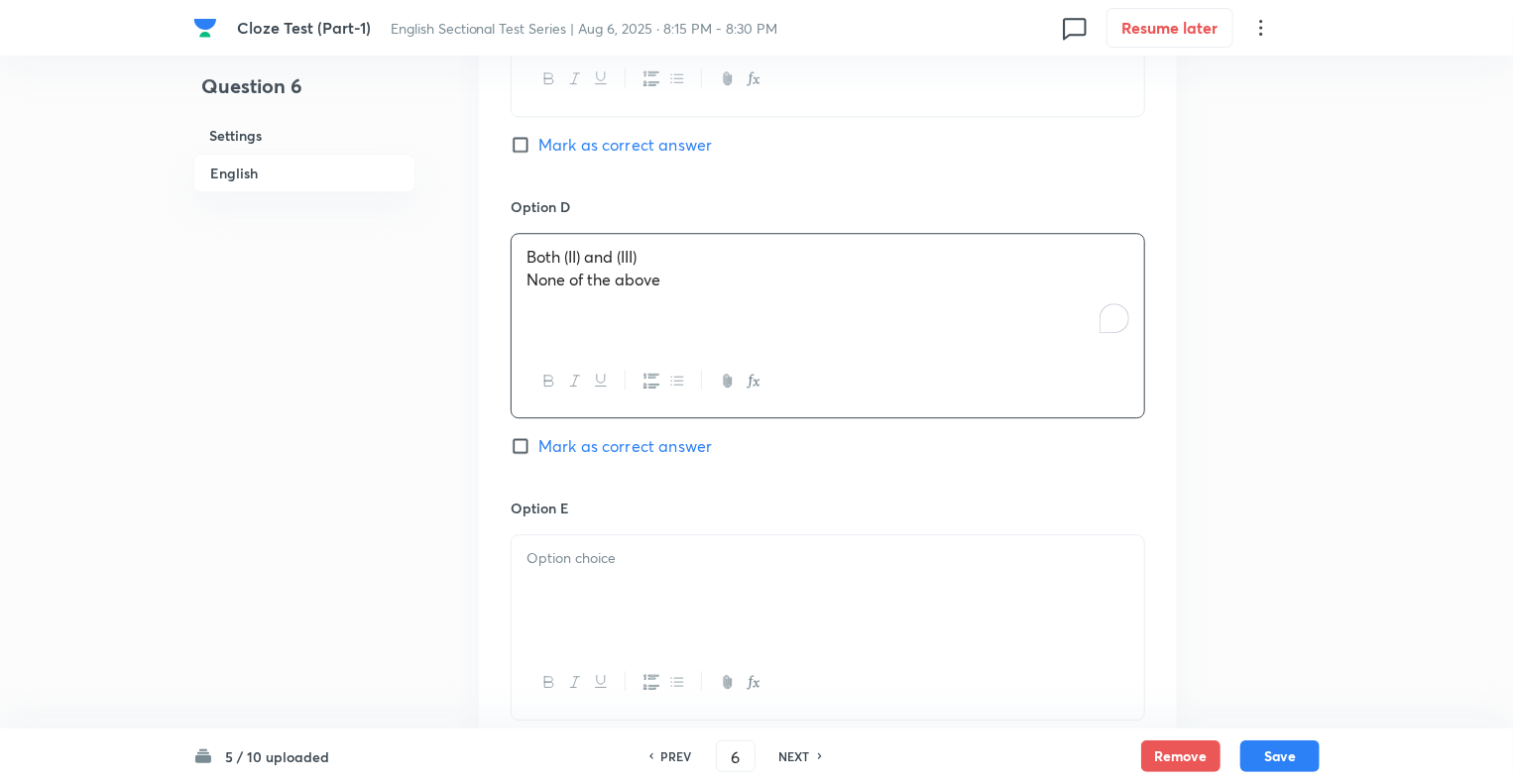 click on "None of the above" at bounding box center [828, 280] 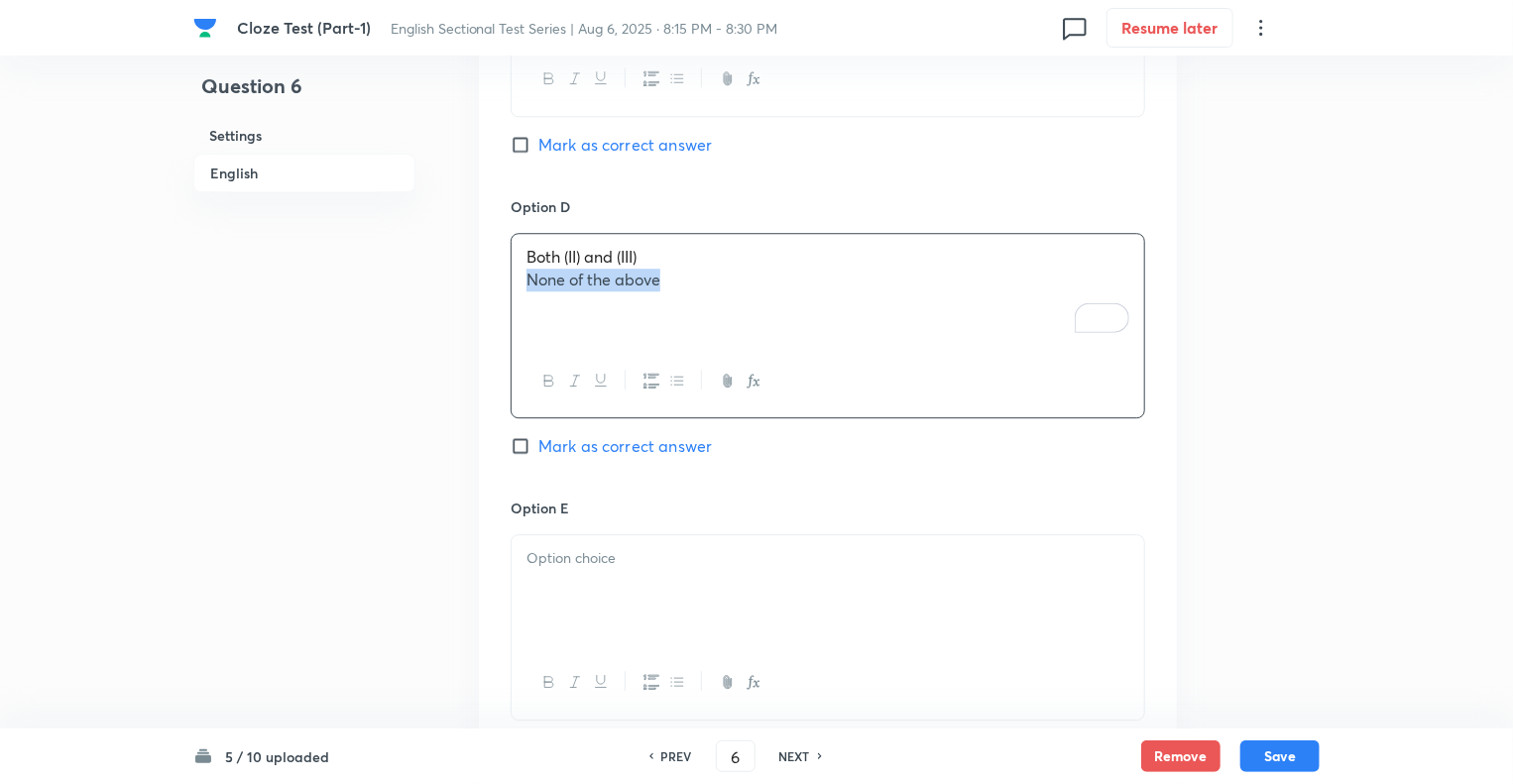 drag, startPoint x: 684, startPoint y: 280, endPoint x: 495, endPoint y: 283, distance: 189.02381 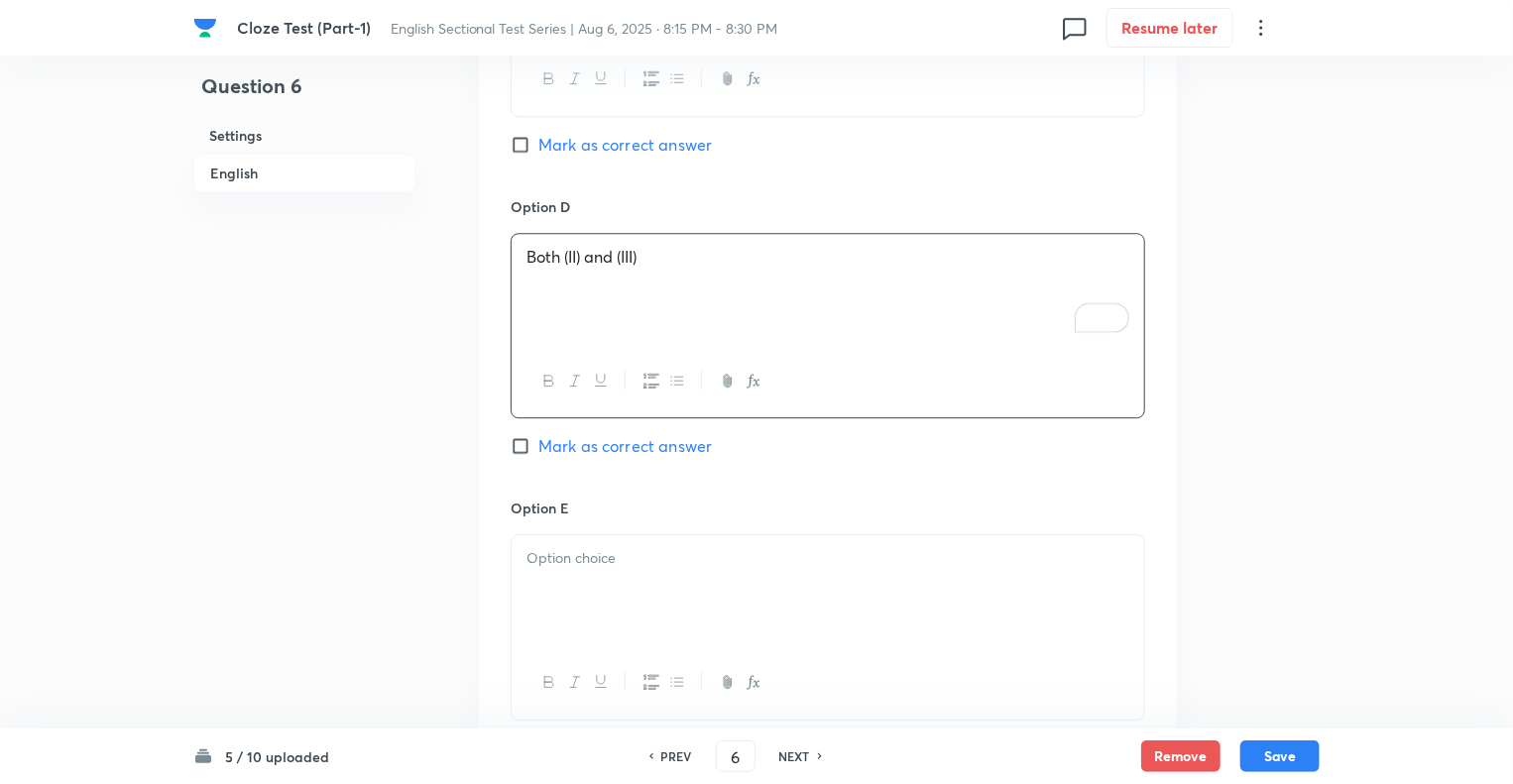 click at bounding box center (828, 591) 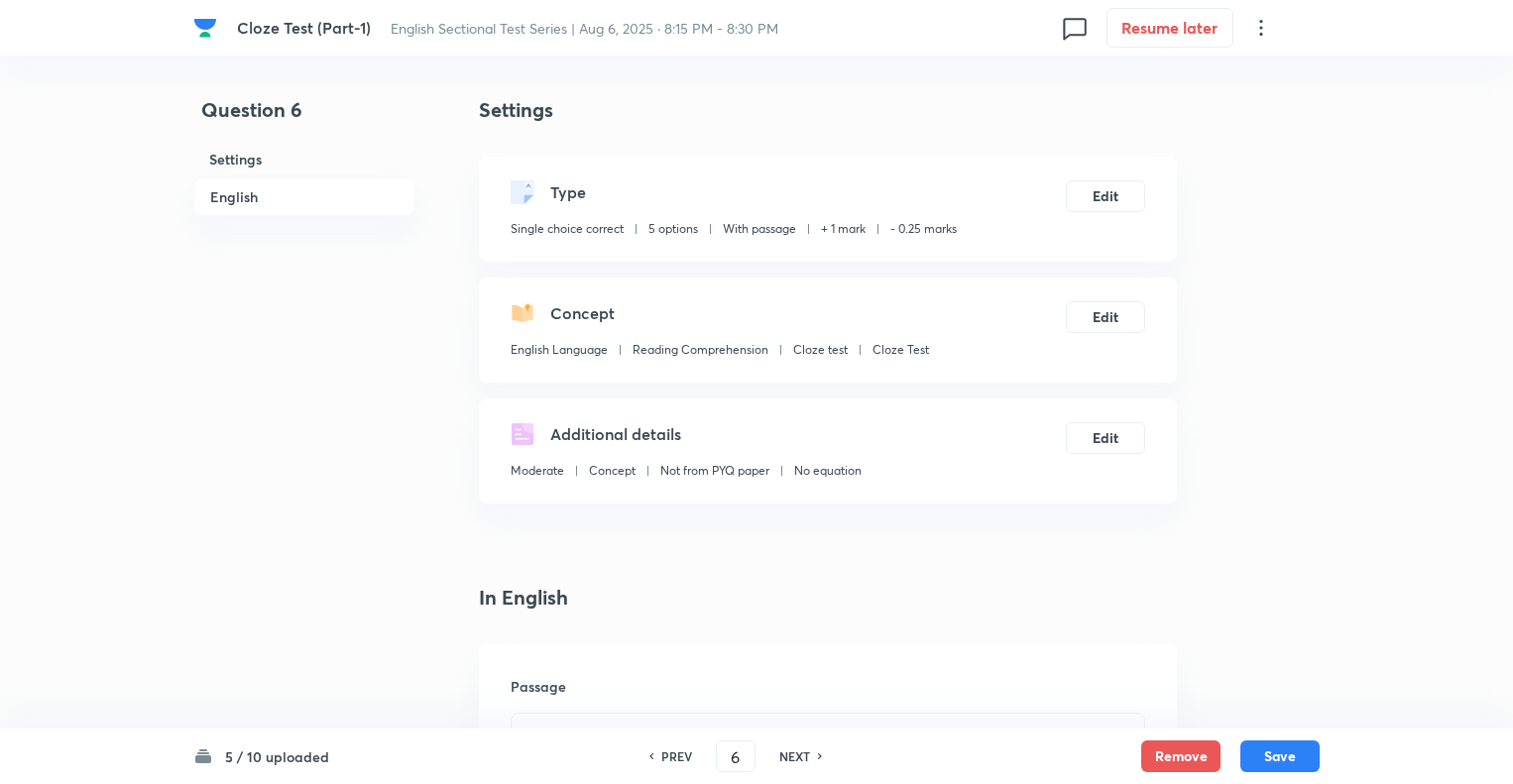 scroll, scrollTop: 2656, scrollLeft: 0, axis: vertical 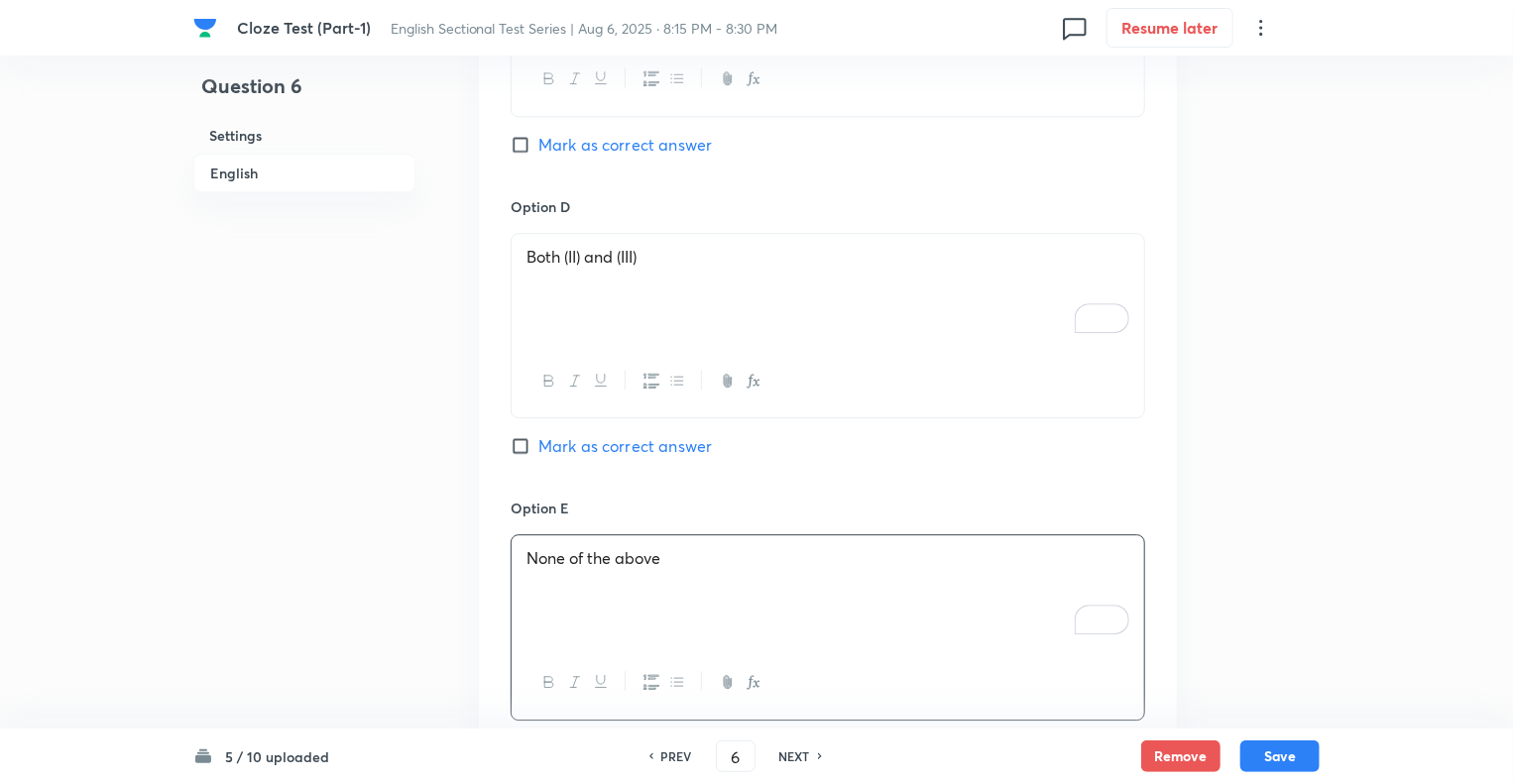 click on "Question 6 Settings English" at bounding box center (304, -687) 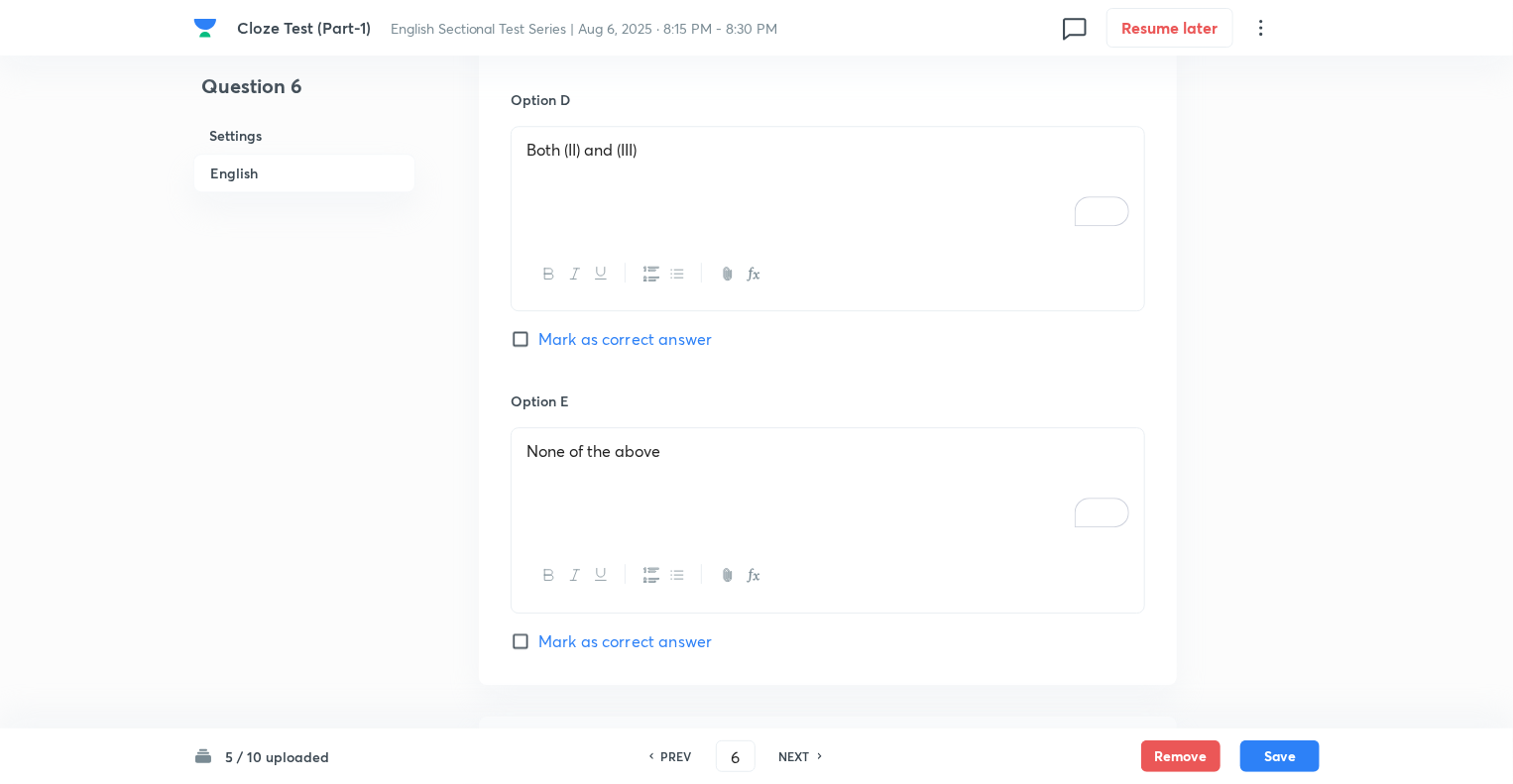 scroll, scrollTop: 3151, scrollLeft: 0, axis: vertical 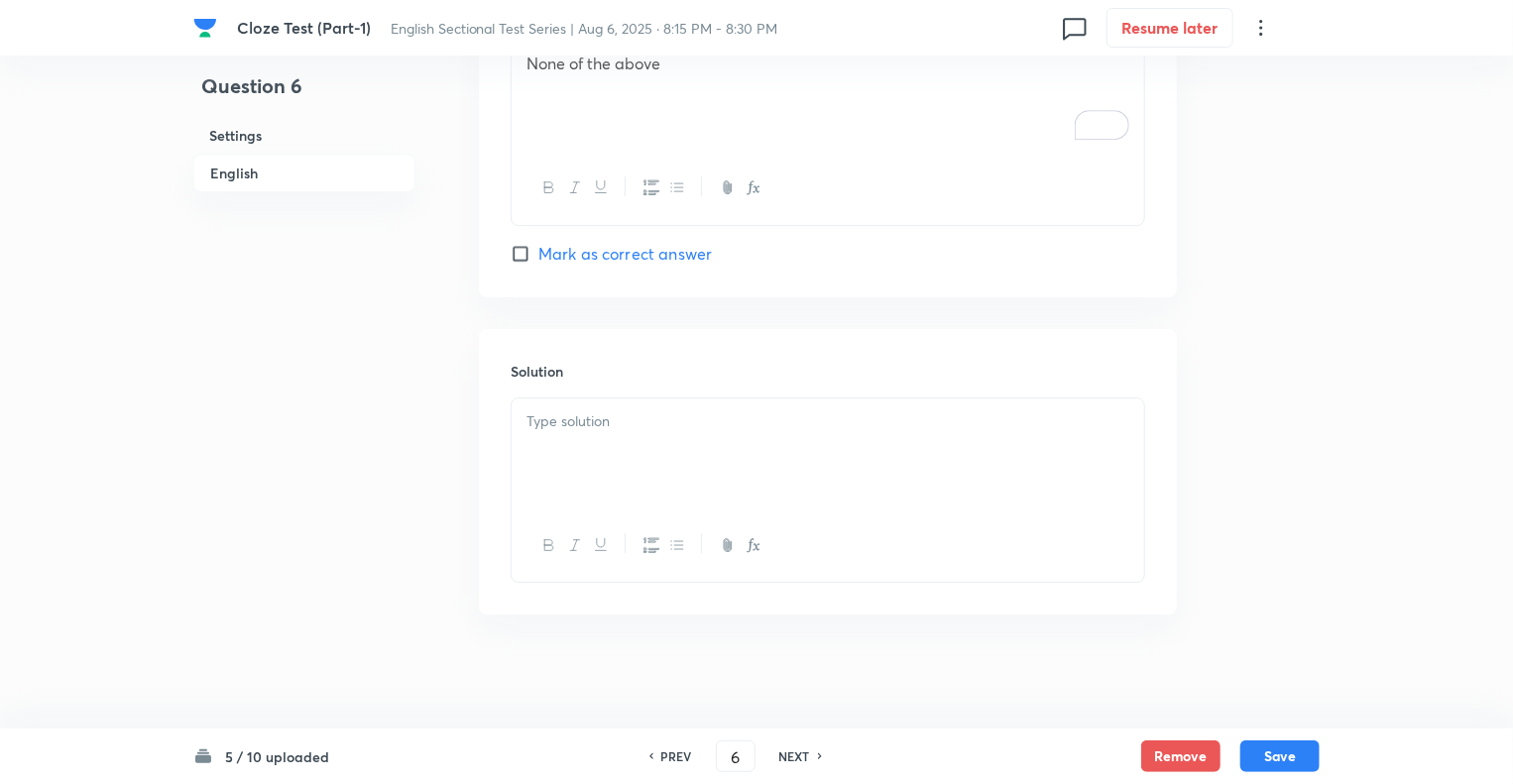 click at bounding box center [828, 454] 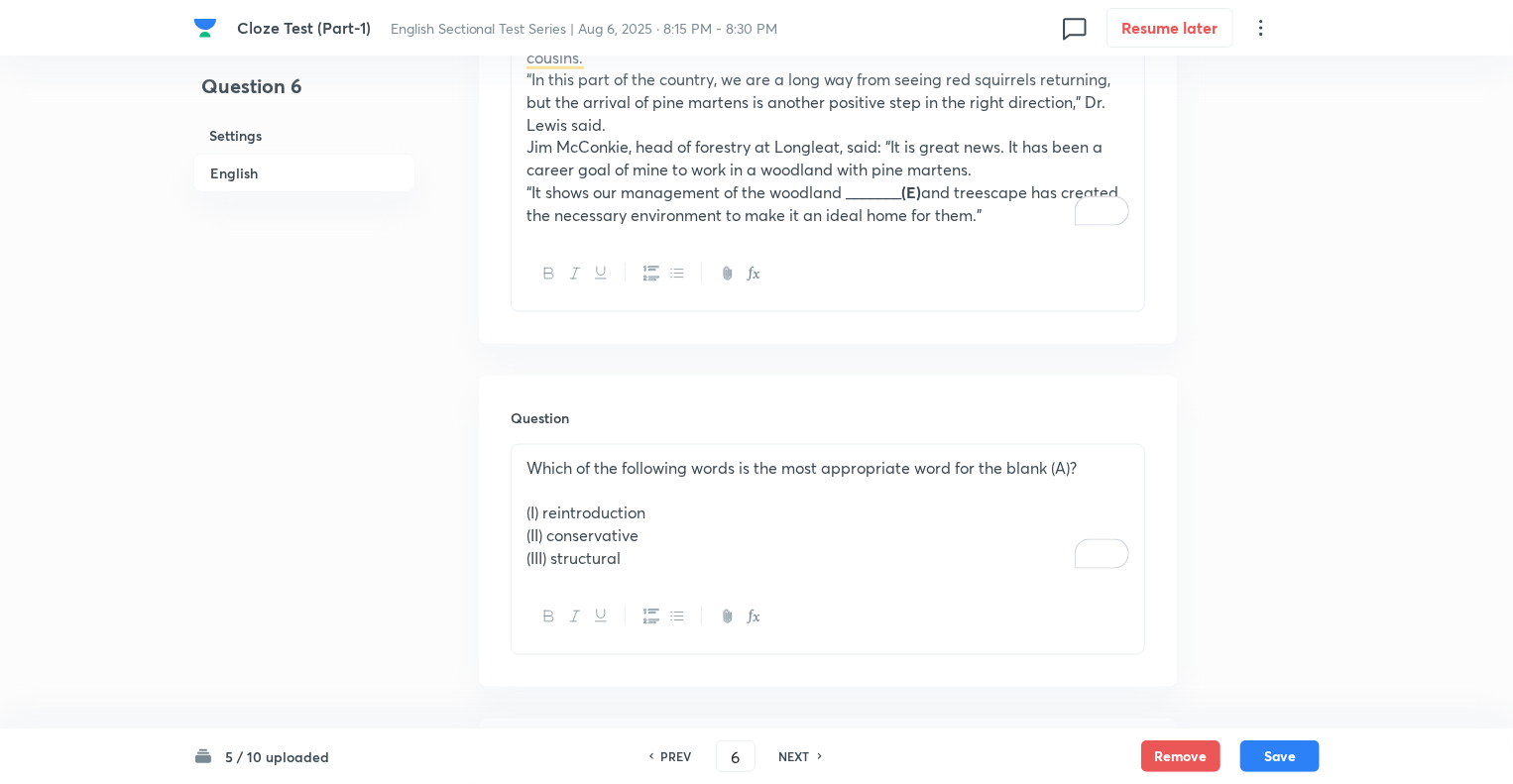 scroll, scrollTop: 1189, scrollLeft: 0, axis: vertical 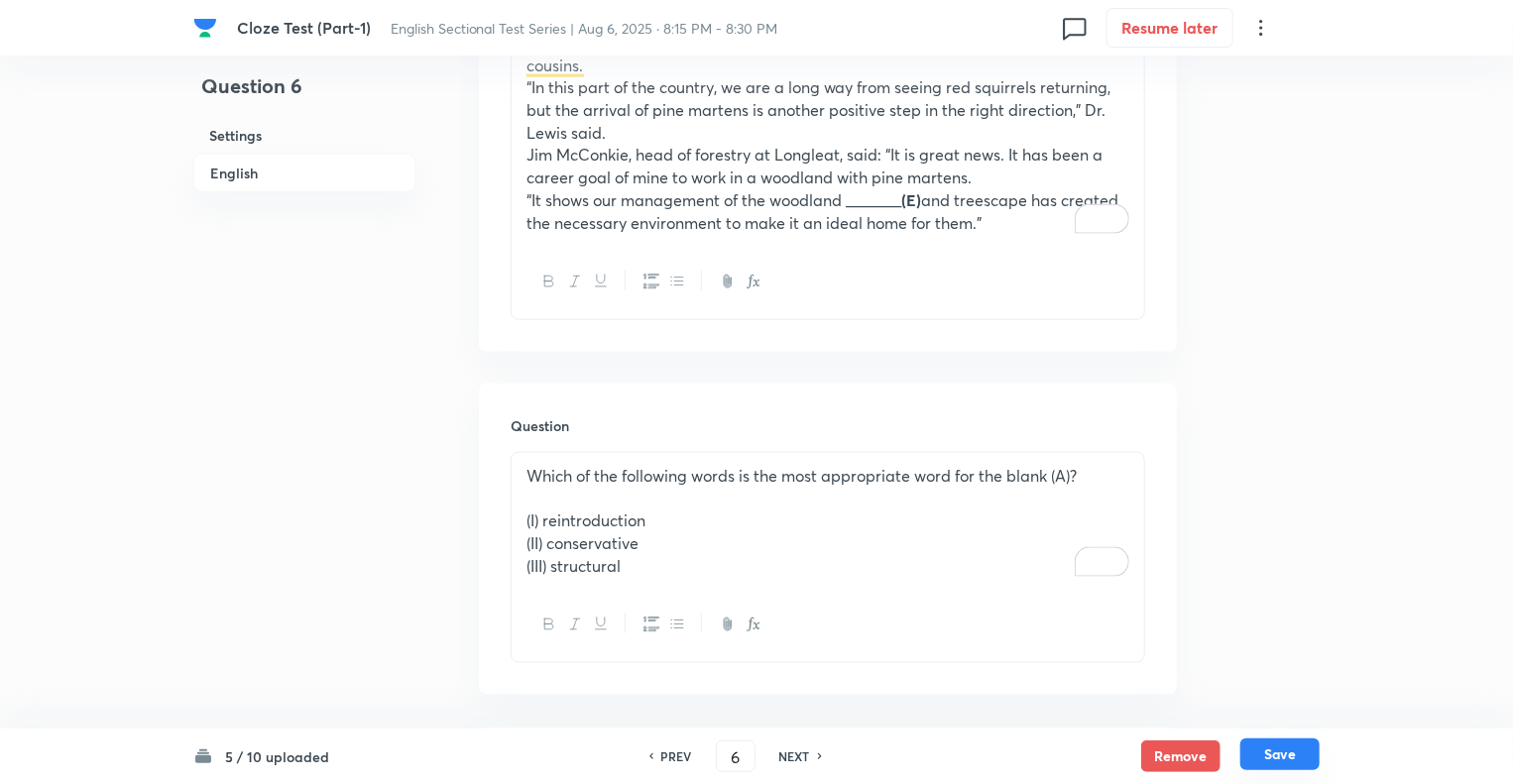 click on "Save" at bounding box center [1280, 754] 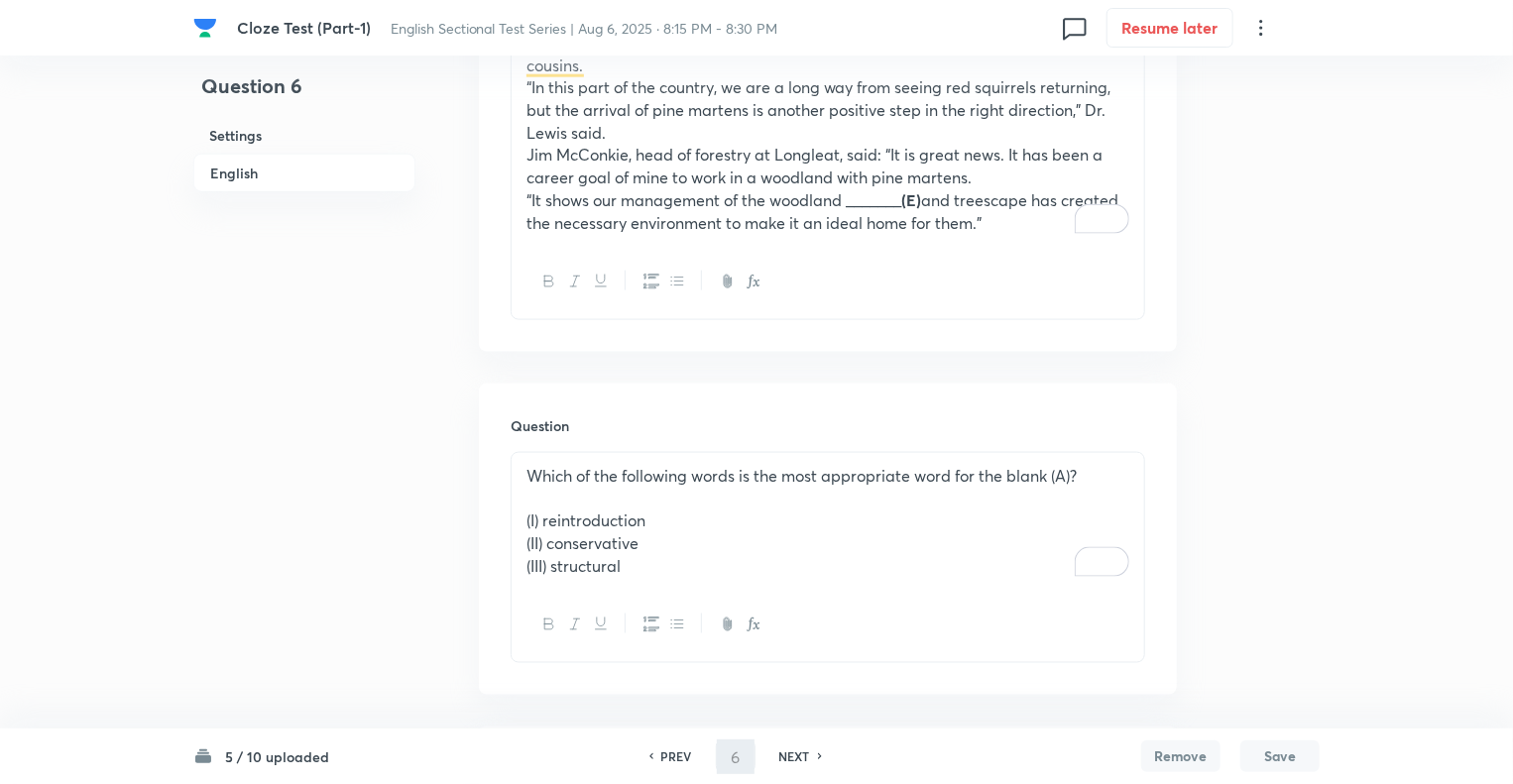 type on "7" 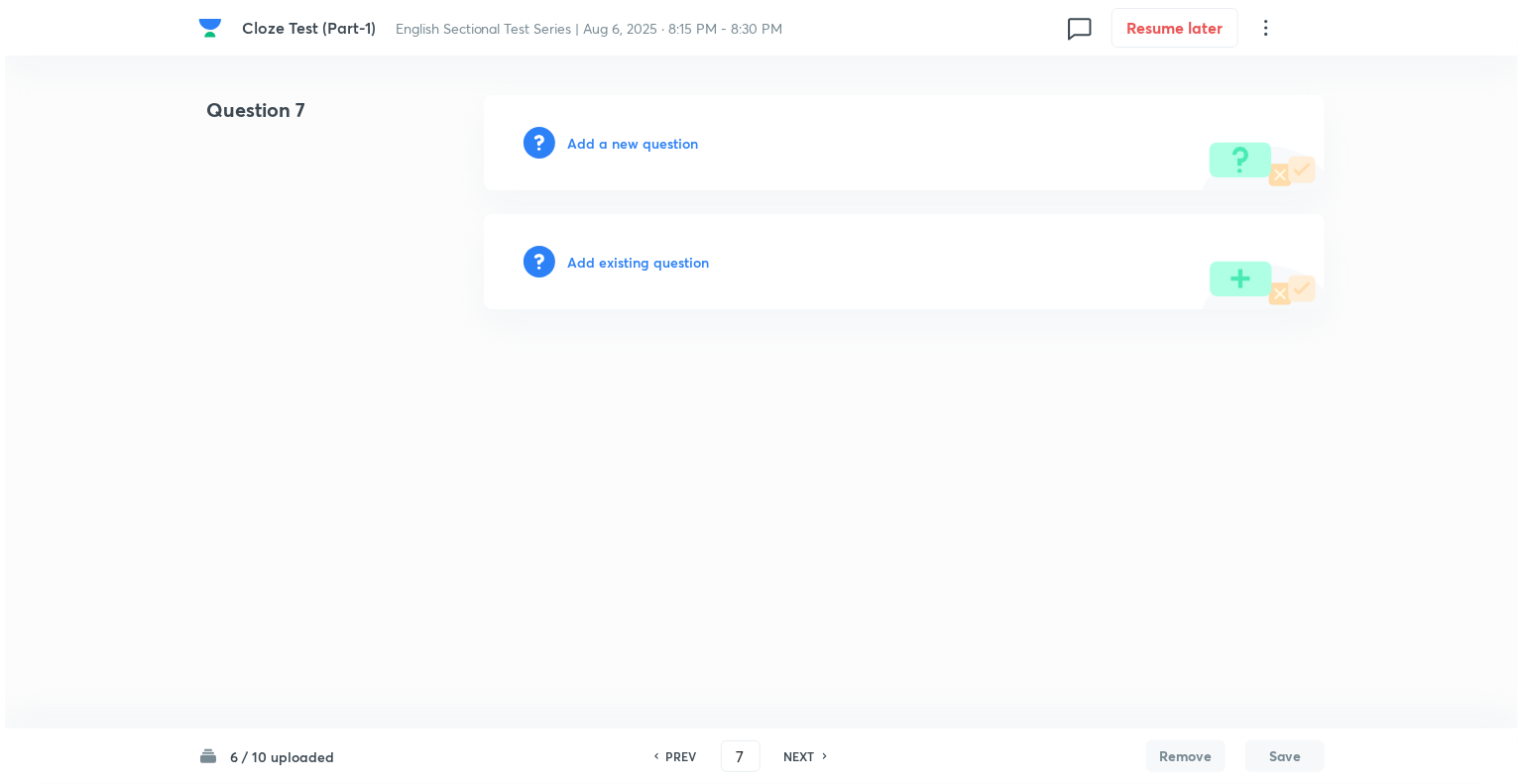 scroll, scrollTop: 0, scrollLeft: 0, axis: both 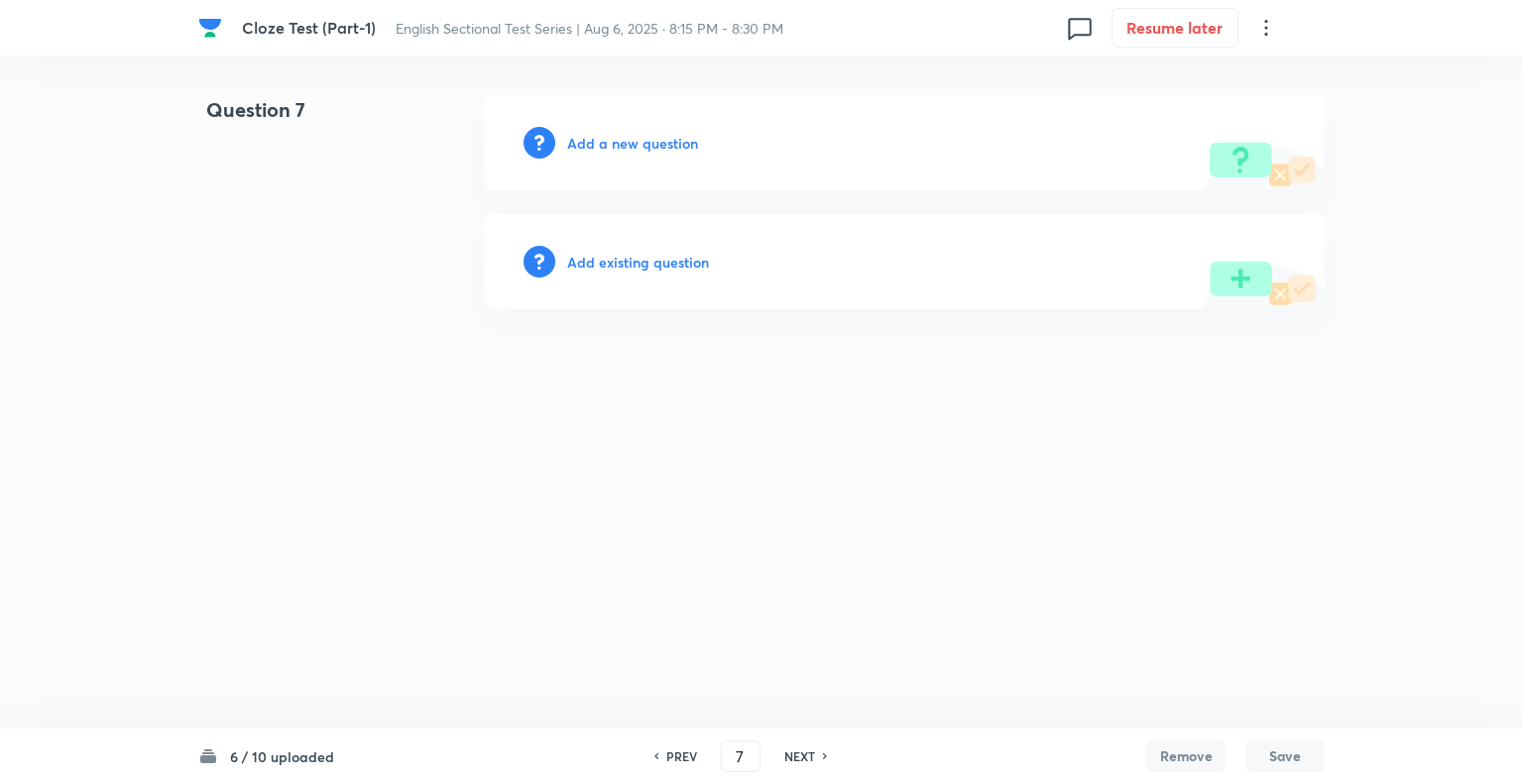 click on "Add a new question" at bounding box center (633, 143) 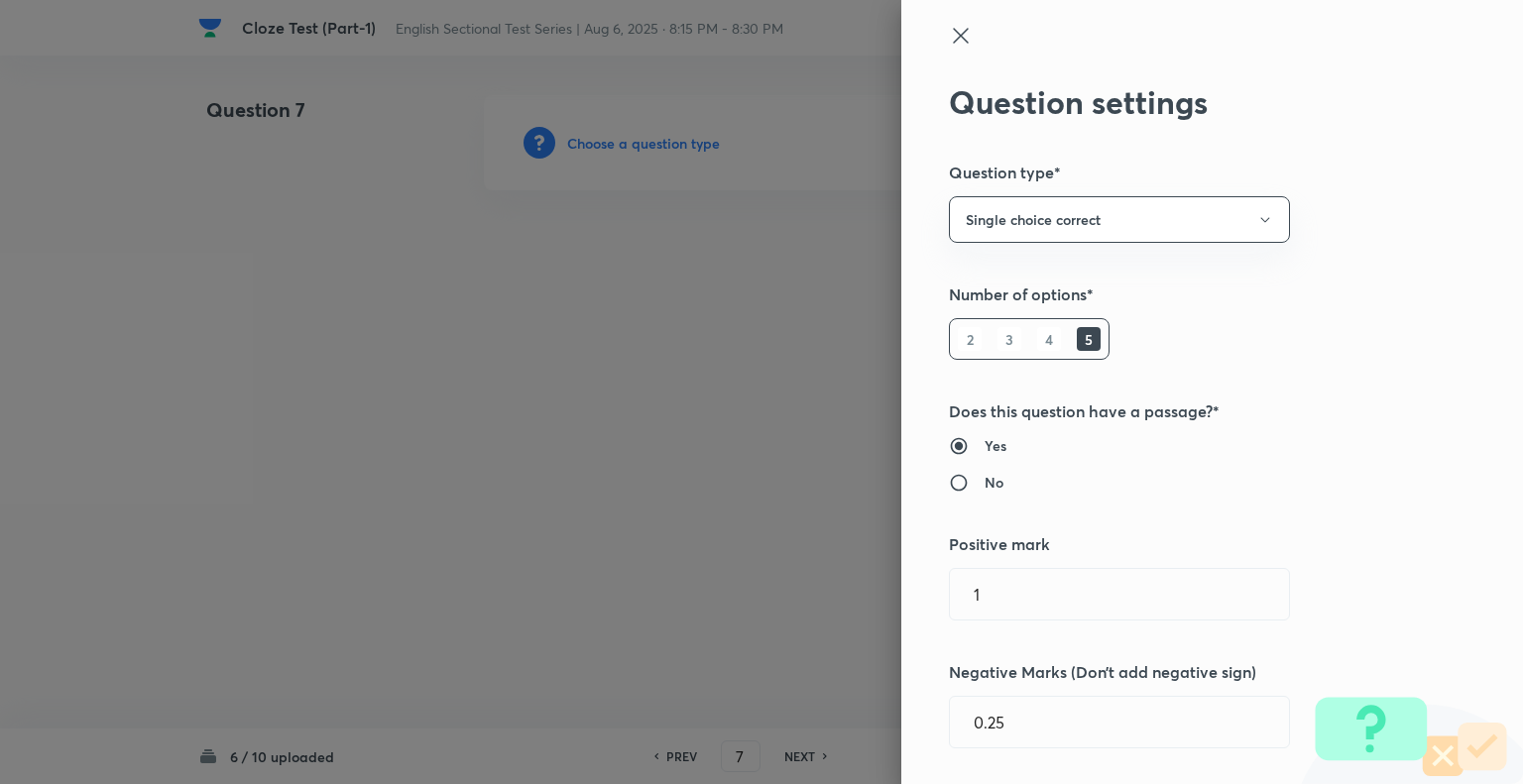 click at bounding box center (762, 392) 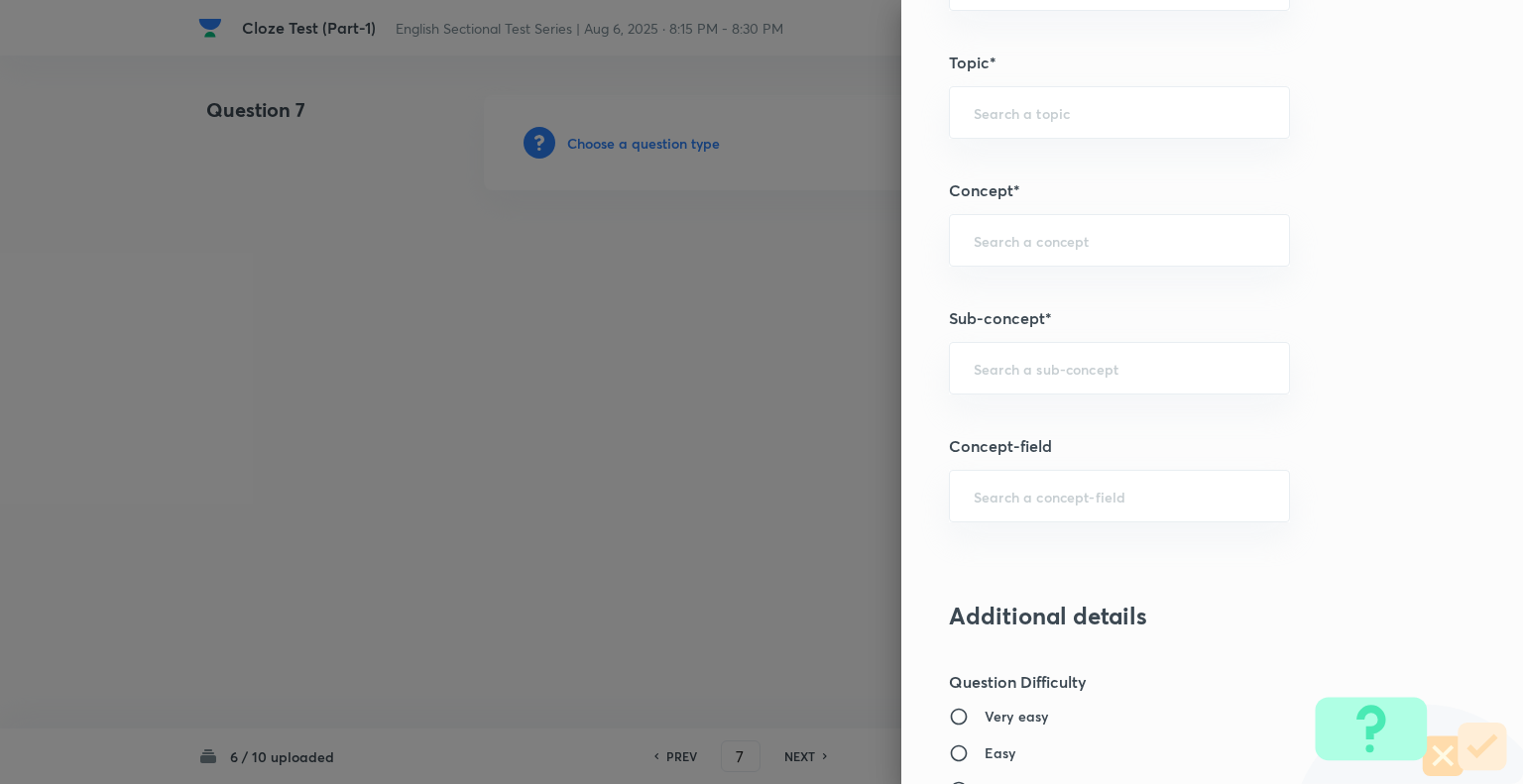 scroll, scrollTop: 1004, scrollLeft: 0, axis: vertical 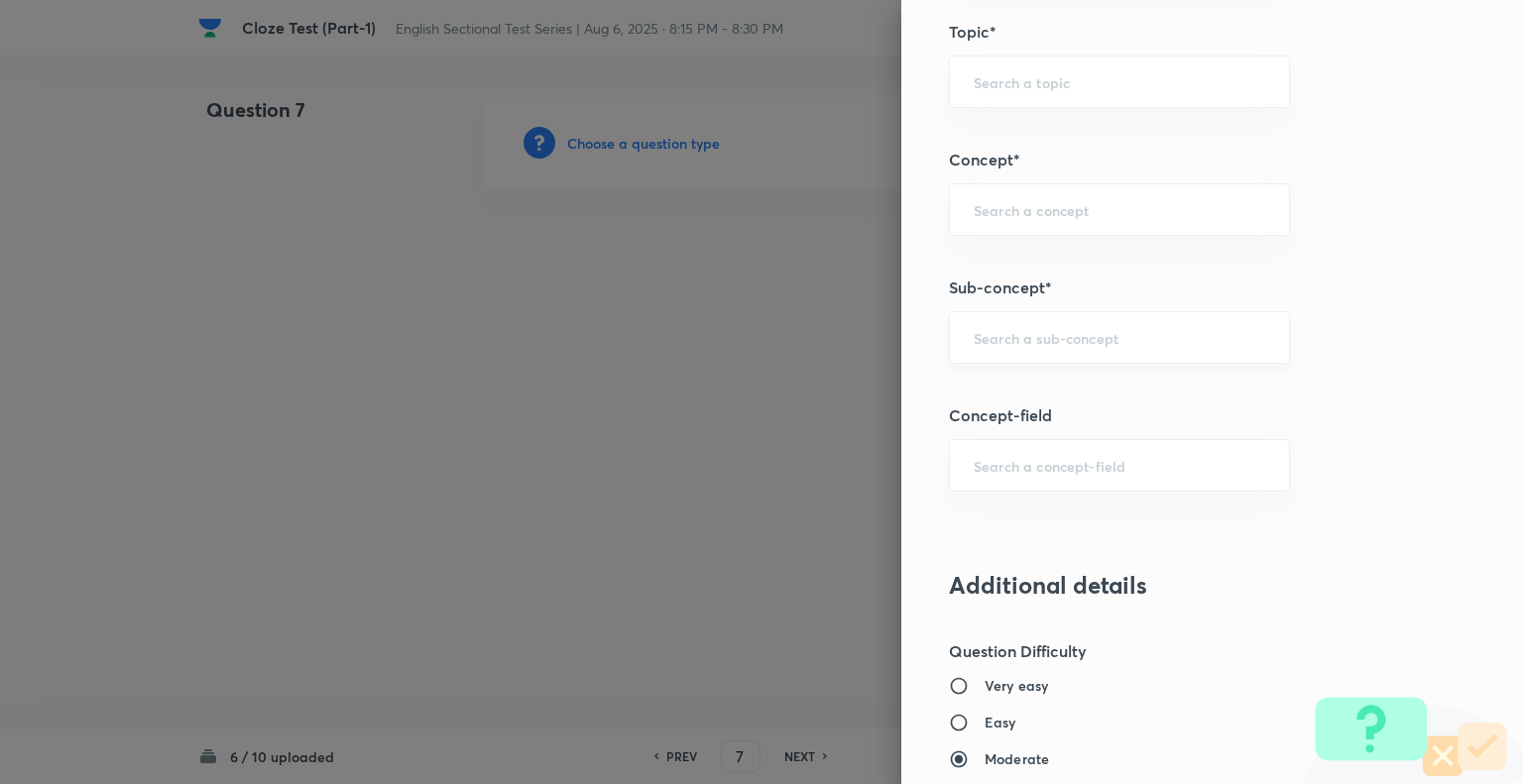 click on "​" at bounding box center (1119, 337) 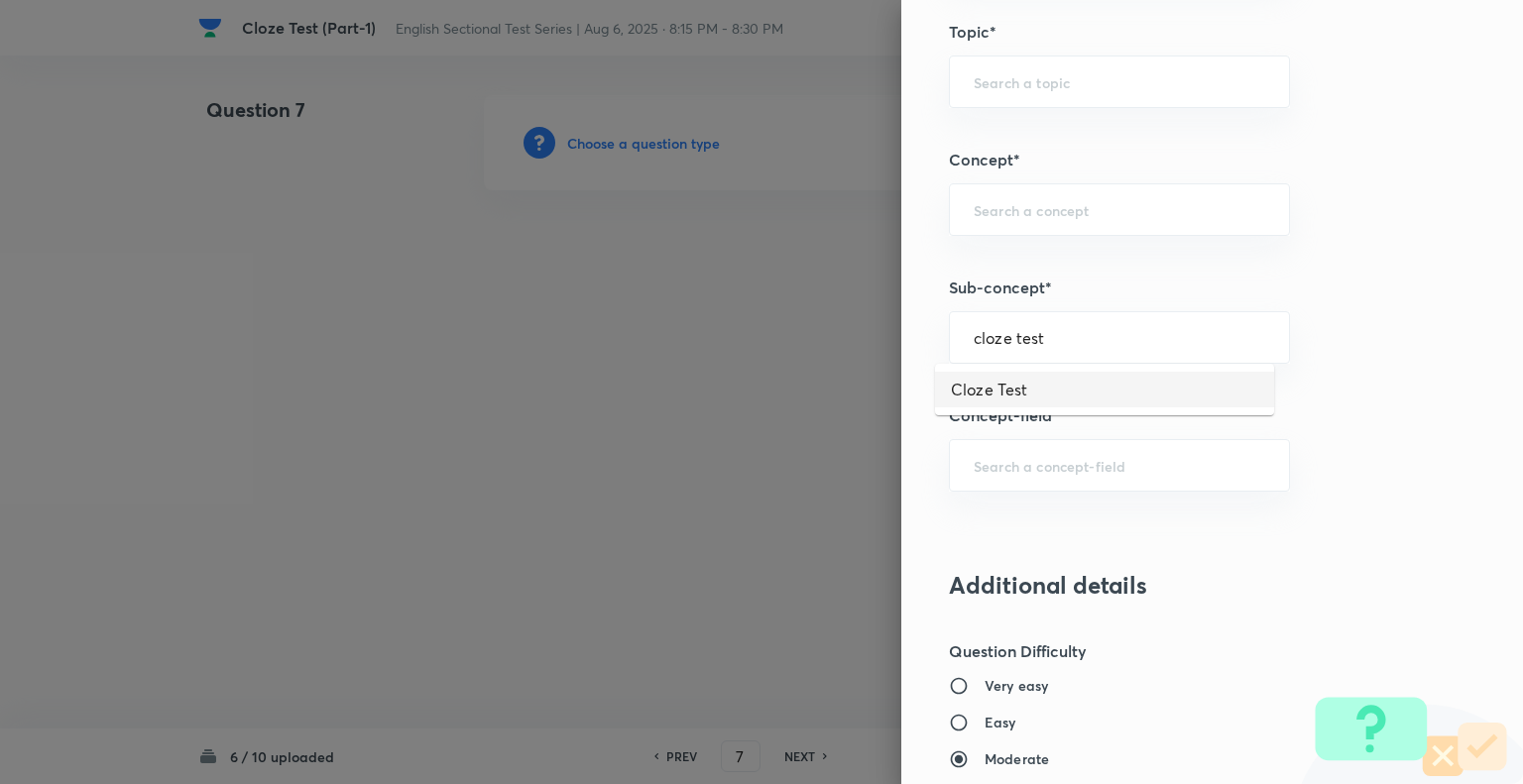 click on "Cloze Test" at bounding box center [1105, 390] 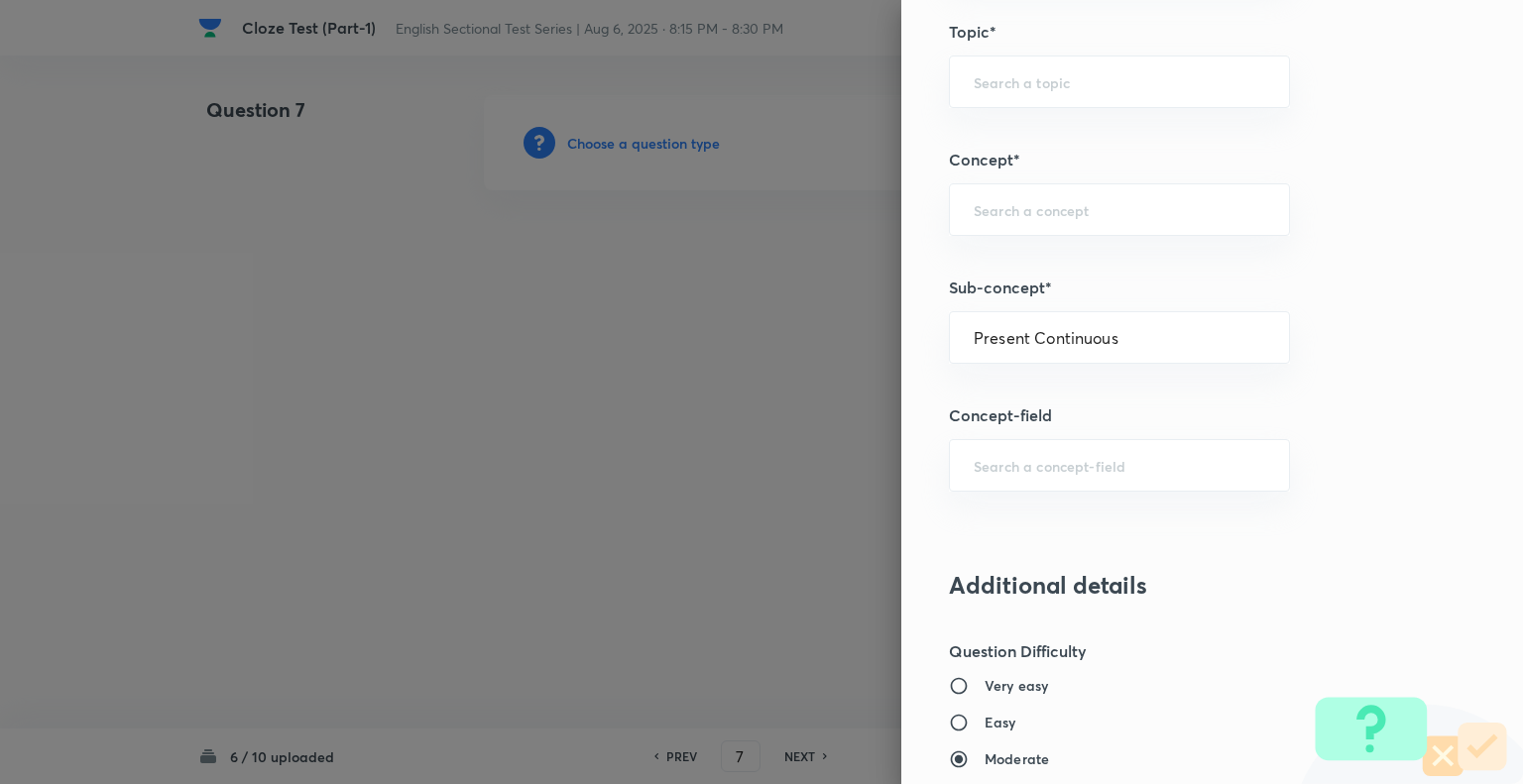 type on "English Language" 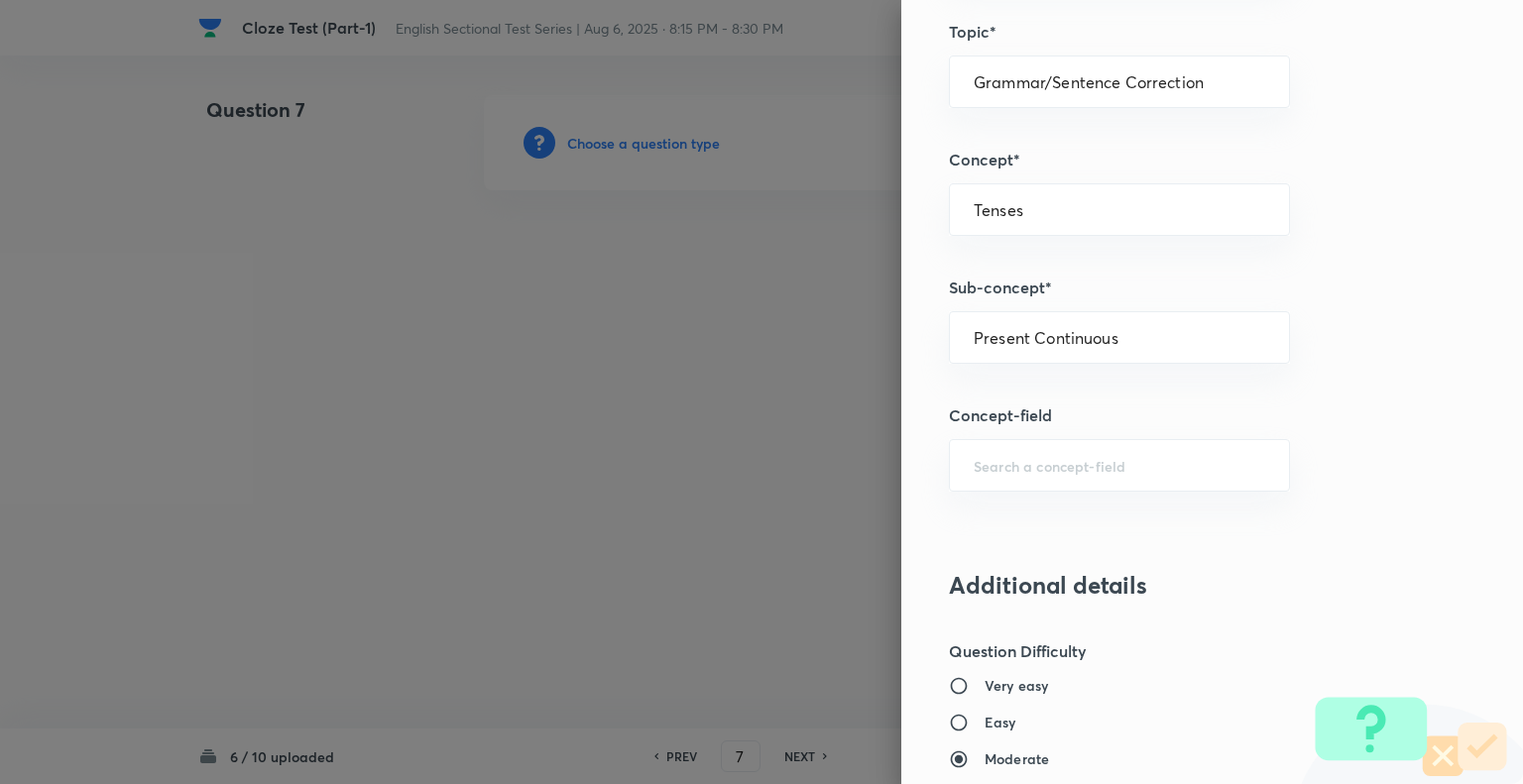 scroll, scrollTop: 0, scrollLeft: 0, axis: both 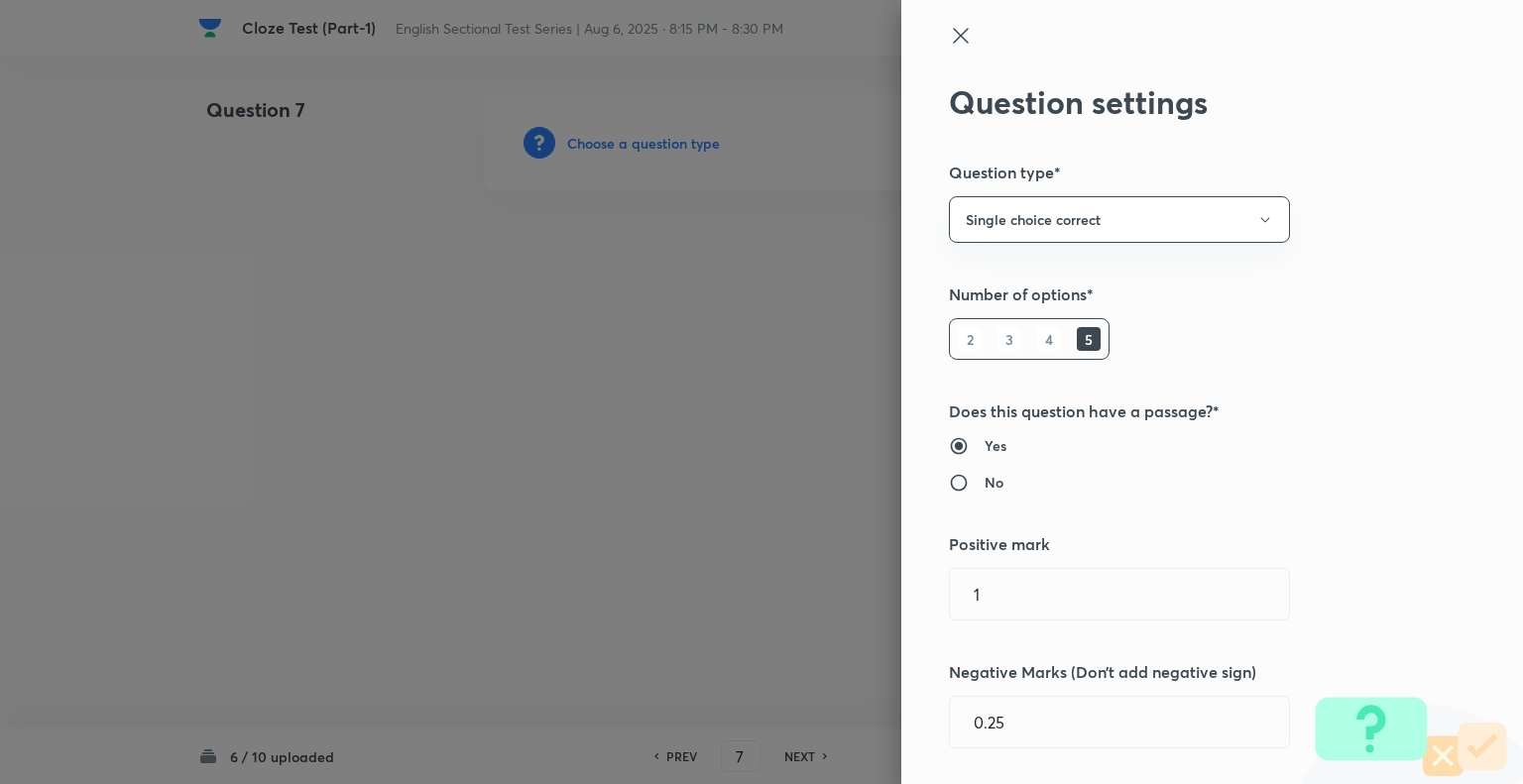 click 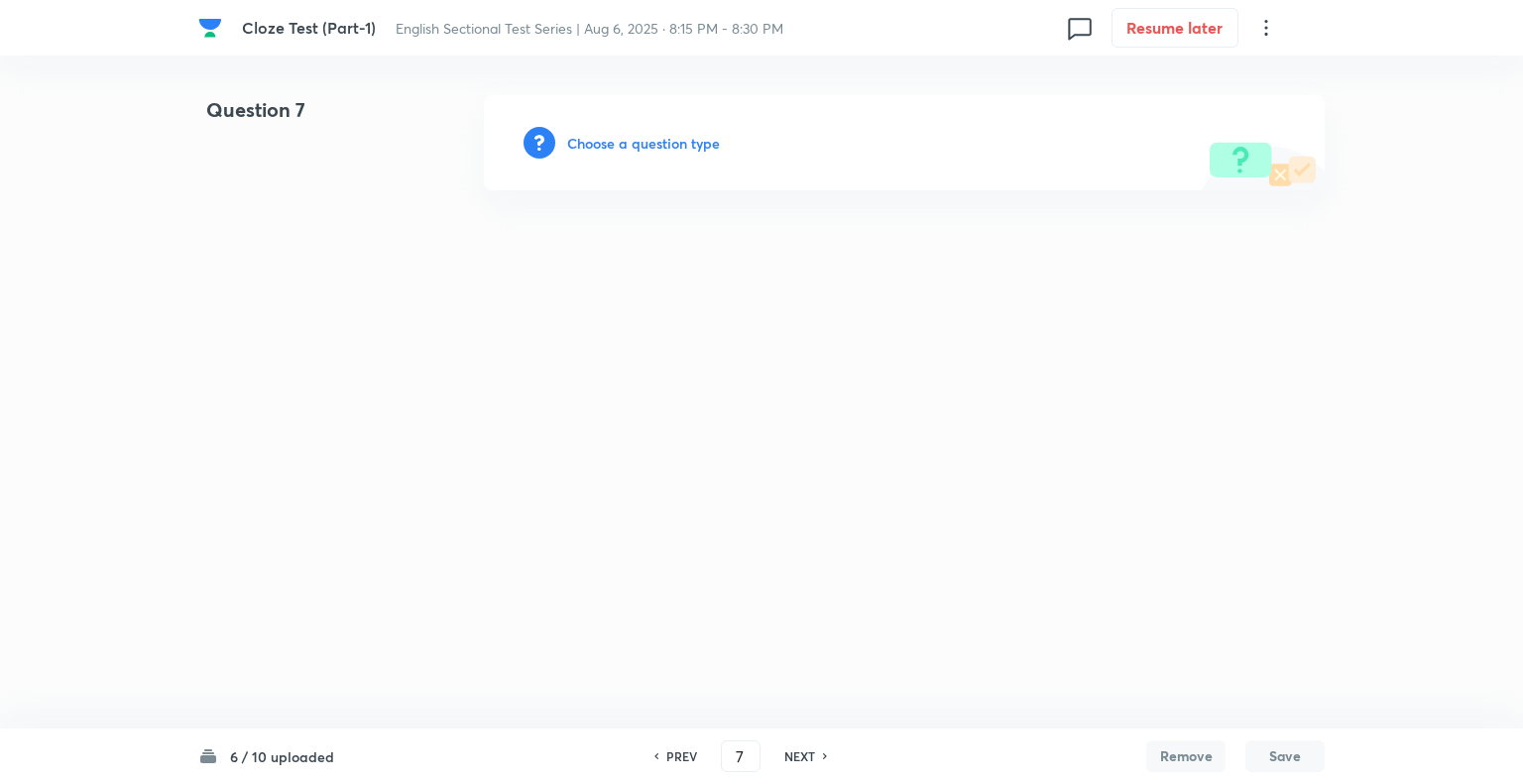click on "Choose a question type" at bounding box center [644, 143] 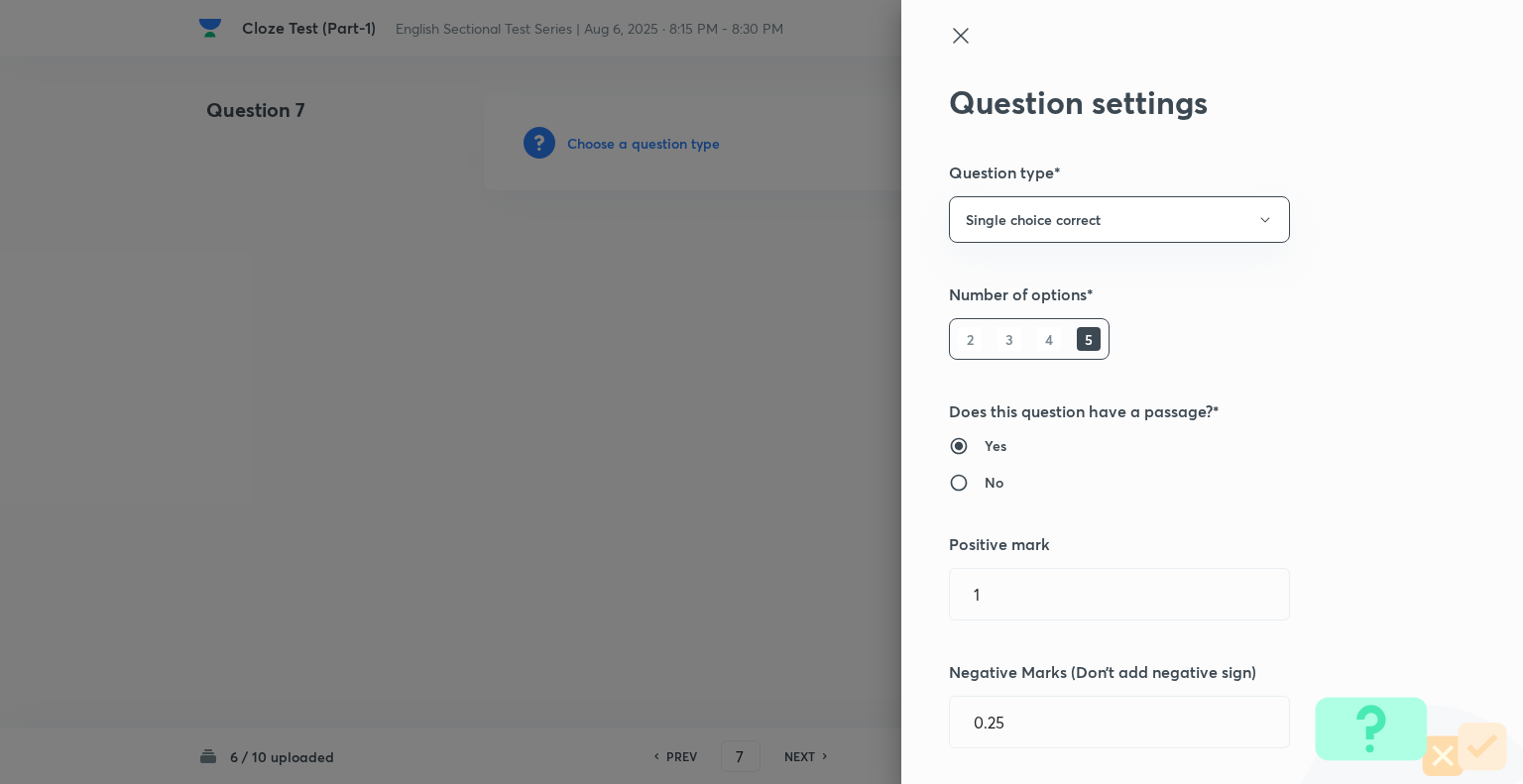 type 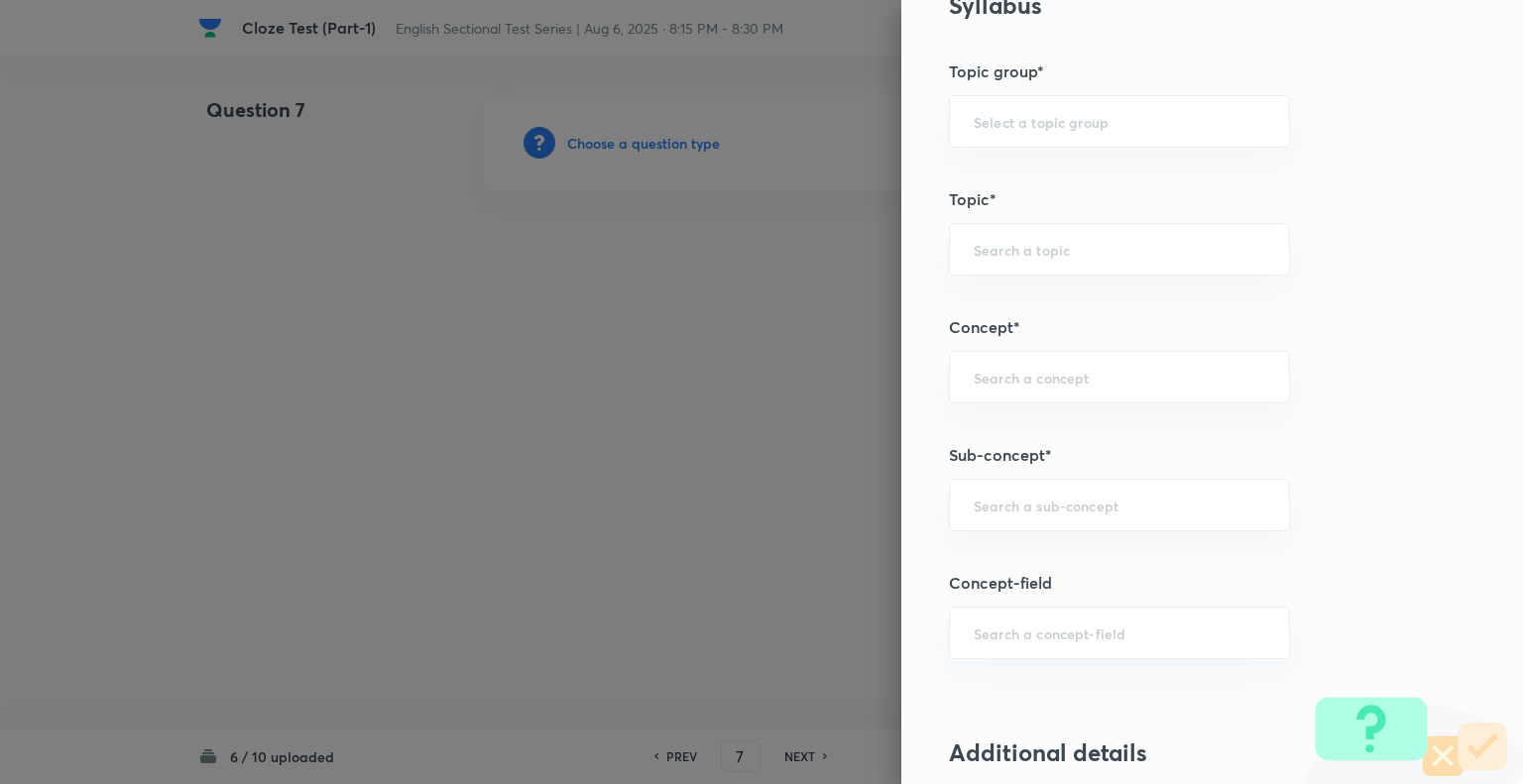 scroll, scrollTop: 872, scrollLeft: 0, axis: vertical 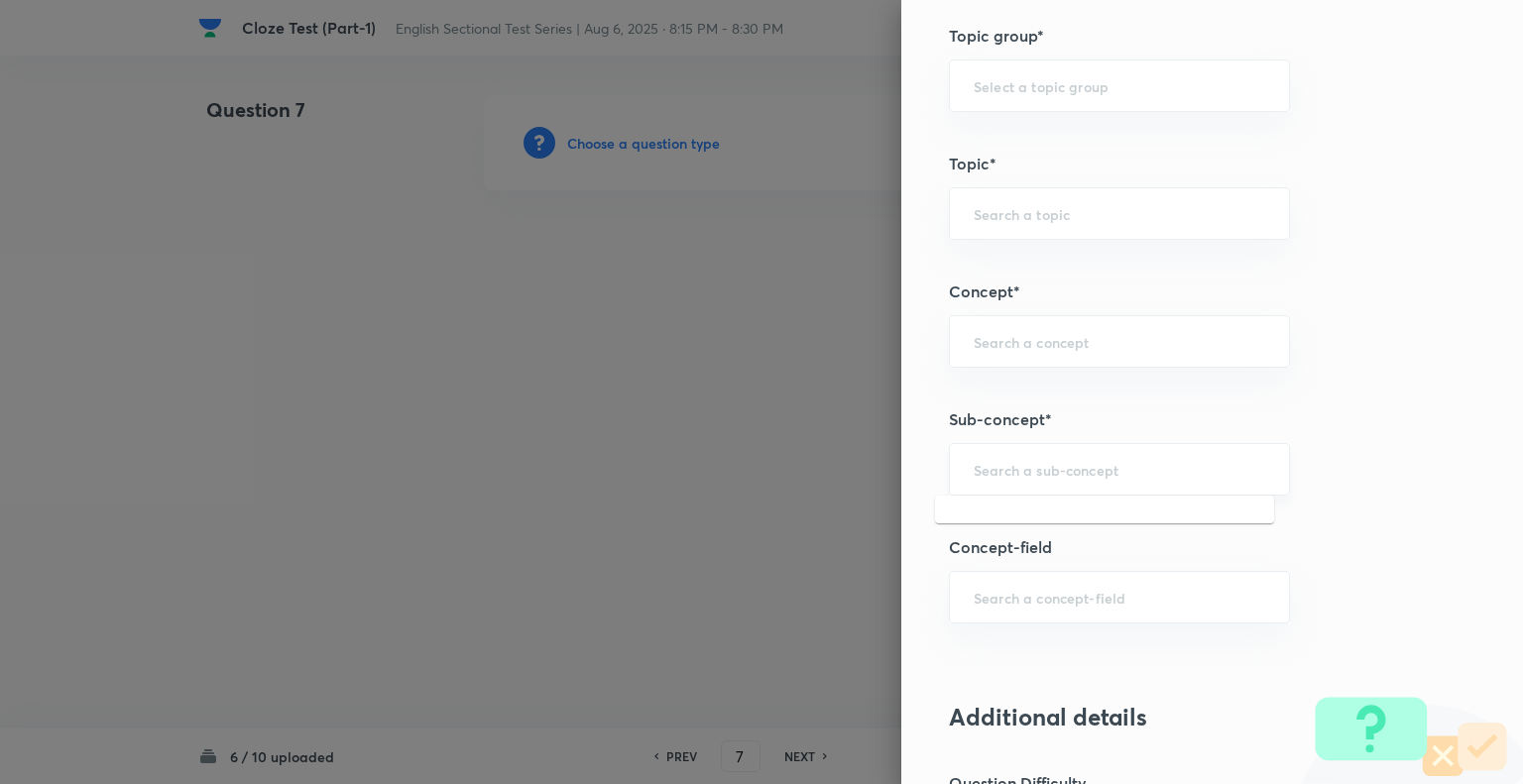 click at bounding box center (1119, 469) 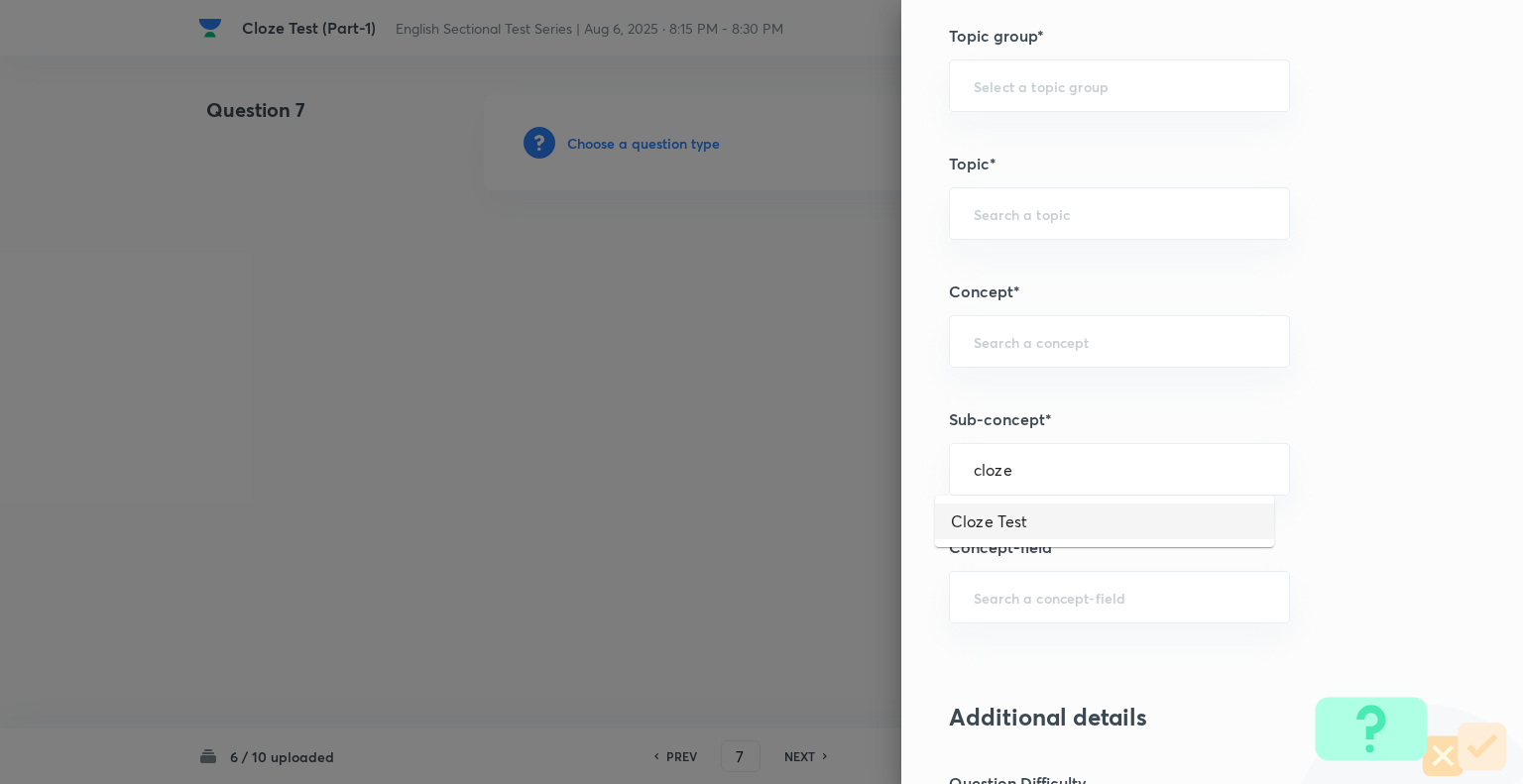 click on "Cloze Test" at bounding box center (1105, 521) 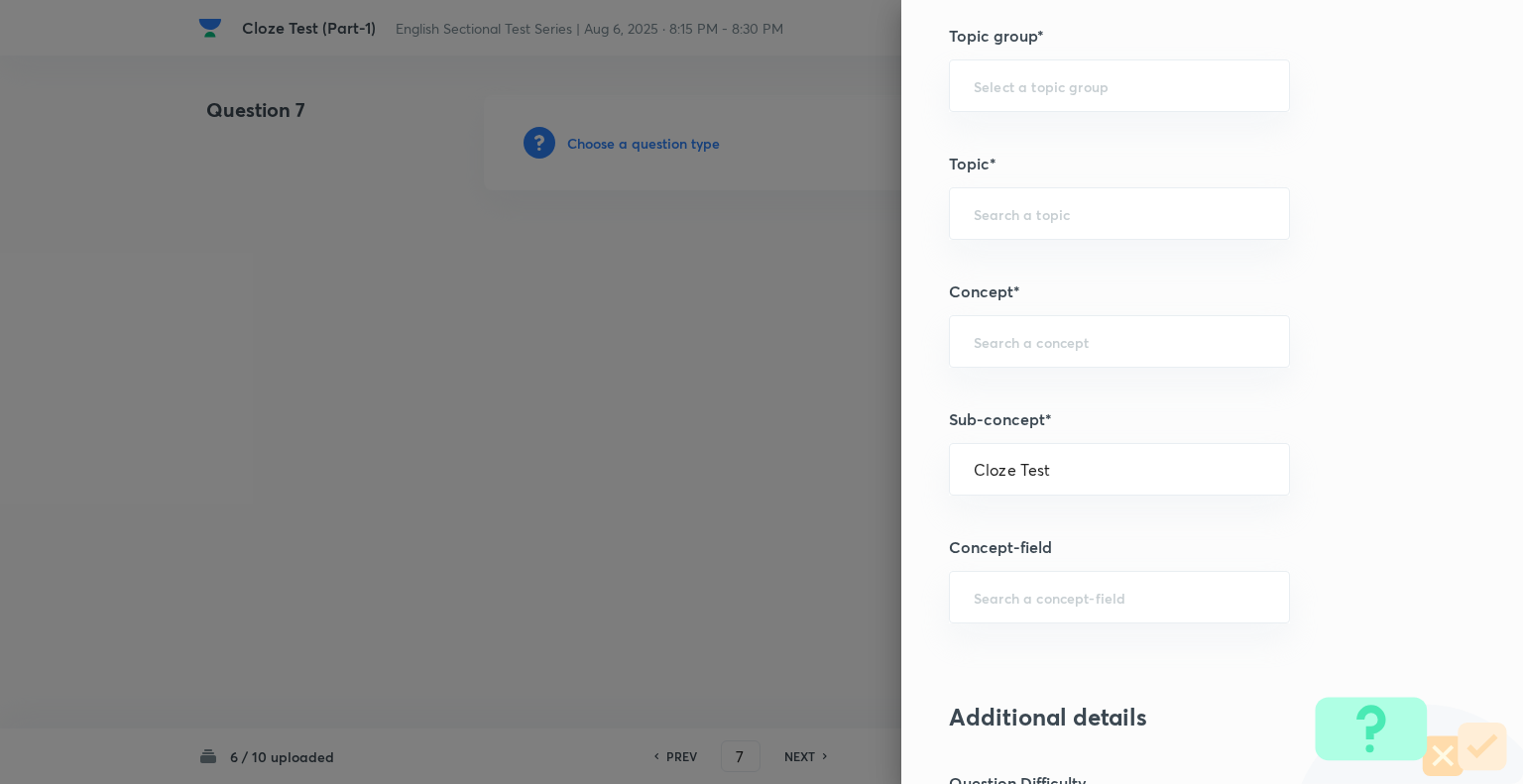 type on "English Language" 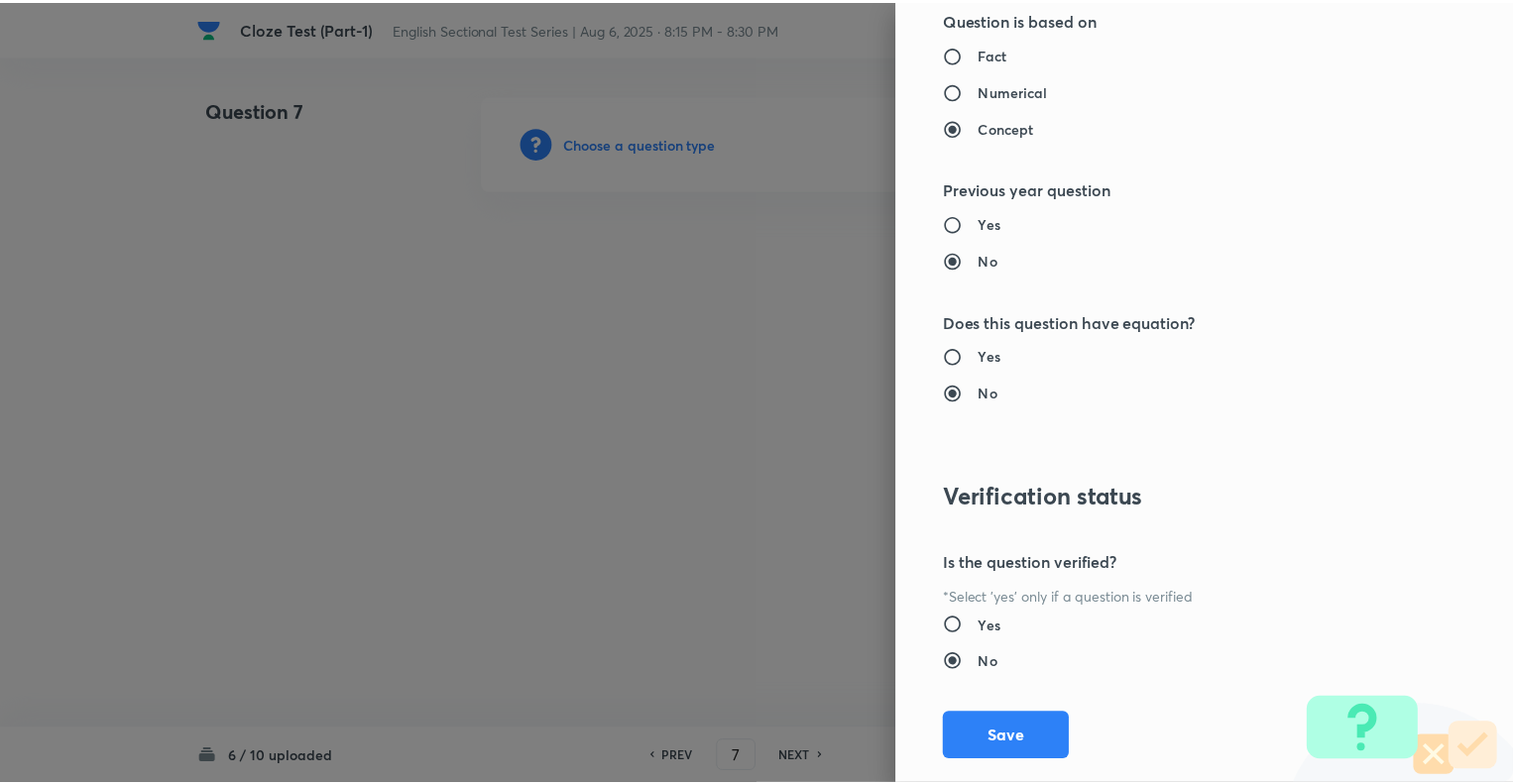 scroll, scrollTop: 1914, scrollLeft: 0, axis: vertical 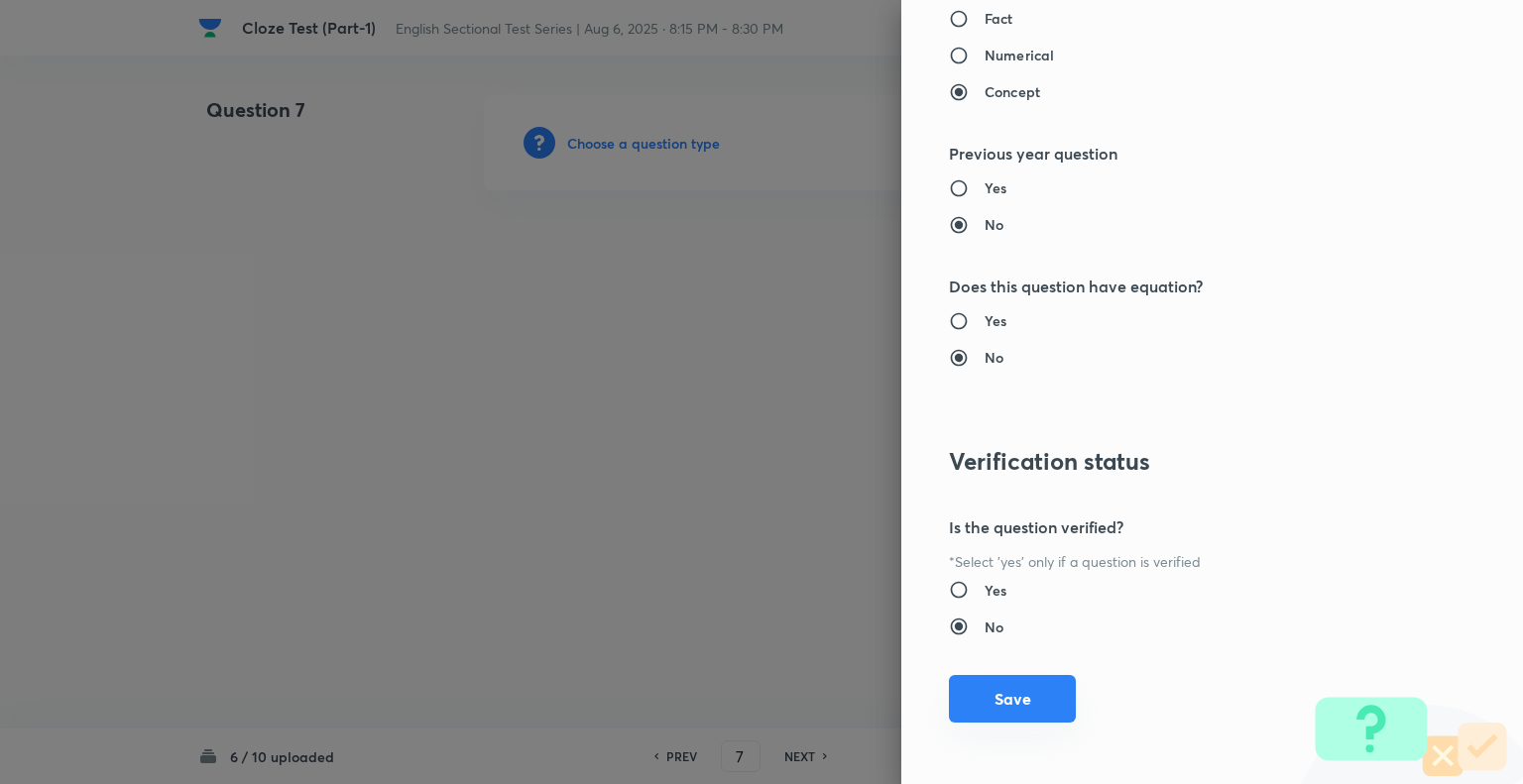 click on "Save" at bounding box center (1012, 699) 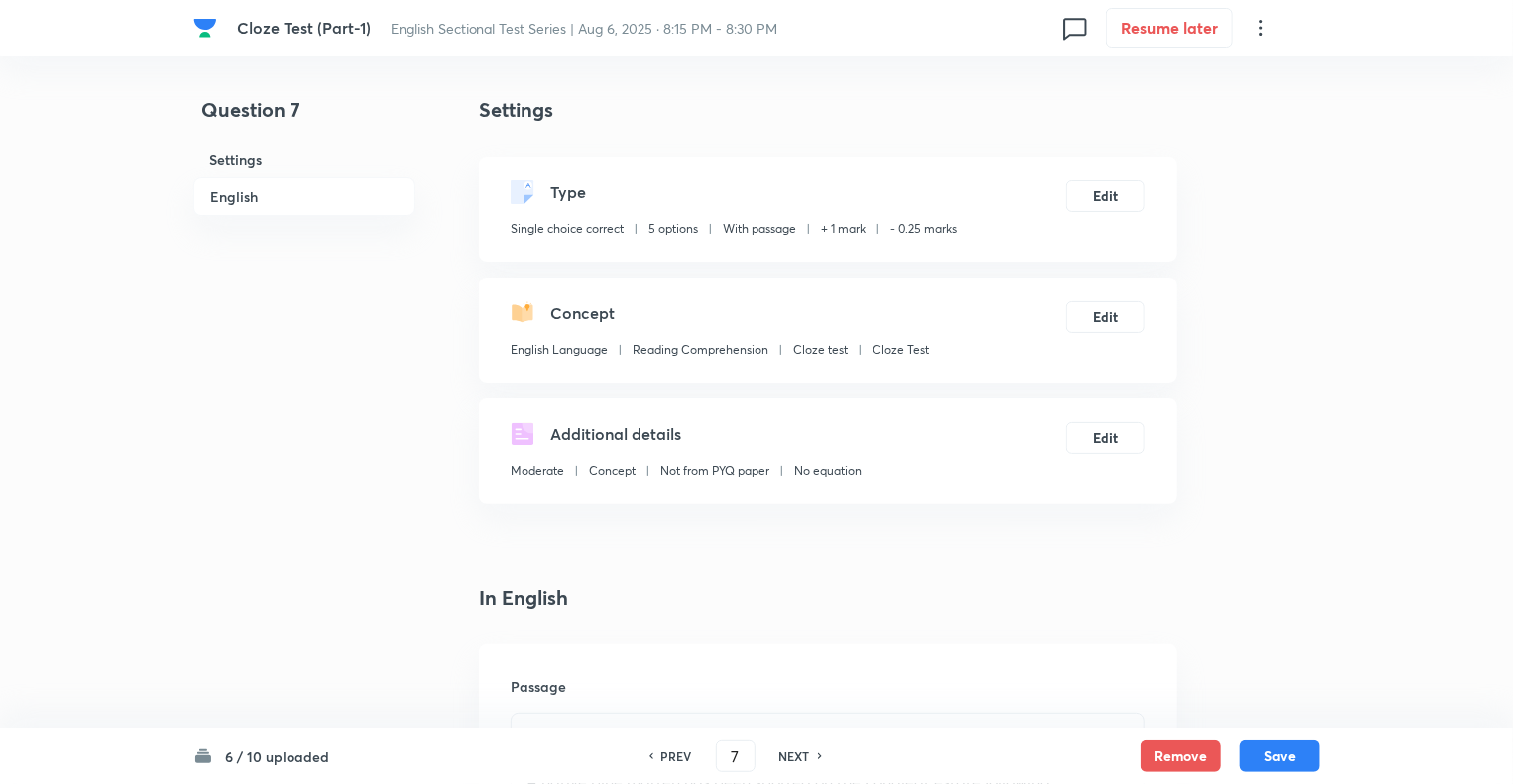 click on "Question 7 Settings English" at bounding box center (304, 1957) 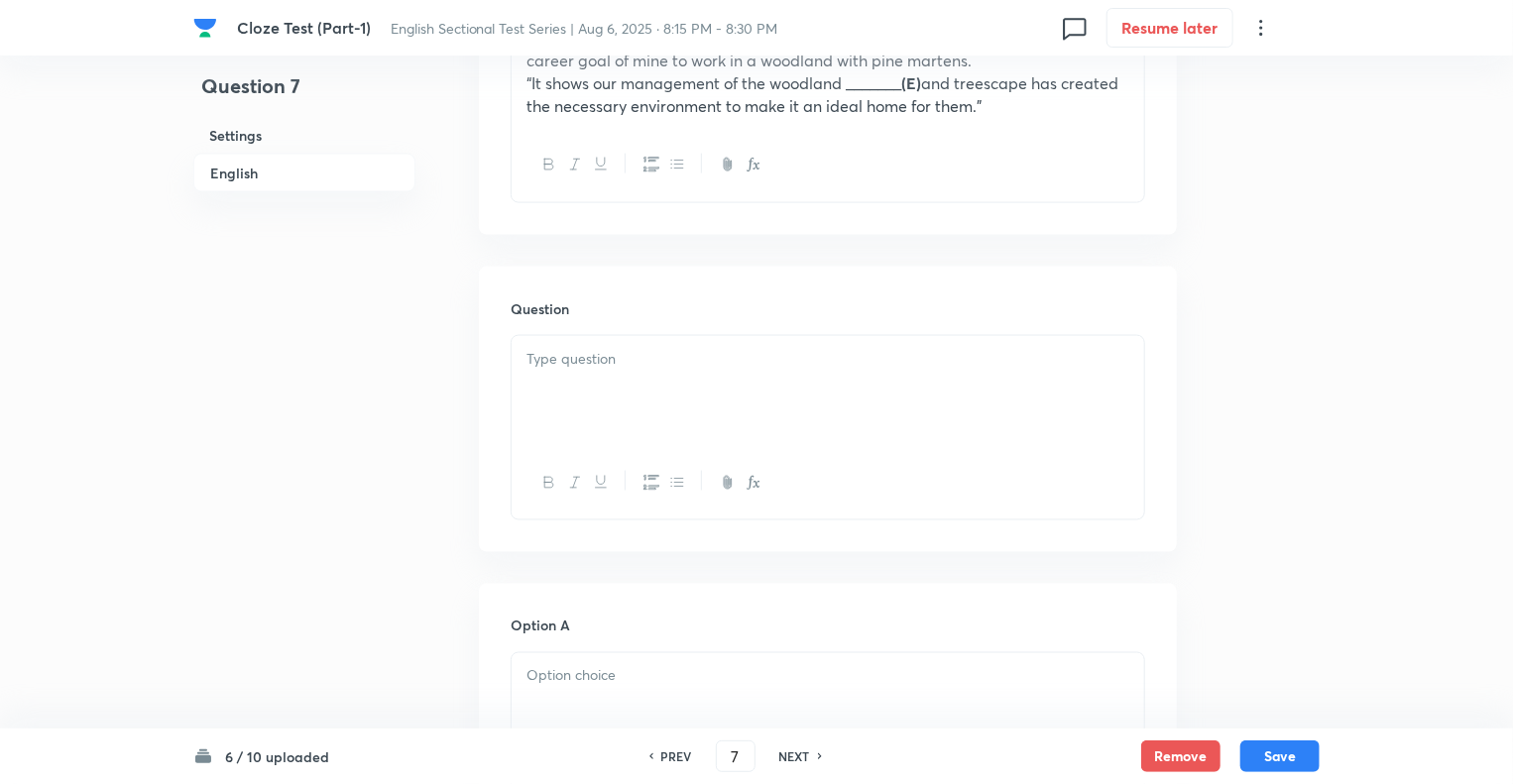 scroll, scrollTop: 1308, scrollLeft: 0, axis: vertical 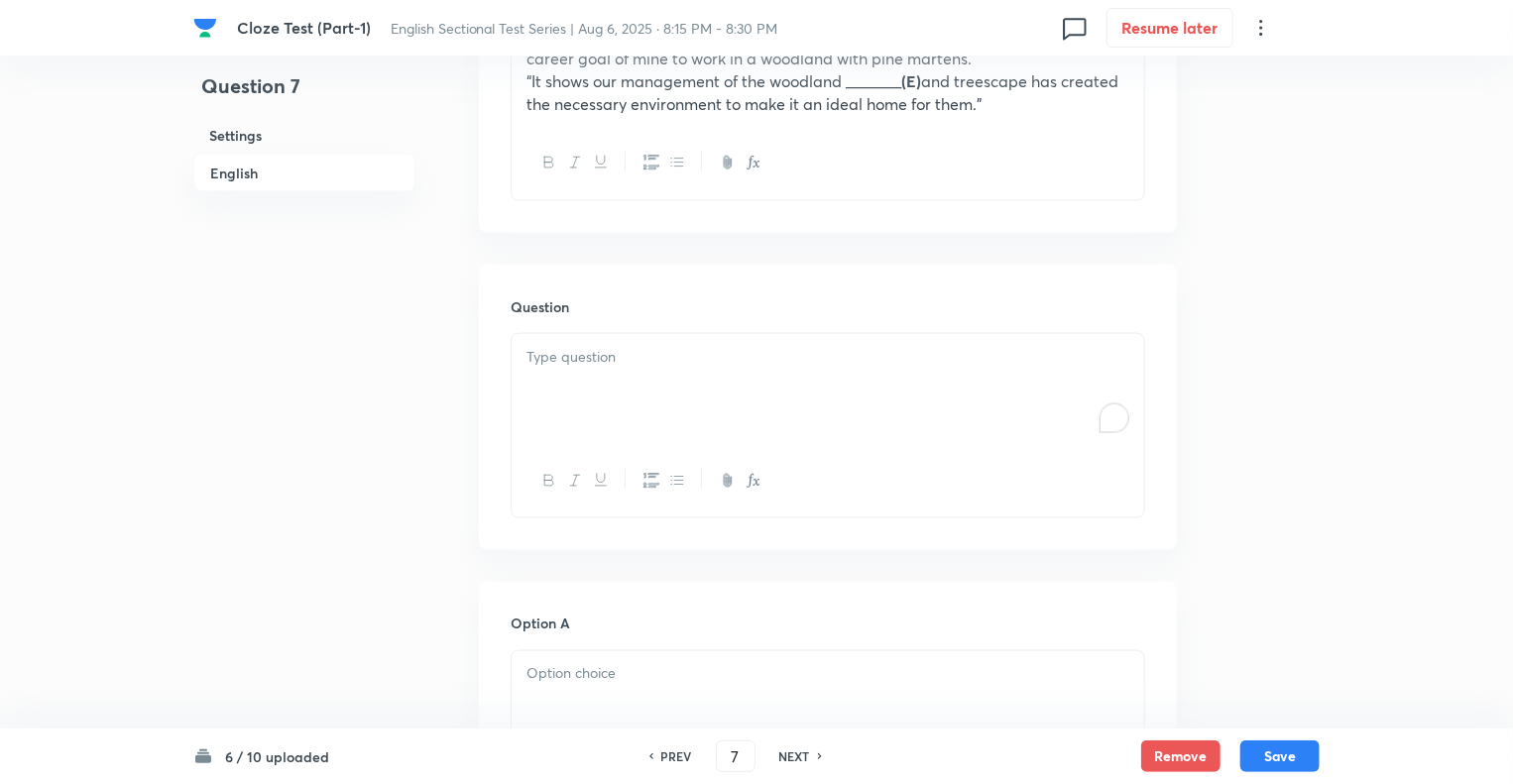 click at bounding box center [828, 390] 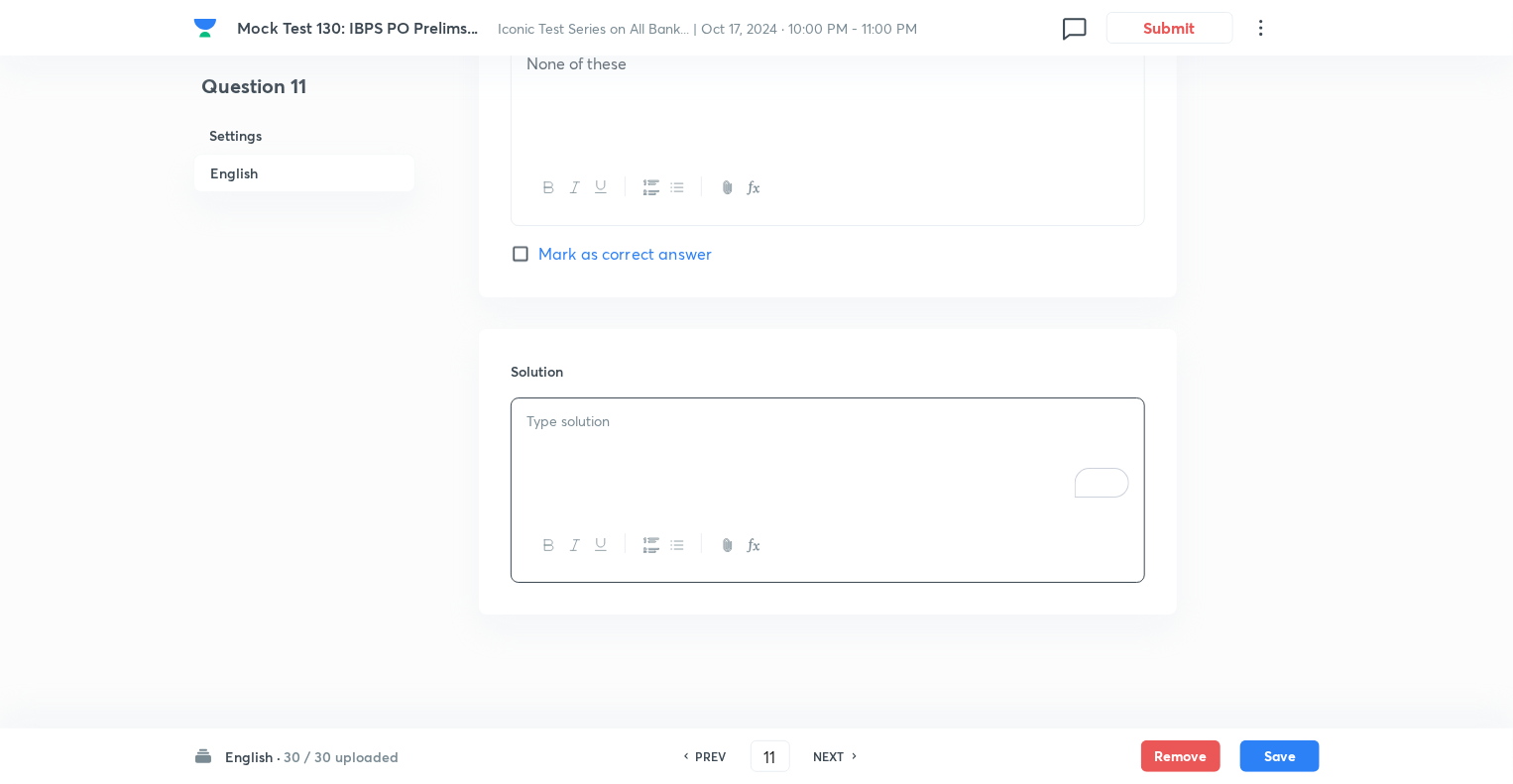 scroll, scrollTop: 0, scrollLeft: 0, axis: both 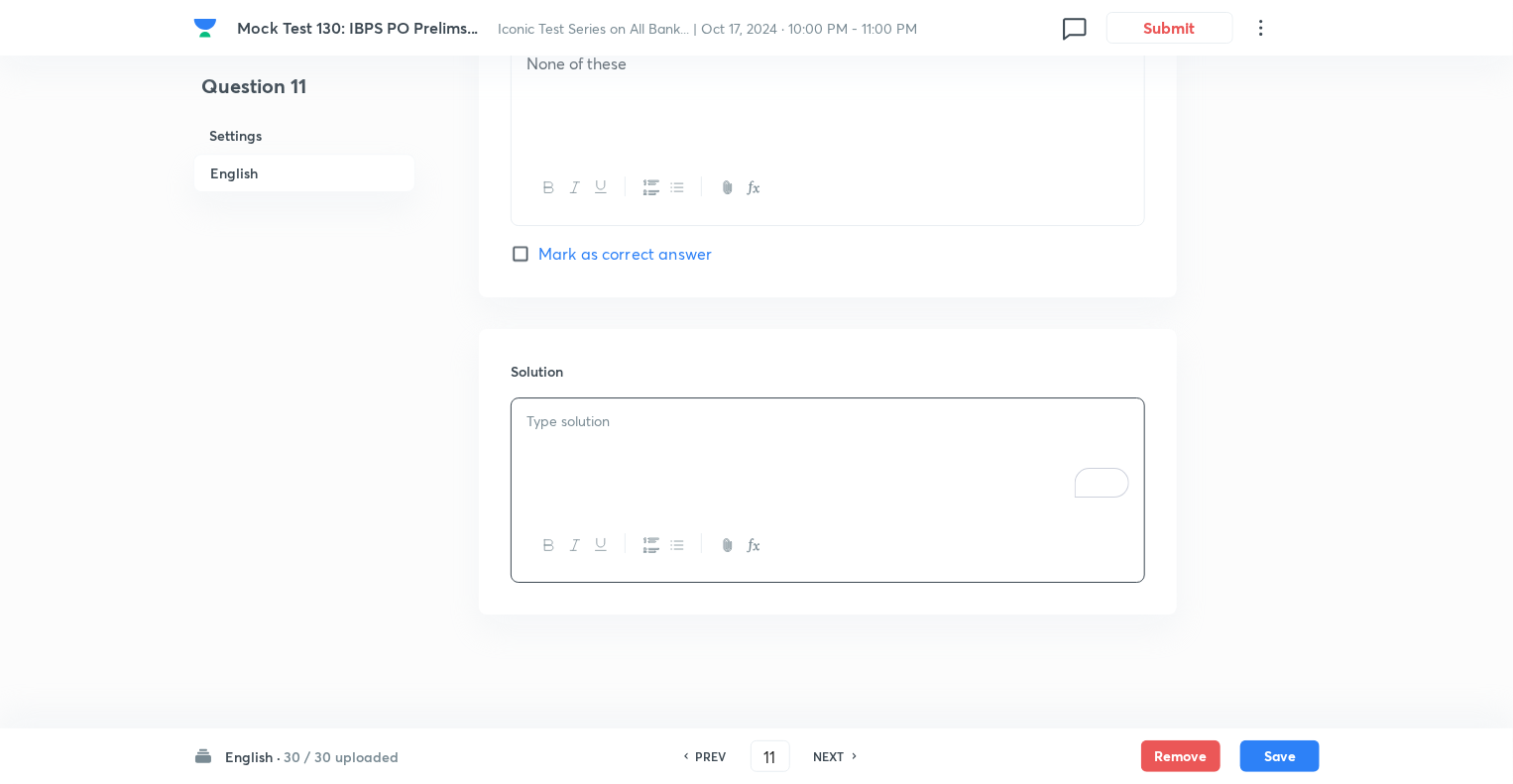 click on "NEXT" at bounding box center [829, 756] 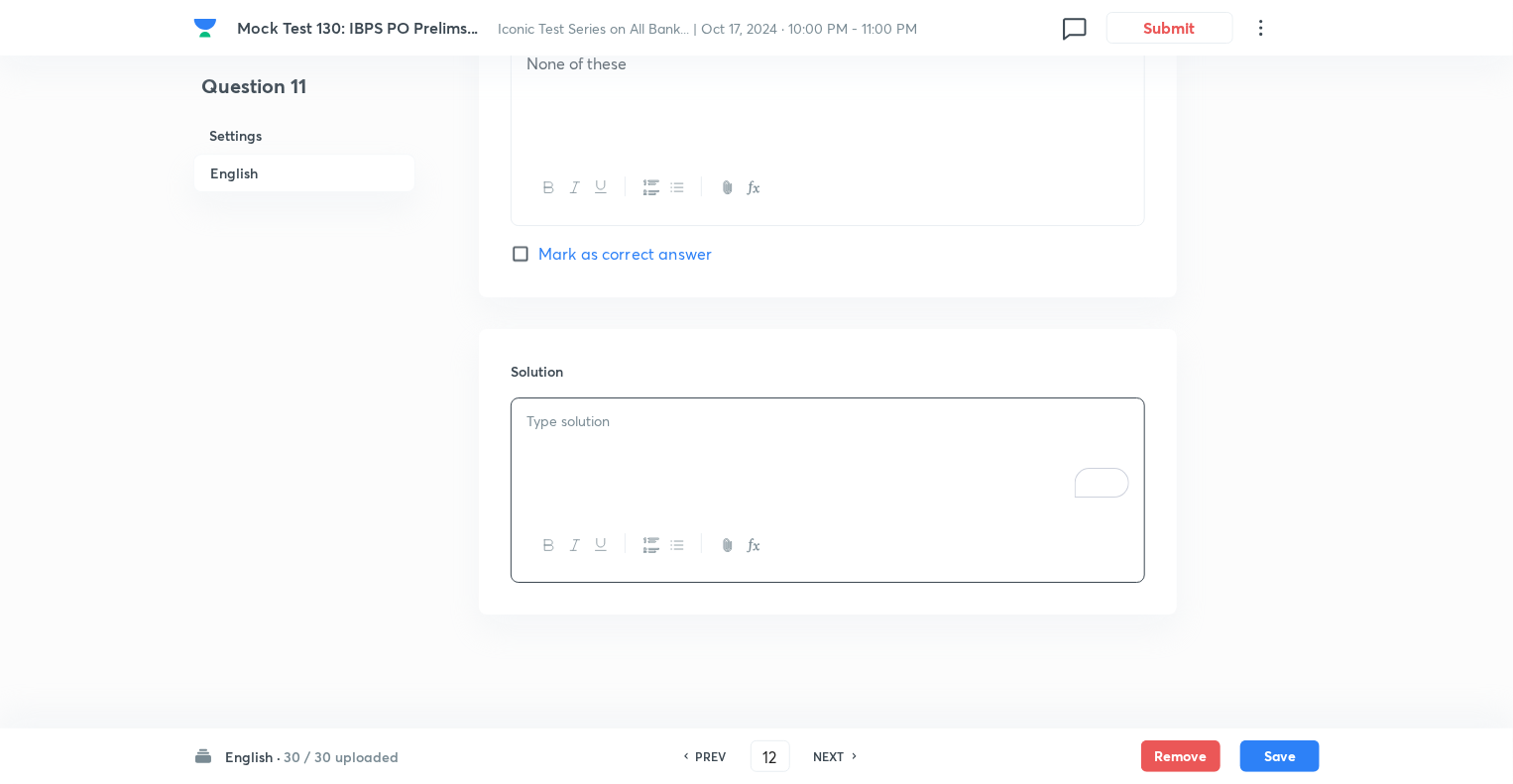 checkbox on "false" 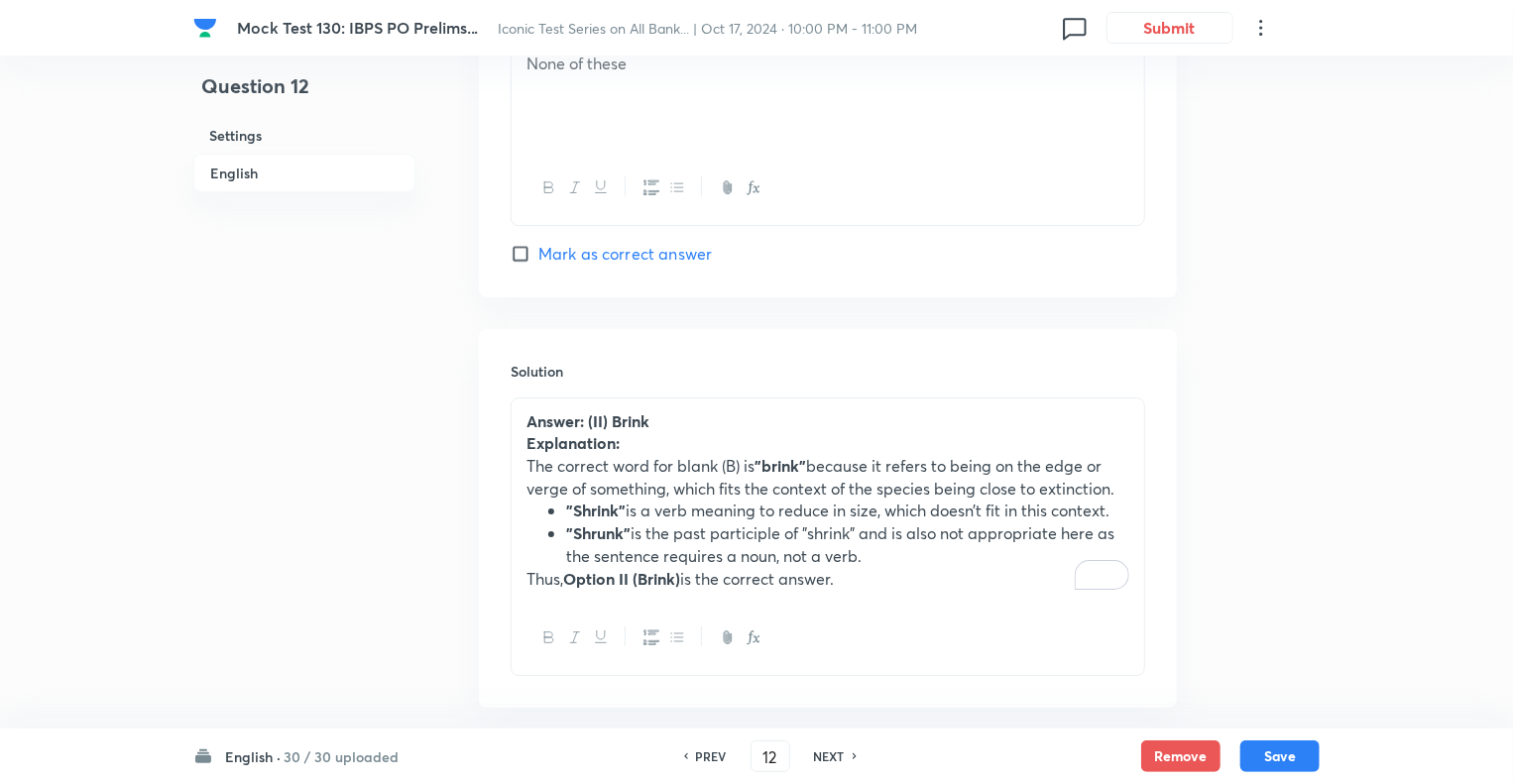 checkbox on "true" 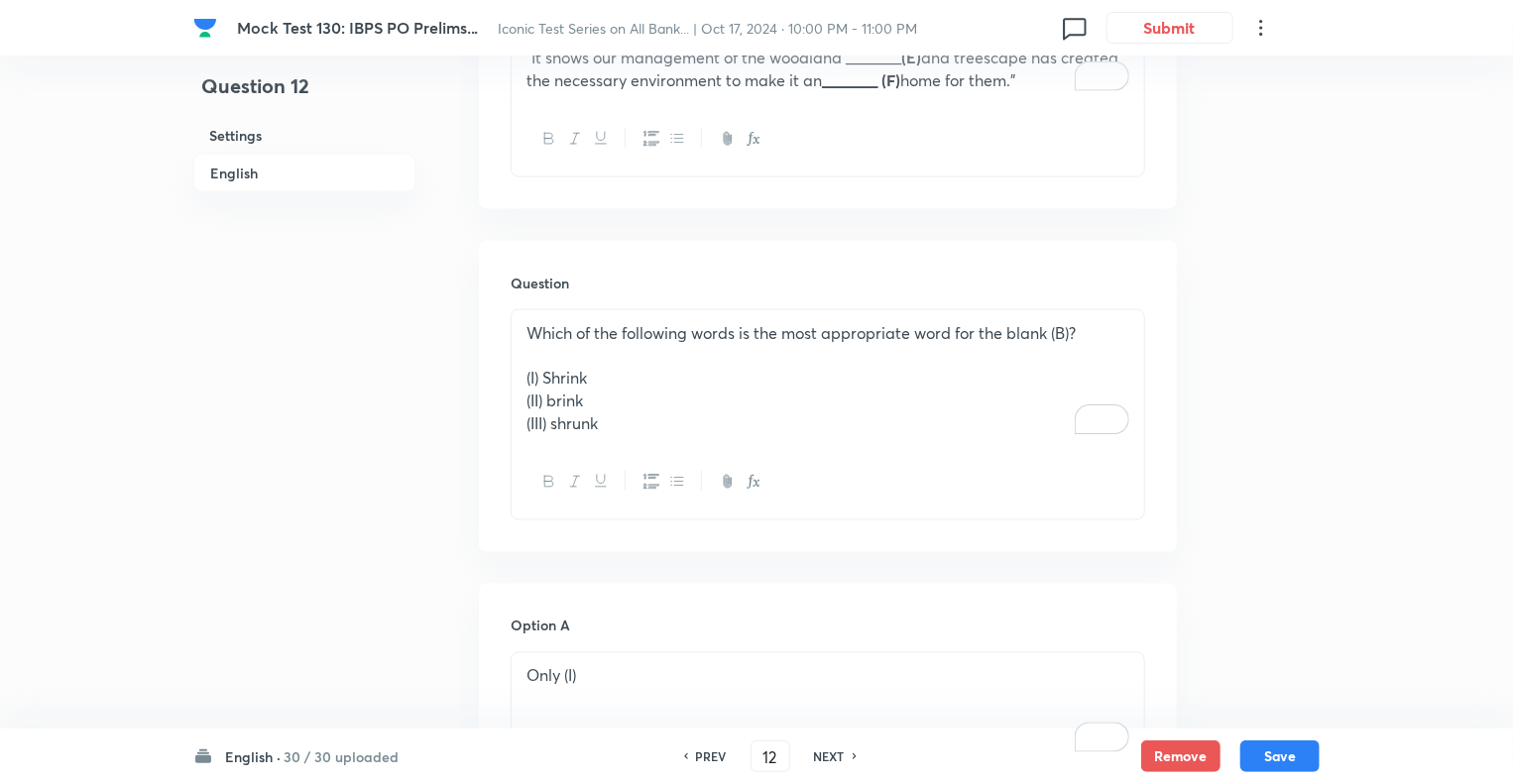 scroll, scrollTop: 1336, scrollLeft: 0, axis: vertical 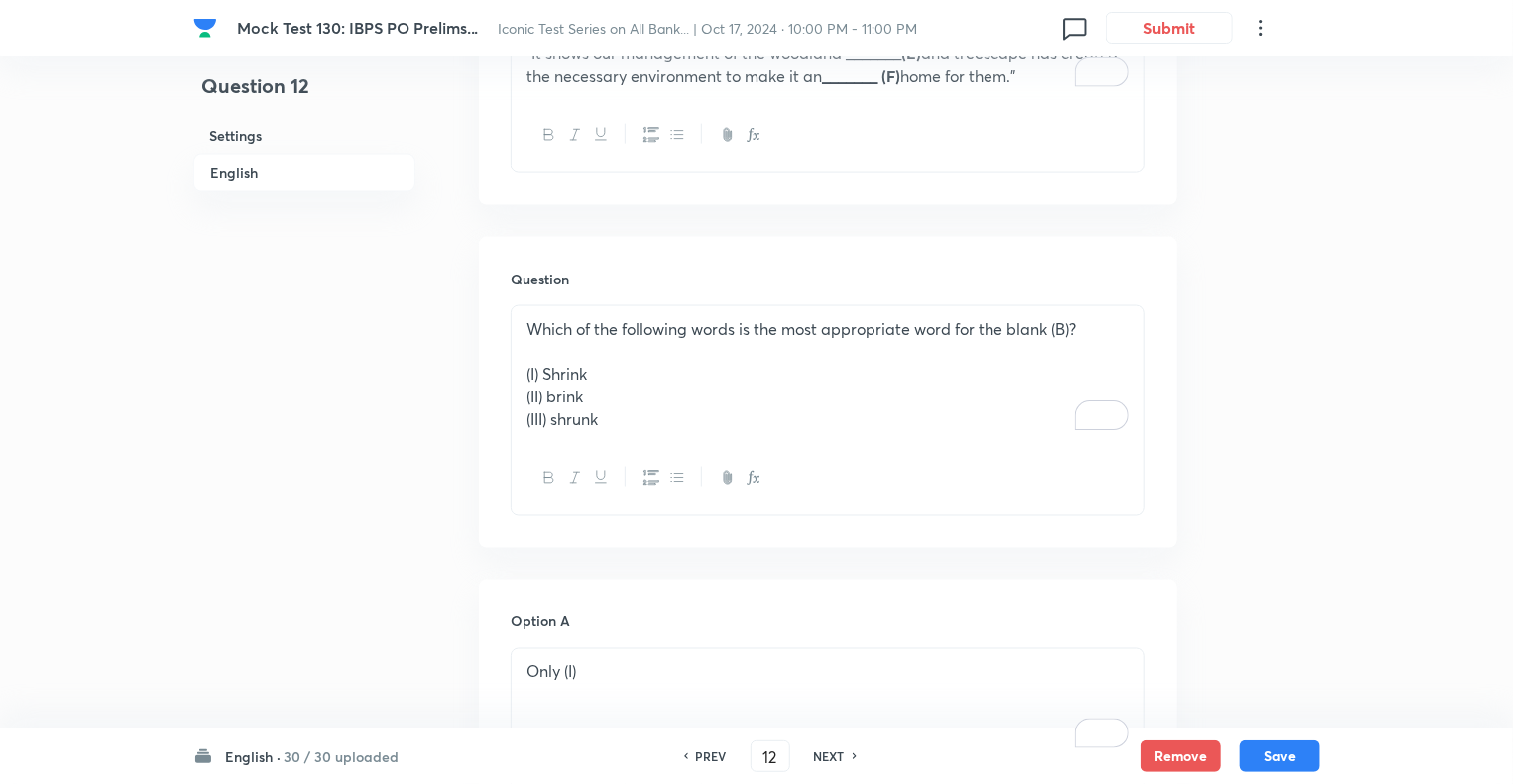 click on "(II) brink" at bounding box center (828, 396) 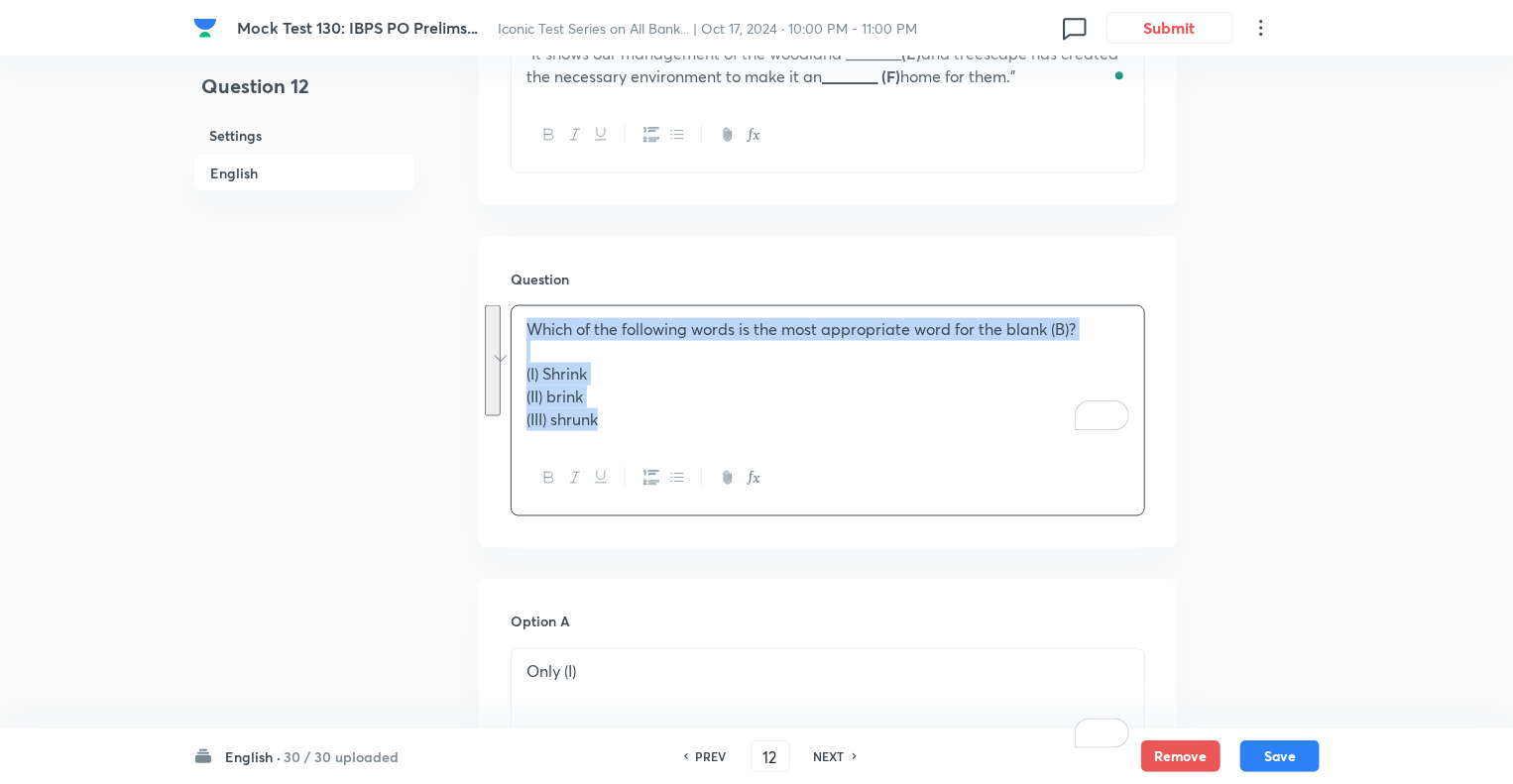 copy on "Which of the following words is the most appropriate word for the blank (B)? (I) Shrink (II) brink (III) shrunk" 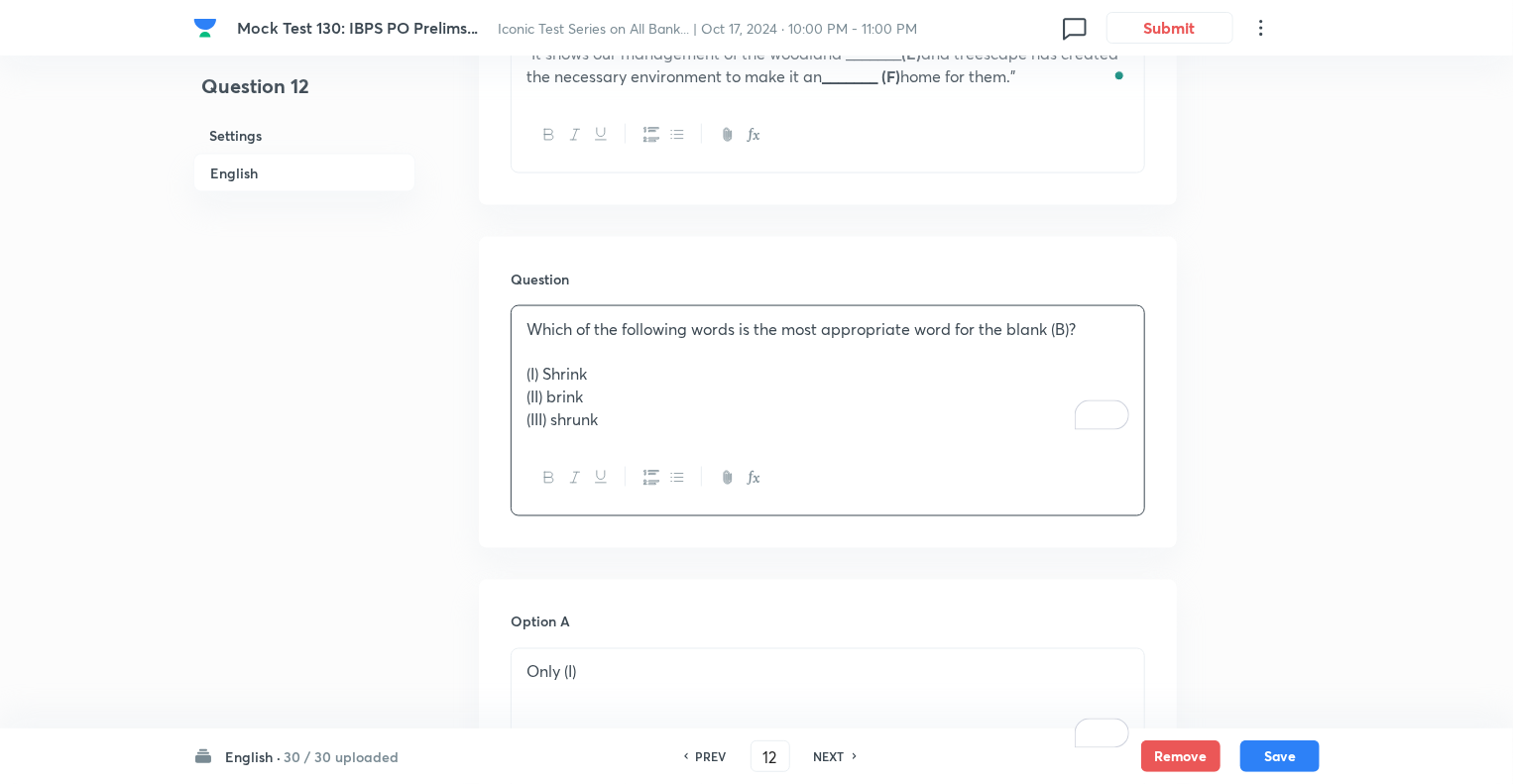 click on "Question 12 Settings English" at bounding box center [304, 680] 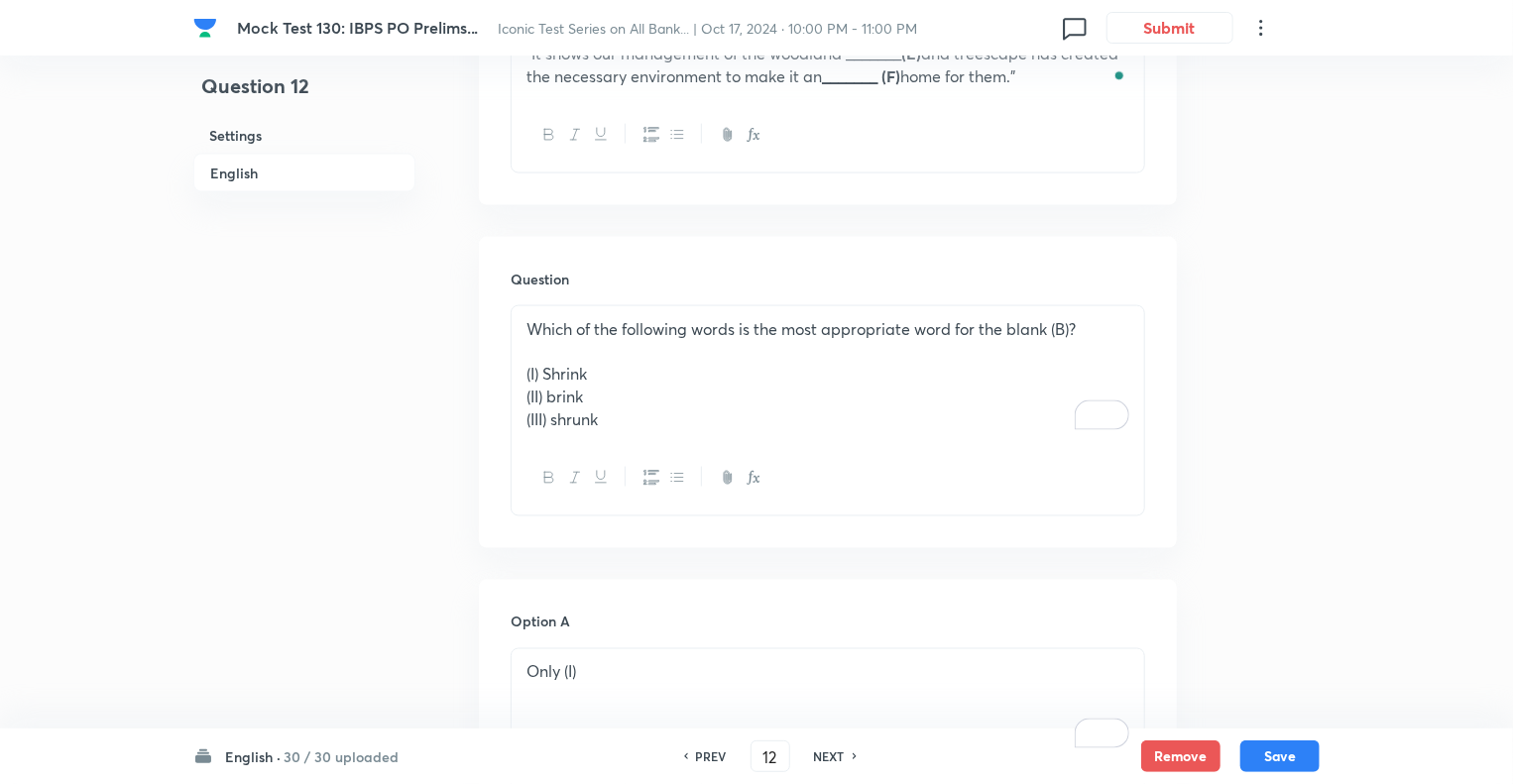 click on "Question 12 Settings English" at bounding box center (304, 680) 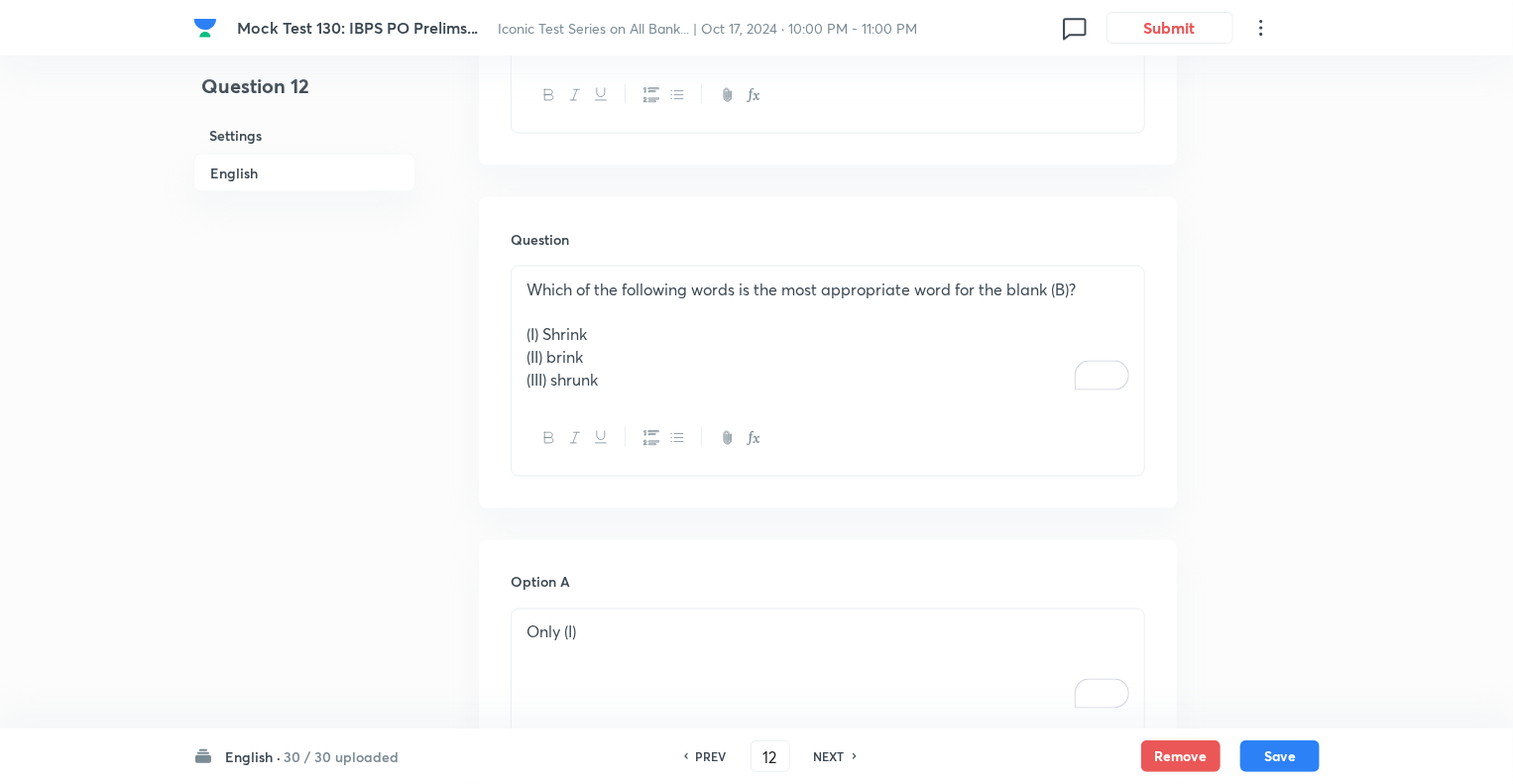 scroll, scrollTop: 2089, scrollLeft: 0, axis: vertical 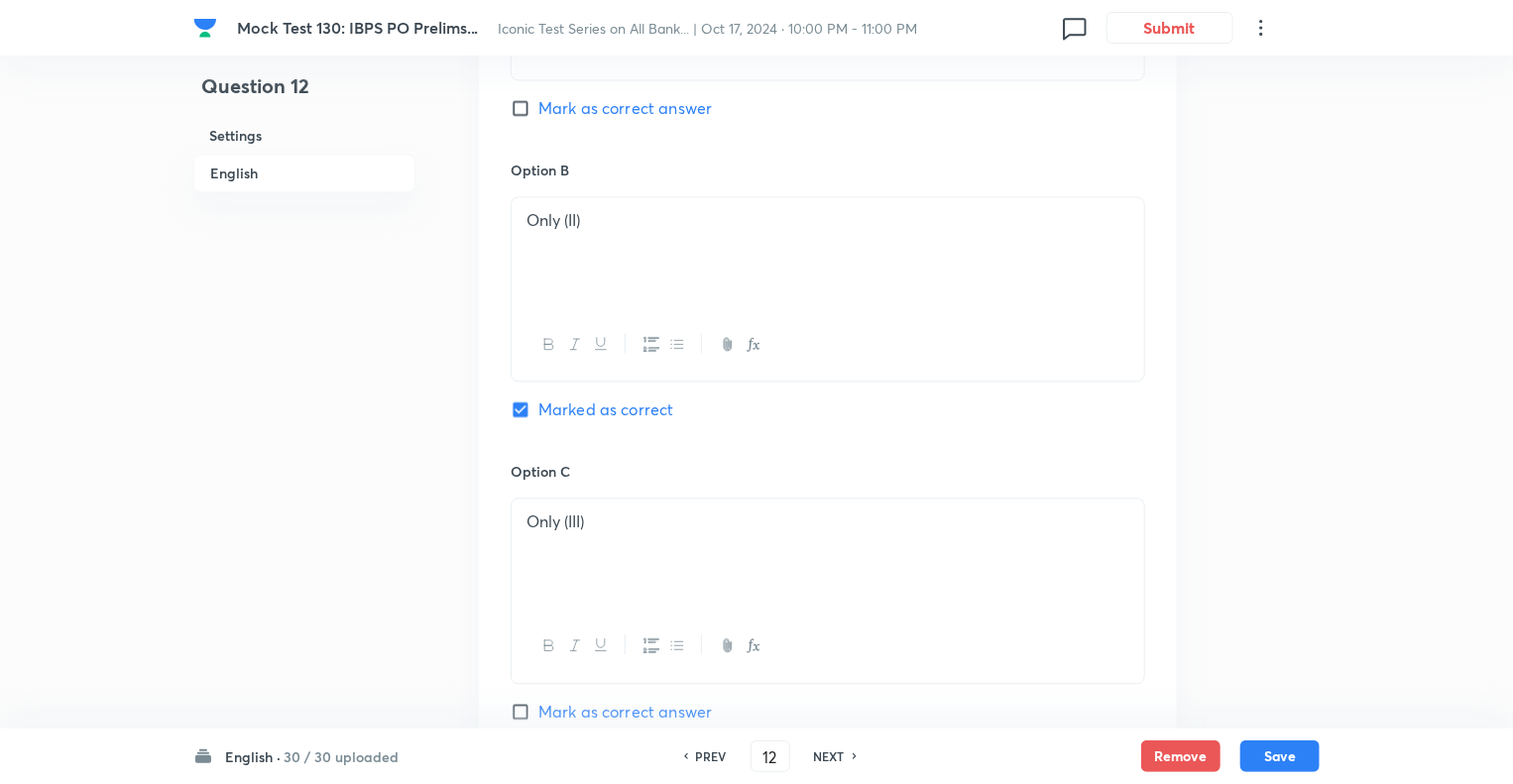 click on "Question 12 Settings English" at bounding box center (304, -73) 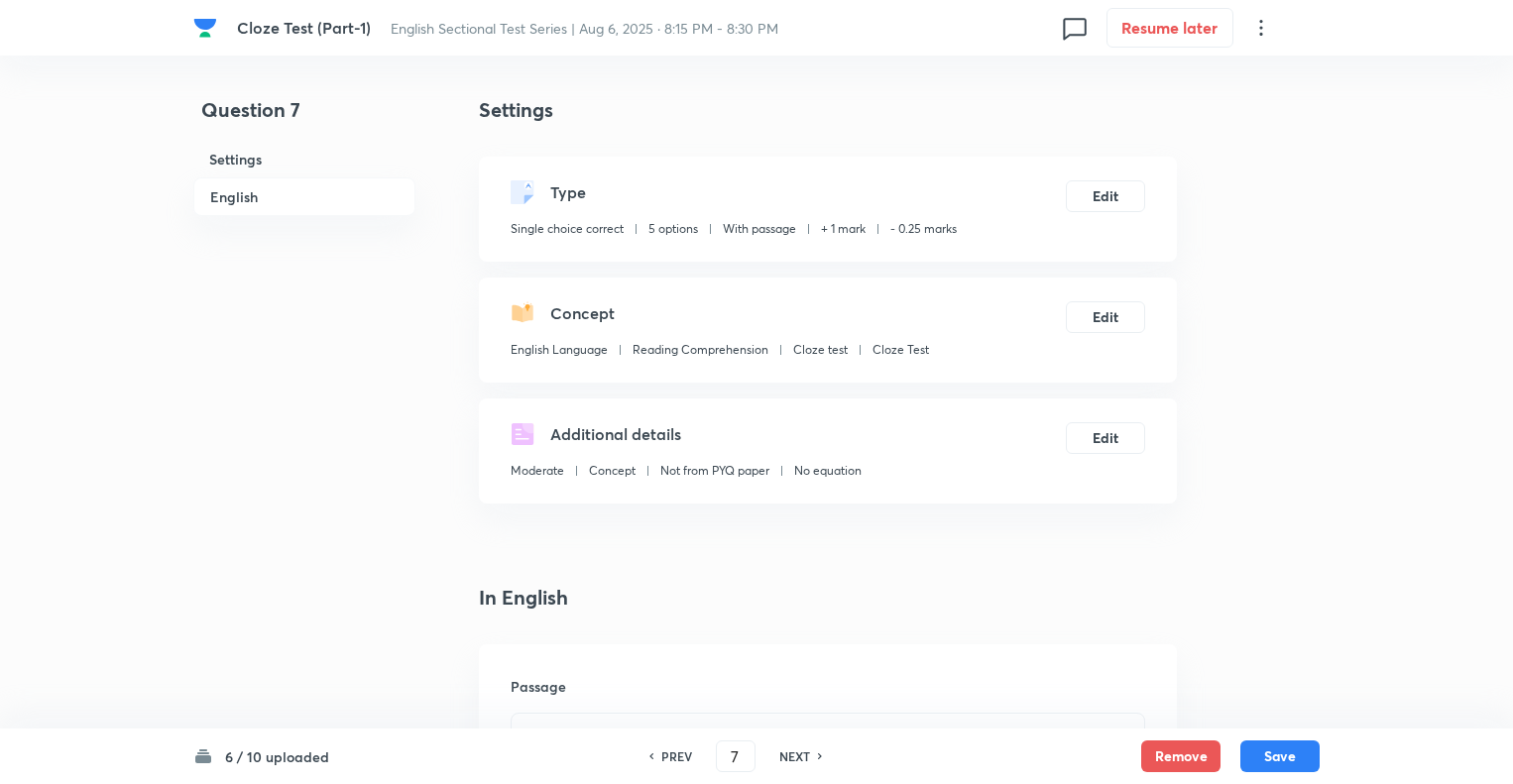 scroll, scrollTop: 1308, scrollLeft: 0, axis: vertical 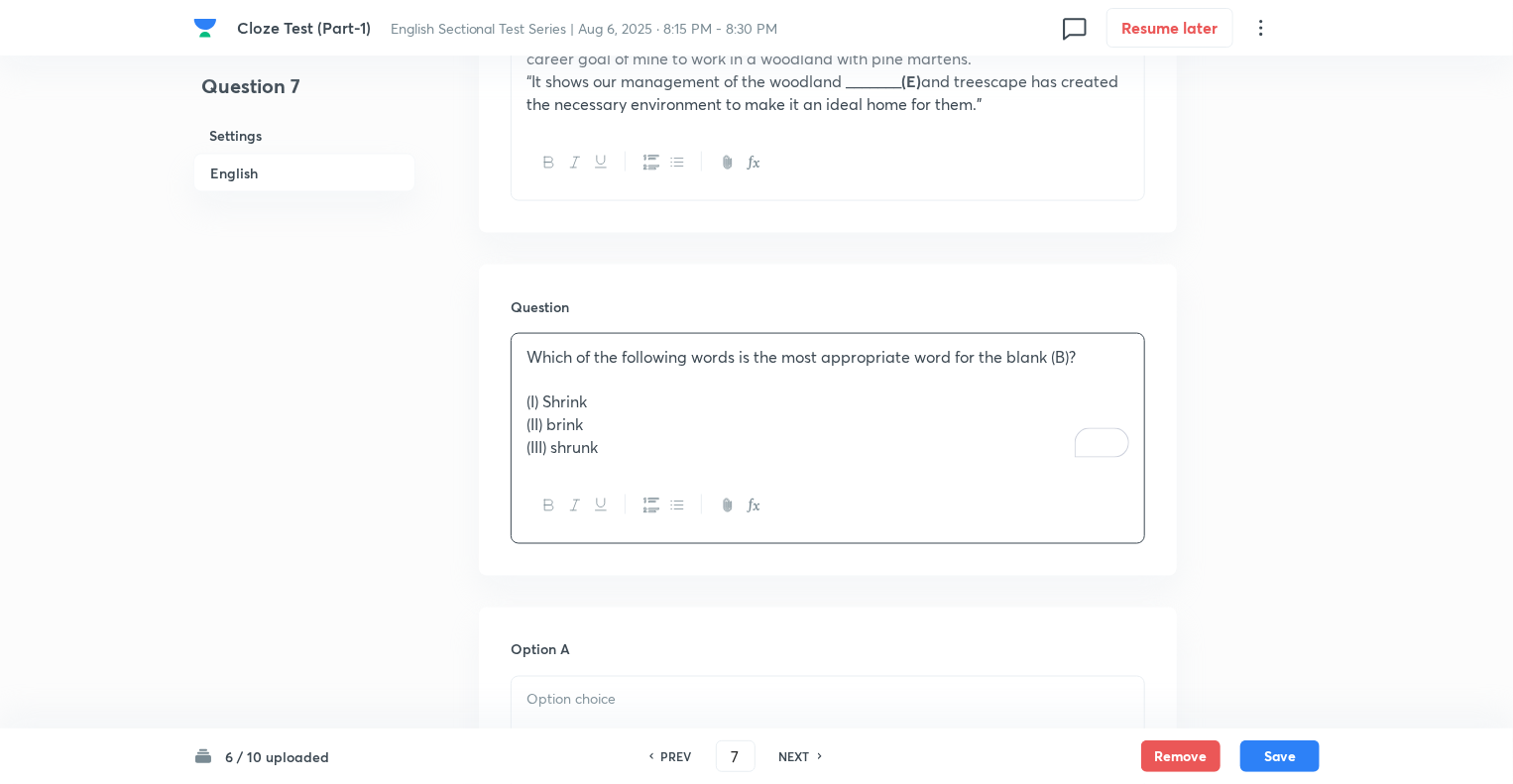 click on "Question 7 Settings English Settings Type Single choice correct 5 options With passage + 1 mark - 0.25 marks Edit Concept English Language Reading Comprehension Cloze test Cloze Test Edit Additional details Moderate Concept Not from PYQ paper No equation Edit In English Passage Cloze Test: A native pine marten has been spotted on the Longleat estate following ____________ (A) programs in the Forest of Dean and the New Forest. The elusive mammal was once common across the UK, but habitat loss and hunting had pushed them to the ________ (B) of extinction by the beginning of the 20th century. At one point they were only to be found in the Highlands of Scotland, but conservation efforts are starting to yield results. The Wiltshire Safari Park's conservation and research manager said it was “really exciting” the pine marten had appeared of its own _______ (C) rather than through a re-introduction program. “They are notoriously _________ (D) “It shows our management of the woodland _______ (E)" at bounding box center [756, 661] 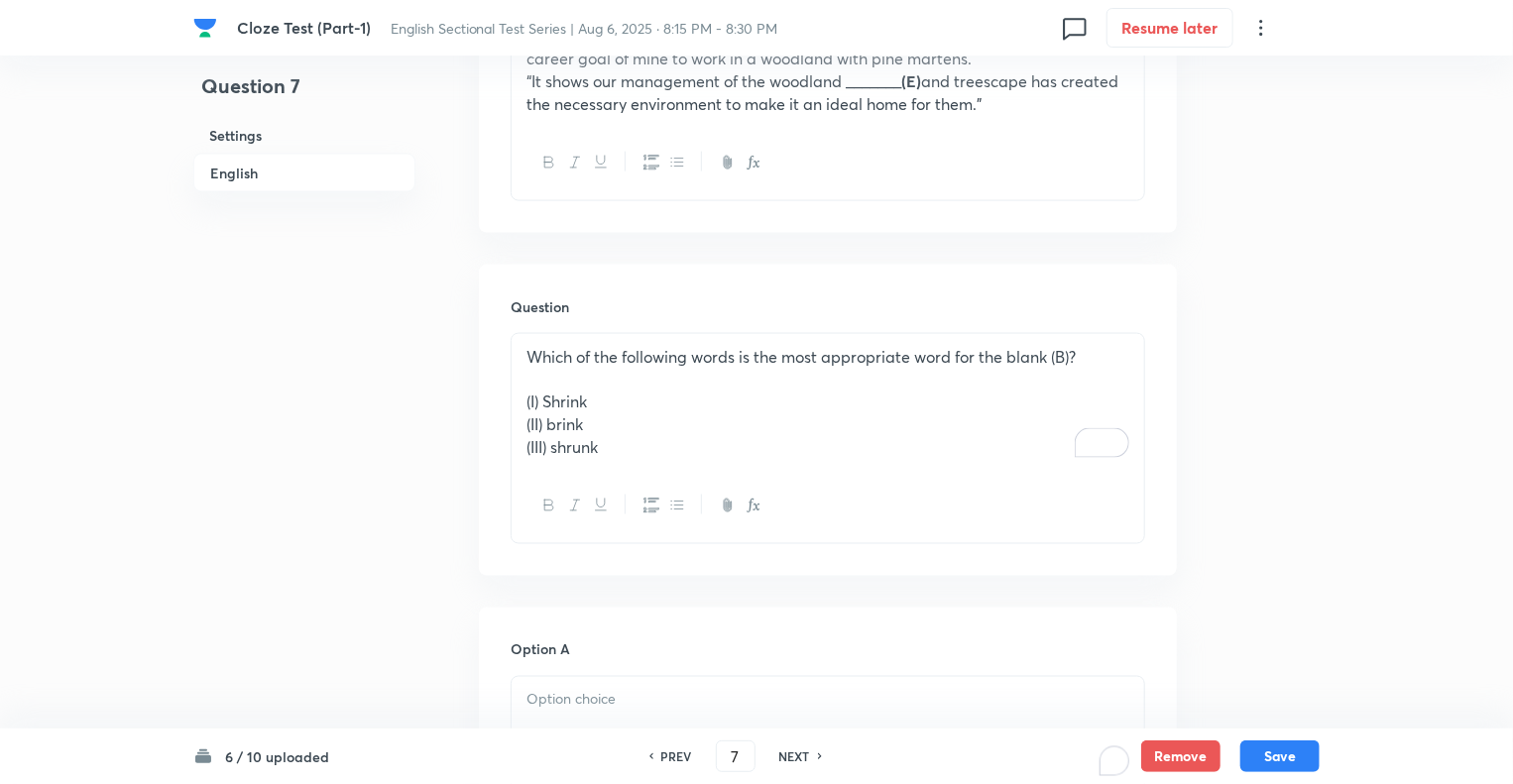 click at bounding box center [828, 700] 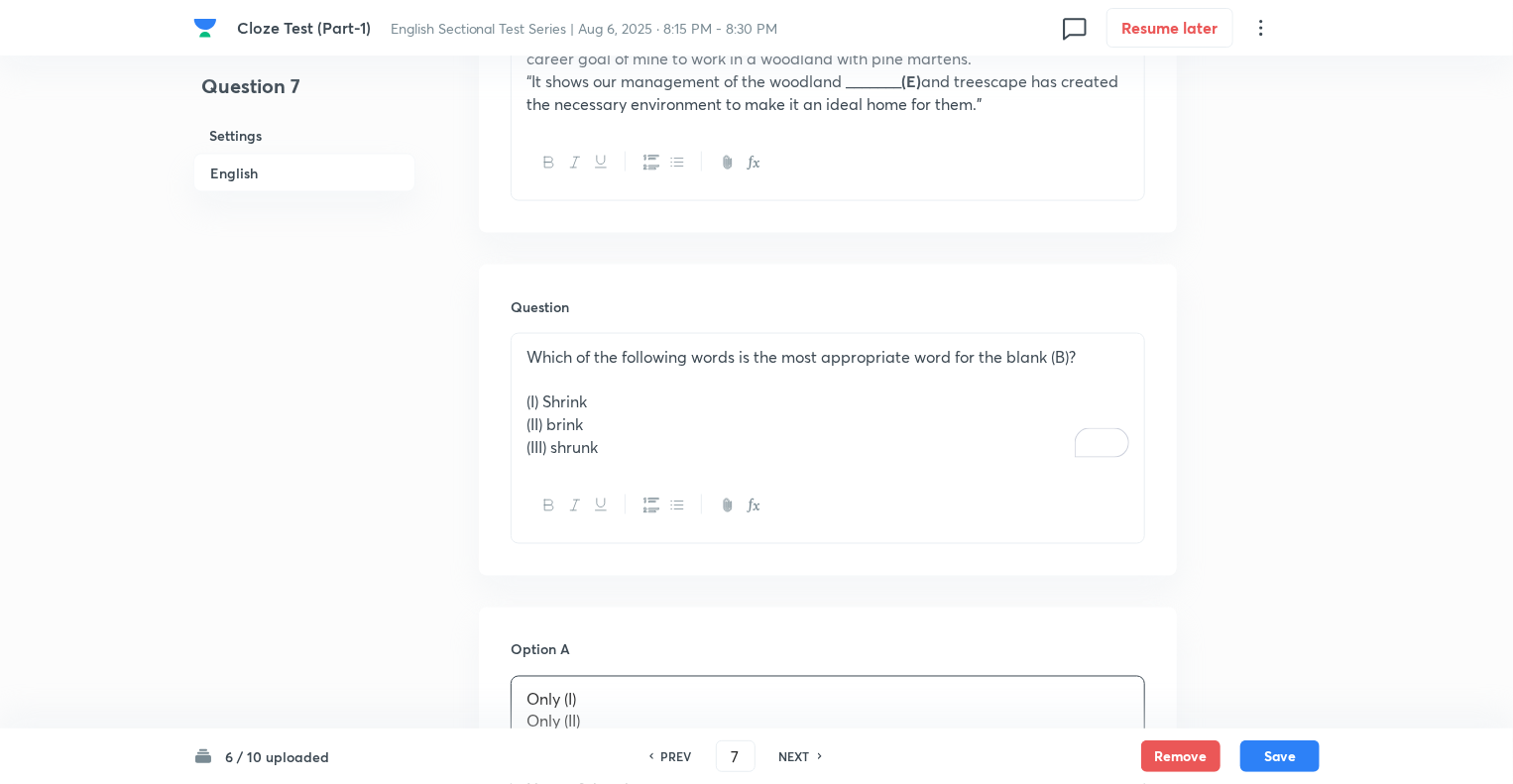 click on "Question 7 Settings English" at bounding box center [304, 674] 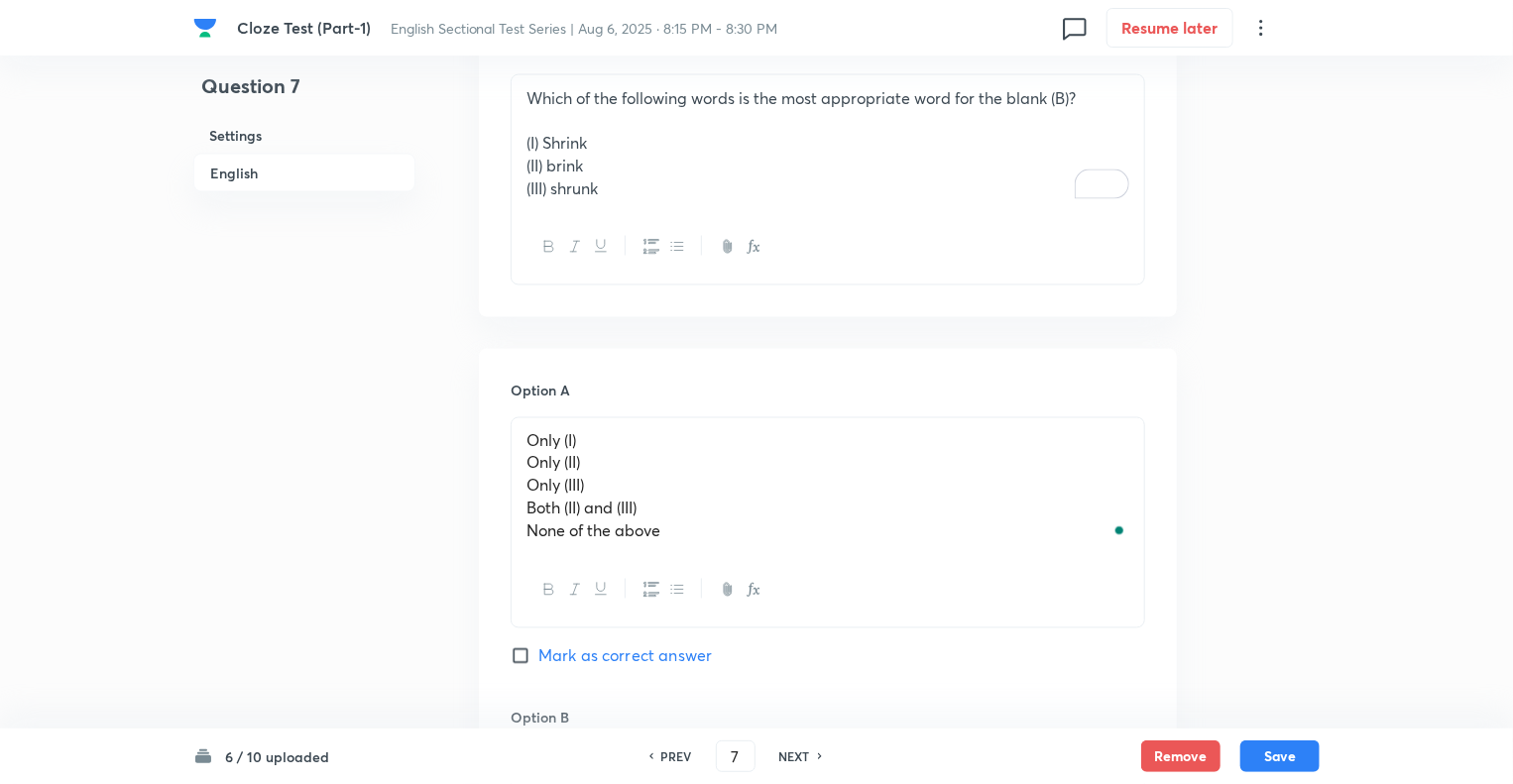 scroll, scrollTop: 1705, scrollLeft: 0, axis: vertical 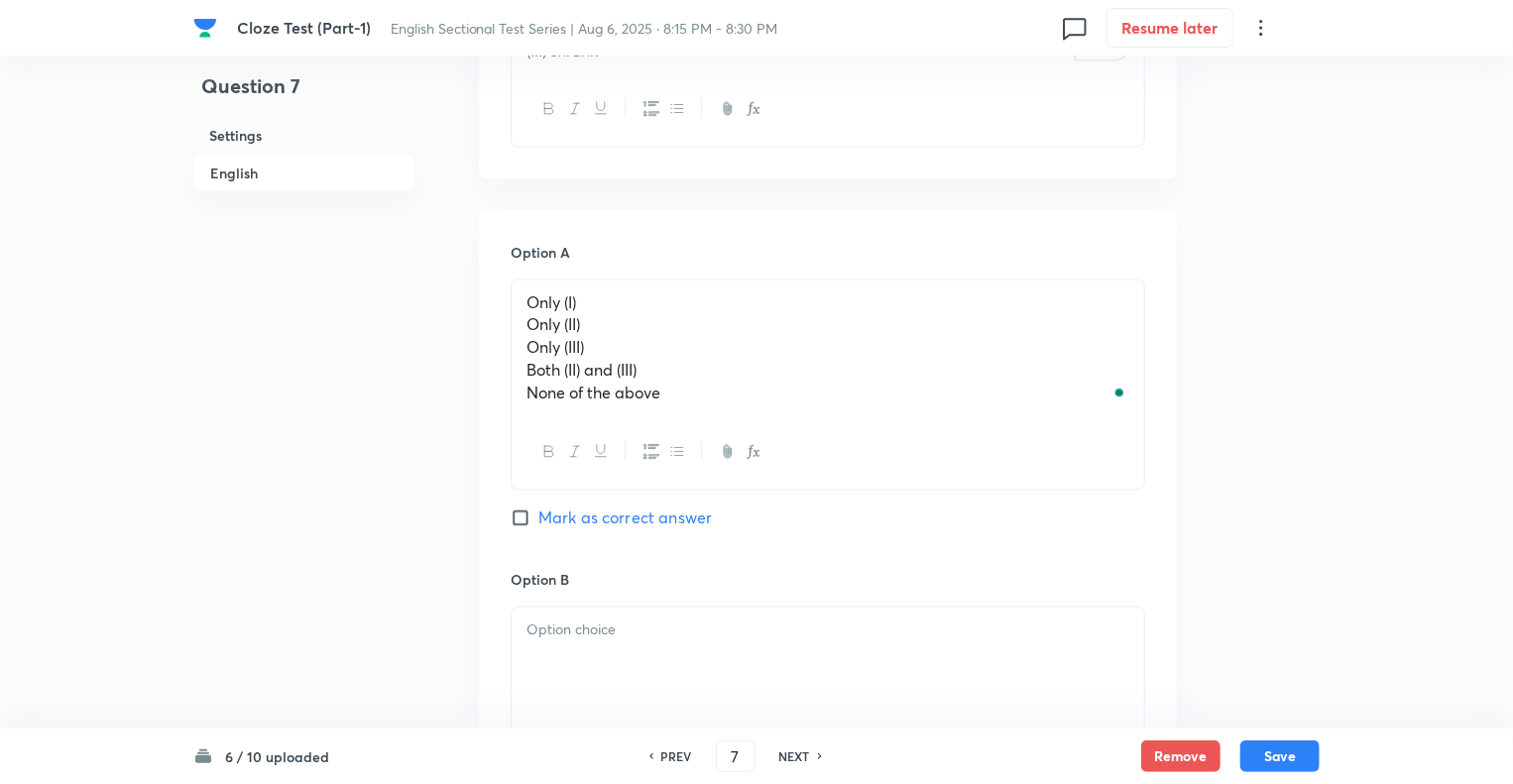 click on "None of the above" at bounding box center [828, 393] 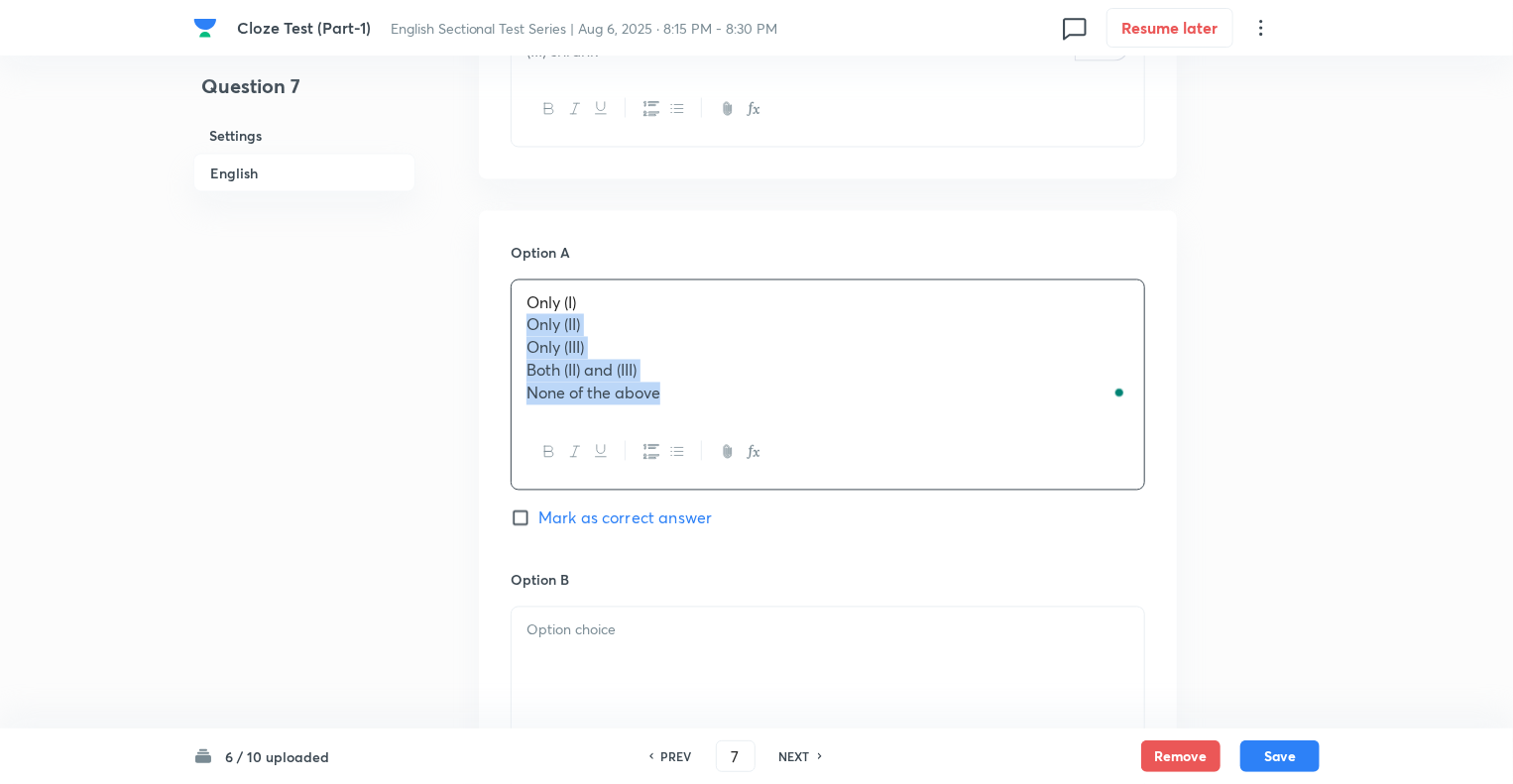 drag, startPoint x: 671, startPoint y: 395, endPoint x: 505, endPoint y: 330, distance: 178.27226 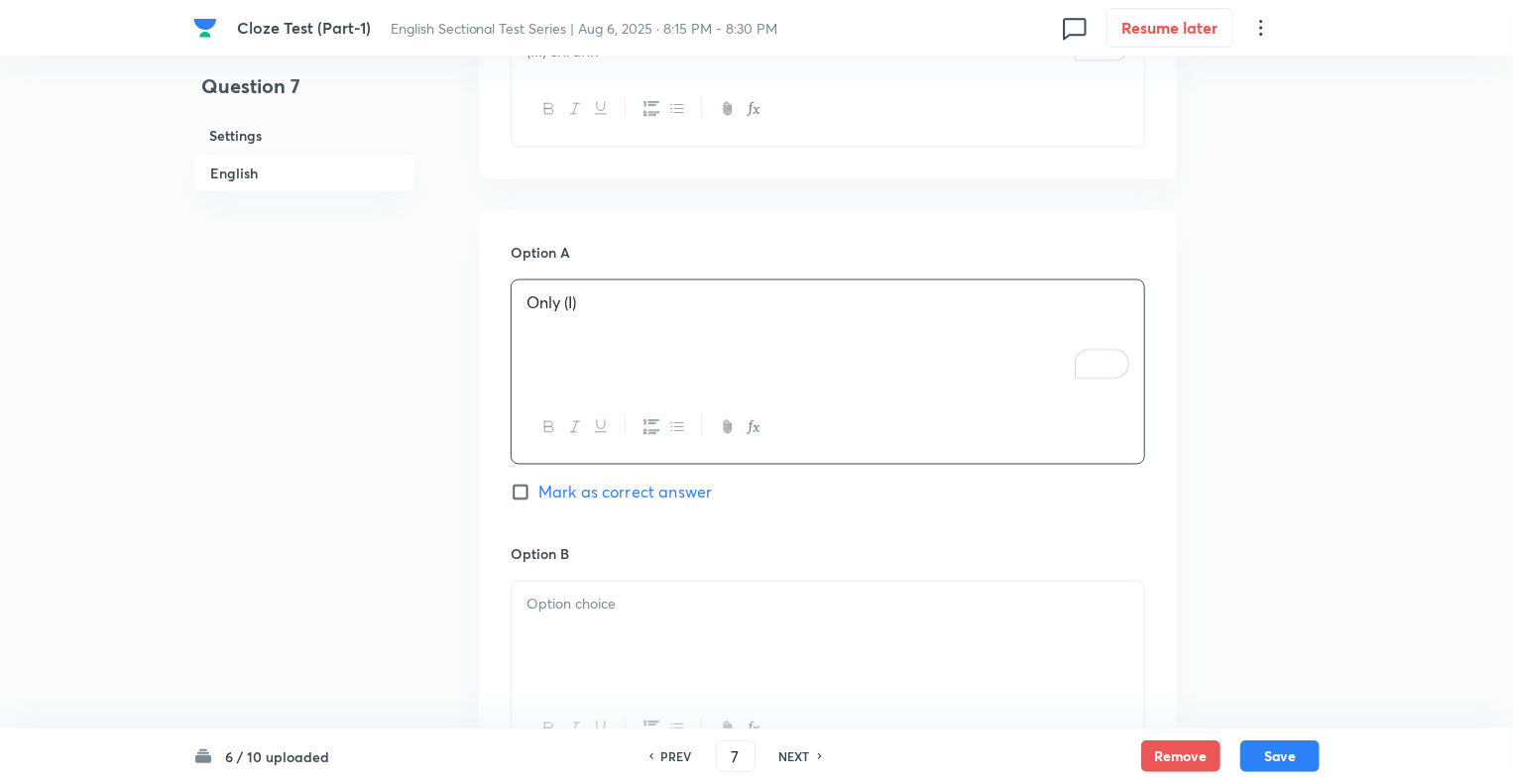 click at bounding box center (828, 605) 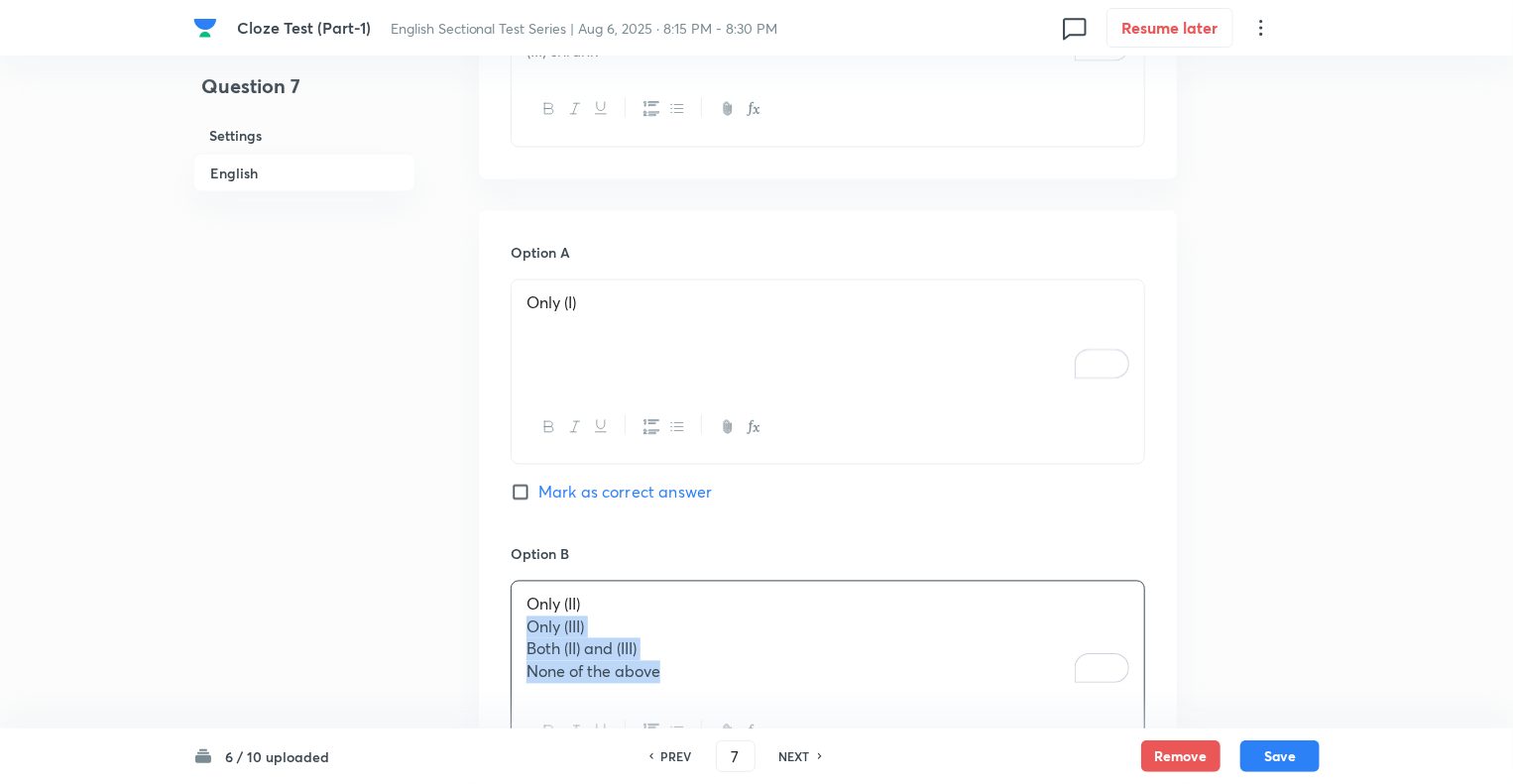 drag, startPoint x: 601, startPoint y: 659, endPoint x: 507, endPoint y: 626, distance: 99.62429 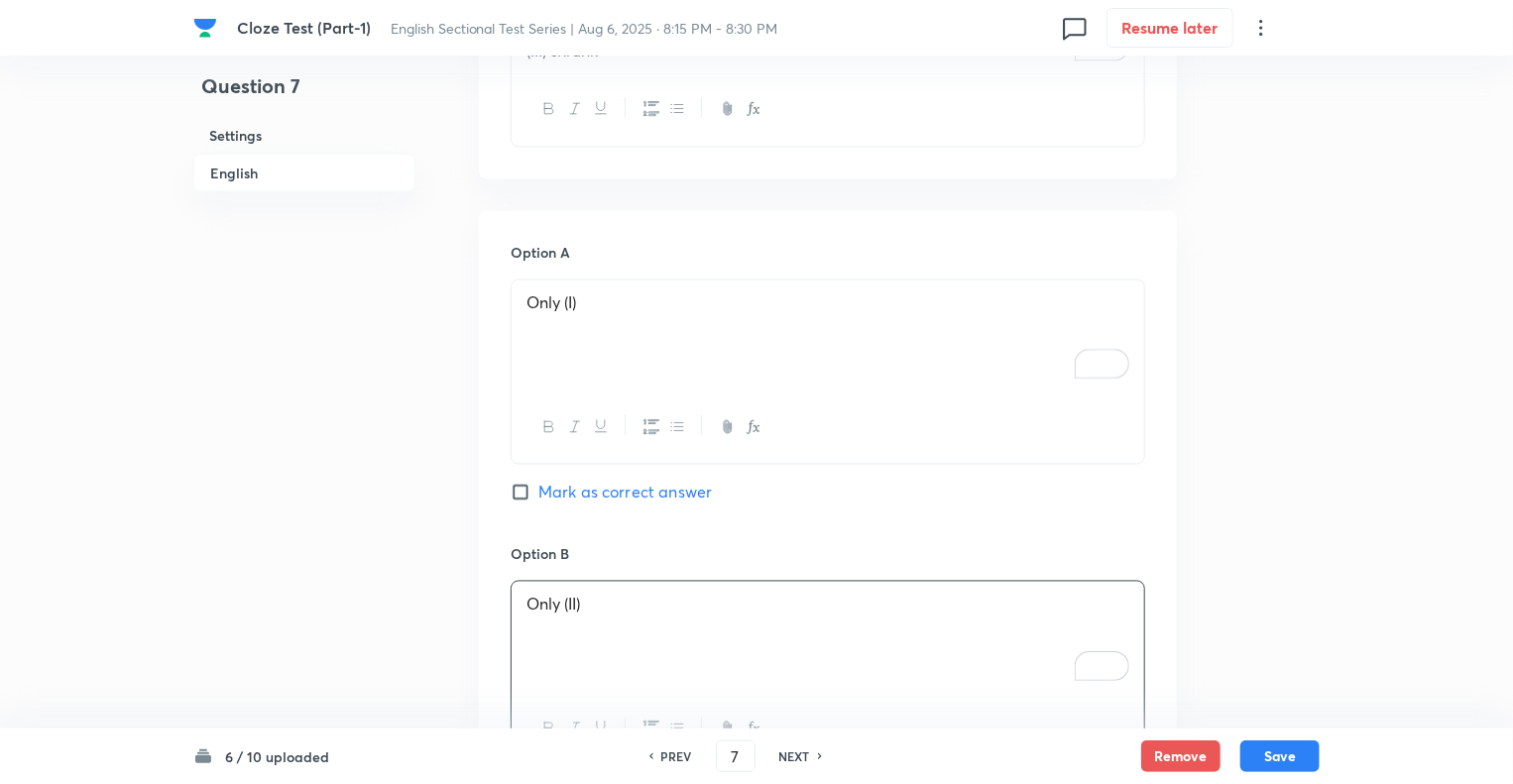 click on "Question 7 Settings English" at bounding box center [304, 265] 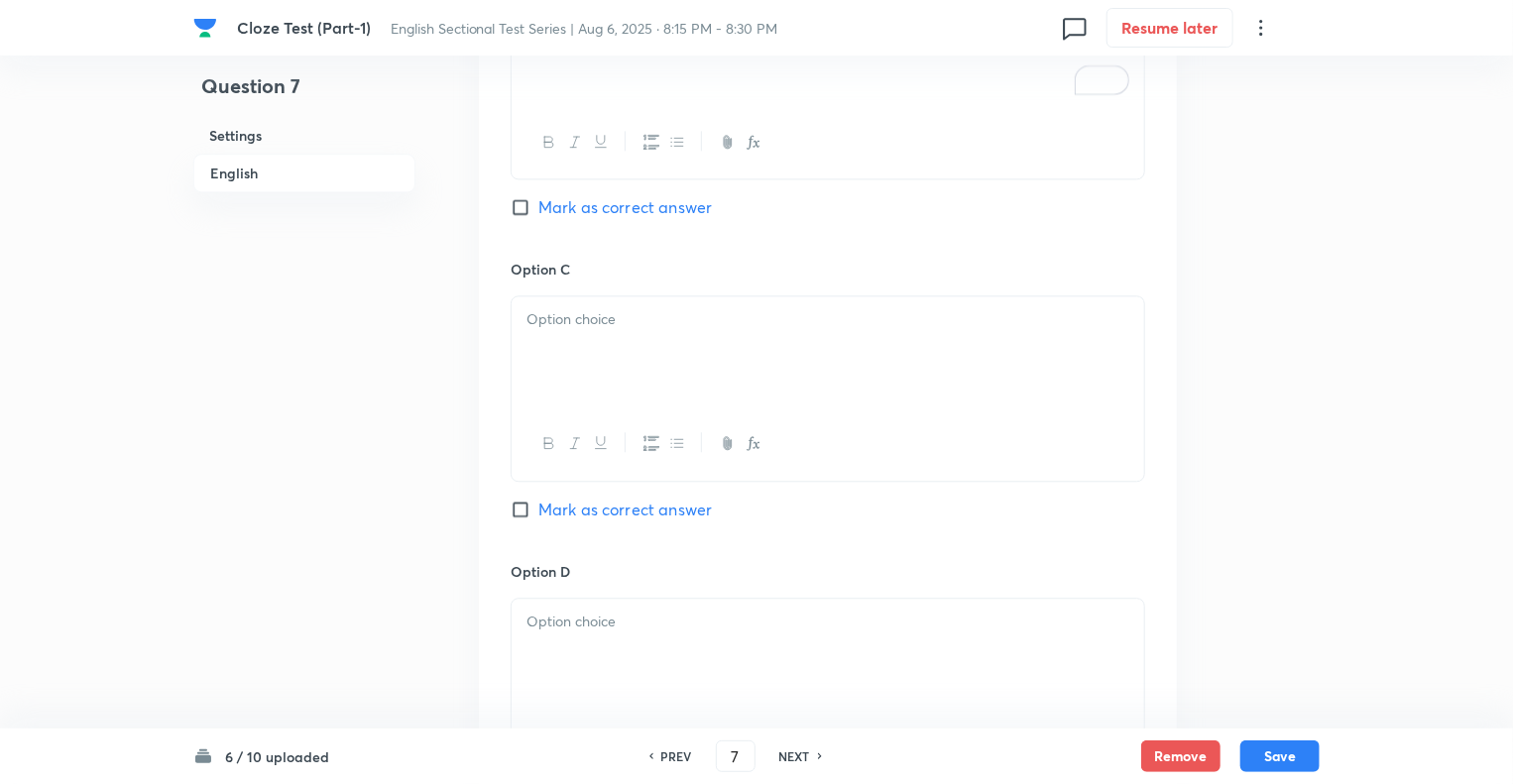 scroll, scrollTop: 2339, scrollLeft: 0, axis: vertical 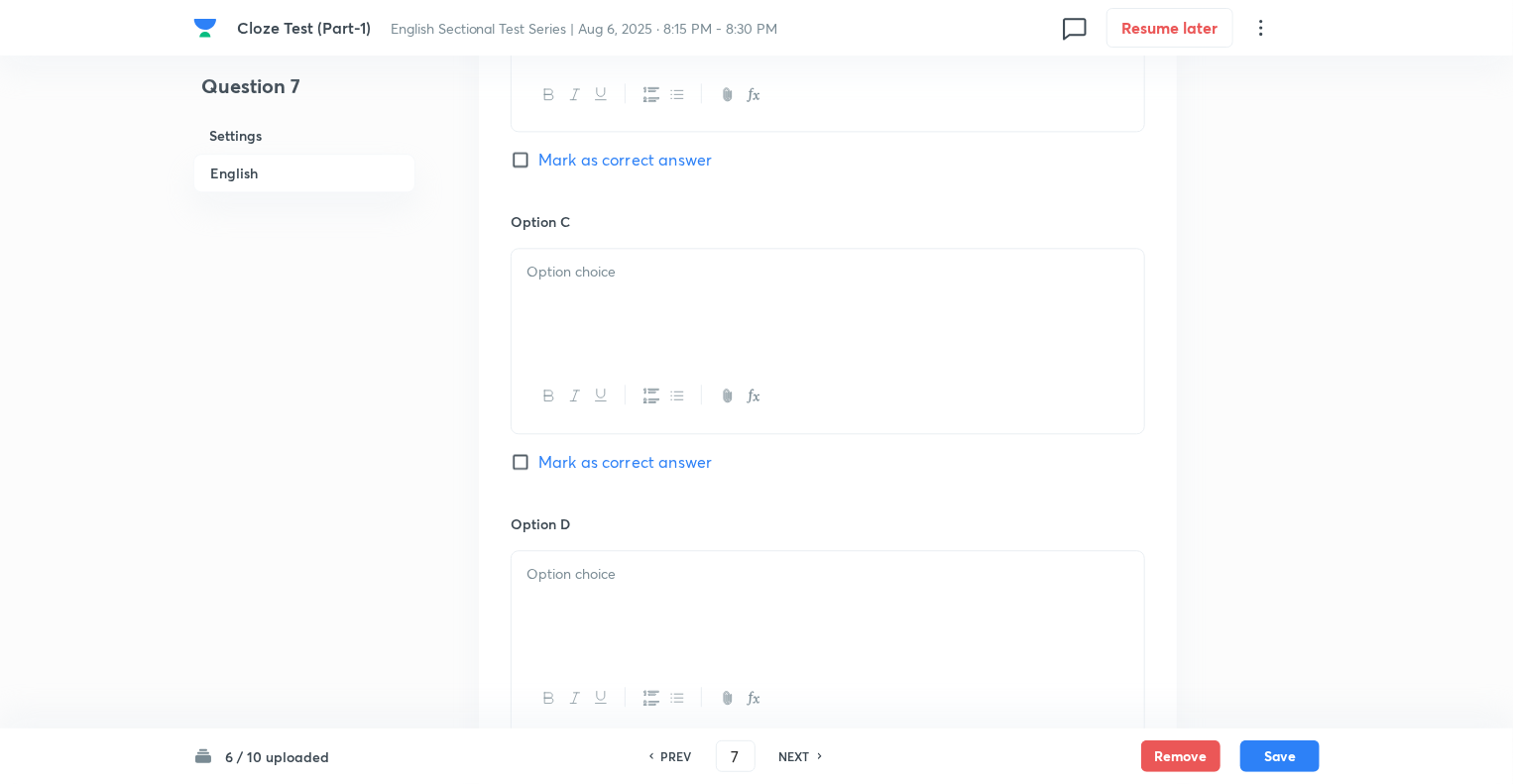 click at bounding box center [828, 304] 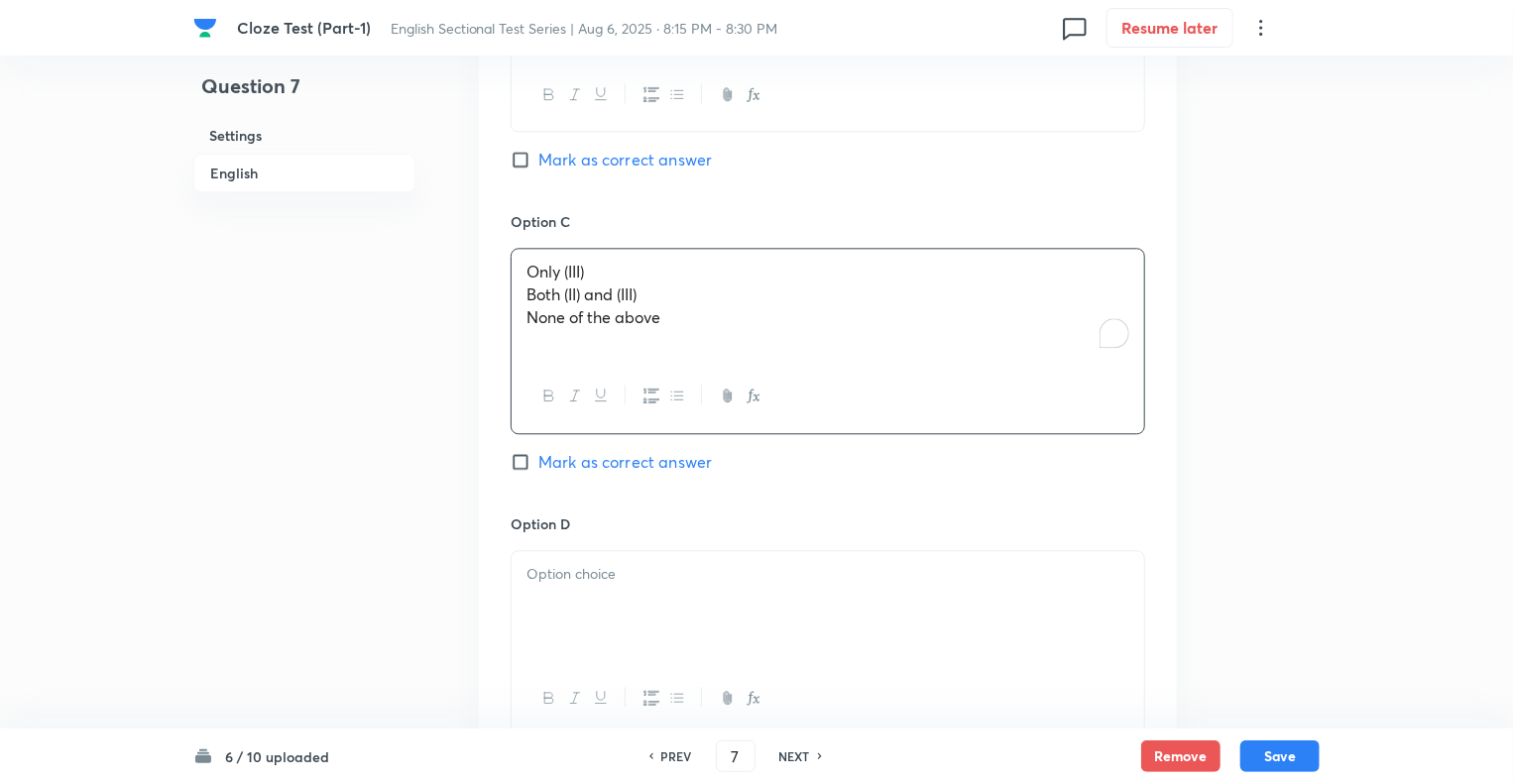 click on "Only (III) Both (II) and (III) None of the above" at bounding box center (828, 304) 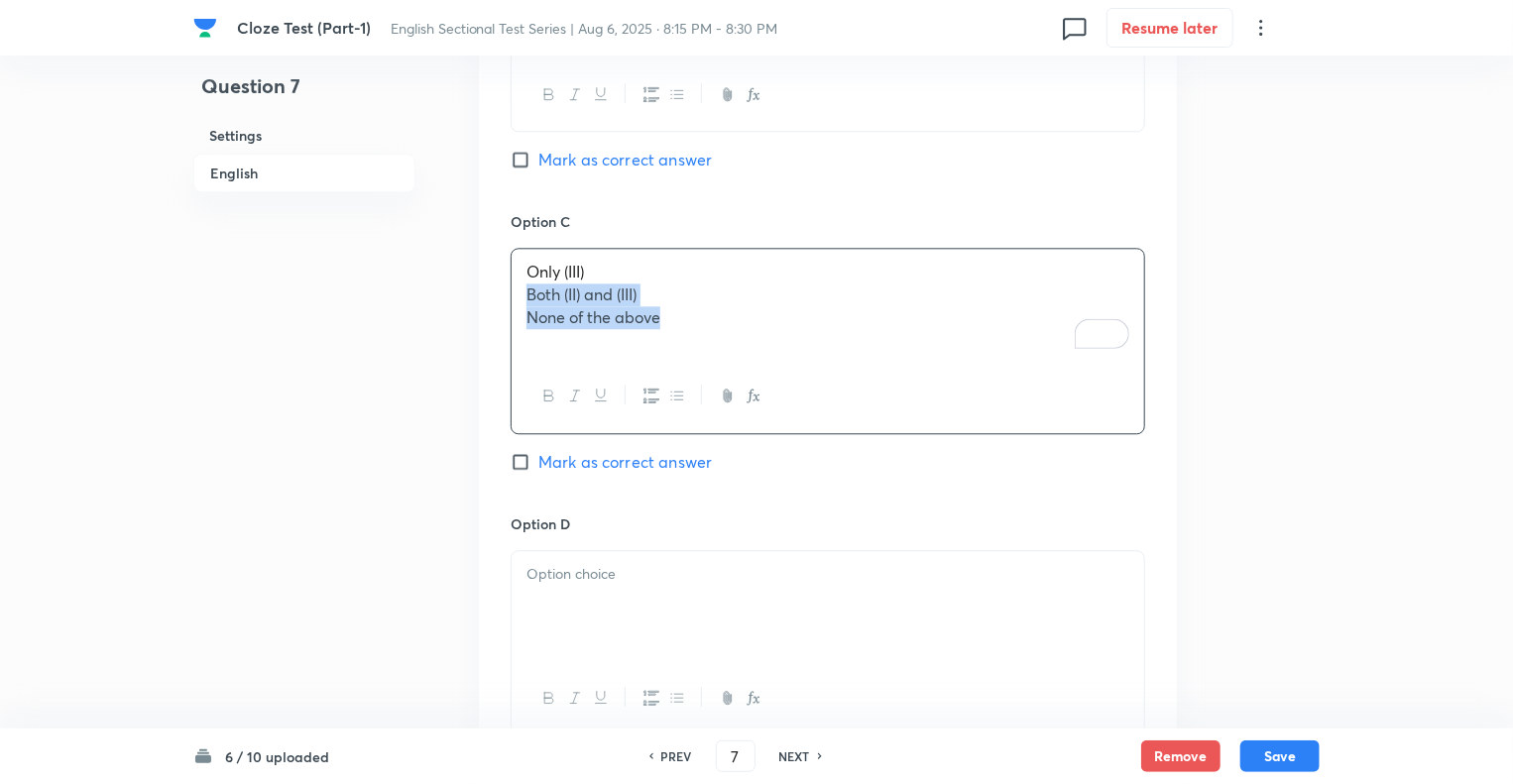 drag, startPoint x: 673, startPoint y: 319, endPoint x: 500, endPoint y: 288, distance: 175.7555 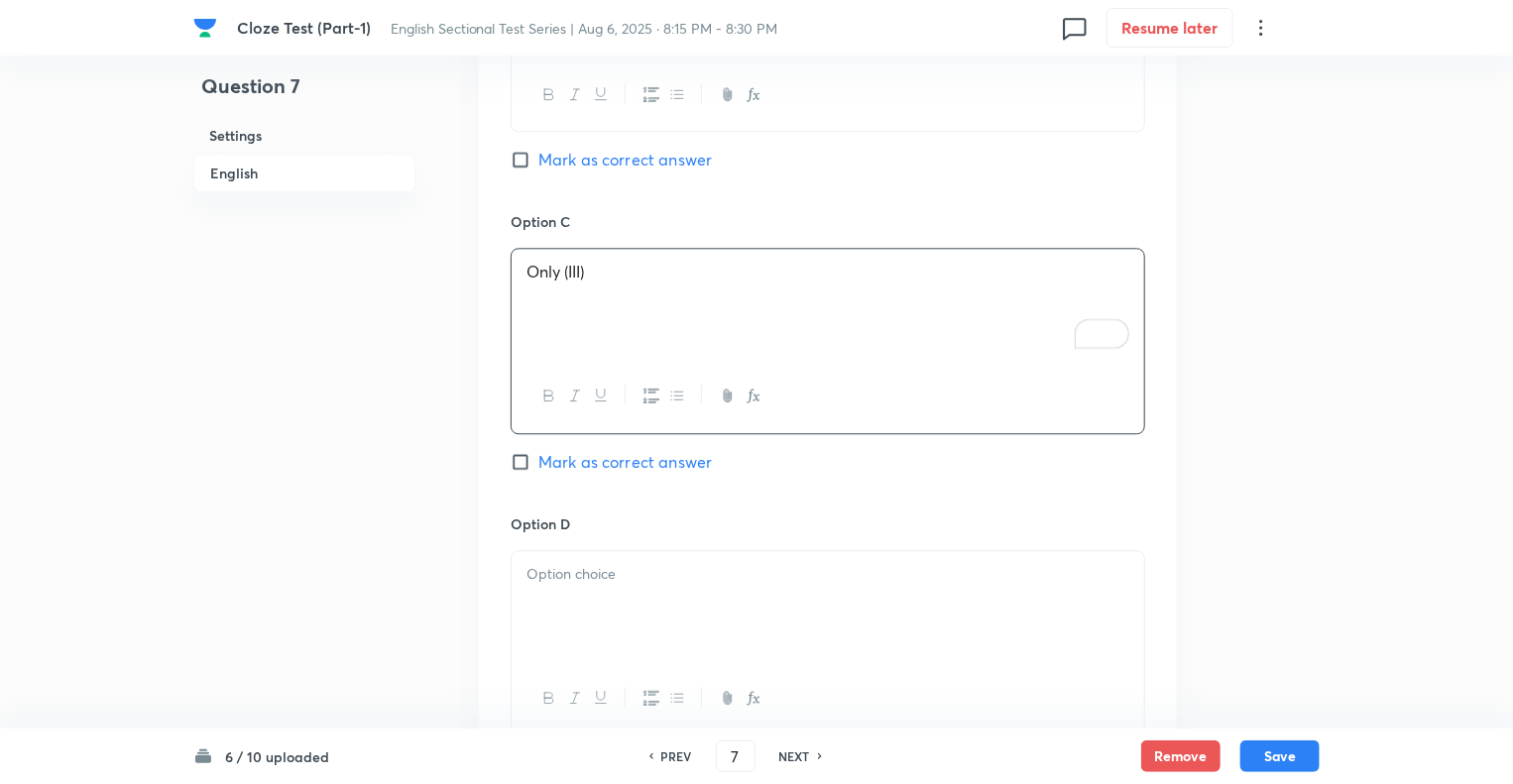 click at bounding box center (828, 607) 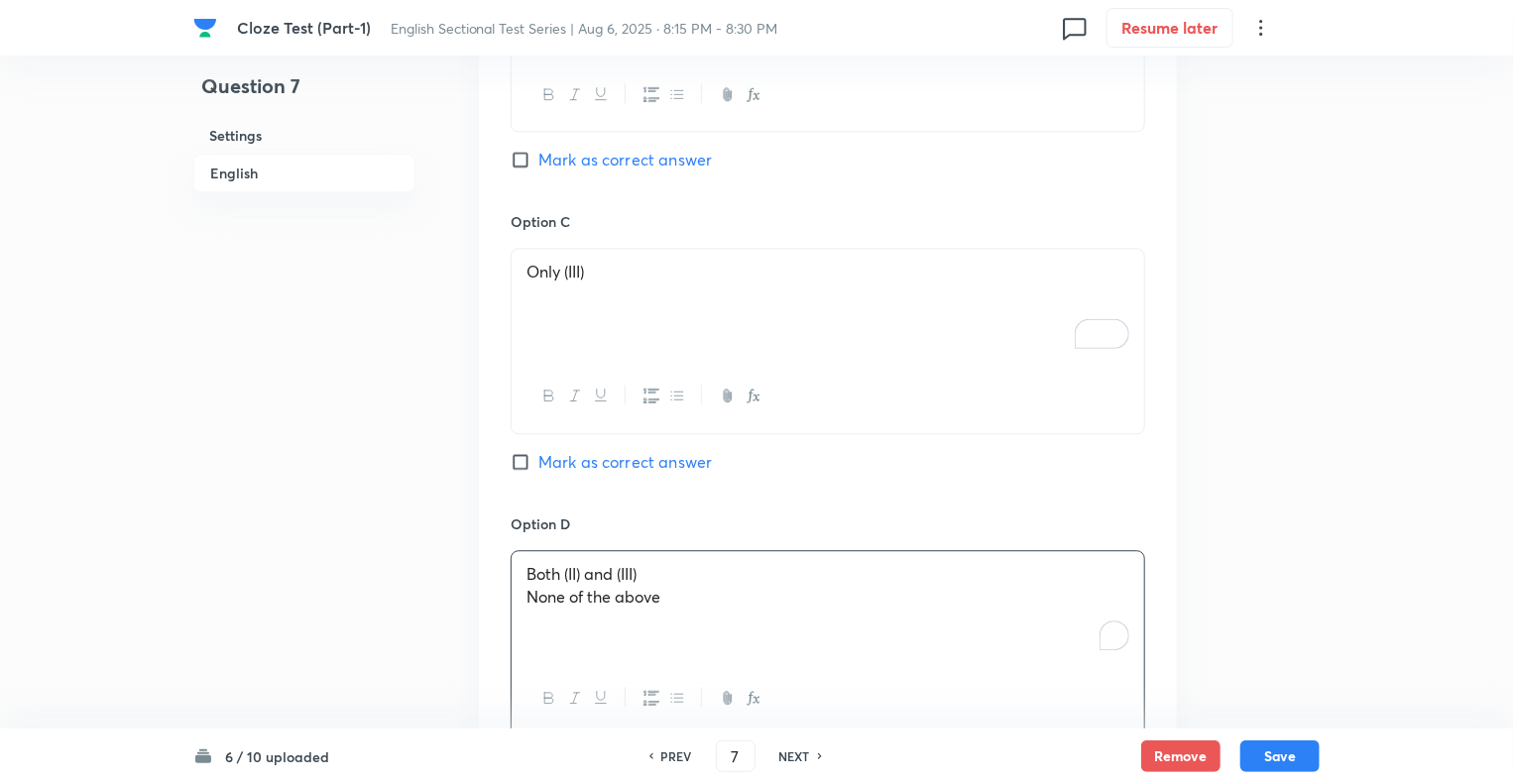 click on "None of the above" at bounding box center (828, 597) 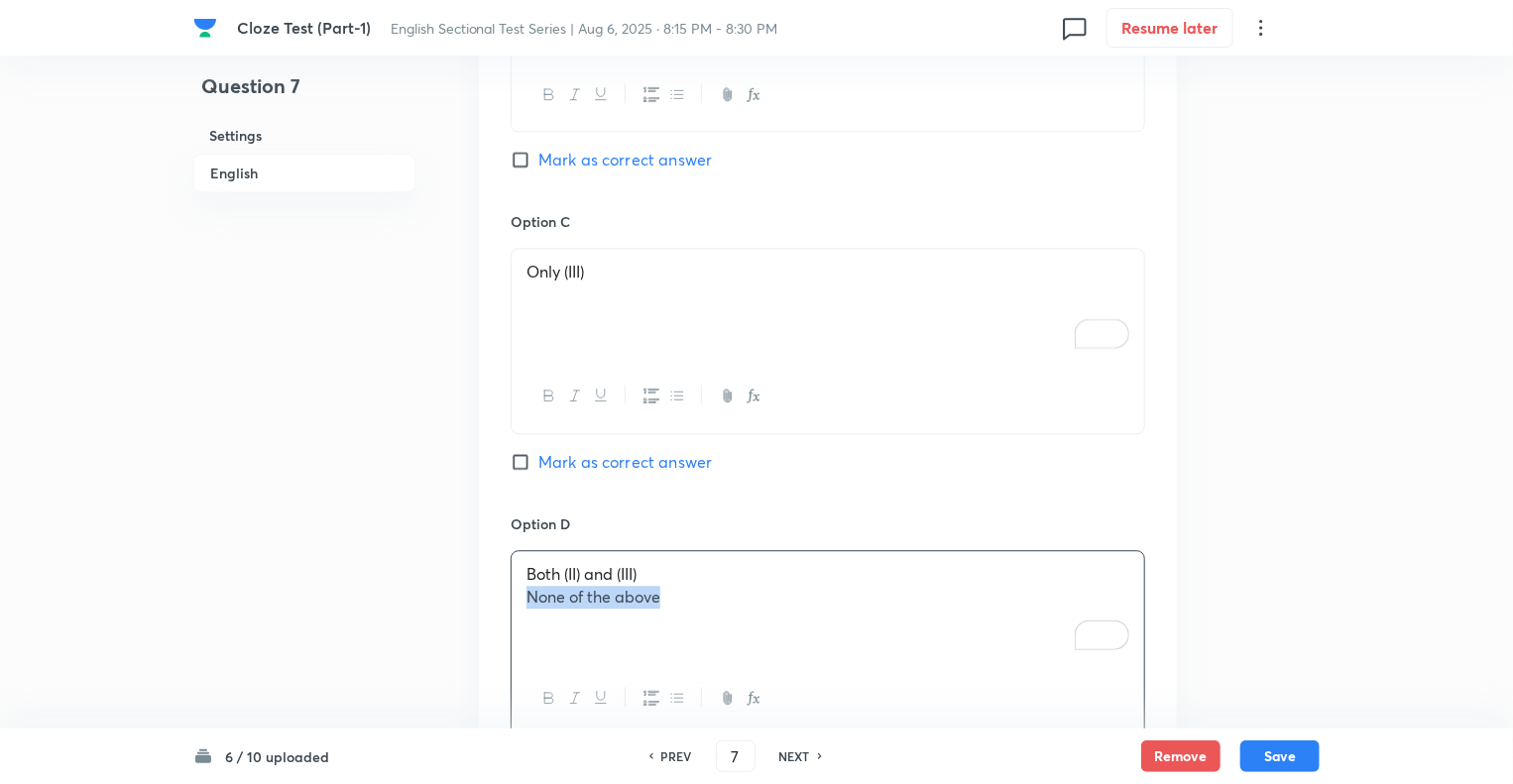 drag, startPoint x: 673, startPoint y: 597, endPoint x: 433, endPoint y: 589, distance: 240.1333 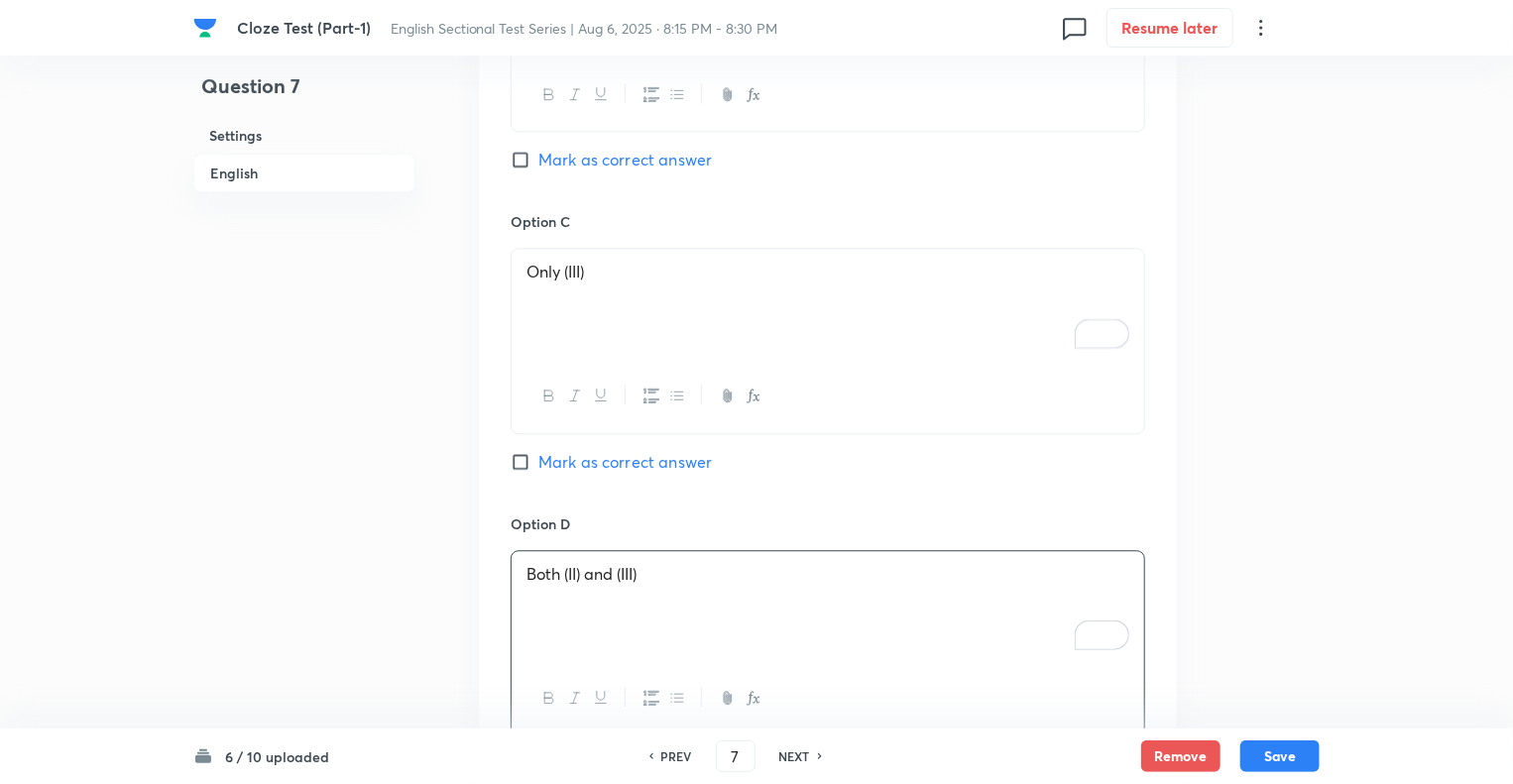 click on "Question 7 Settings English" at bounding box center (304, -370) 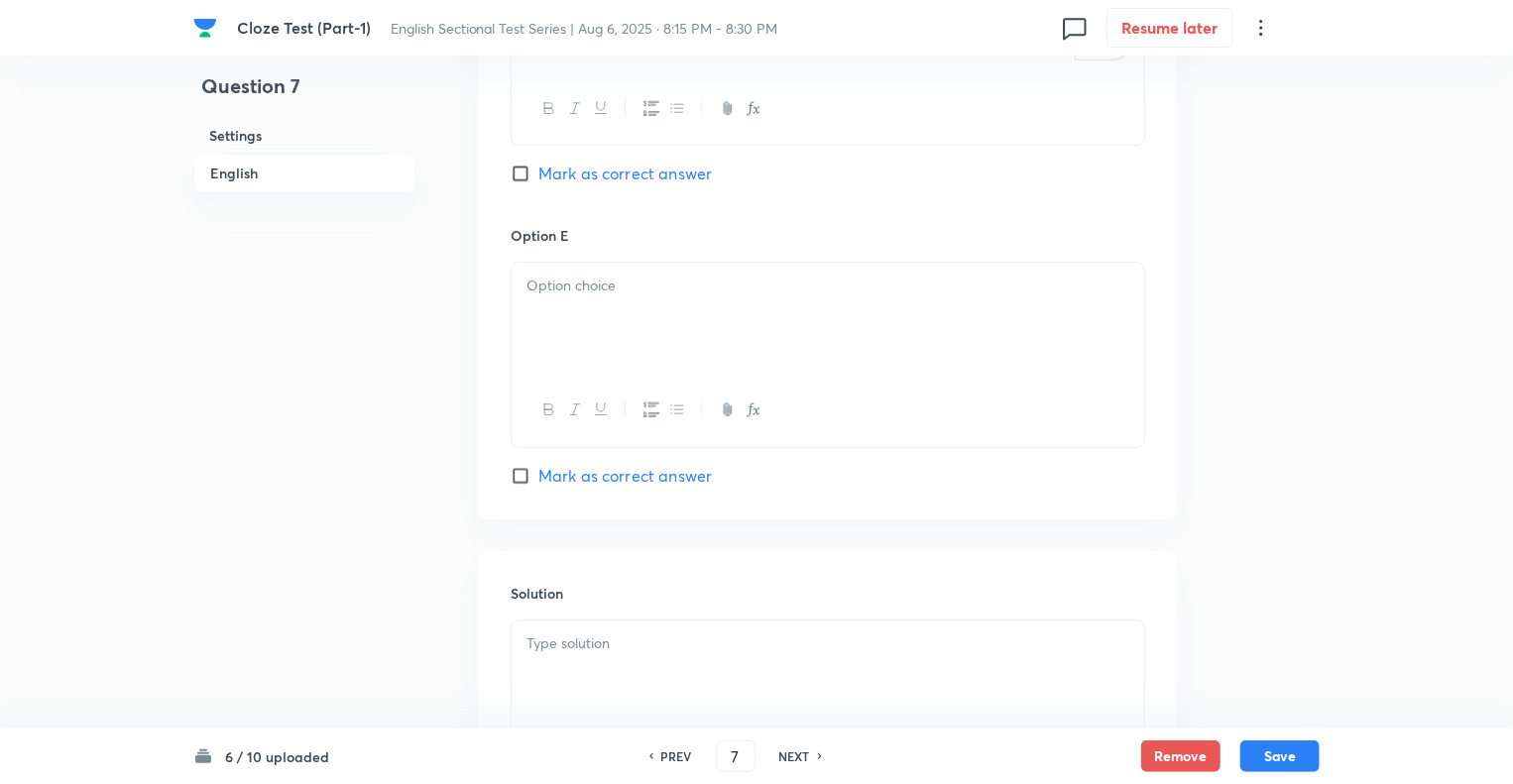 scroll, scrollTop: 2934, scrollLeft: 0, axis: vertical 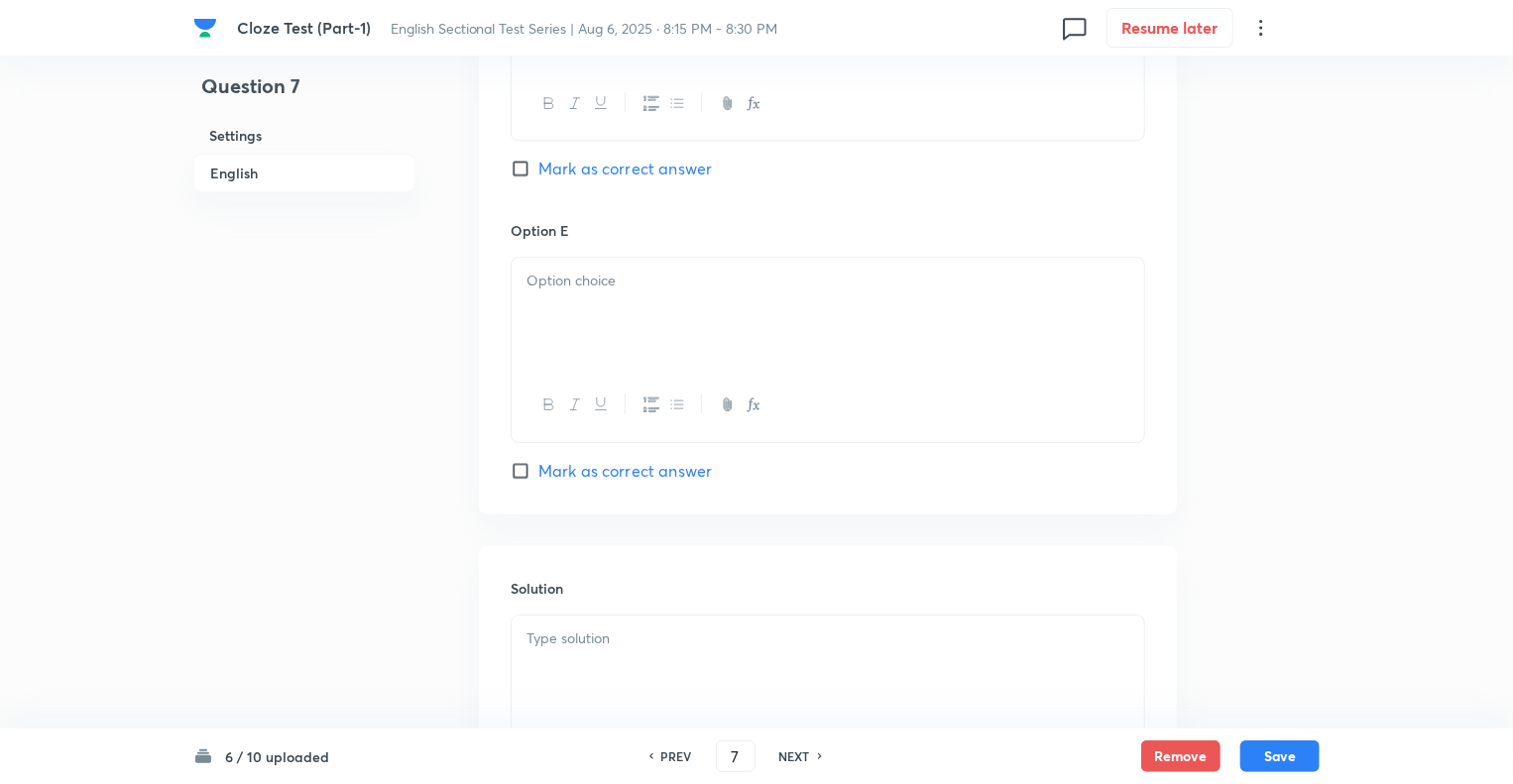 click at bounding box center (828, 313) 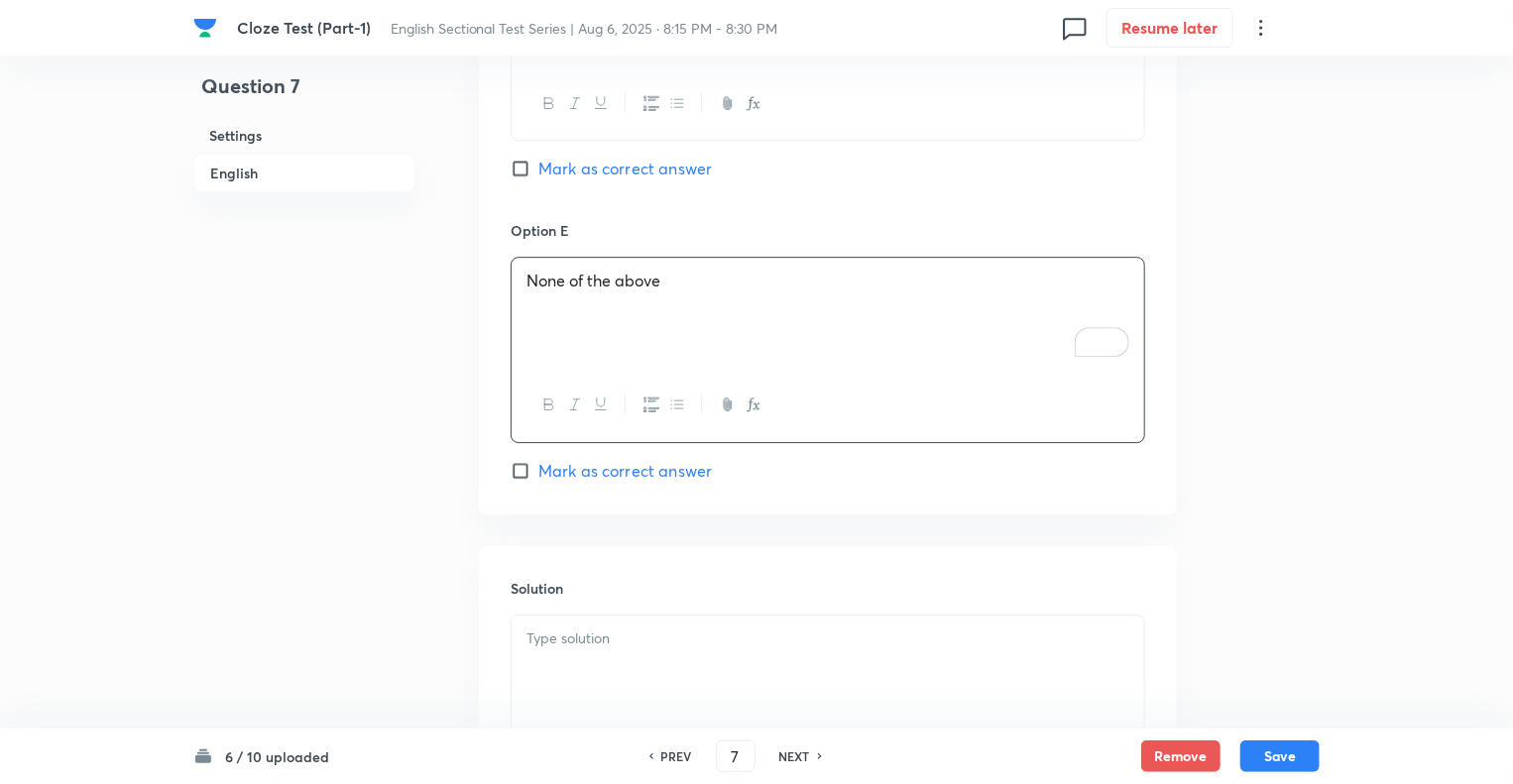 click at bounding box center (828, 638) 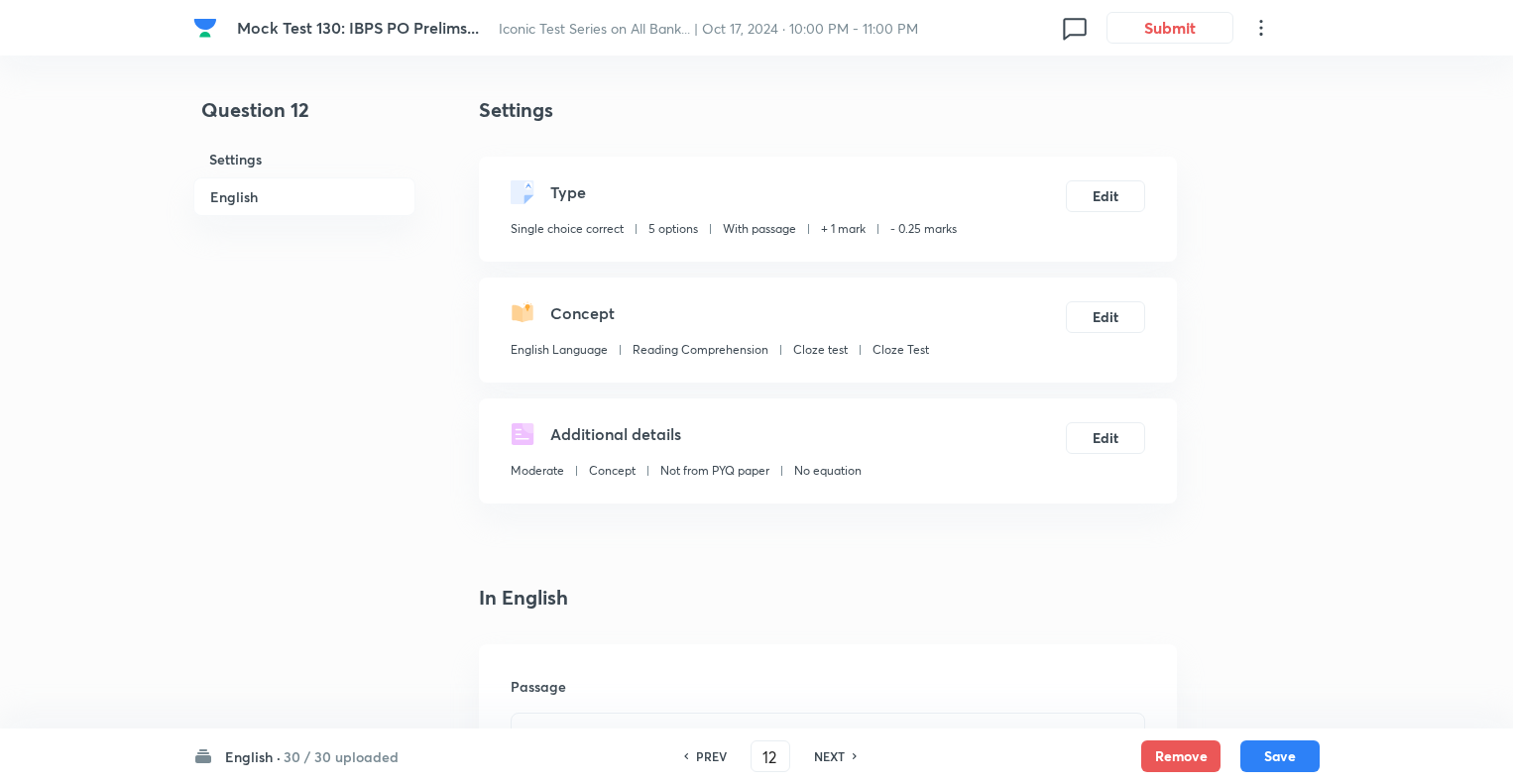 scroll, scrollTop: 3229, scrollLeft: 0, axis: vertical 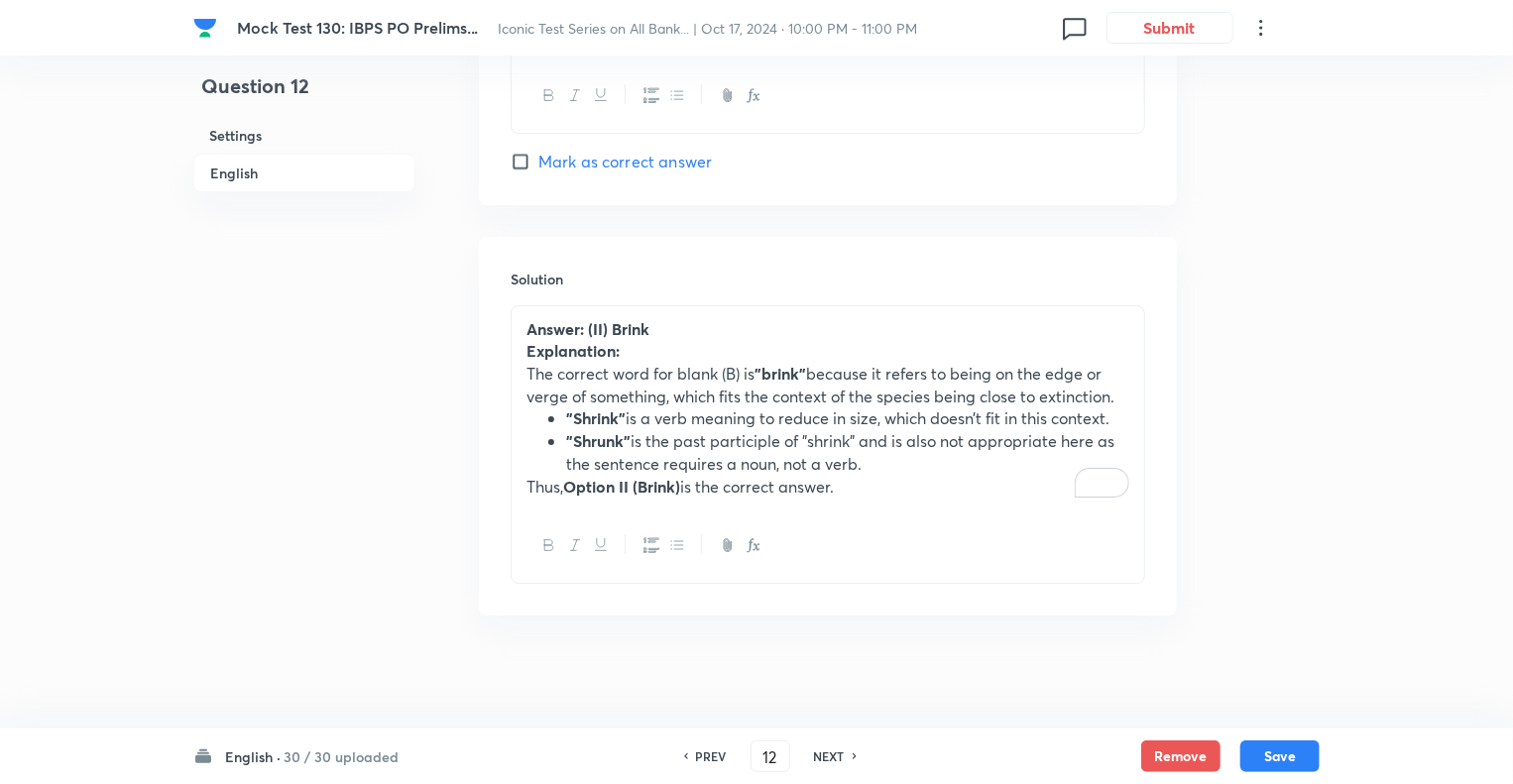 click on ""Shrink"  is a verb meaning to reduce in size, which doesn’t fit in this context." at bounding box center [848, 418] 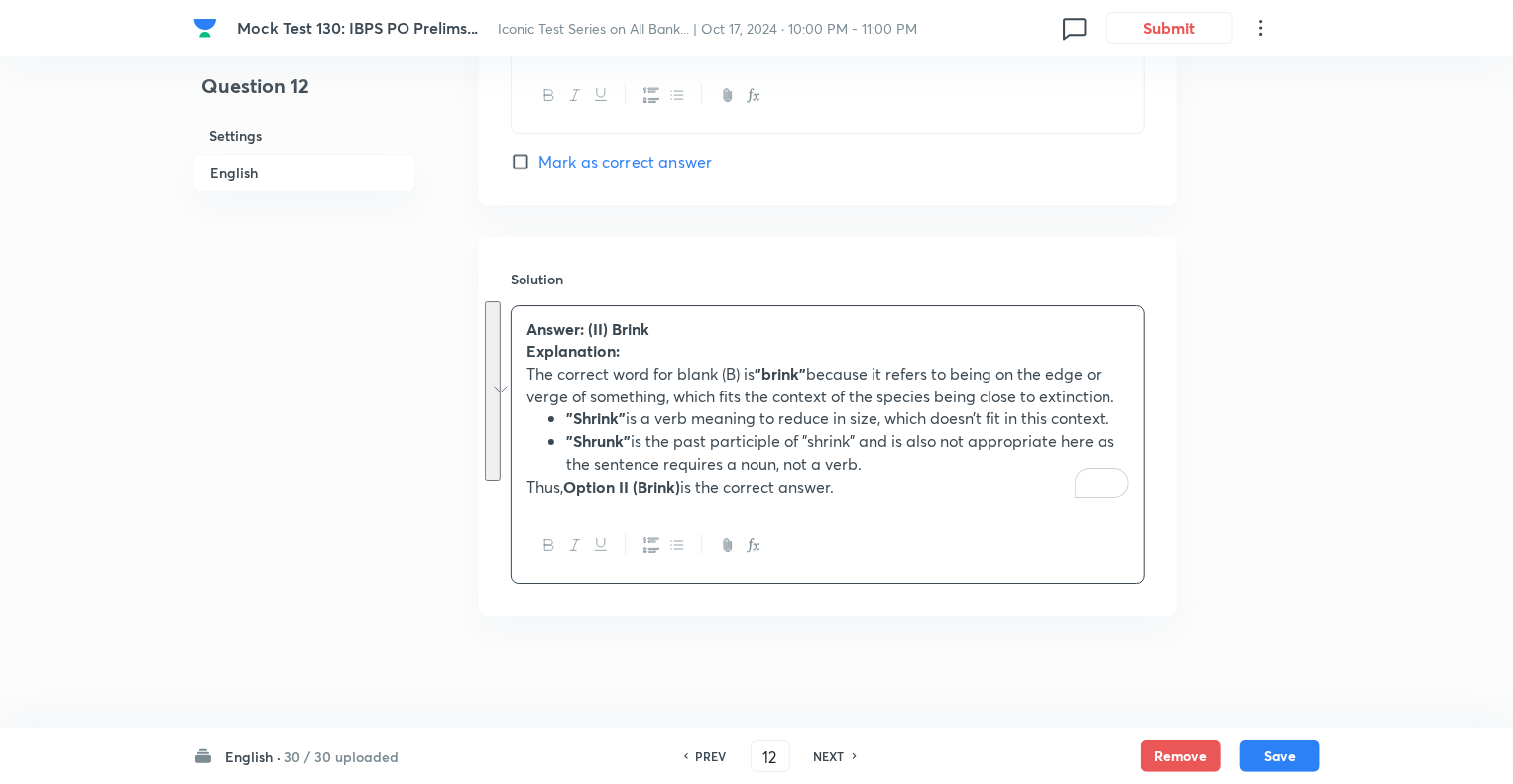 copy on "Answer: (II) Brink Explanation: The correct word for blank (B) is  "brink"  because it refers to being on the edge or verge of something, which fits the context of the species being close to extinction. "Shrink"  is a verb meaning to reduce in size, which doesn’t fit in this context. "Shrunk"  is the past participle of "shrink" and is also not appropriate here as the sentence requires a noun, not a verb. Thus,  Option II (Brink)  is the correct answer." 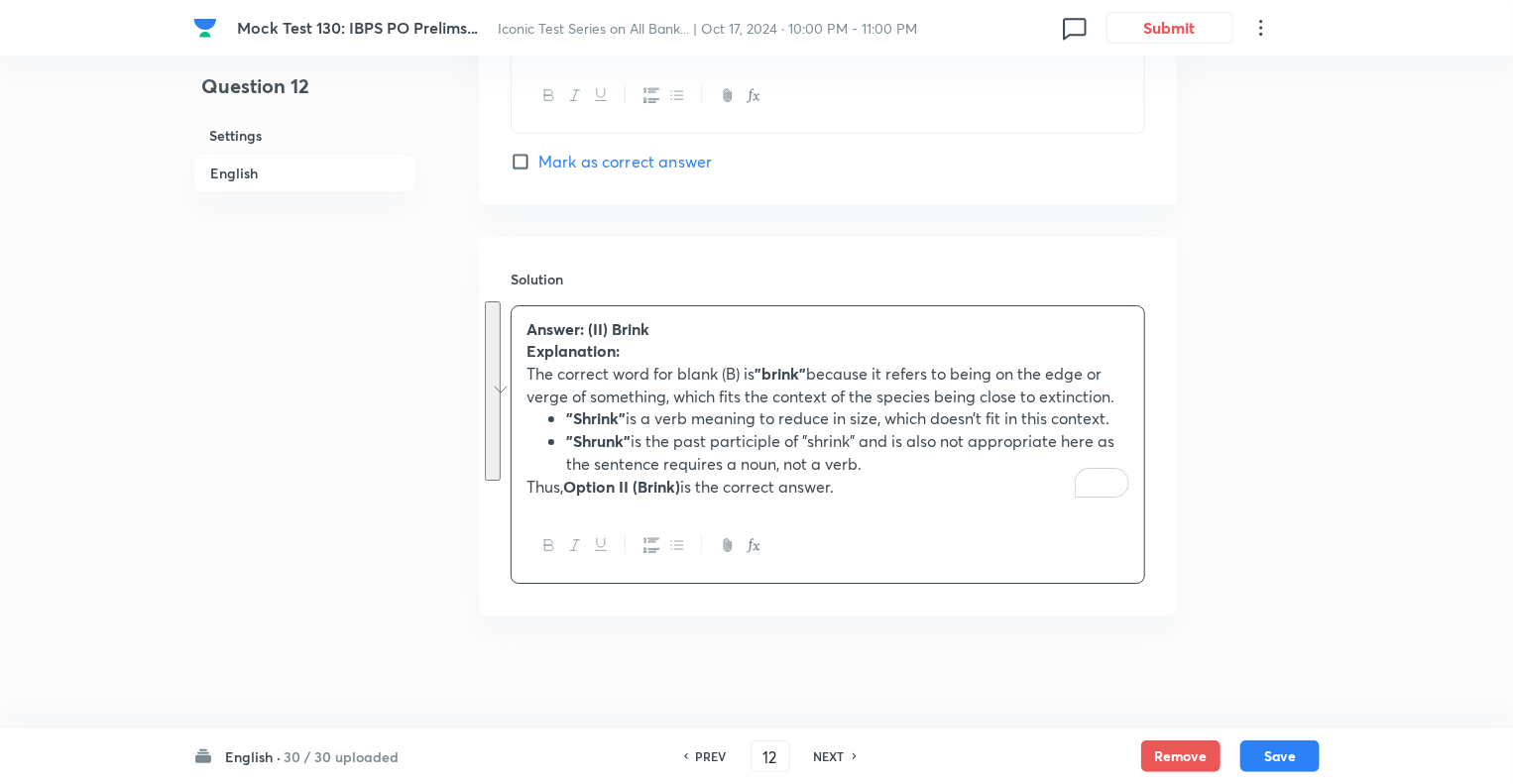 click on "NEXT" at bounding box center [829, 756] 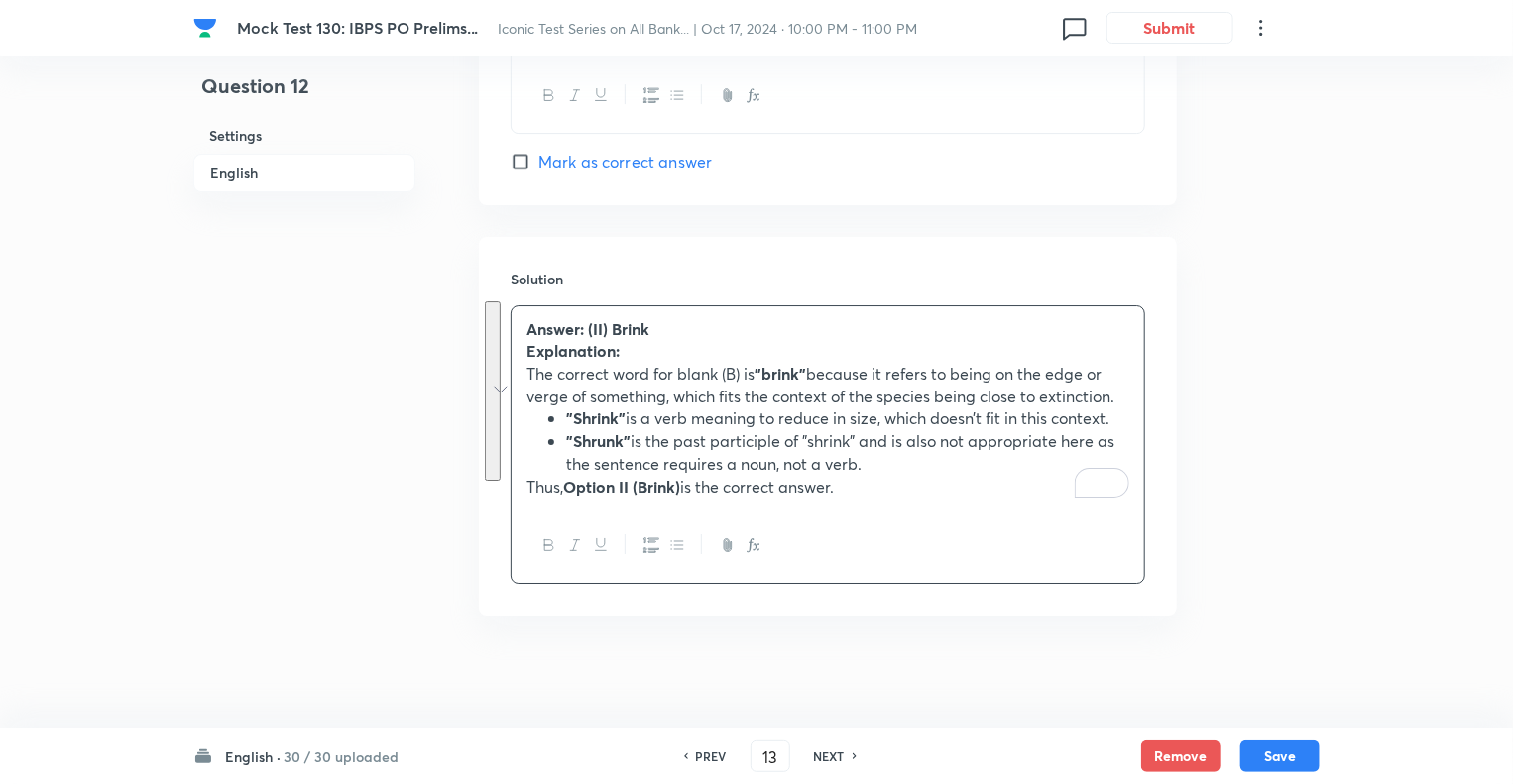 checkbox on "false" 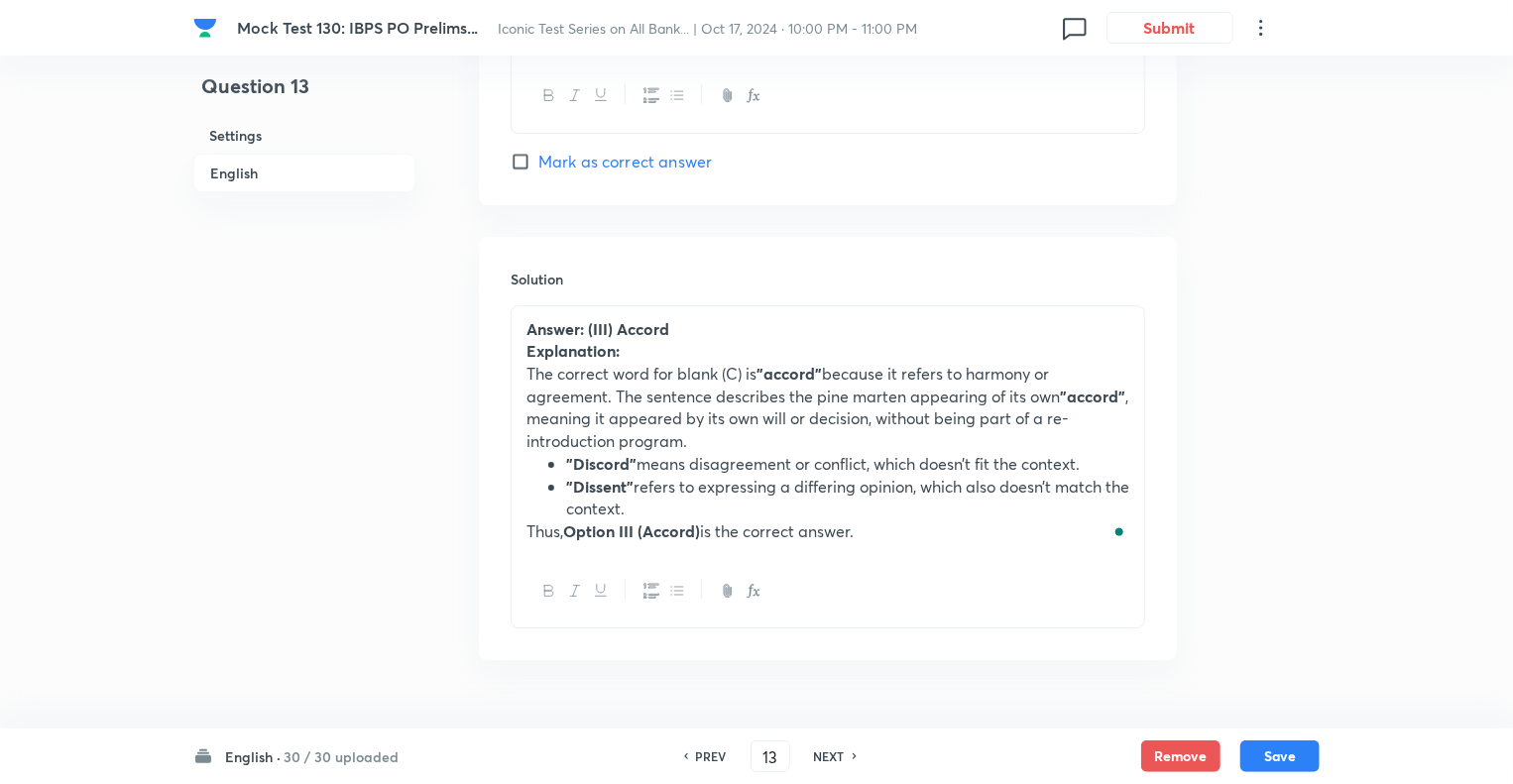 checkbox on "true" 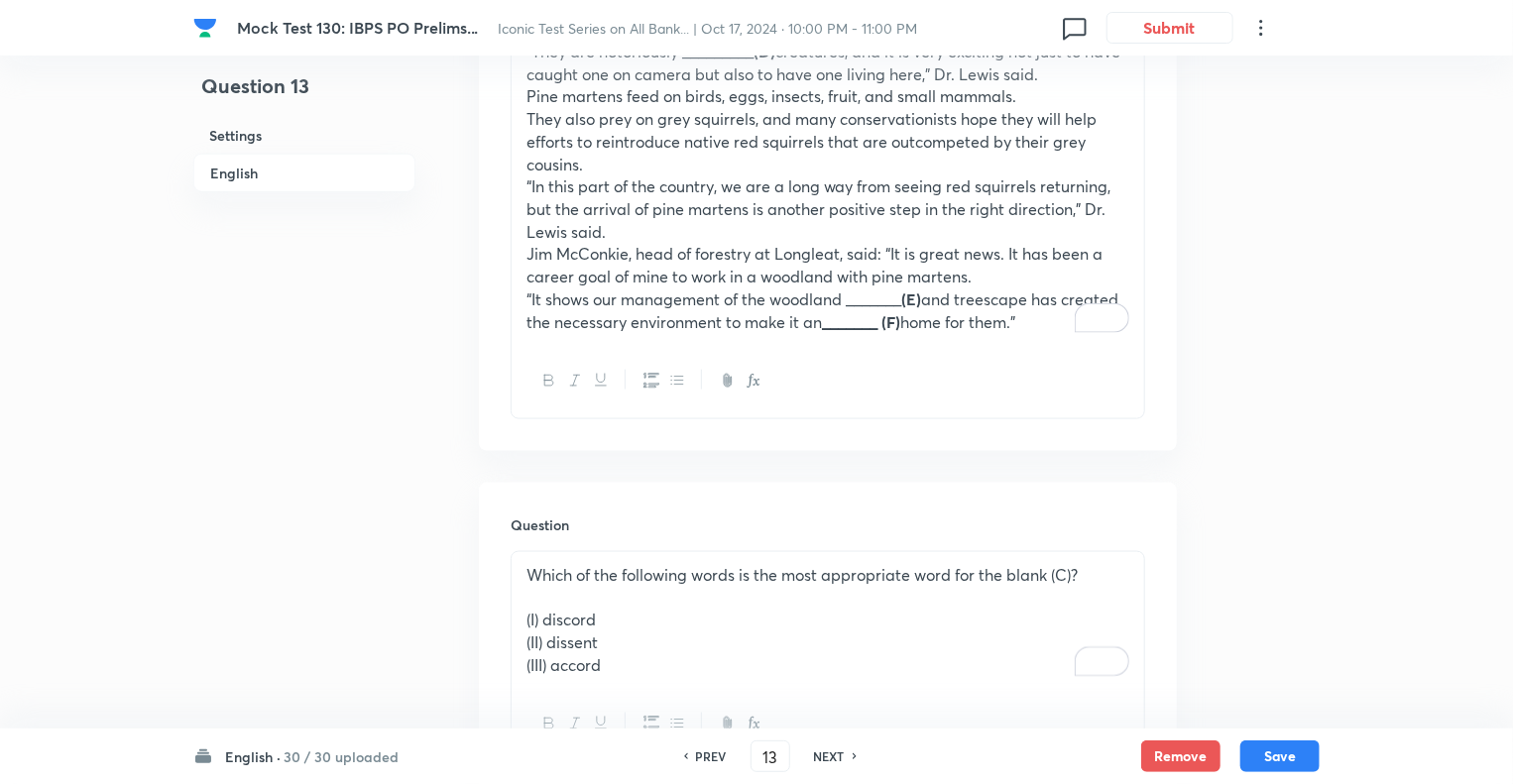 scroll, scrollTop: 1078, scrollLeft: 0, axis: vertical 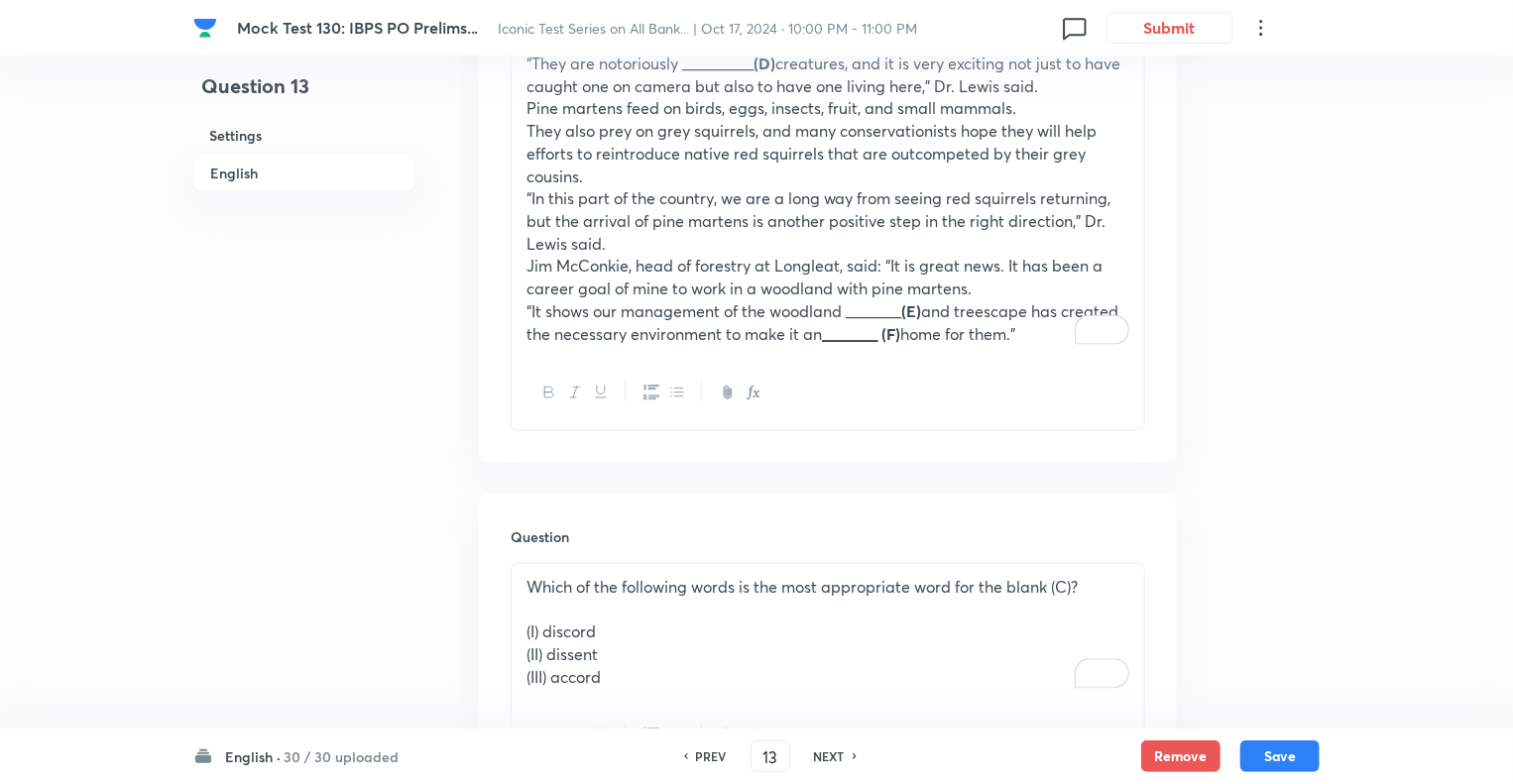 click on "(II) dissent" at bounding box center [828, 654] 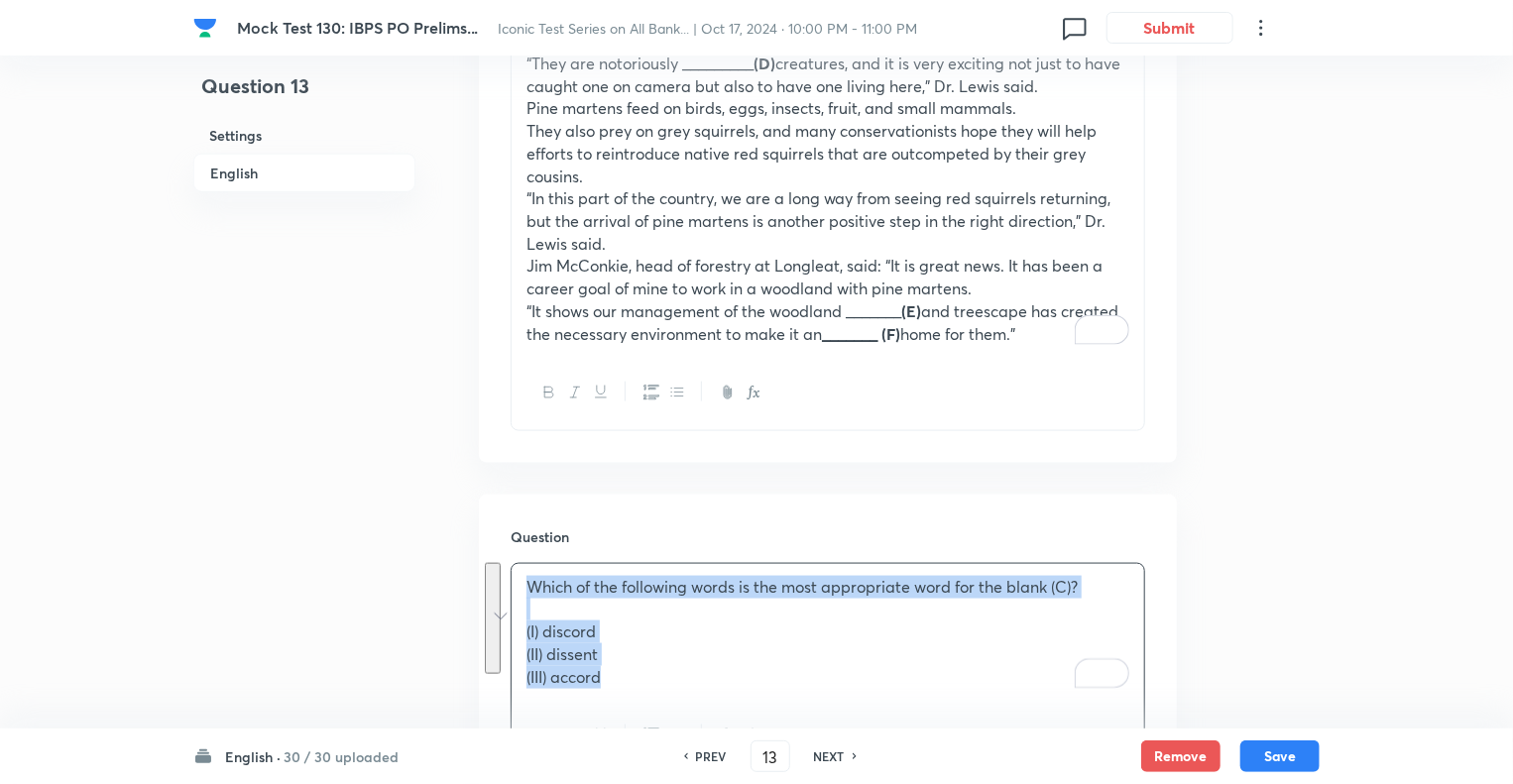 copy on "Which of the following words is the most appropriate word for the blank (C)? (I) discord (II) dissent (III) accord" 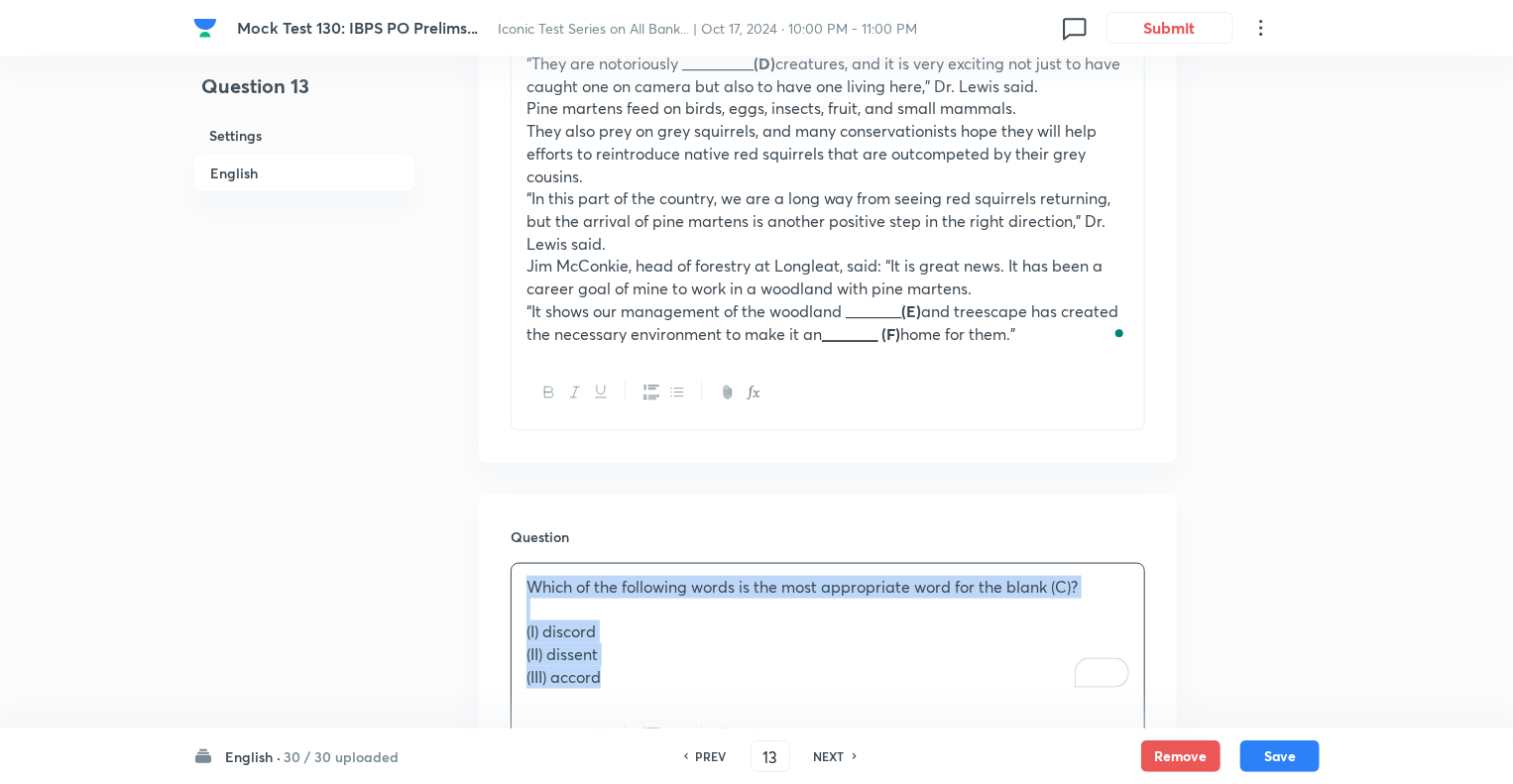 click on "Question 13 Settings English" at bounding box center [304, 960] 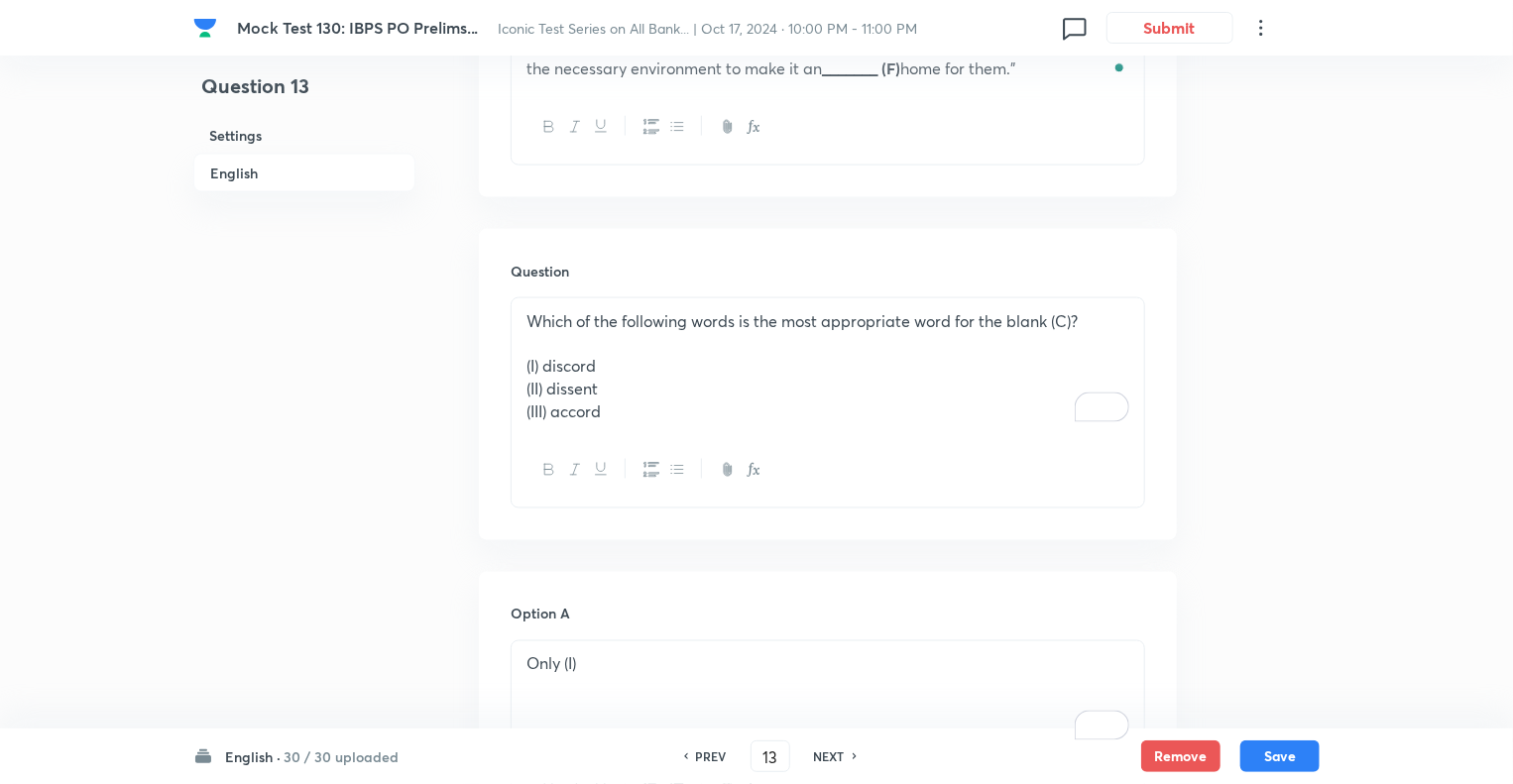 scroll, scrollTop: 1554, scrollLeft: 0, axis: vertical 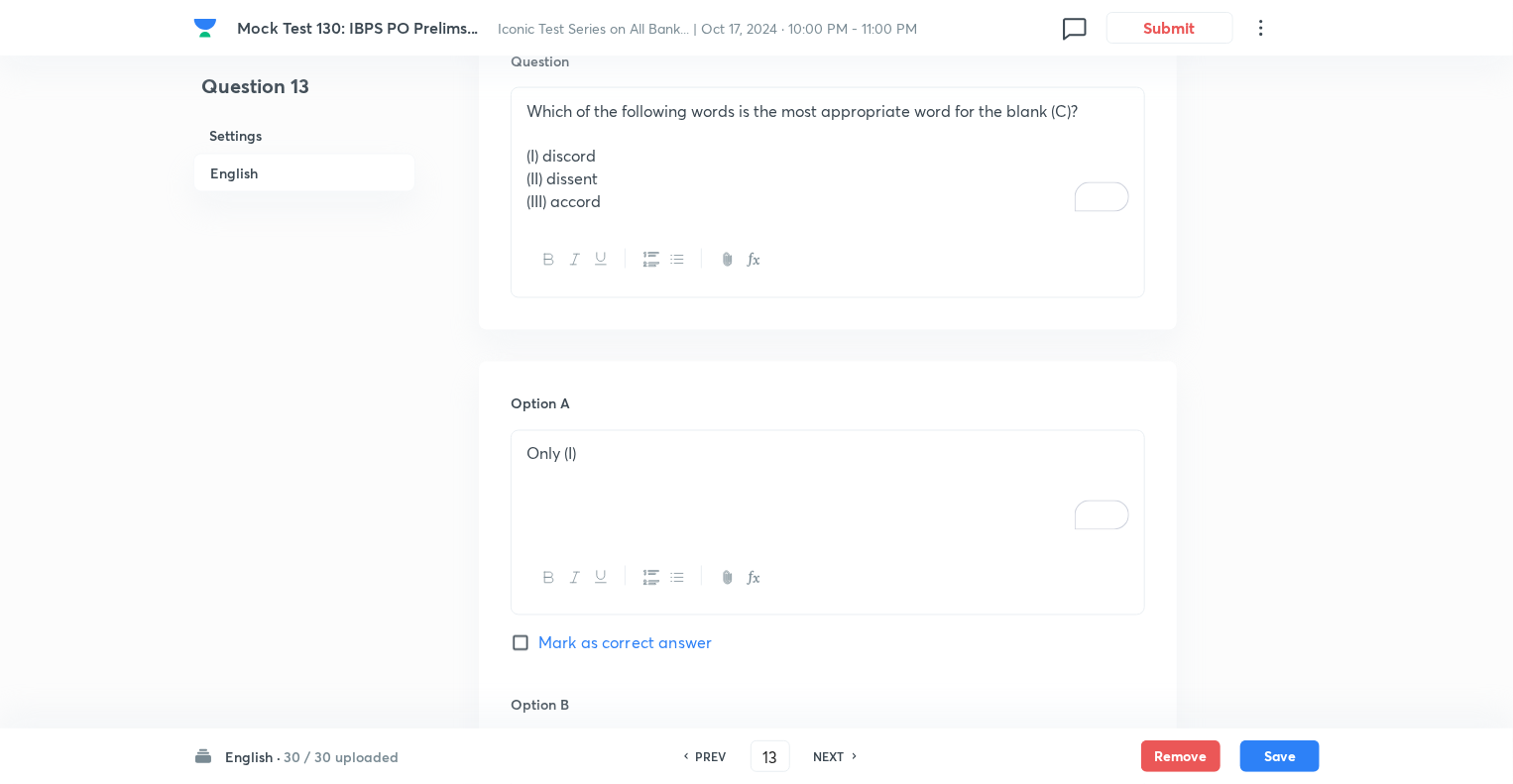 click on "Question 13 Settings English" at bounding box center [304, 485] 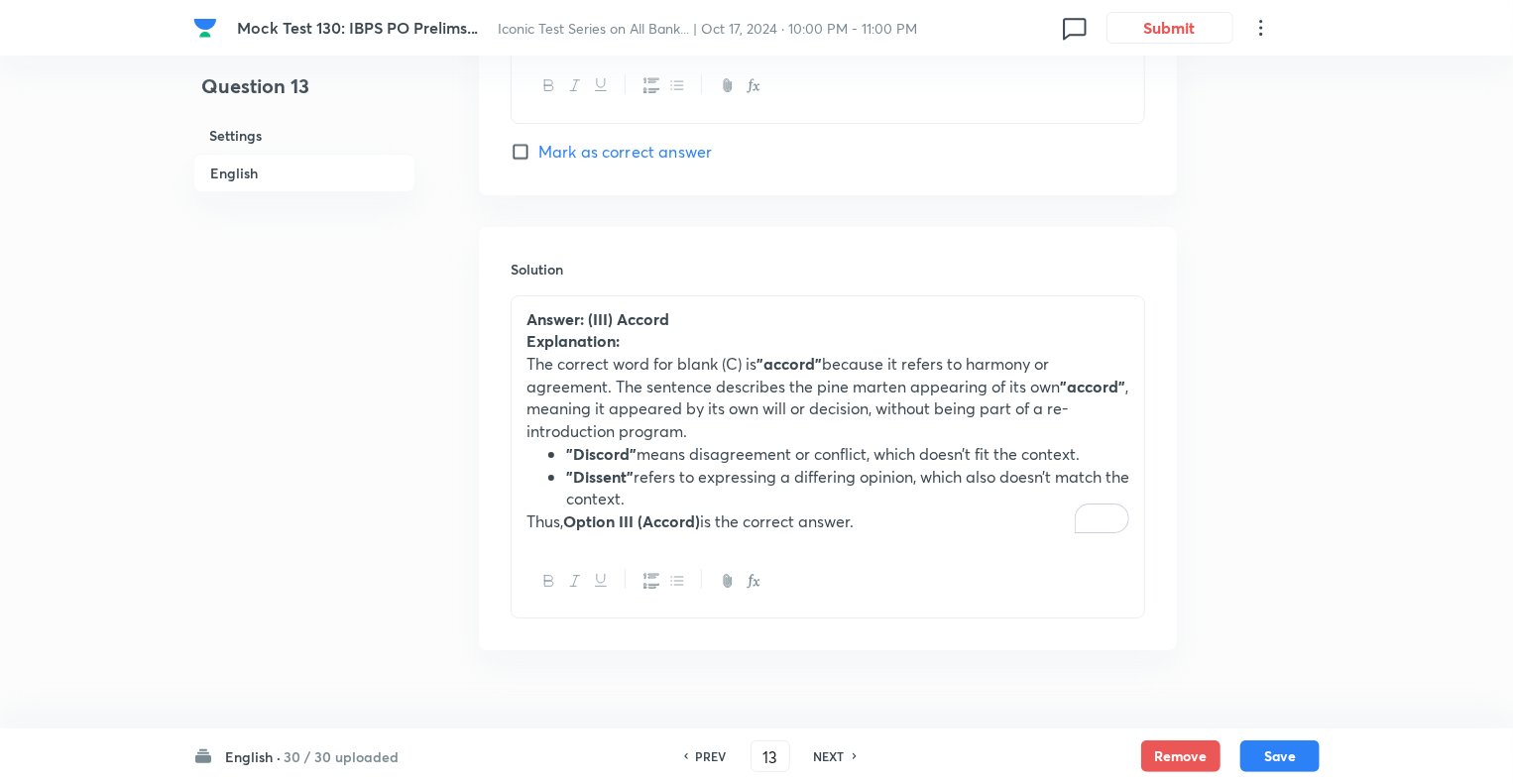 scroll, scrollTop: 3259, scrollLeft: 0, axis: vertical 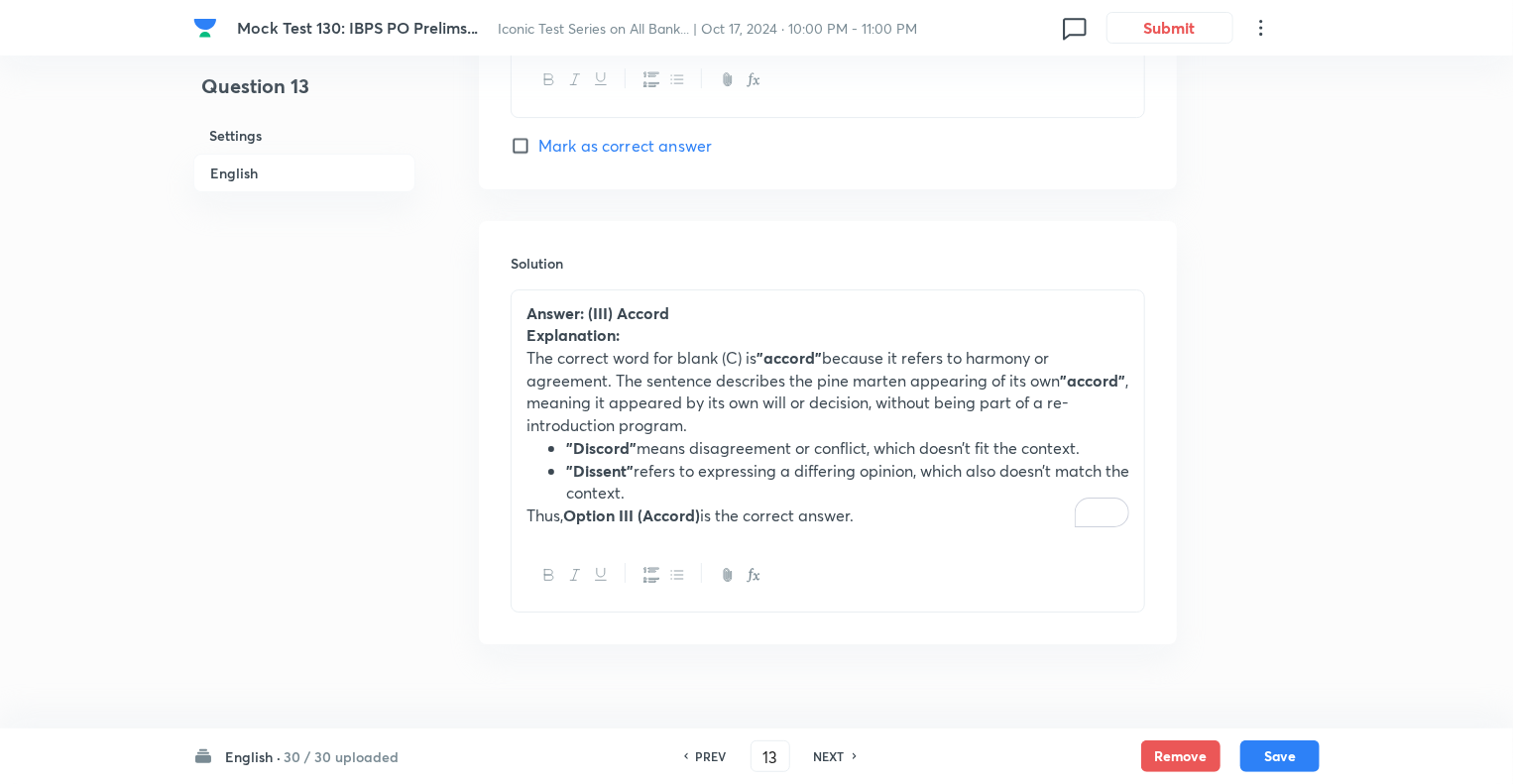 click on "The correct word for blank (C) is  "accord"  because it refers to harmony or agreement. The sentence describes the pine marten appearing of its own  "accord" , meaning it appeared by its own will or decision, without being part of a re-introduction program." at bounding box center [828, 392] 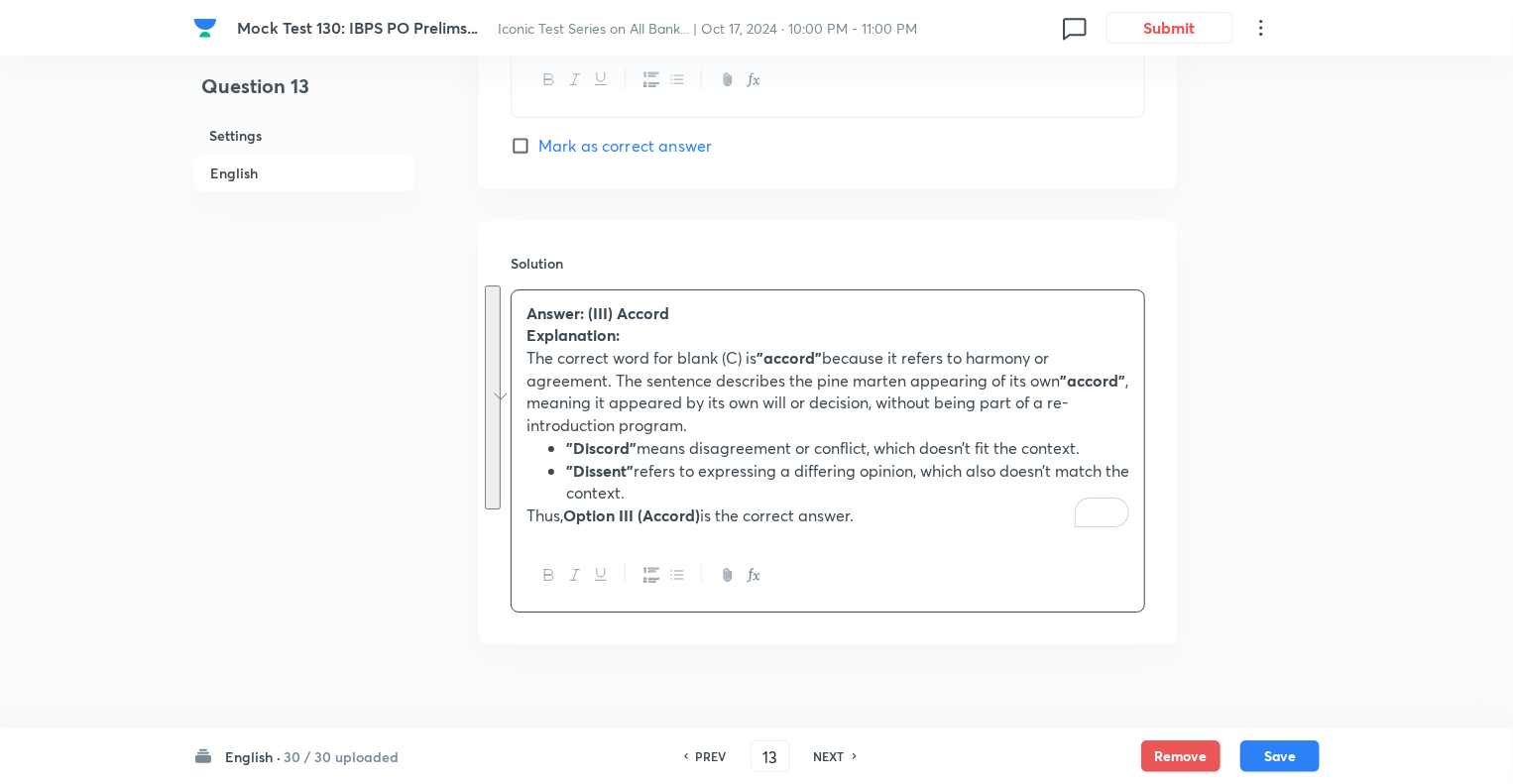 copy on "Answer: (III) Accord Explanation: The correct word for blank (C) is  "accord"  because it refers to harmony or agreement. The sentence describes the pine marten appearing of its own  "accord" , meaning it appeared by its own will or decision, without being part of a re-introduction program. "Discord"  means disagreement or conflict, which doesn’t fit the context. "Dissent"  refers to expressing a differing opinion, which also doesn’t match the context. Thus,  Option III (Accord)  is the correct answer." 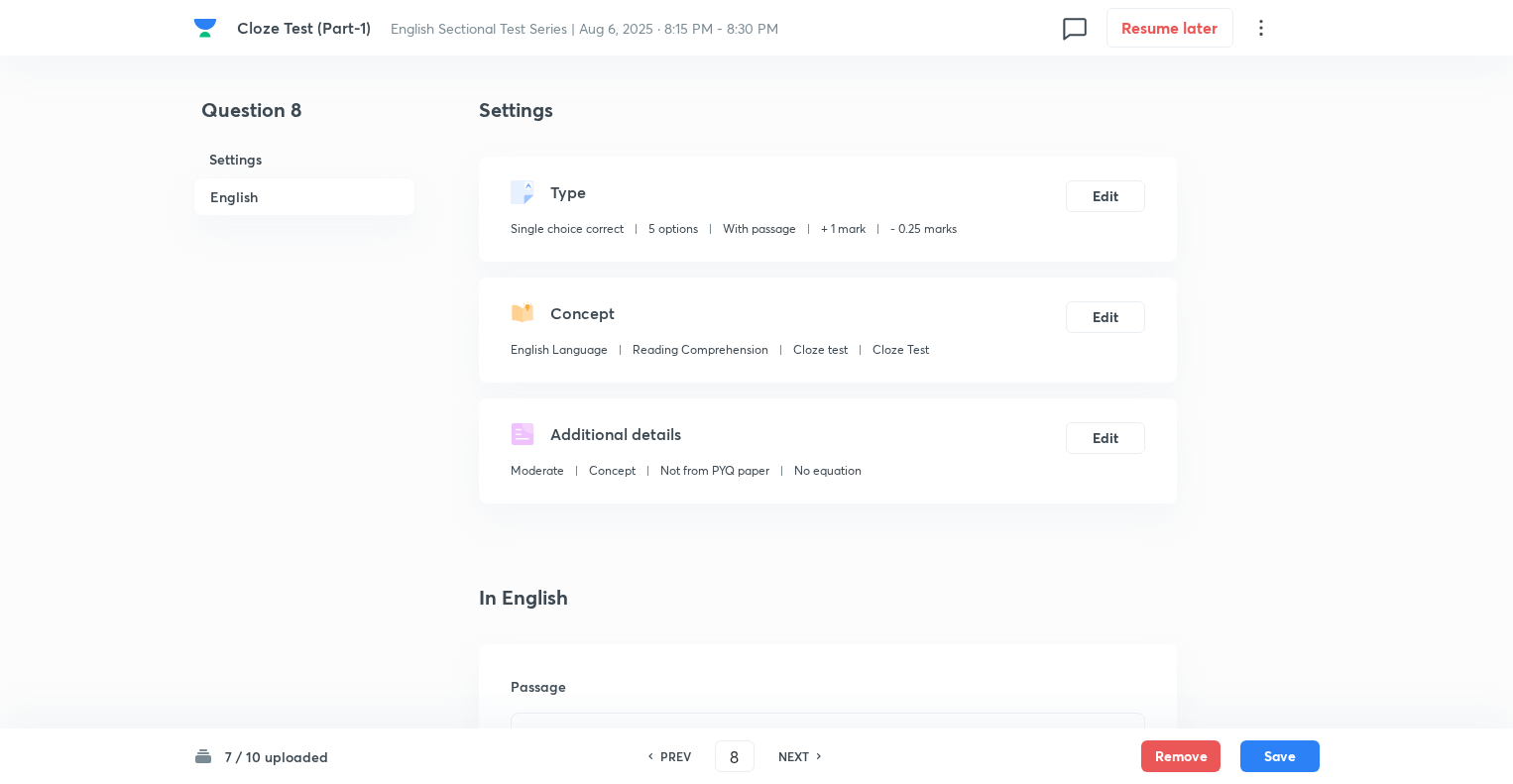 scroll, scrollTop: 0, scrollLeft: 0, axis: both 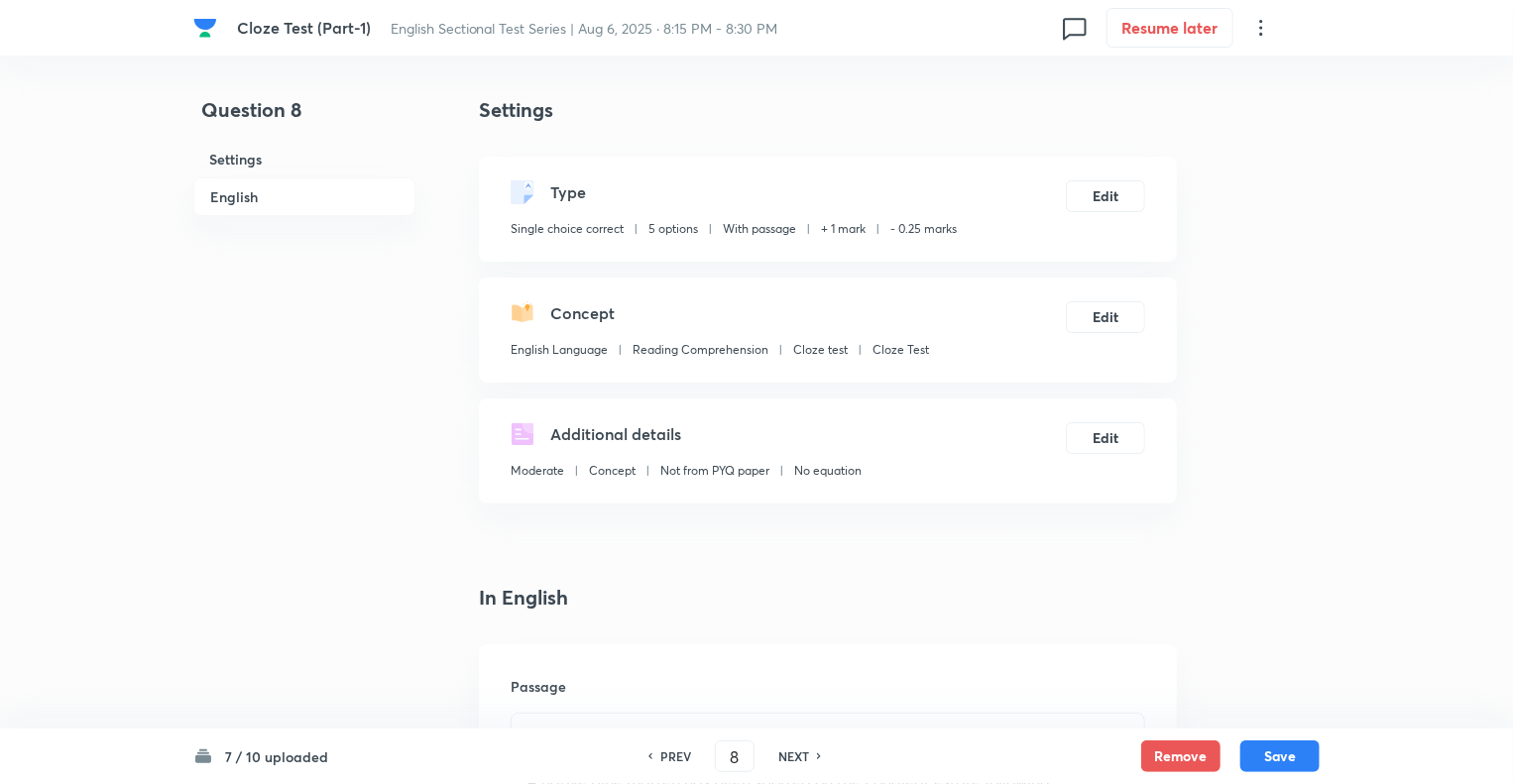 click on "Question 8 Settings English" at bounding box center [304, 1957] 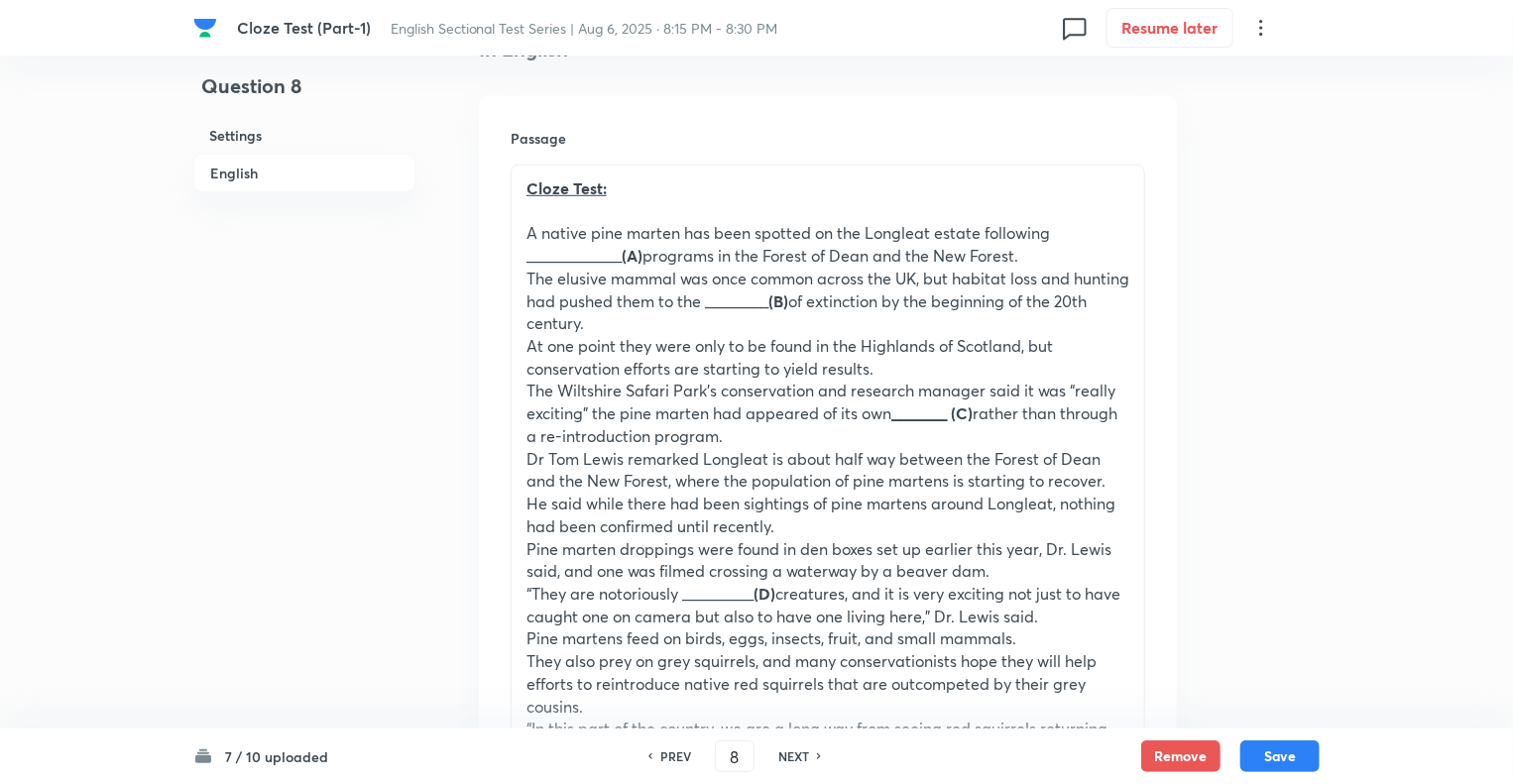 scroll, scrollTop: 555, scrollLeft: 0, axis: vertical 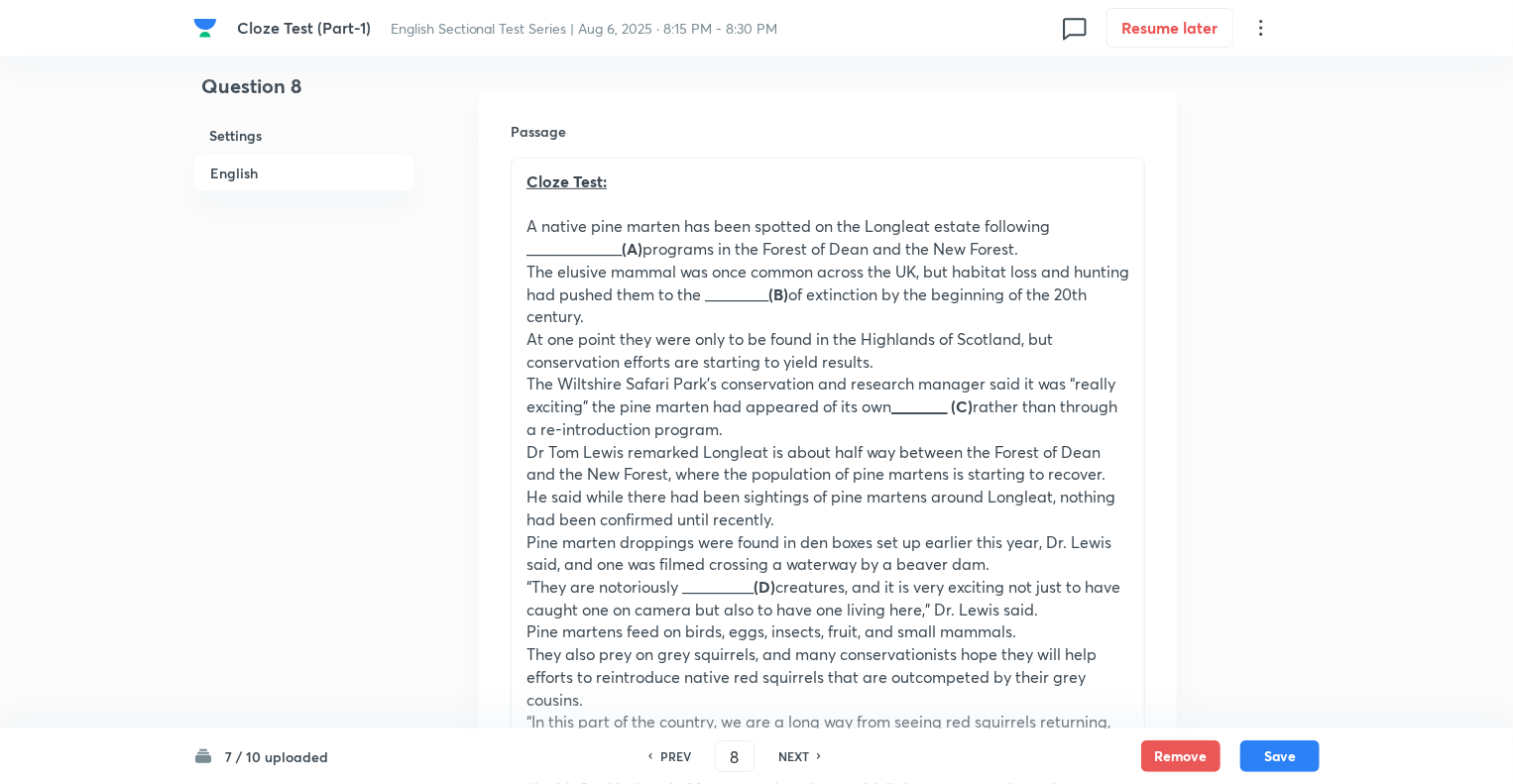click on "Question 8 Settings English" at bounding box center (304, 1401) 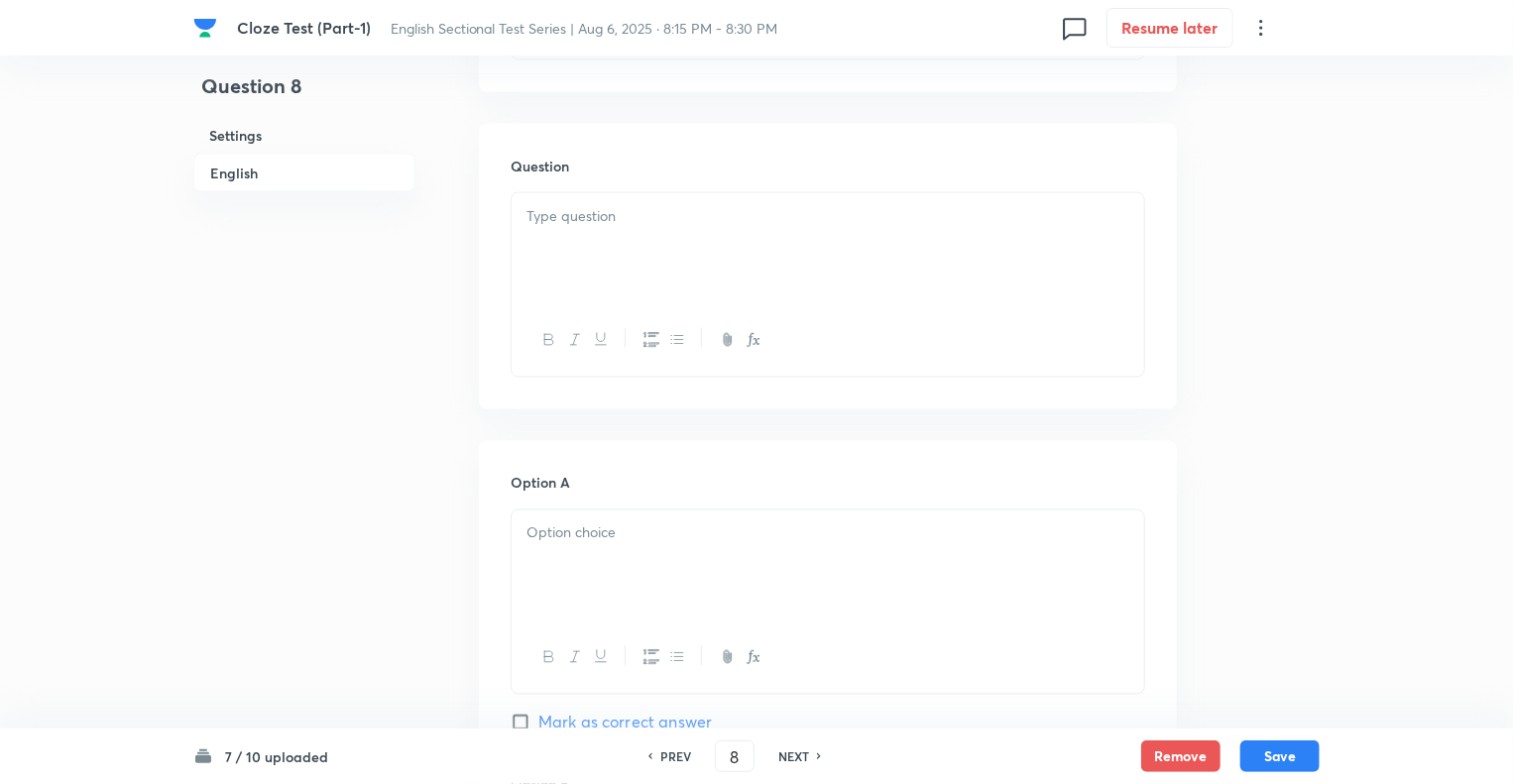 scroll, scrollTop: 1467, scrollLeft: 0, axis: vertical 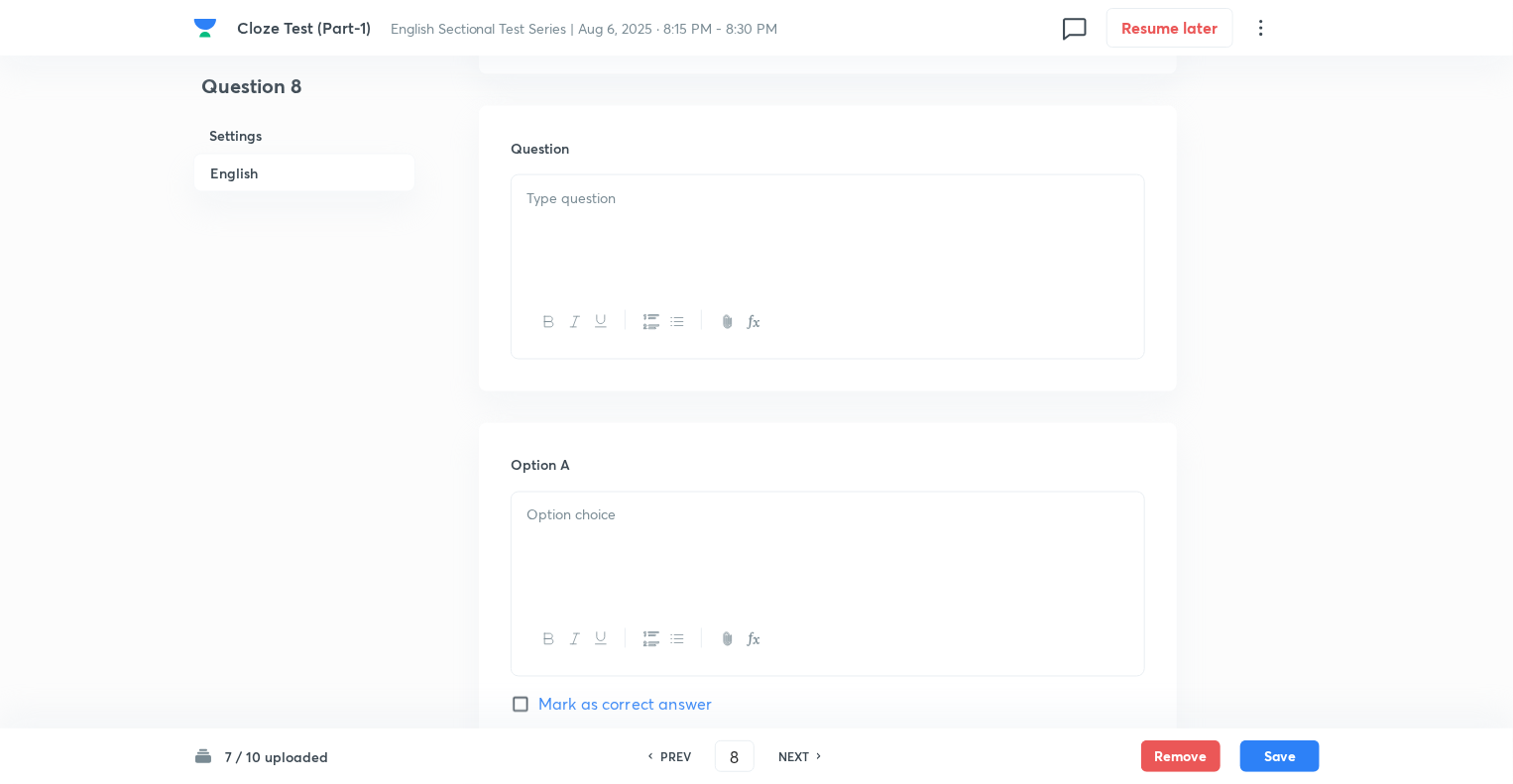 click at bounding box center [828, 231] 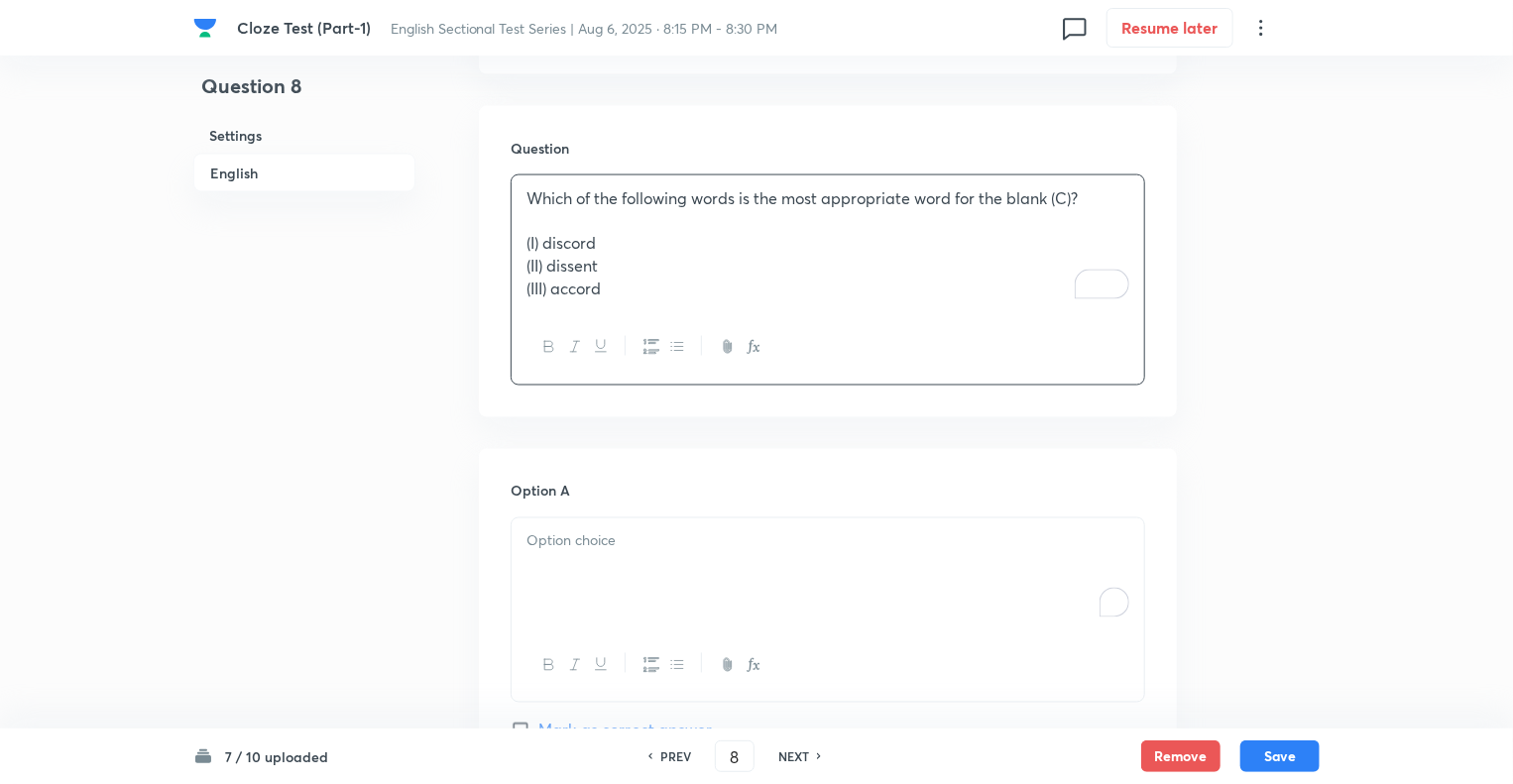 click at bounding box center (828, 541) 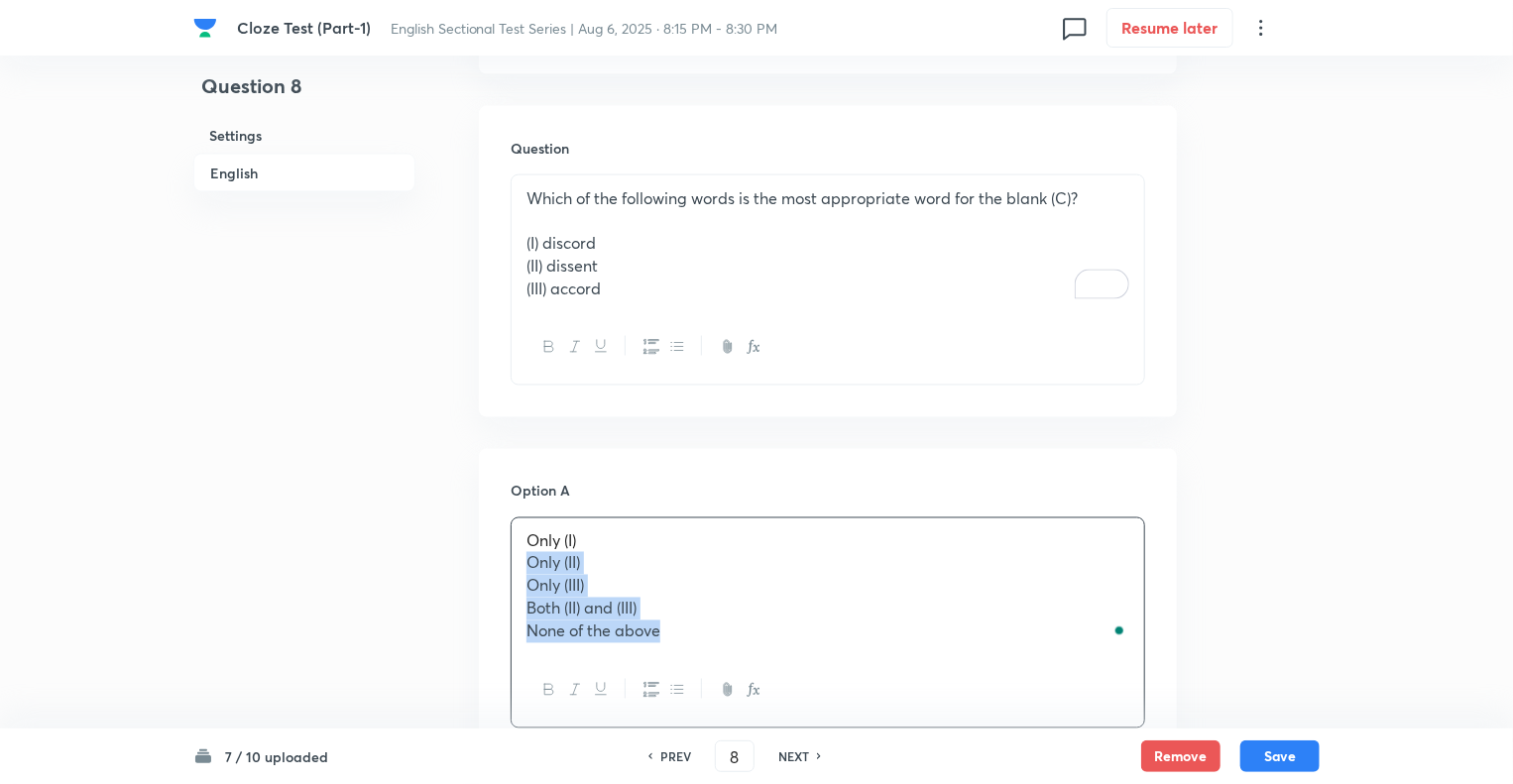 drag, startPoint x: 677, startPoint y: 633, endPoint x: 515, endPoint y: 568, distance: 174.55372 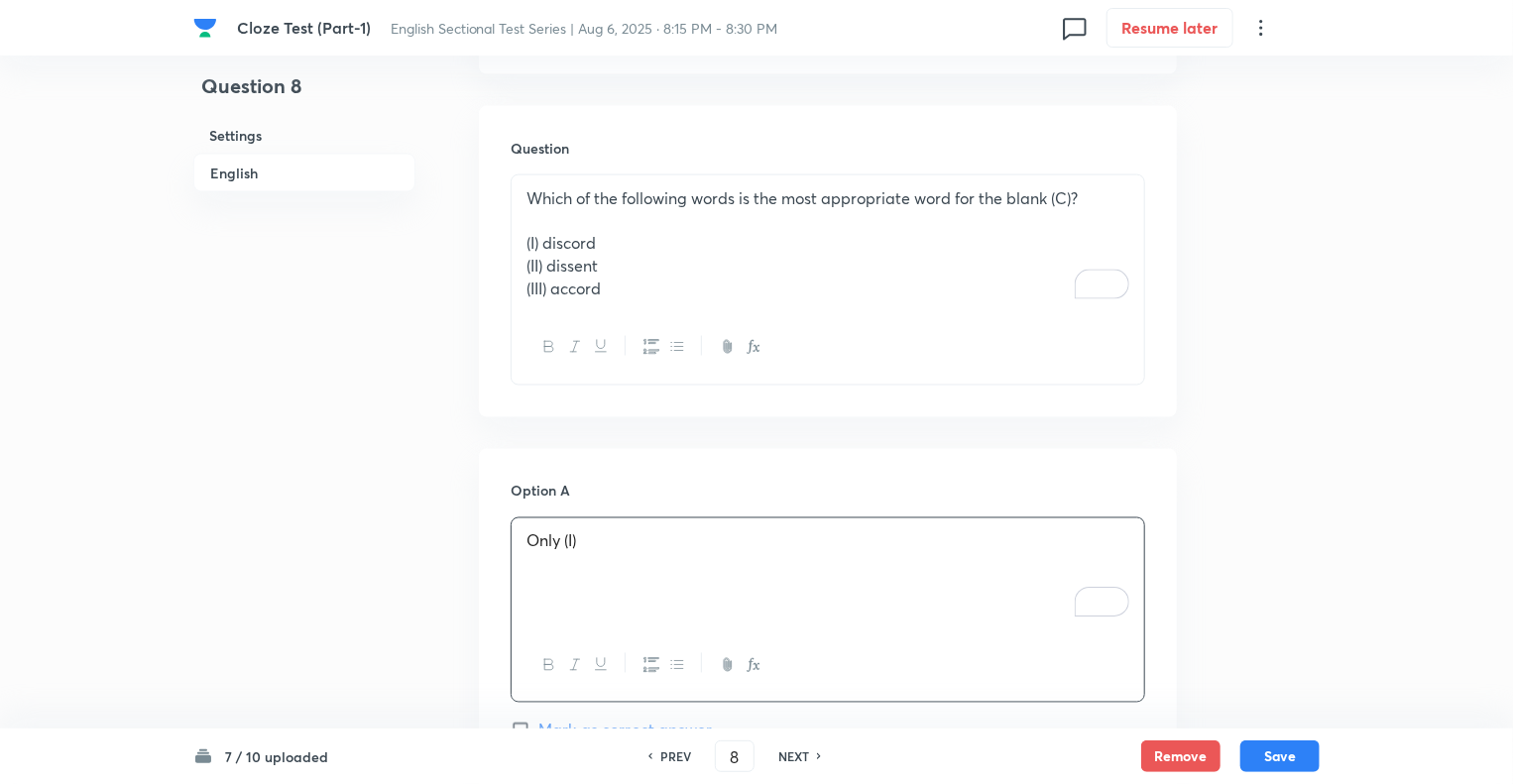 click on "Question 8 Settings English" at bounding box center [304, 503] 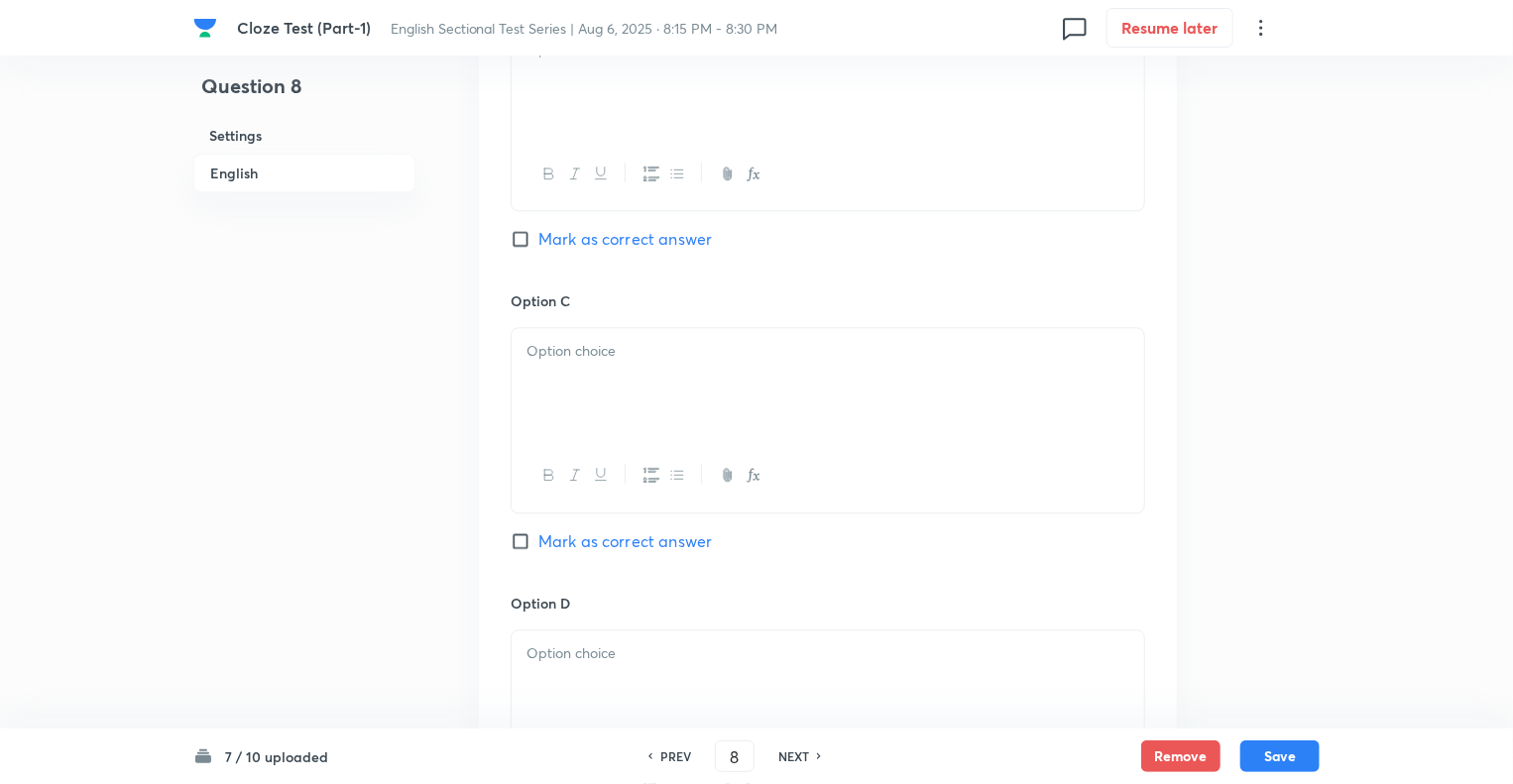 scroll, scrollTop: 2220, scrollLeft: 0, axis: vertical 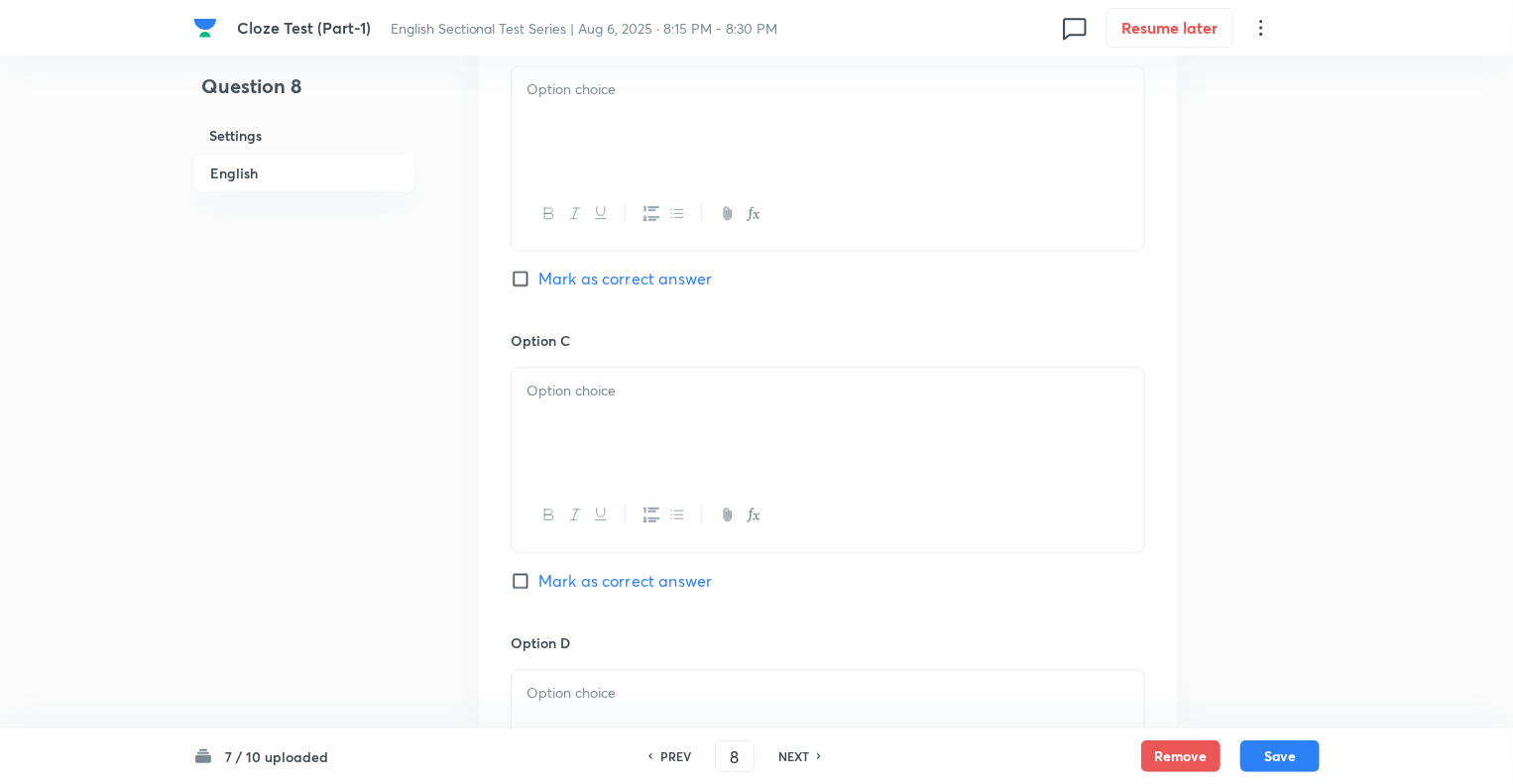 click at bounding box center (828, 122) 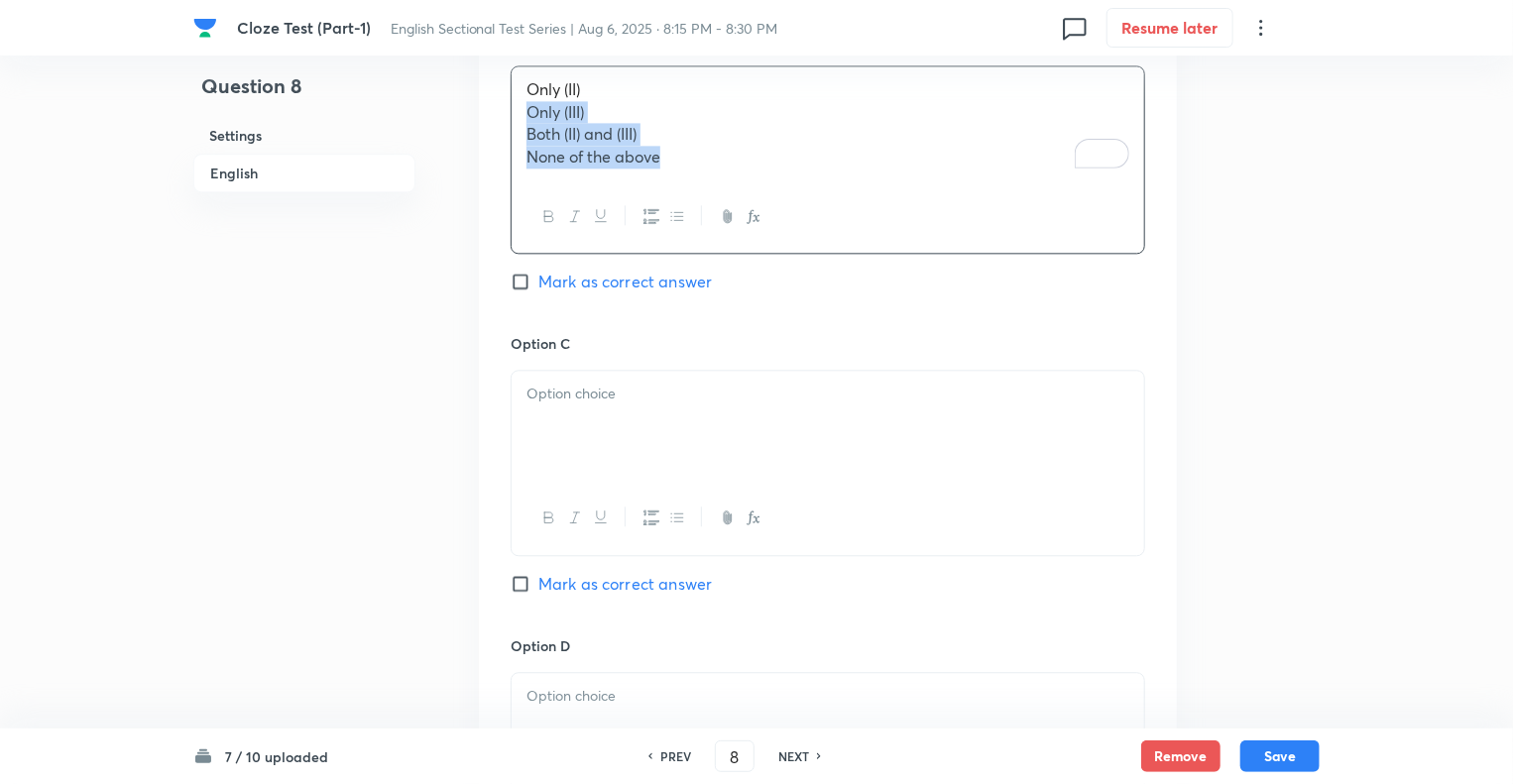 drag, startPoint x: 683, startPoint y: 164, endPoint x: 498, endPoint y: 114, distance: 191.6377 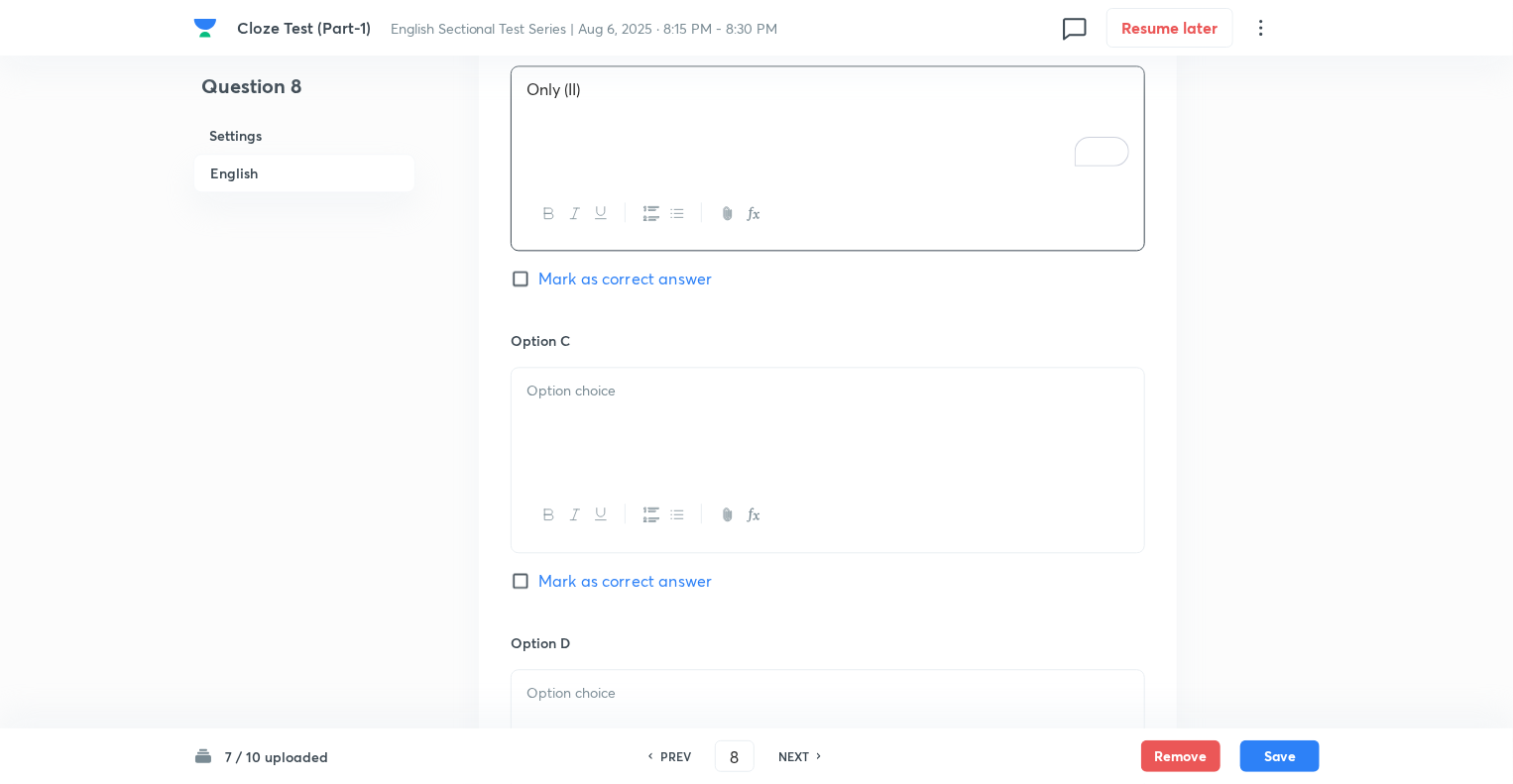 click at bounding box center (828, 391) 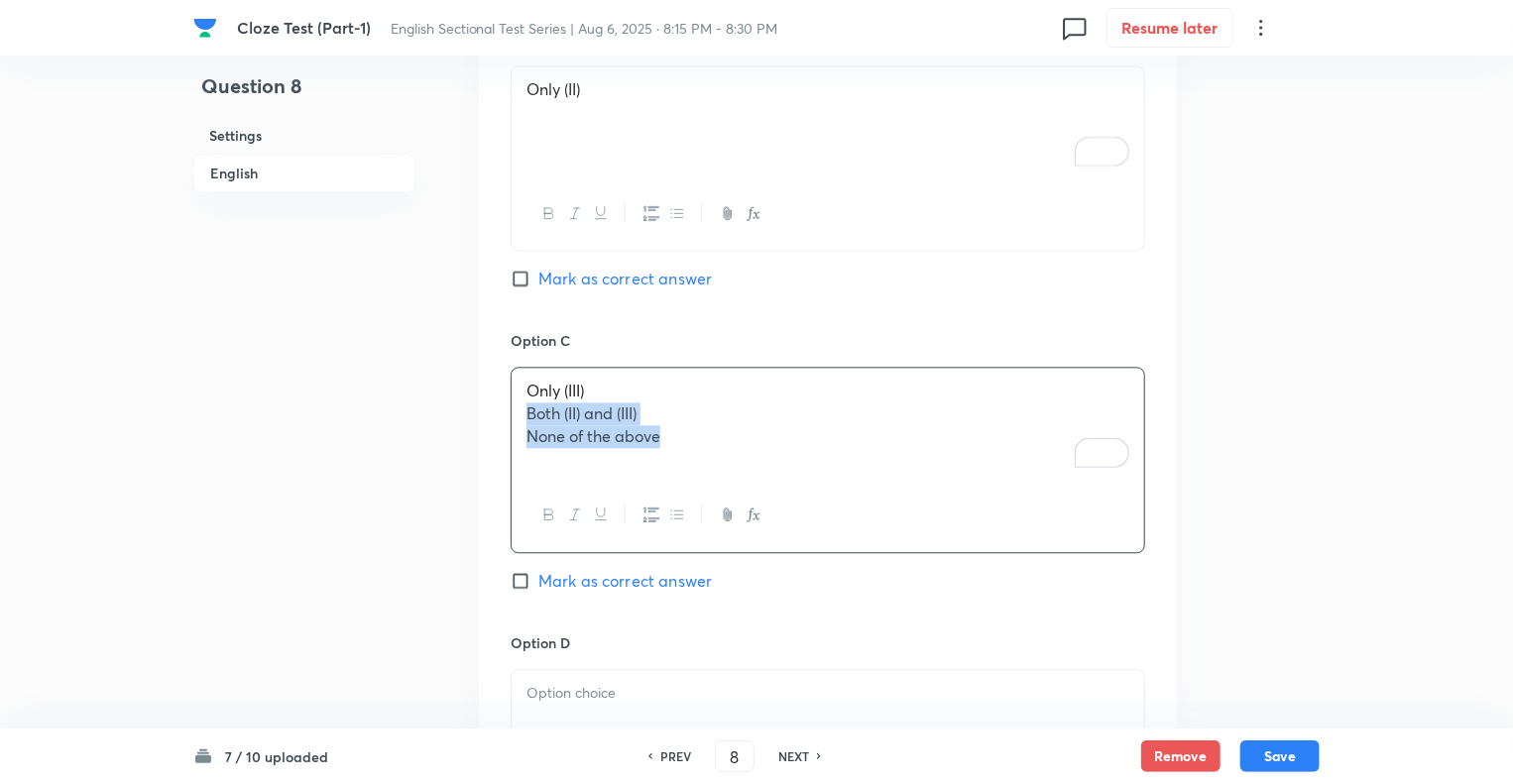 drag, startPoint x: 674, startPoint y: 439, endPoint x: 510, endPoint y: 414, distance: 165.89454 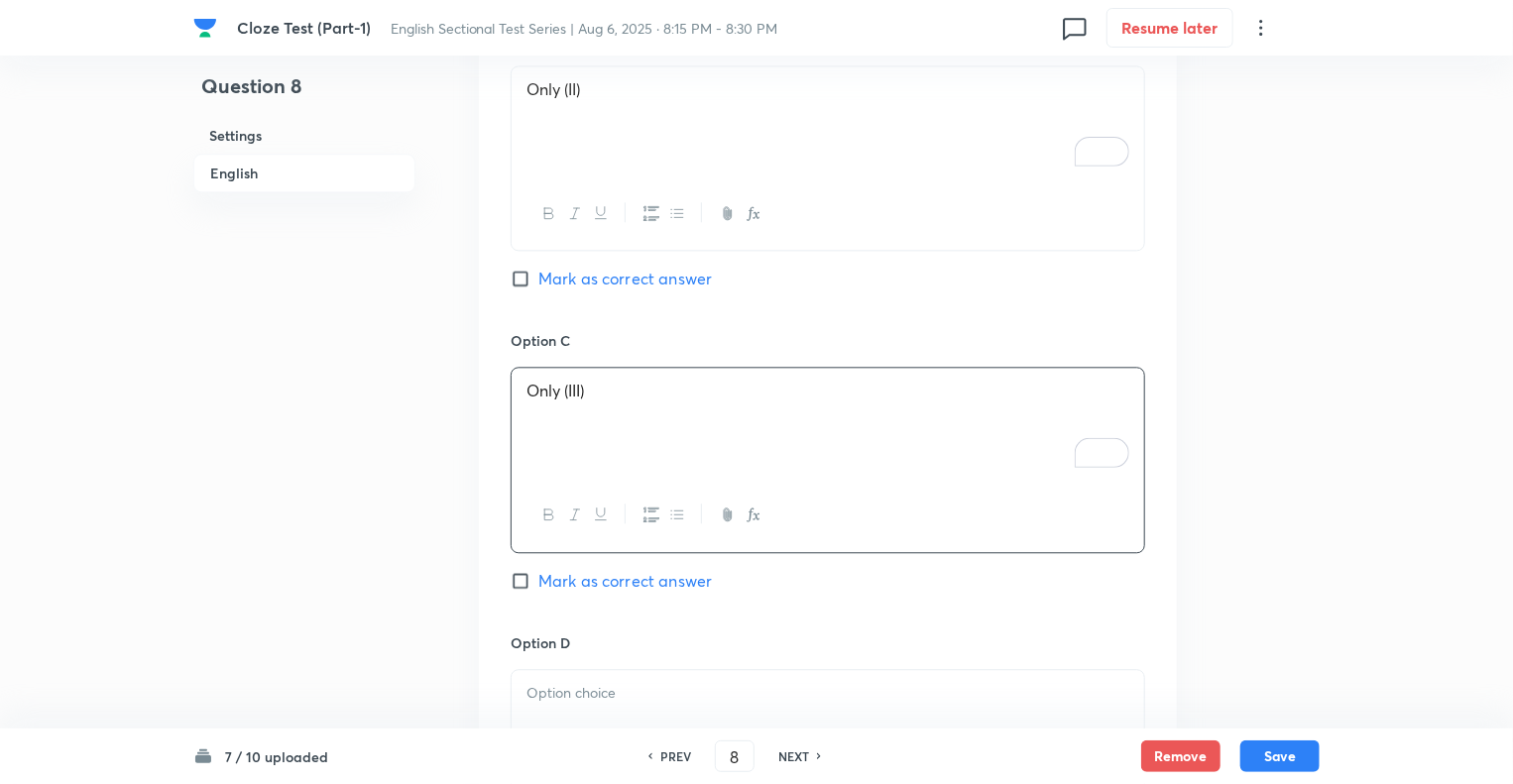 click at bounding box center (828, 693) 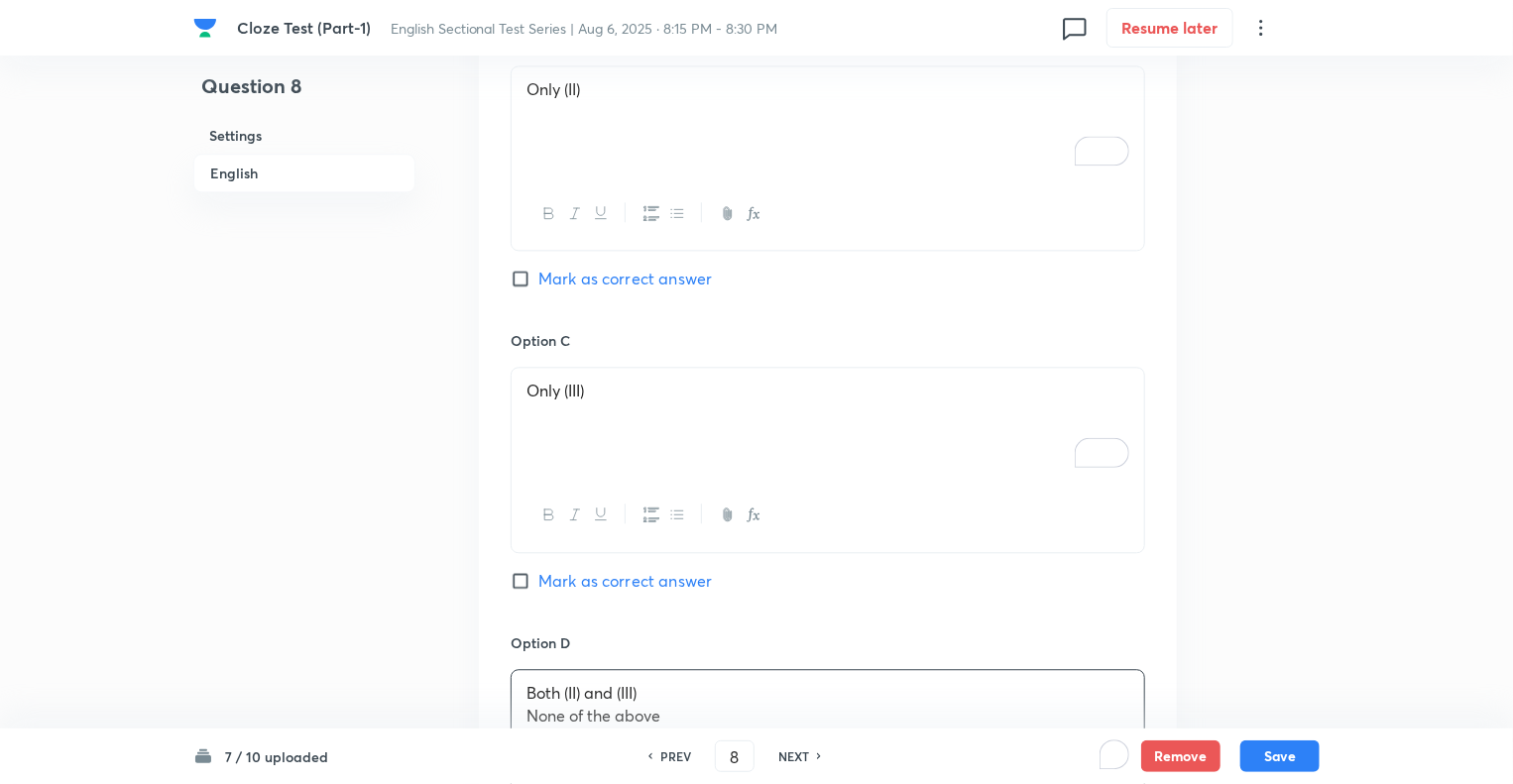 click on "Question 8 Settings English" at bounding box center [304, -251] 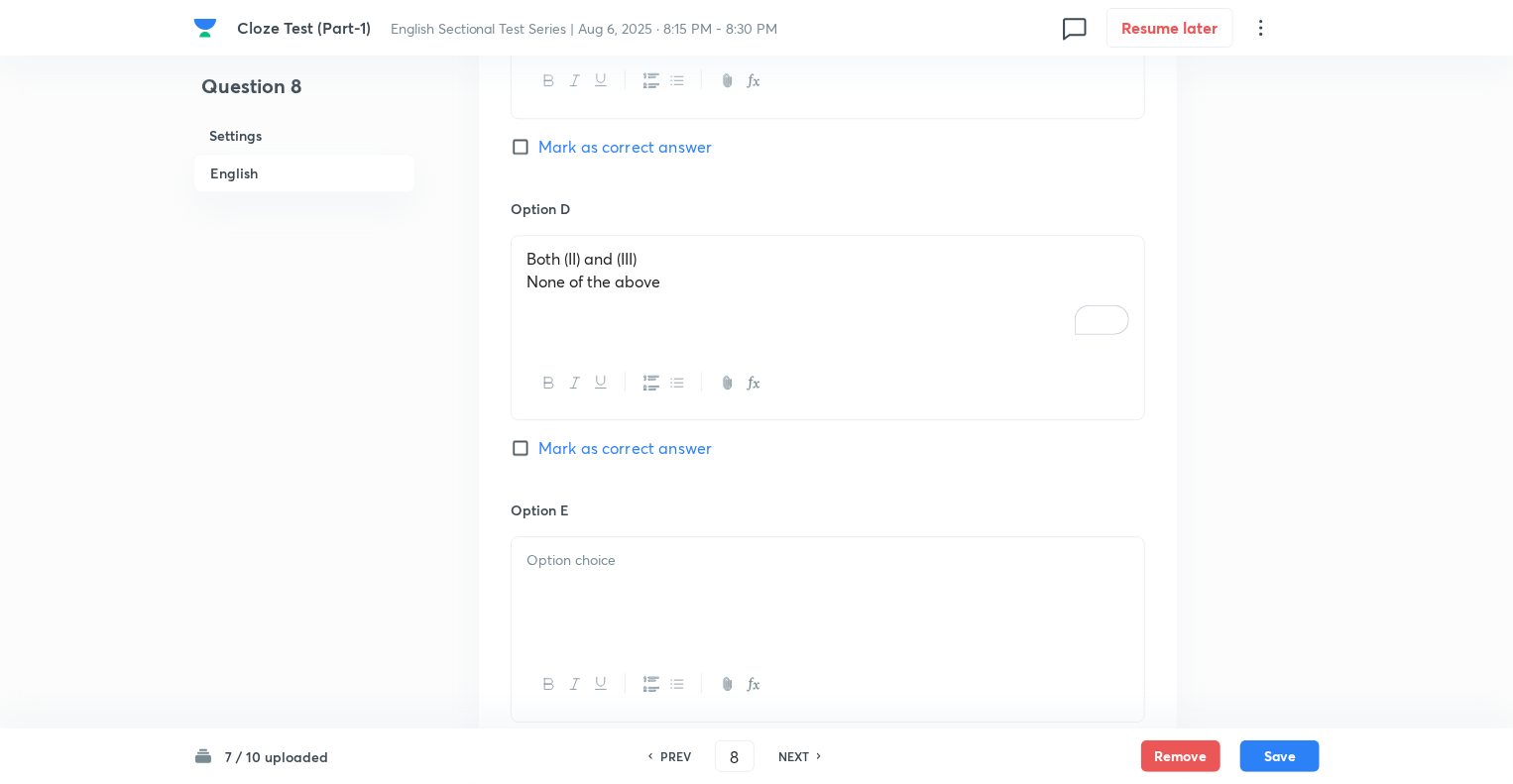 scroll, scrollTop: 2656, scrollLeft: 0, axis: vertical 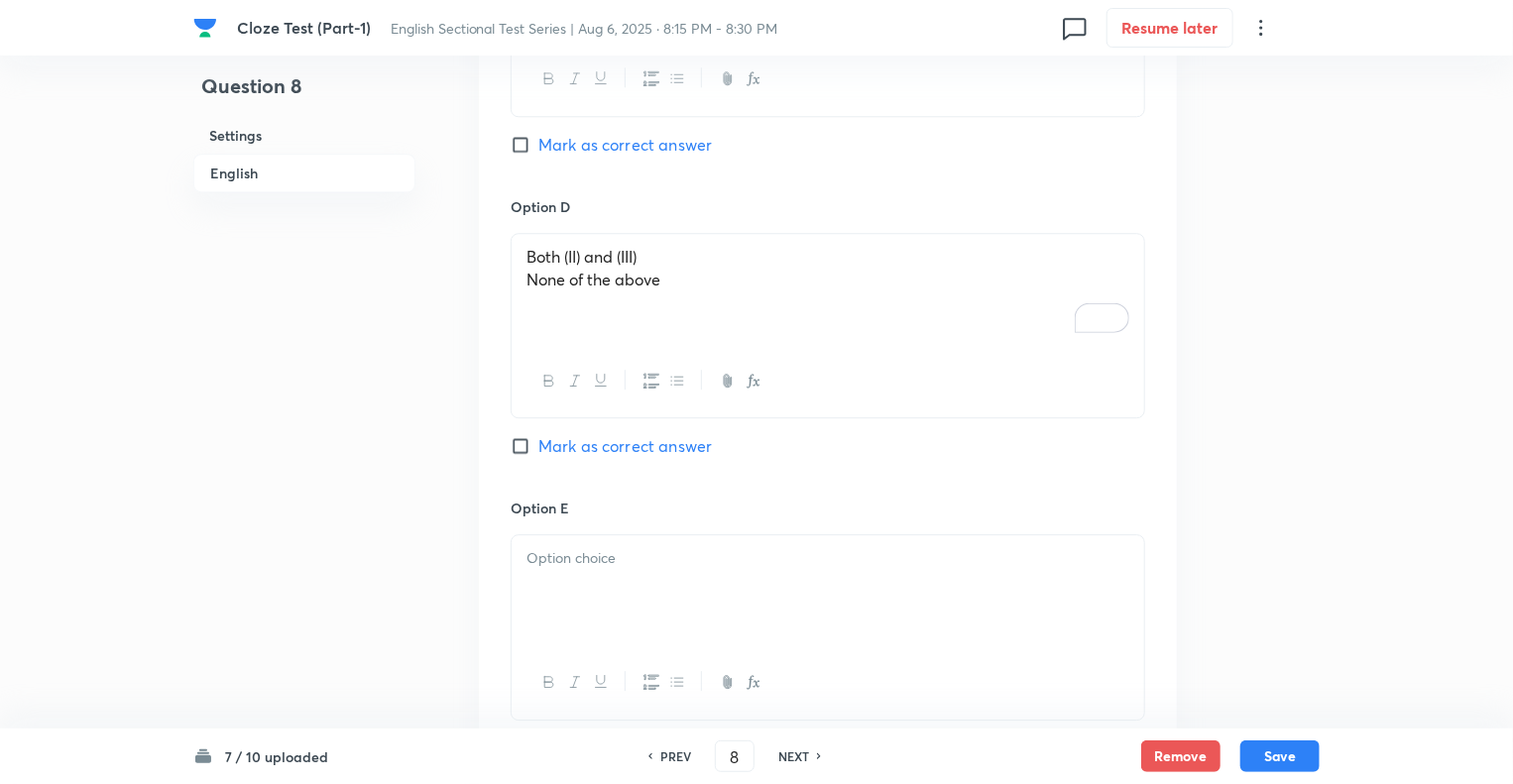 click on "None of the above" at bounding box center [828, 280] 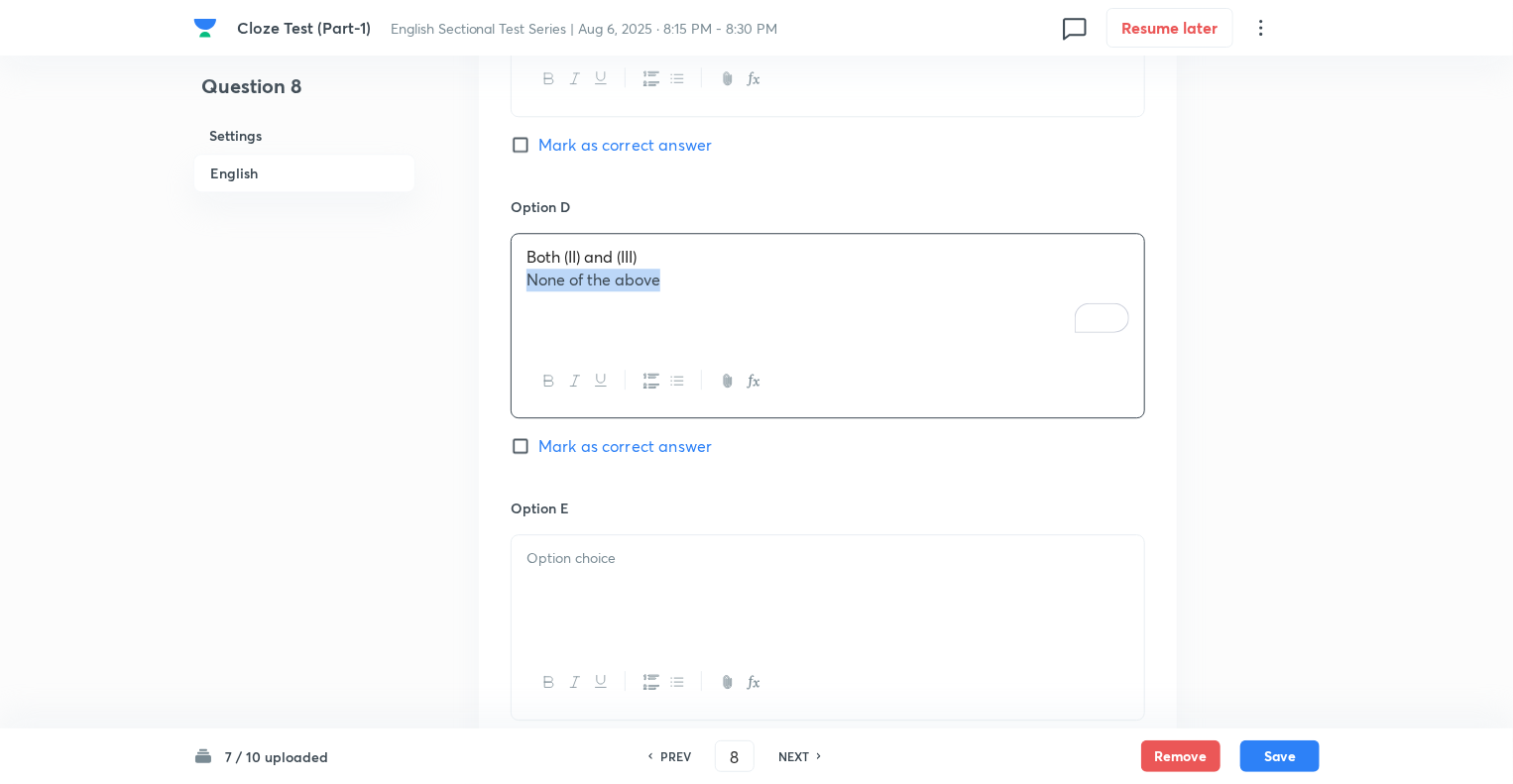 drag, startPoint x: 662, startPoint y: 283, endPoint x: 488, endPoint y: 284, distance: 174.00287 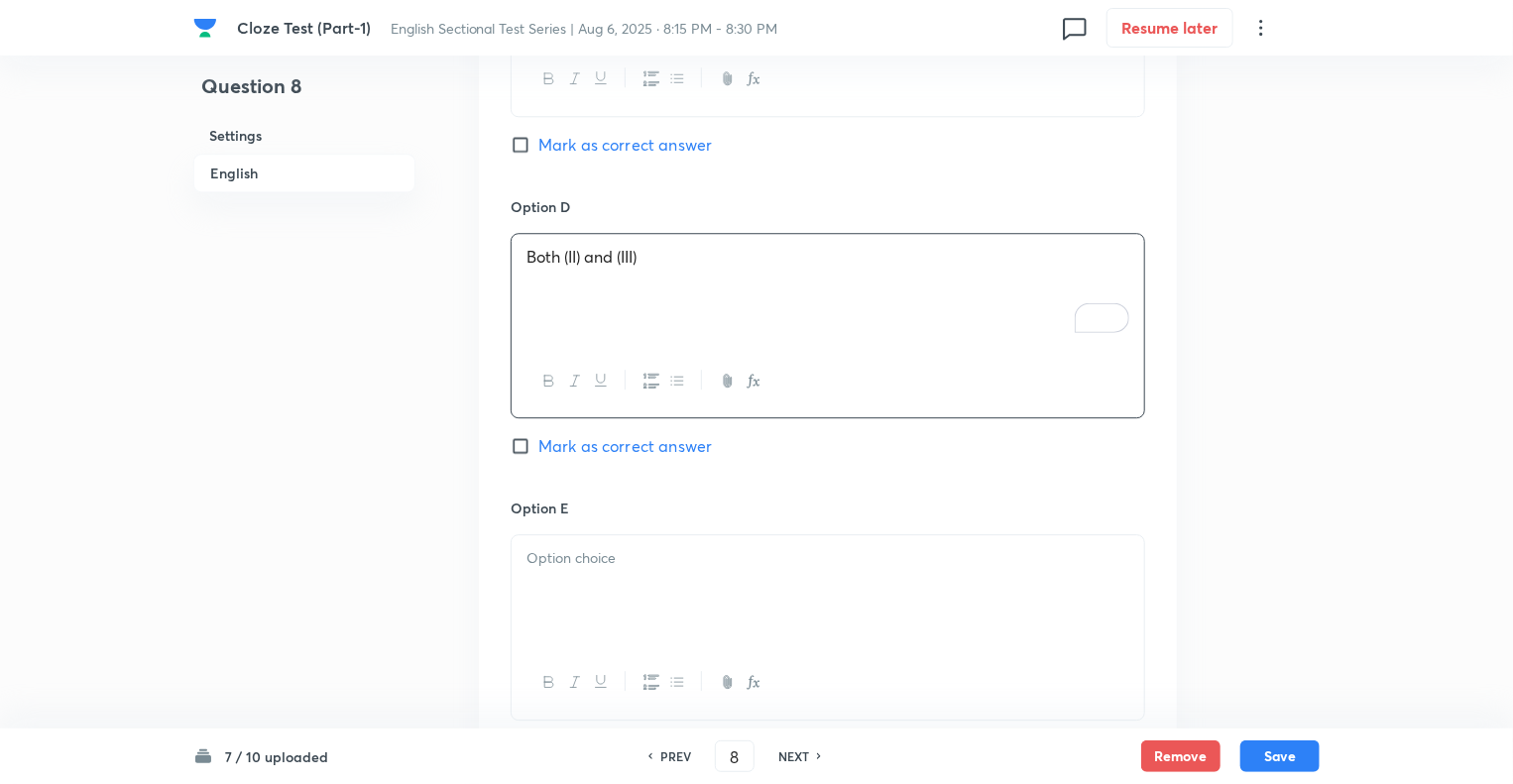 click at bounding box center (828, 591) 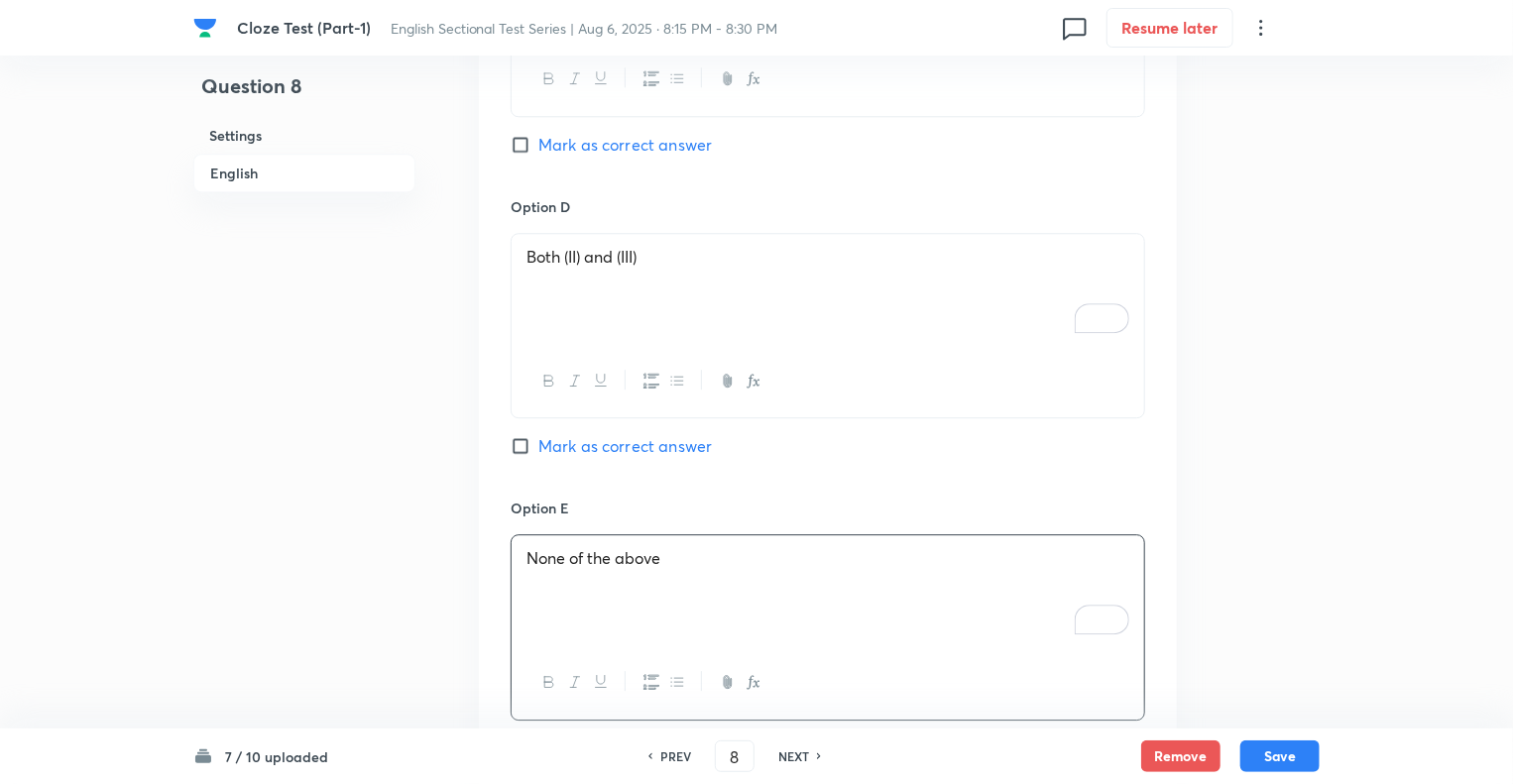 click on "Question 8 Settings English" at bounding box center [304, -687] 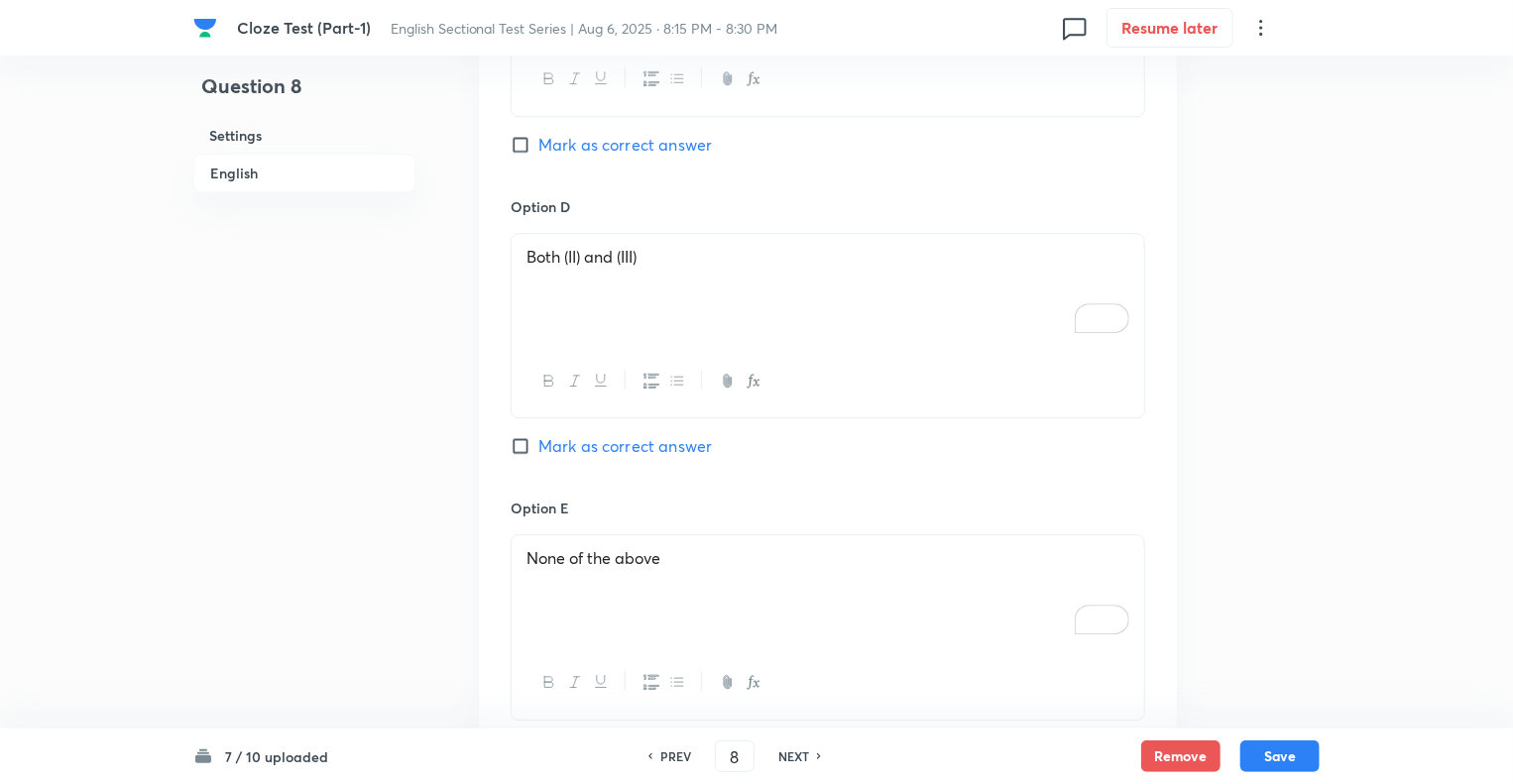 click on "Mark as correct answer" at bounding box center (524, 145) 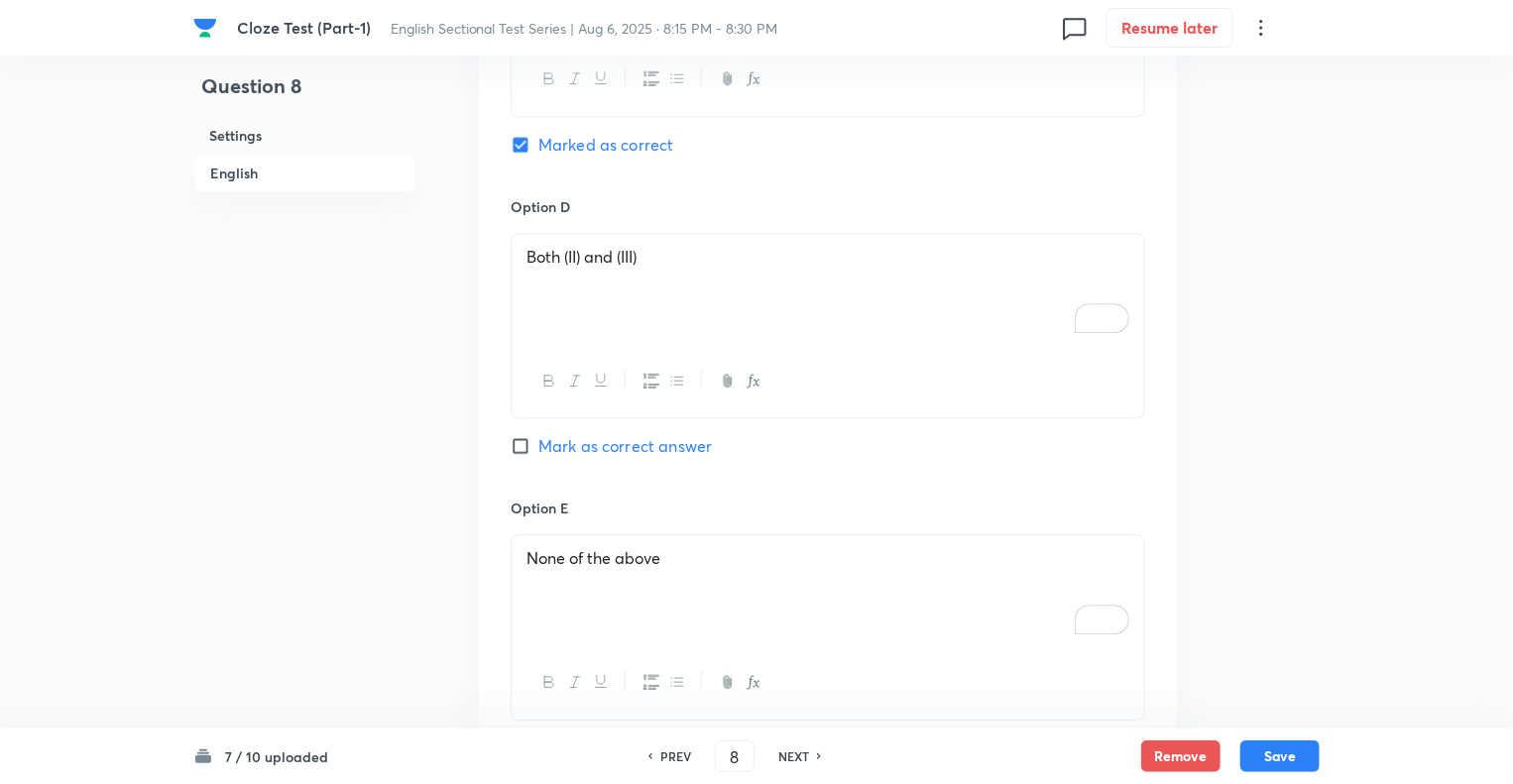 click on "Question 8 Settings English" at bounding box center (304, -687) 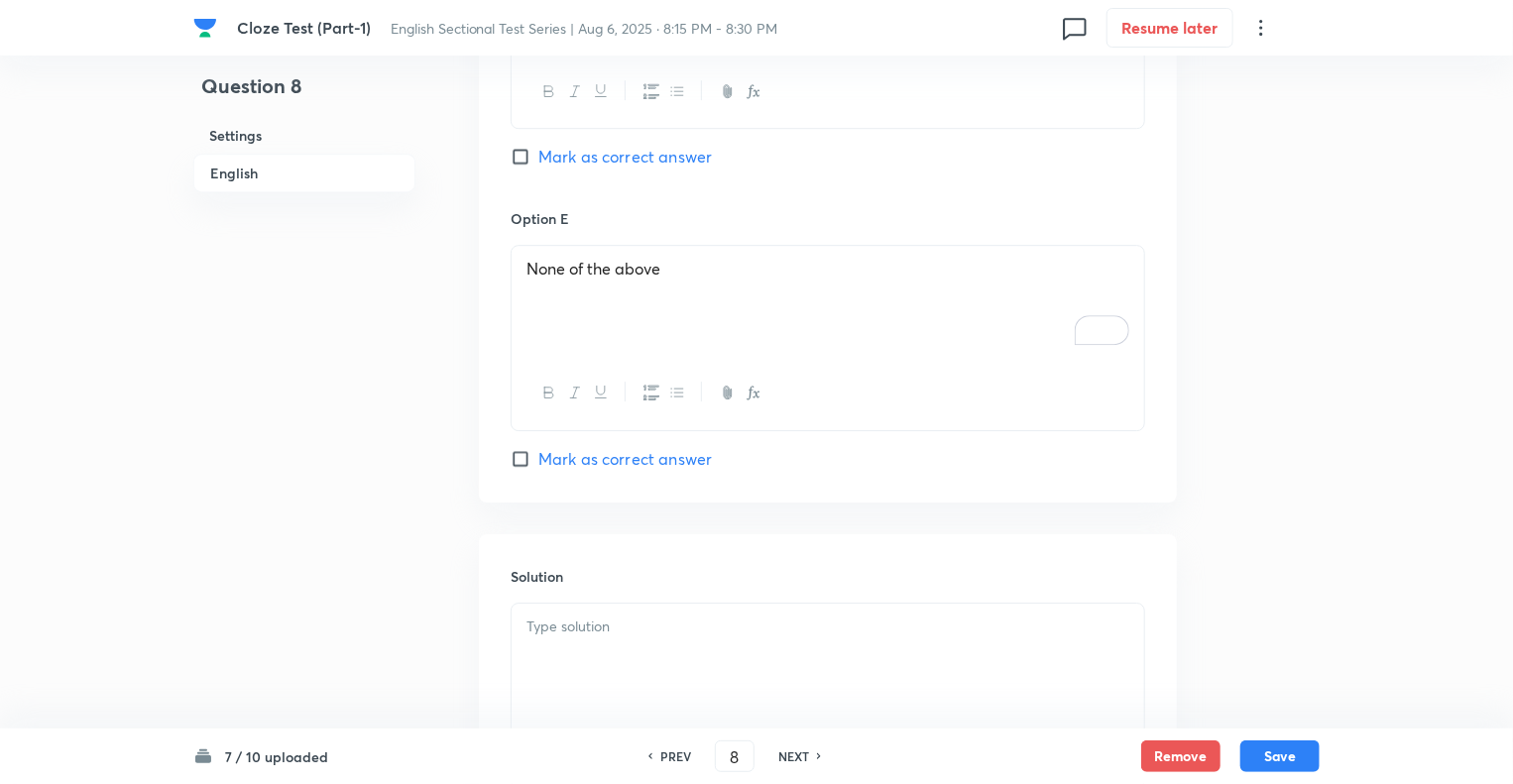 scroll, scrollTop: 3175, scrollLeft: 0, axis: vertical 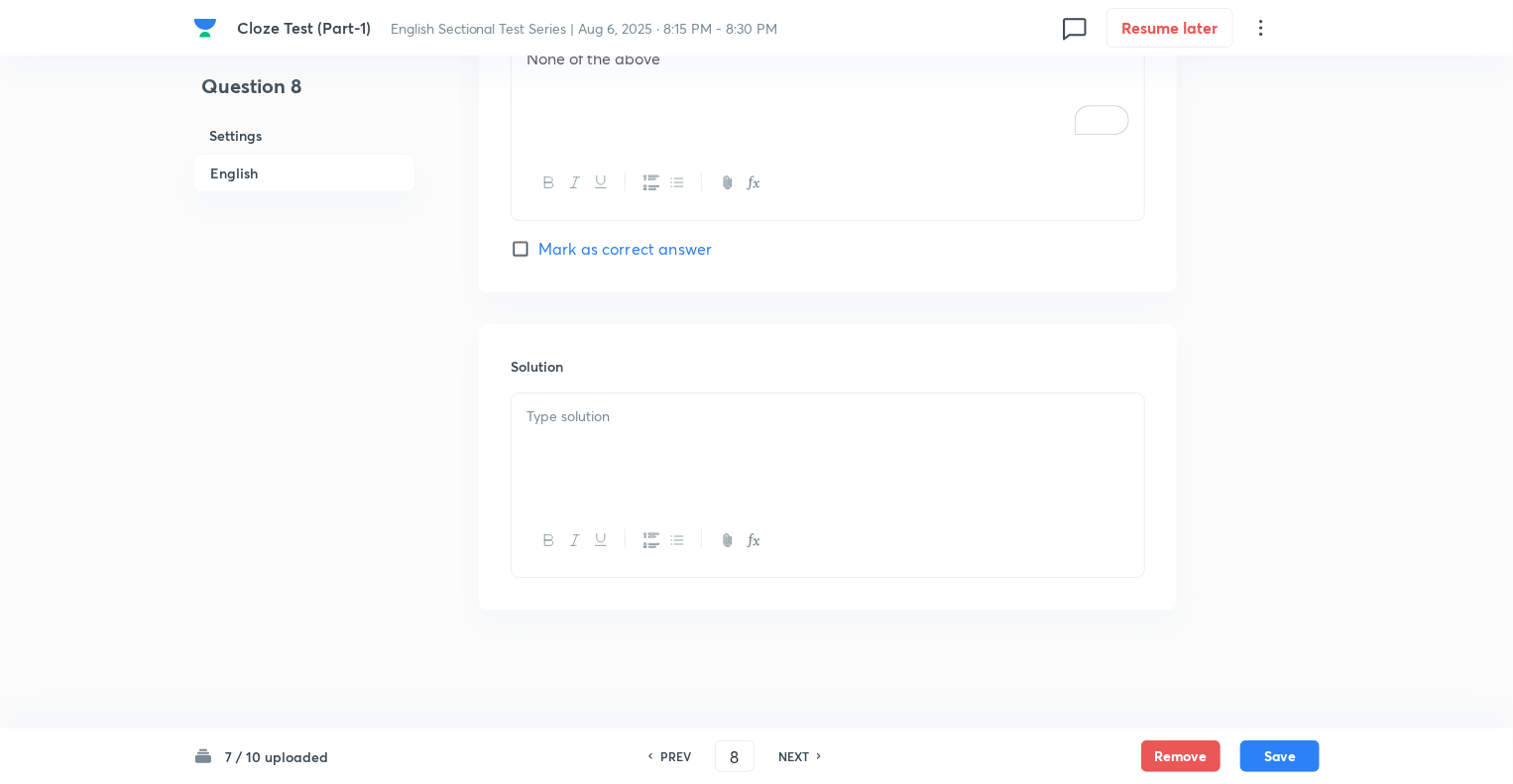 click at bounding box center (828, 449) 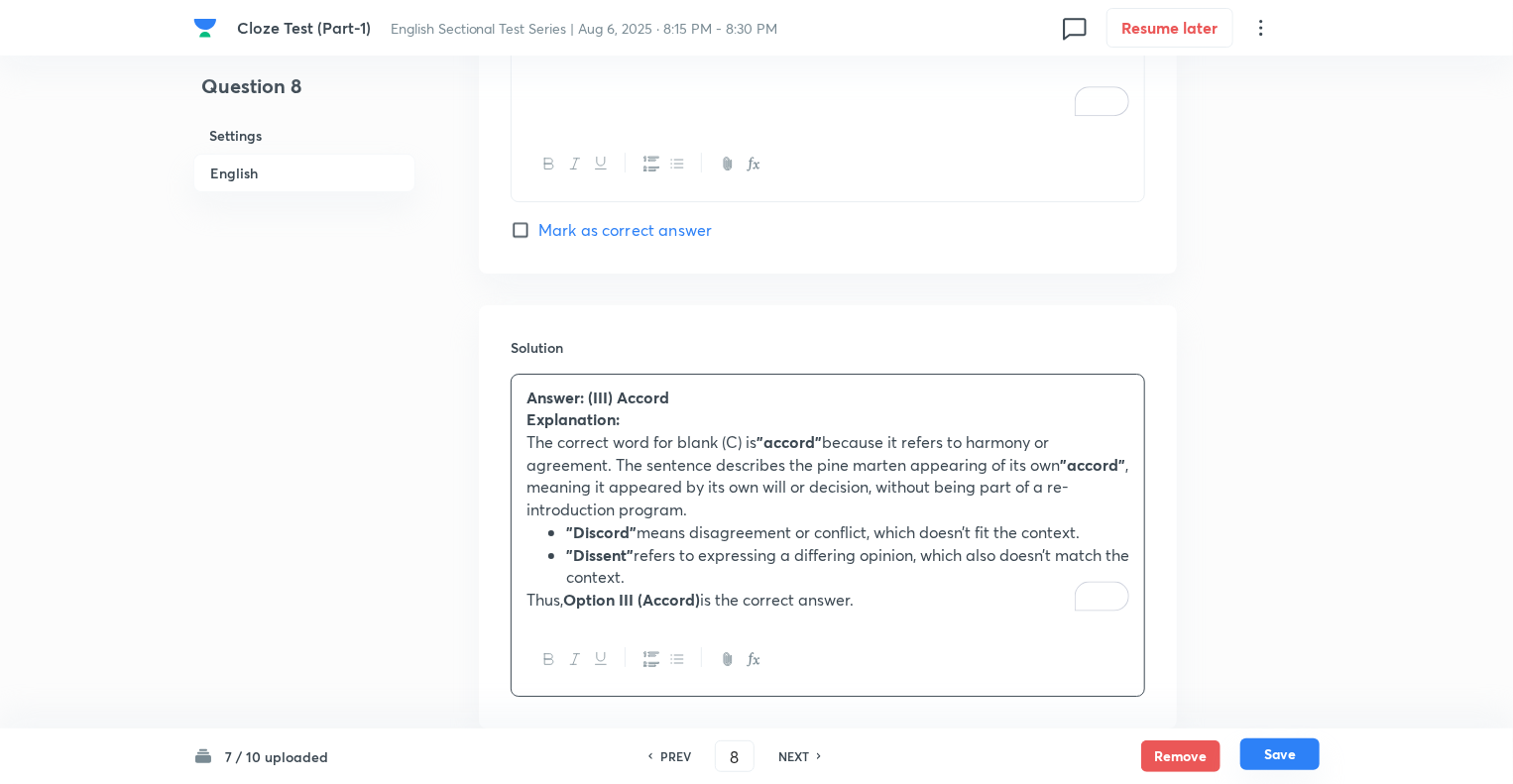 click on "Save" at bounding box center [1280, 754] 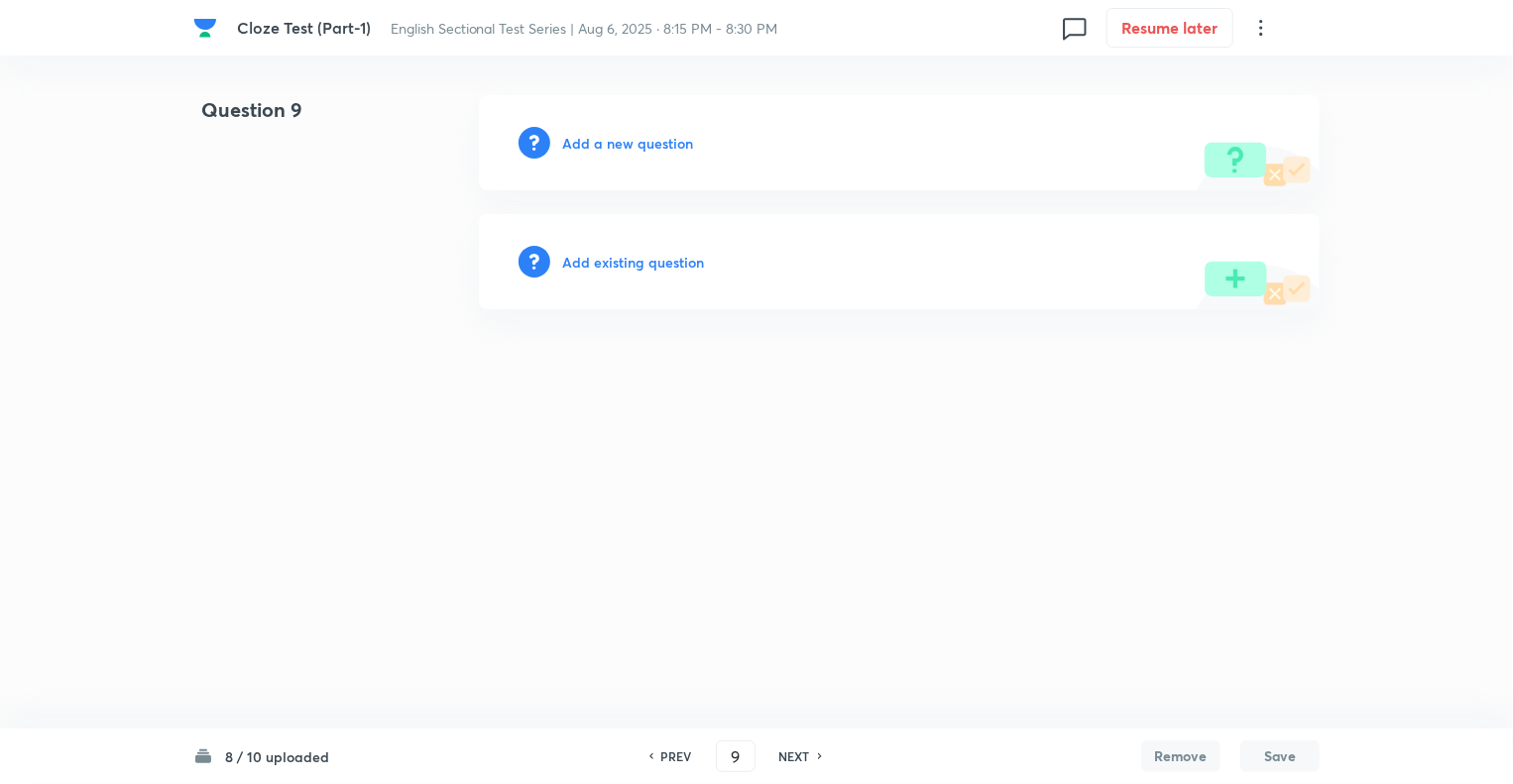 type on "9" 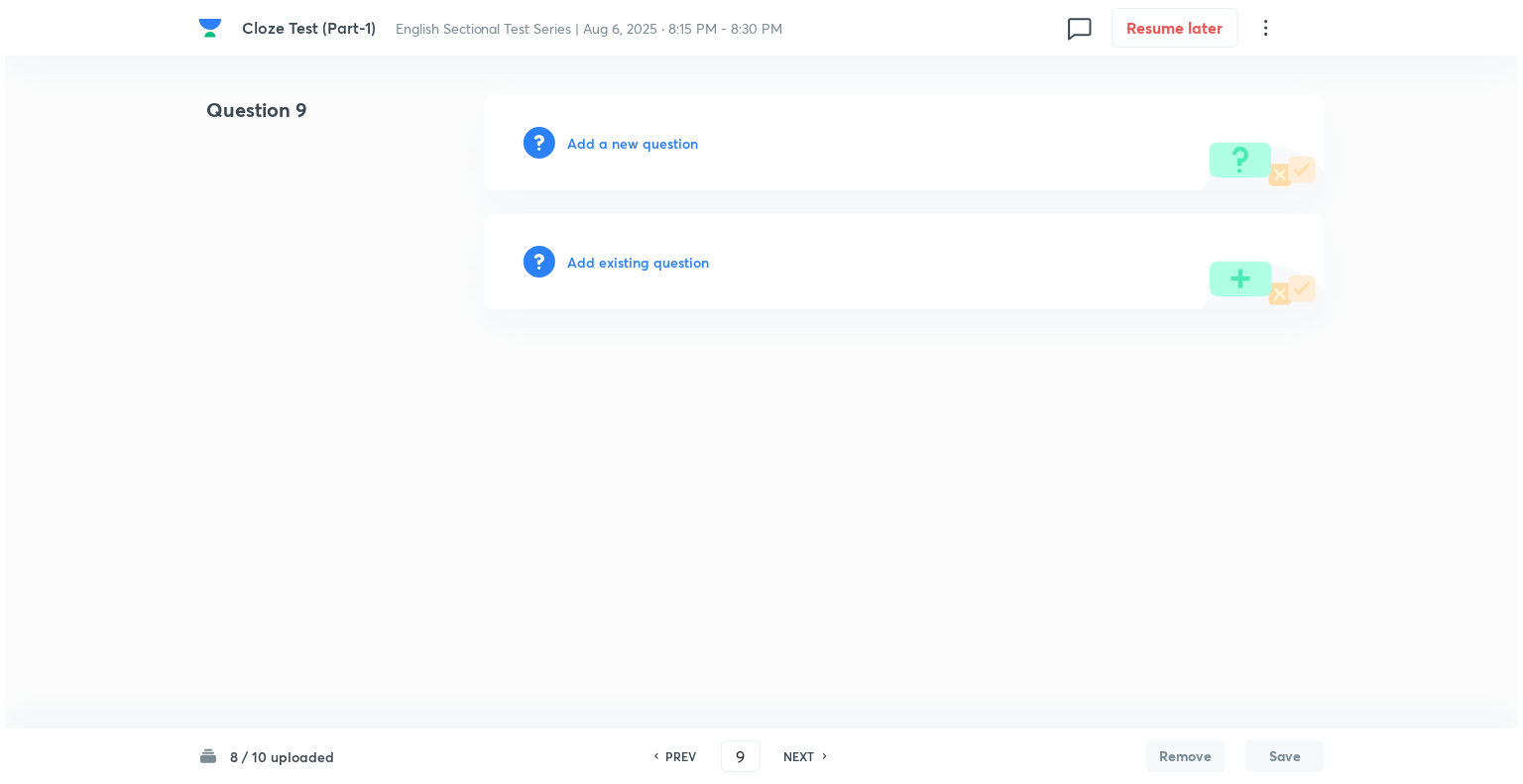 scroll, scrollTop: 0, scrollLeft: 0, axis: both 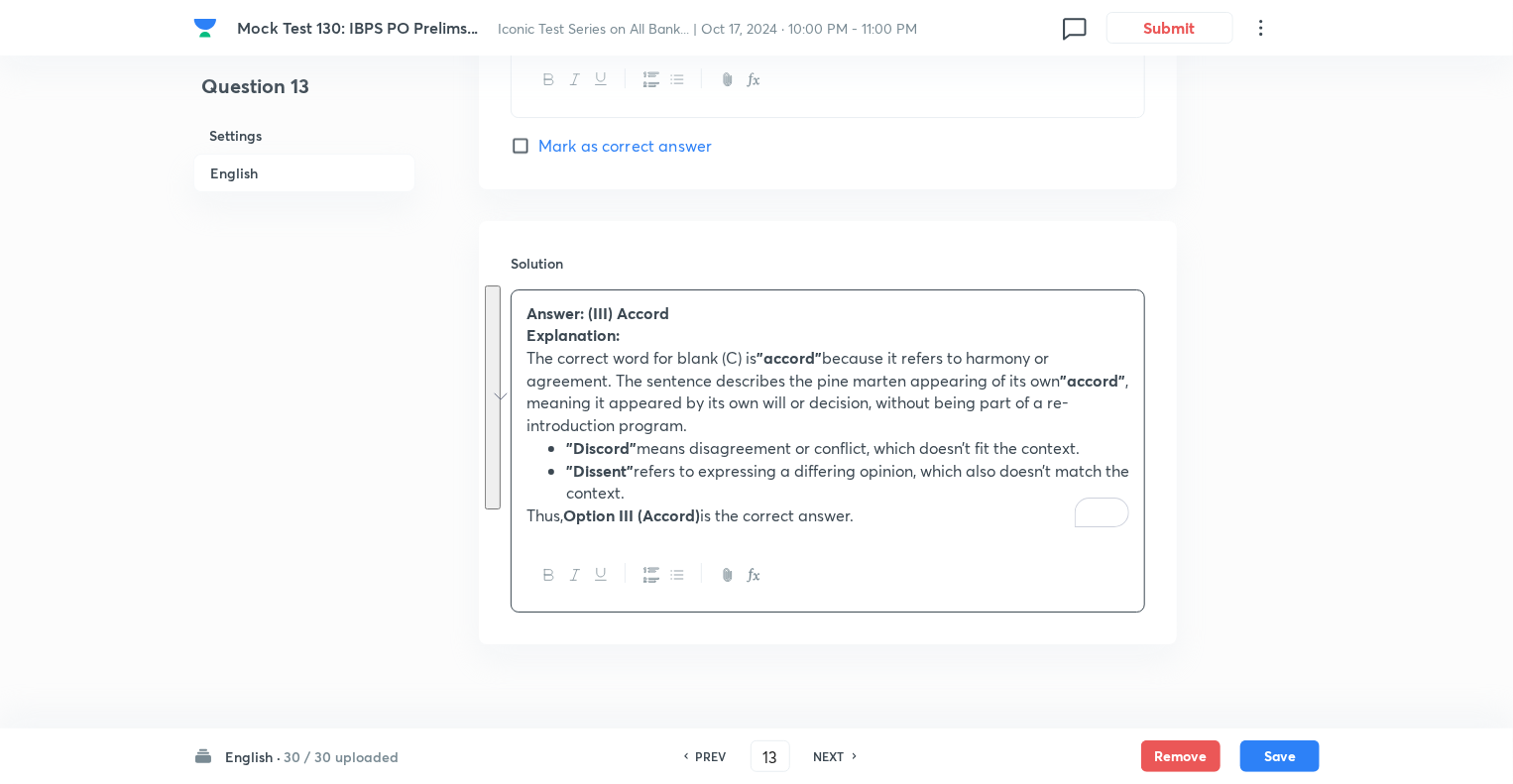 click on "NEXT" at bounding box center (829, 756) 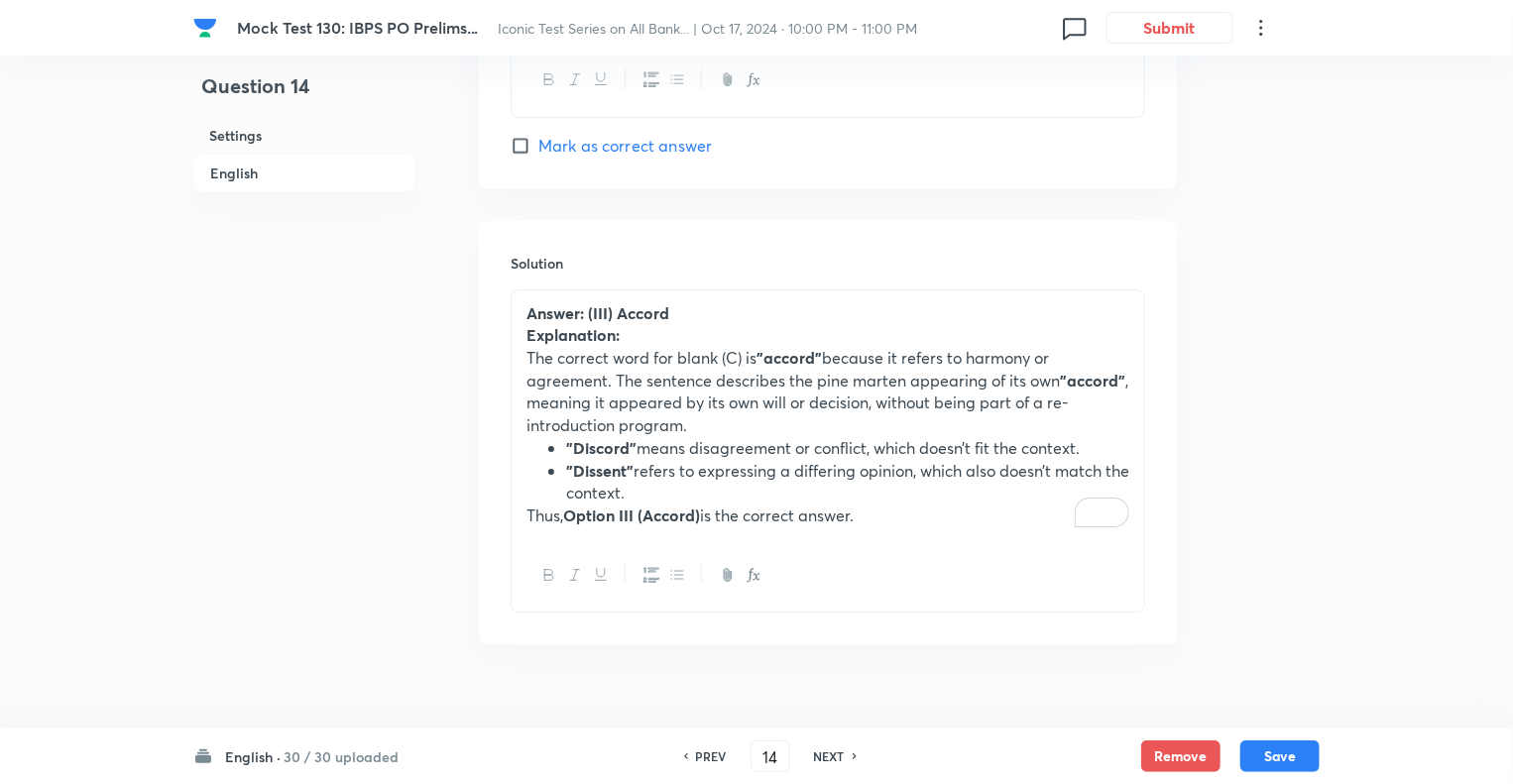 checkbox on "false" 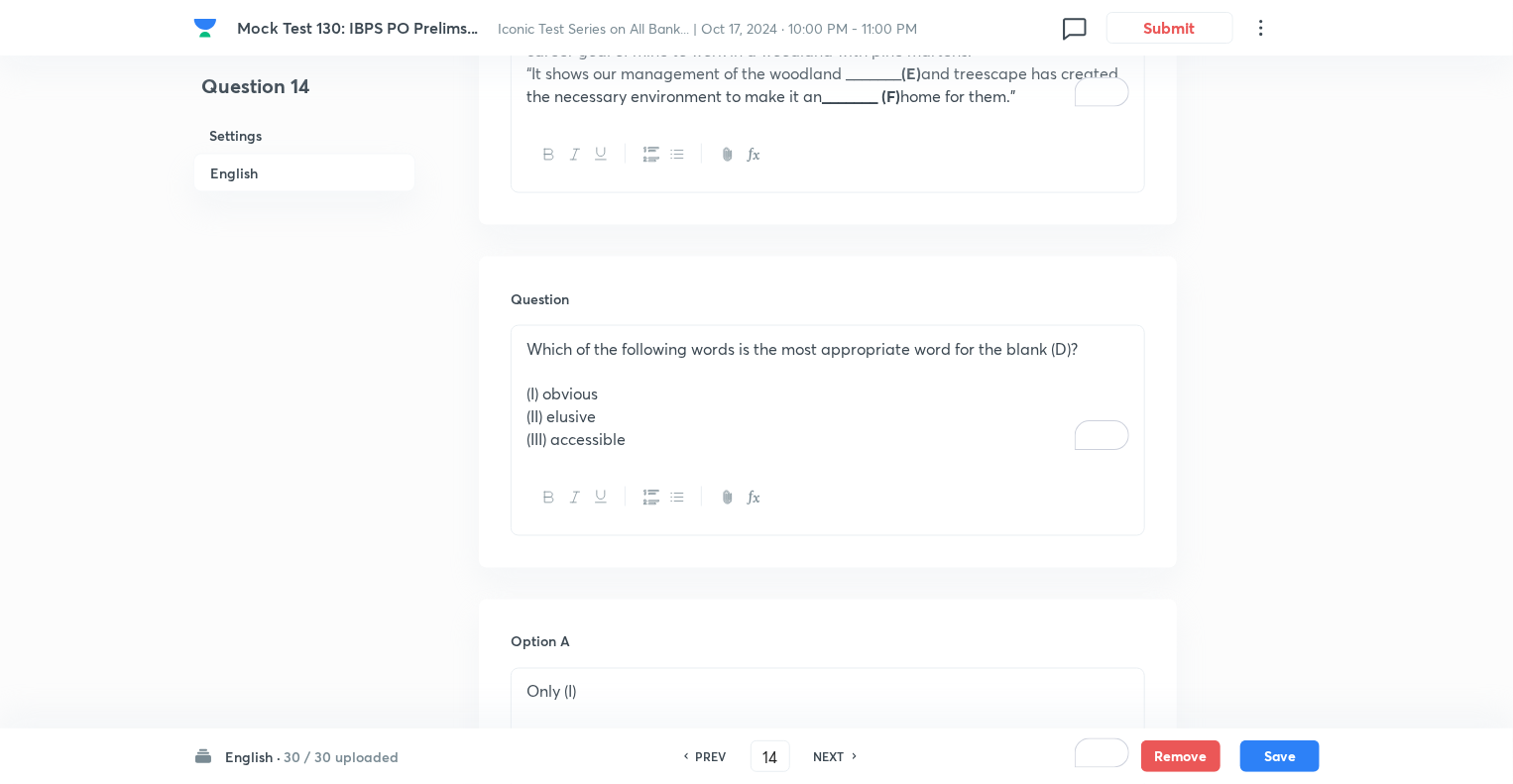 scroll, scrollTop: 1311, scrollLeft: 0, axis: vertical 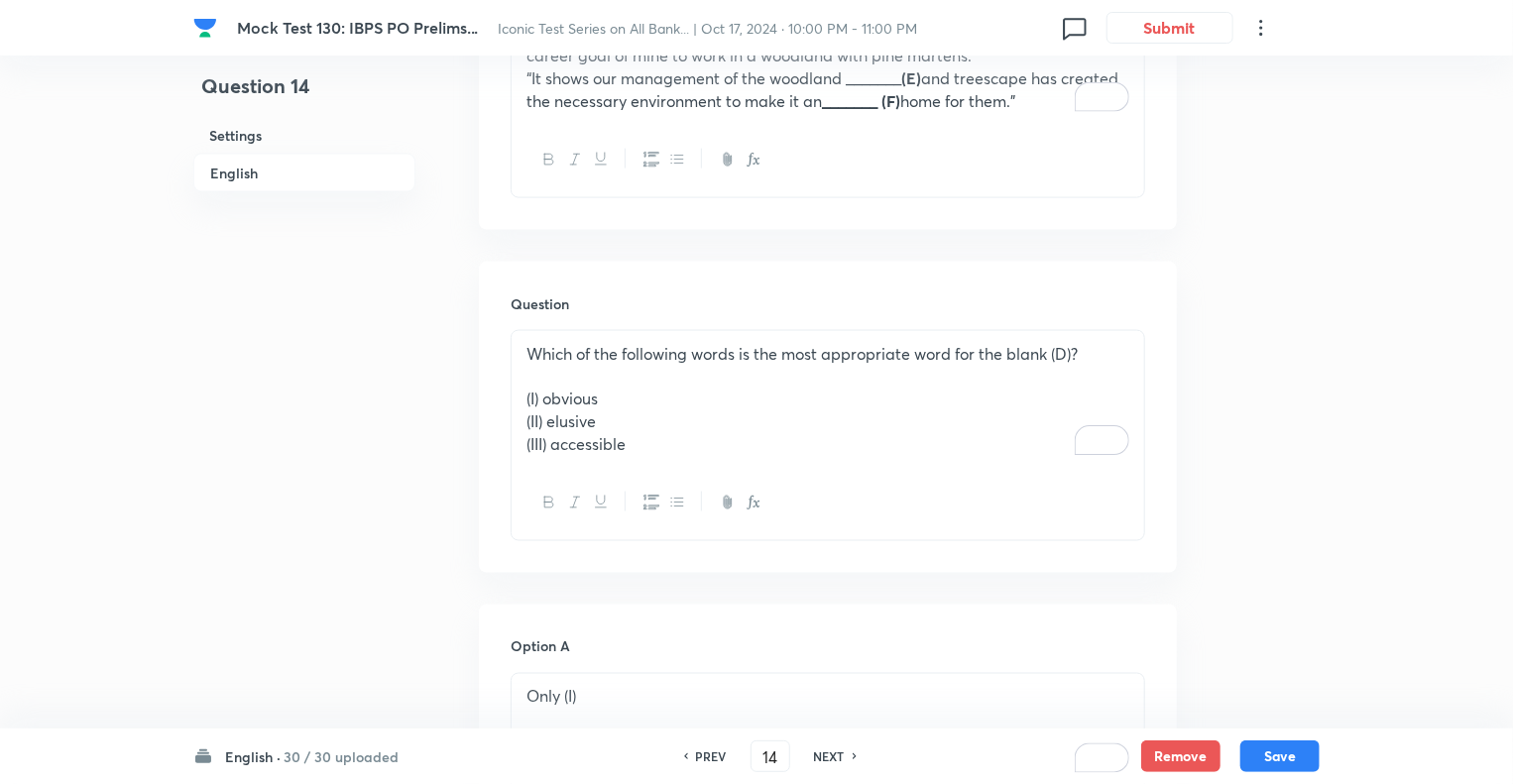 click on "(II) elusive" at bounding box center [828, 421] 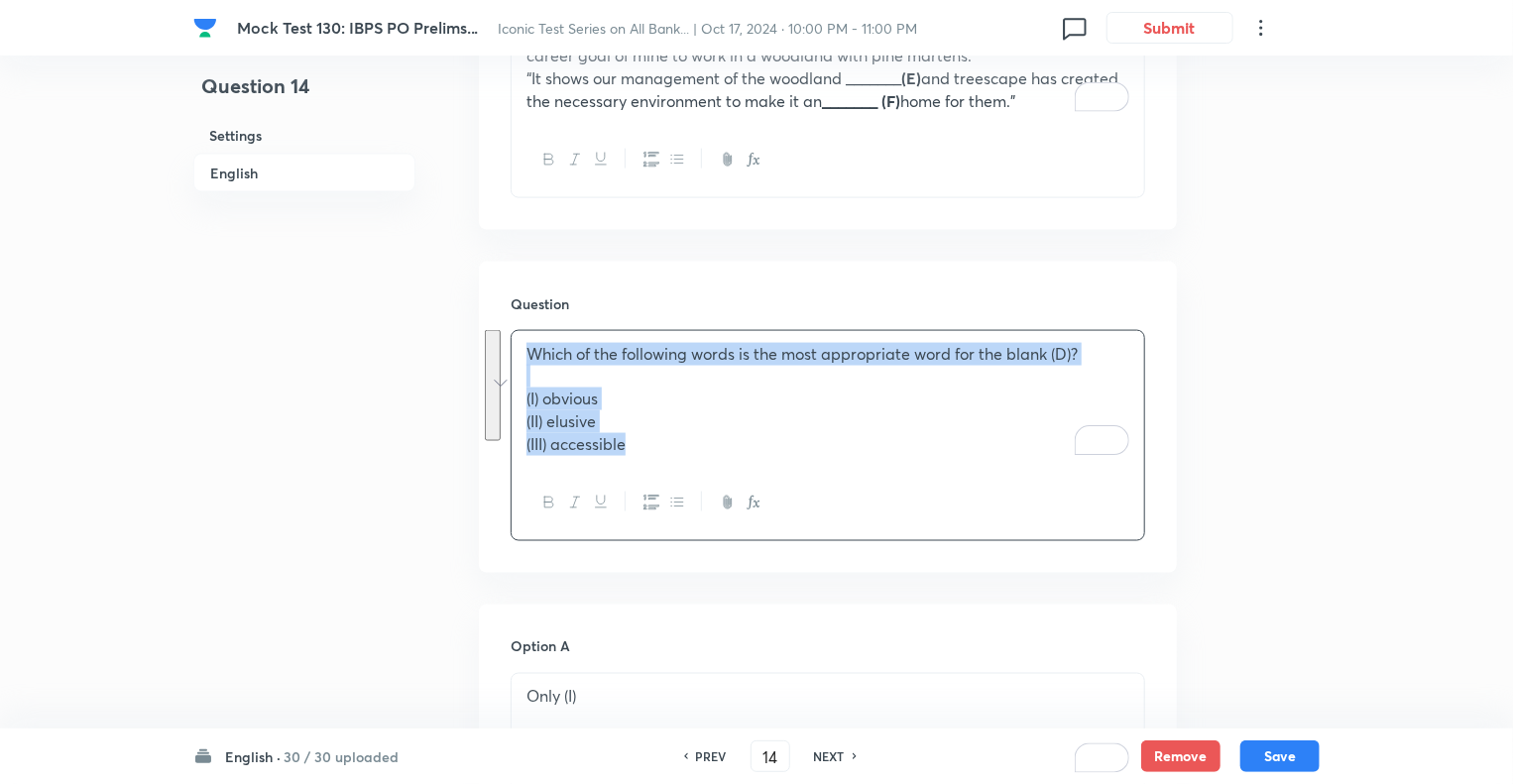 copy on "Which of the following words is the most appropriate word for the blank (D)? (I) [WORD] (II) [WORD] (III) [WORD]" 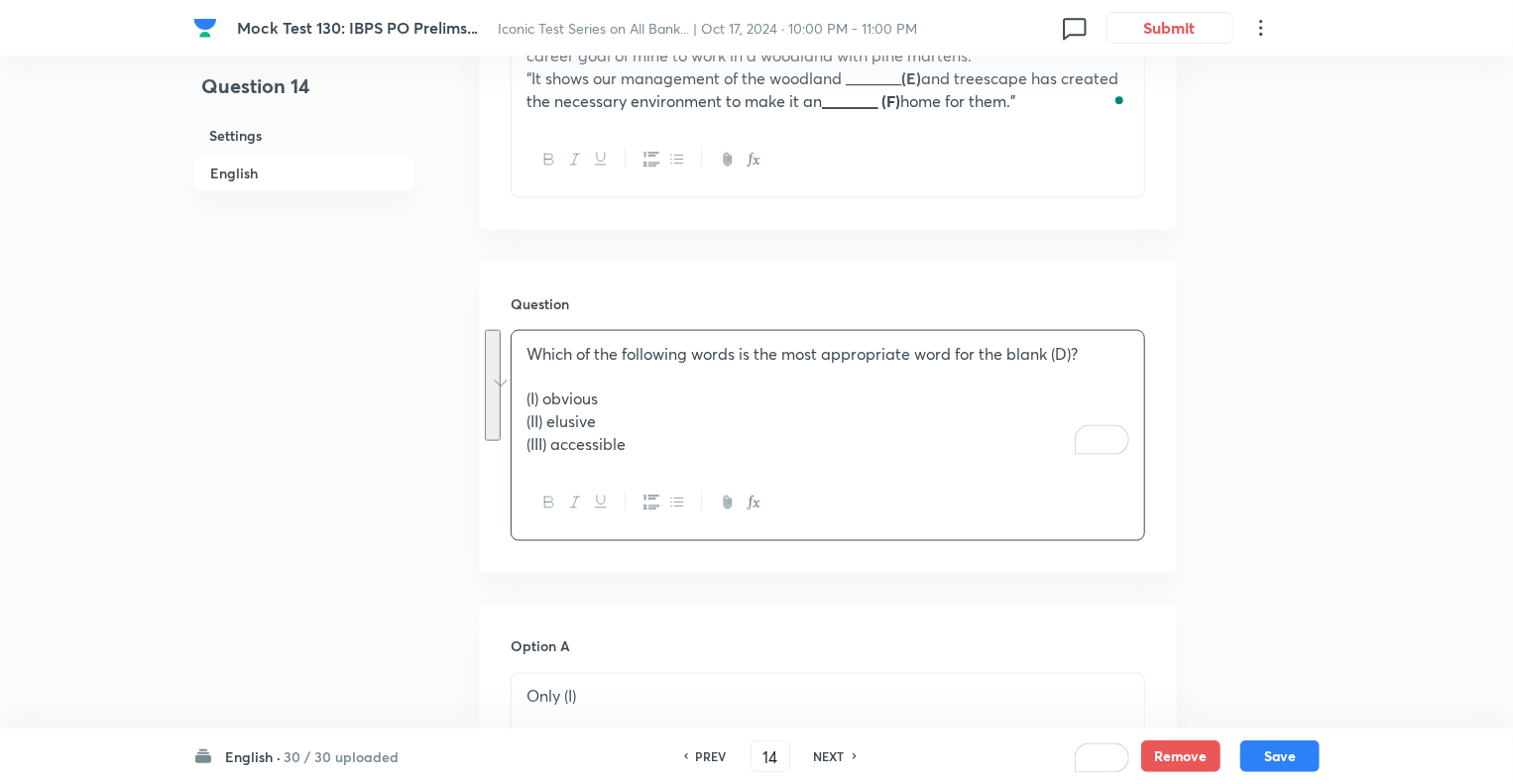 click on "Question 14 Settings English" at bounding box center [304, 738] 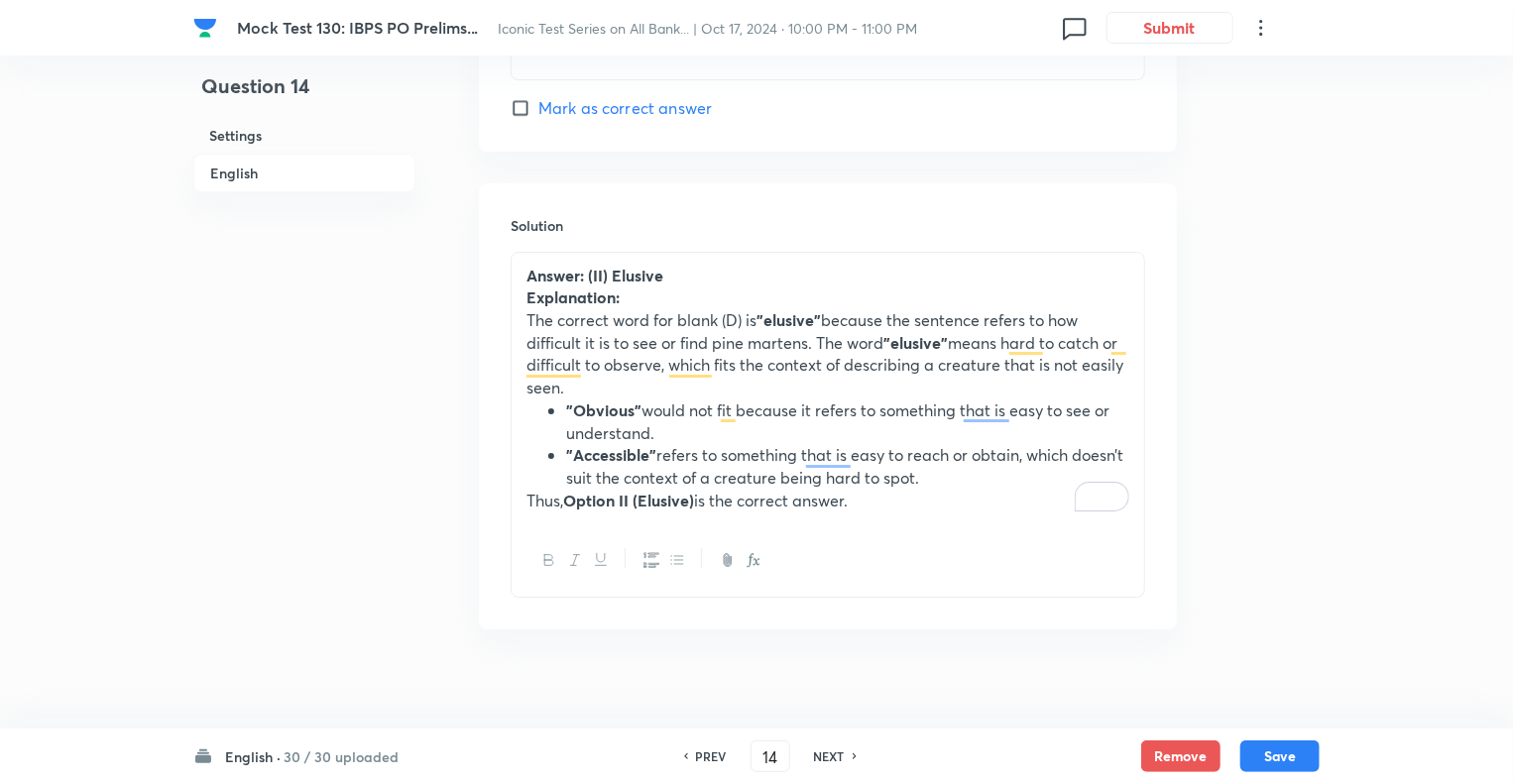 scroll, scrollTop: 3310, scrollLeft: 0, axis: vertical 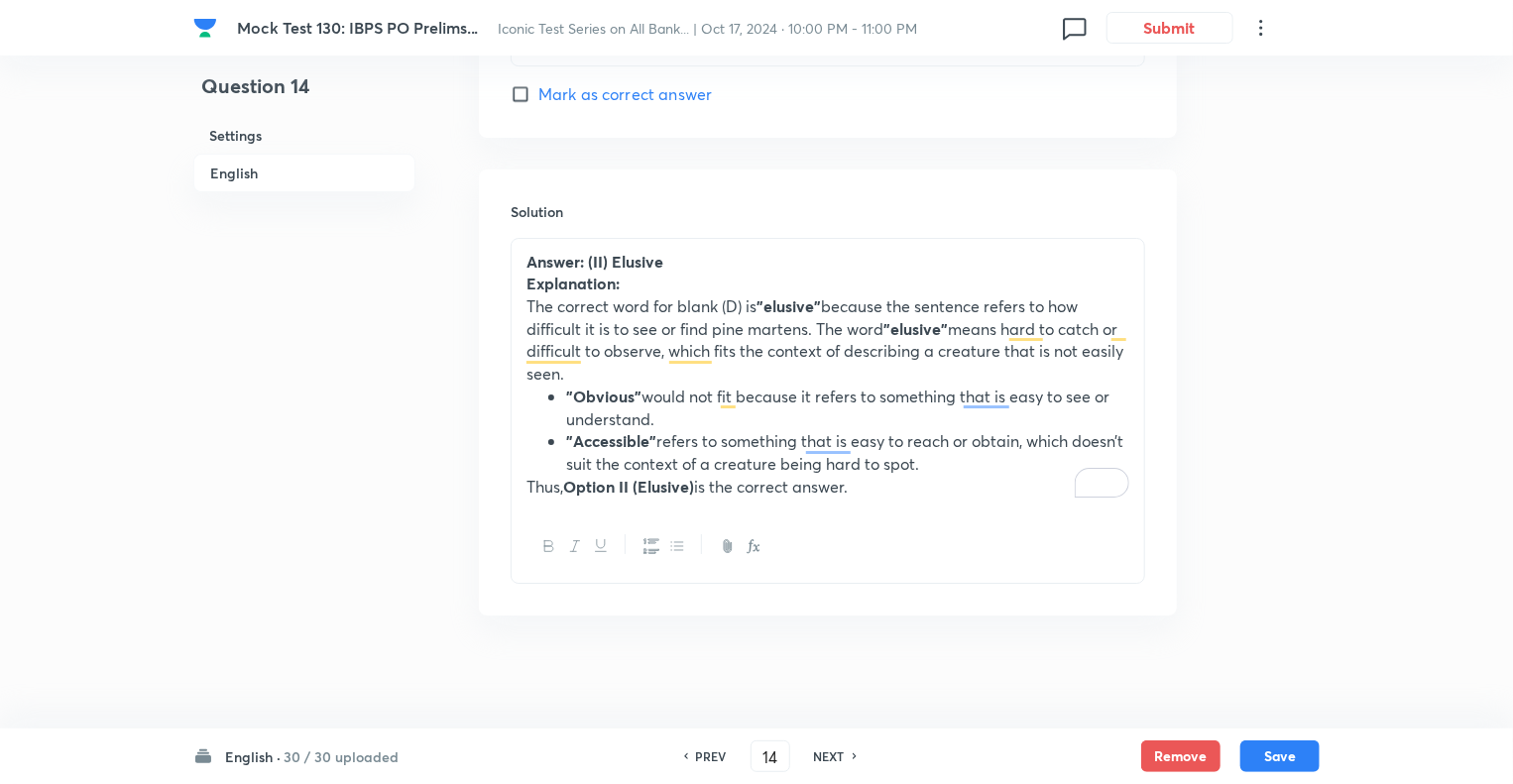 click on "The correct word for blank (D) is "[WORD]" because the sentence refers to how difficult it is to see or find pine martens. The word "[WORD]" means hard to catch or difficult to observe, which fits the context of describing a creature that is not easily seen." at bounding box center (828, 340) 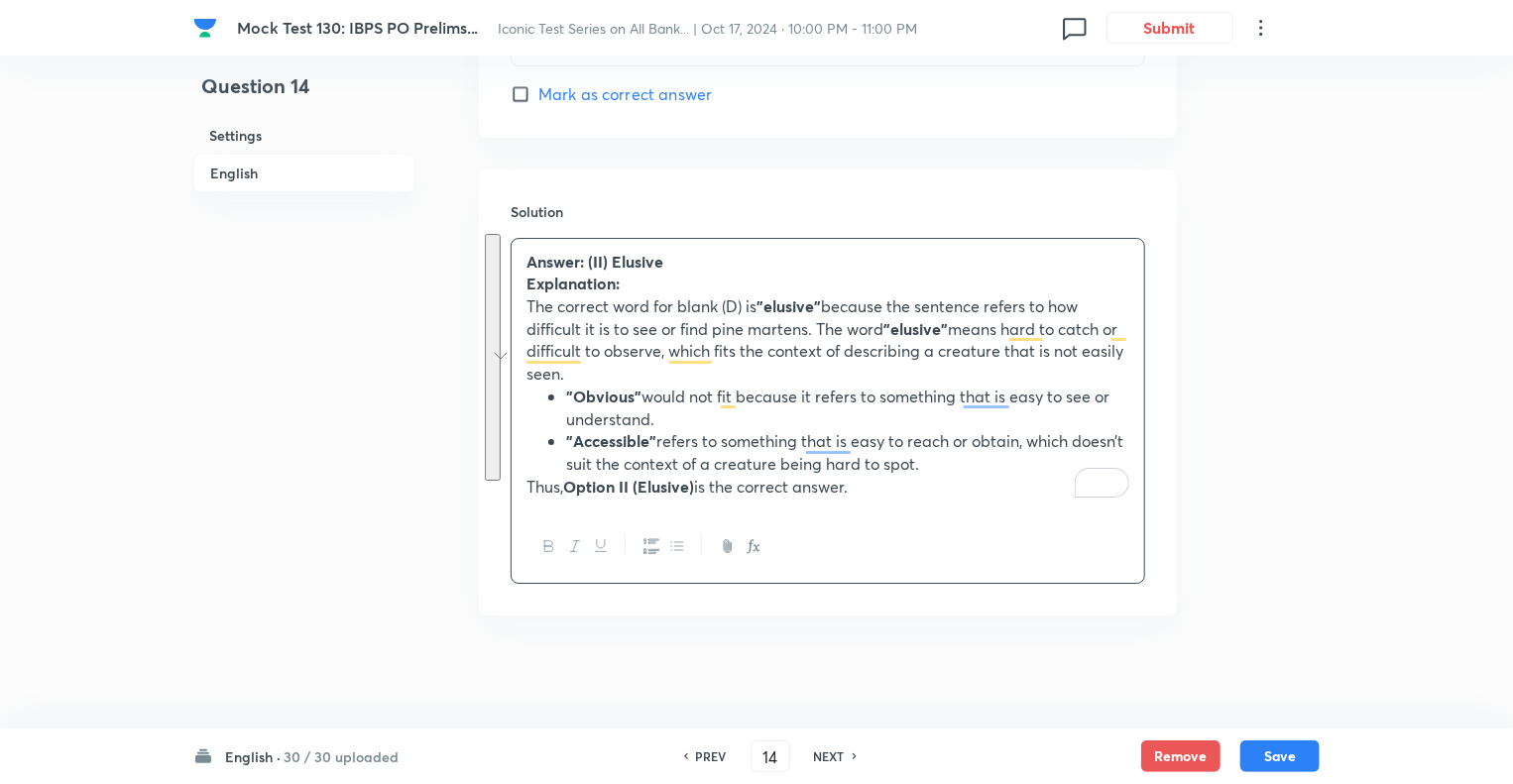 copy on "Answer: (II) [WORD] Explanation: The correct word for blank (D) is "[WORD]" because the sentence refers to how difficult it is to see or find pine martens. The word "[WORD]" means hard to catch or difficult to observe, which fits the context of describing a creature that is not easily seen. "[WORD]" would not fit because it refers to something that is easy to see or understand. "[WORD]" refers to something that is easy to reach or obtain, which doesn’t suit the context of a creature being hard to spot. Thus, Option II ([WORD]) is the correct answer." 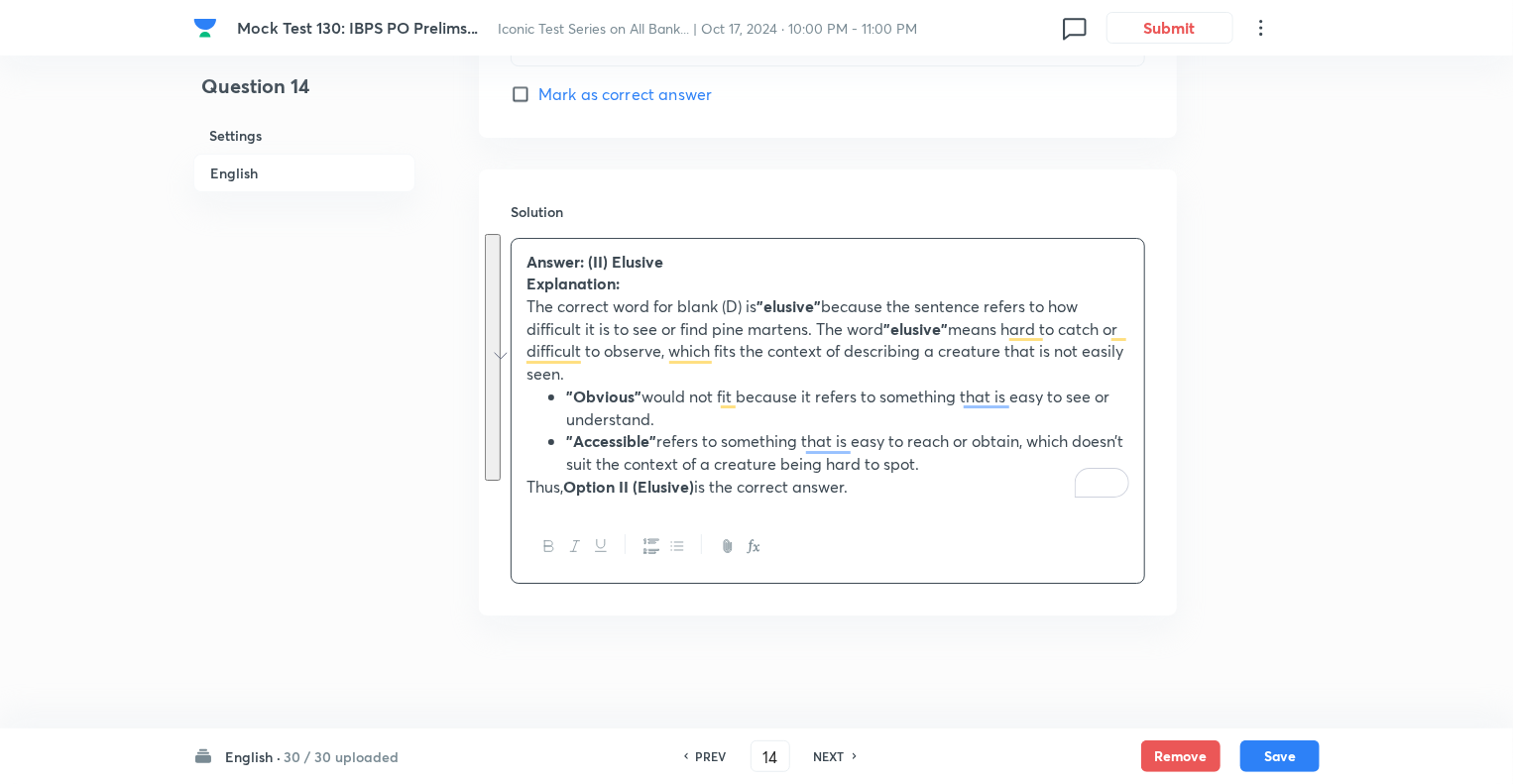 click on "NEXT" at bounding box center (829, 756) 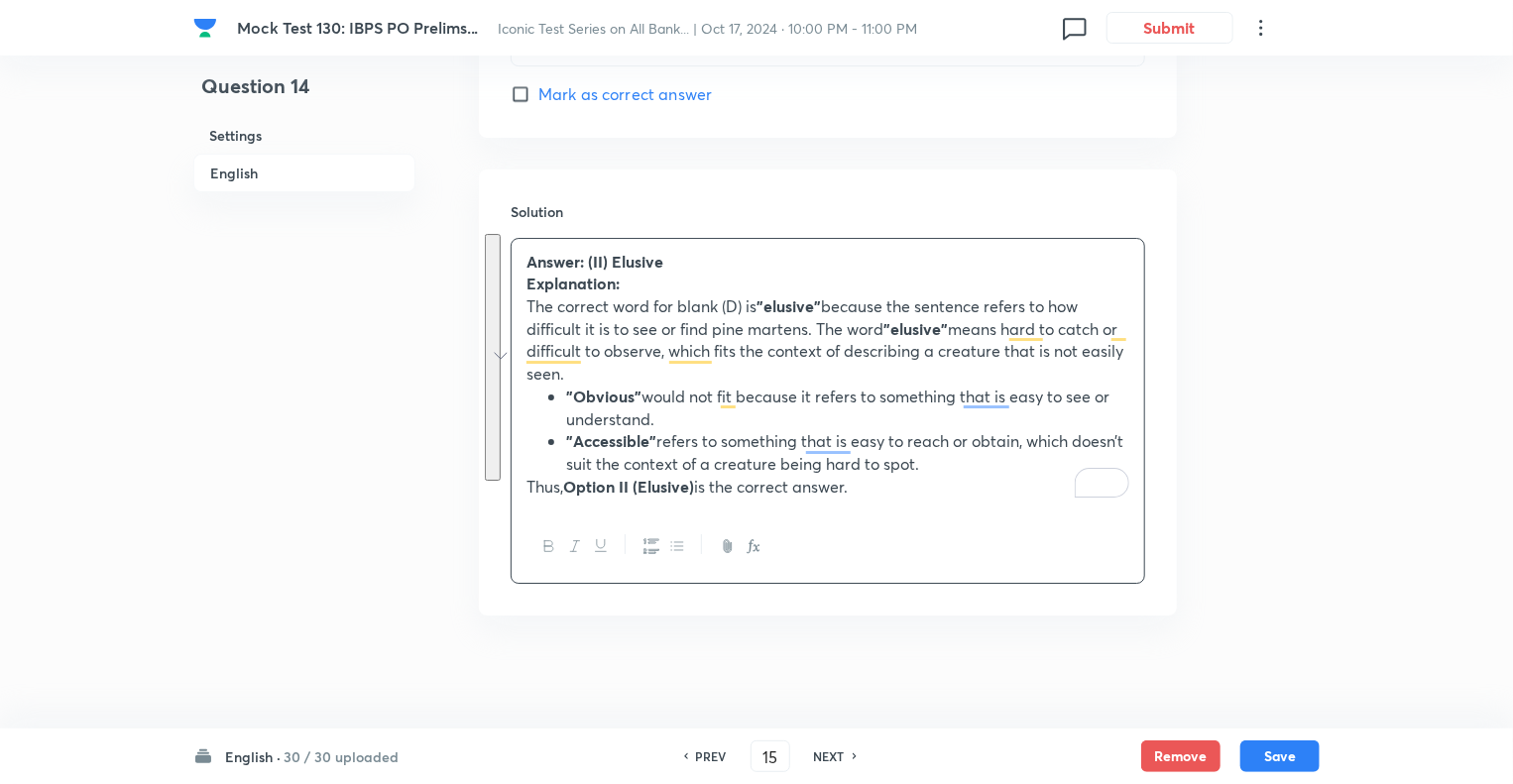 checkbox on "false" 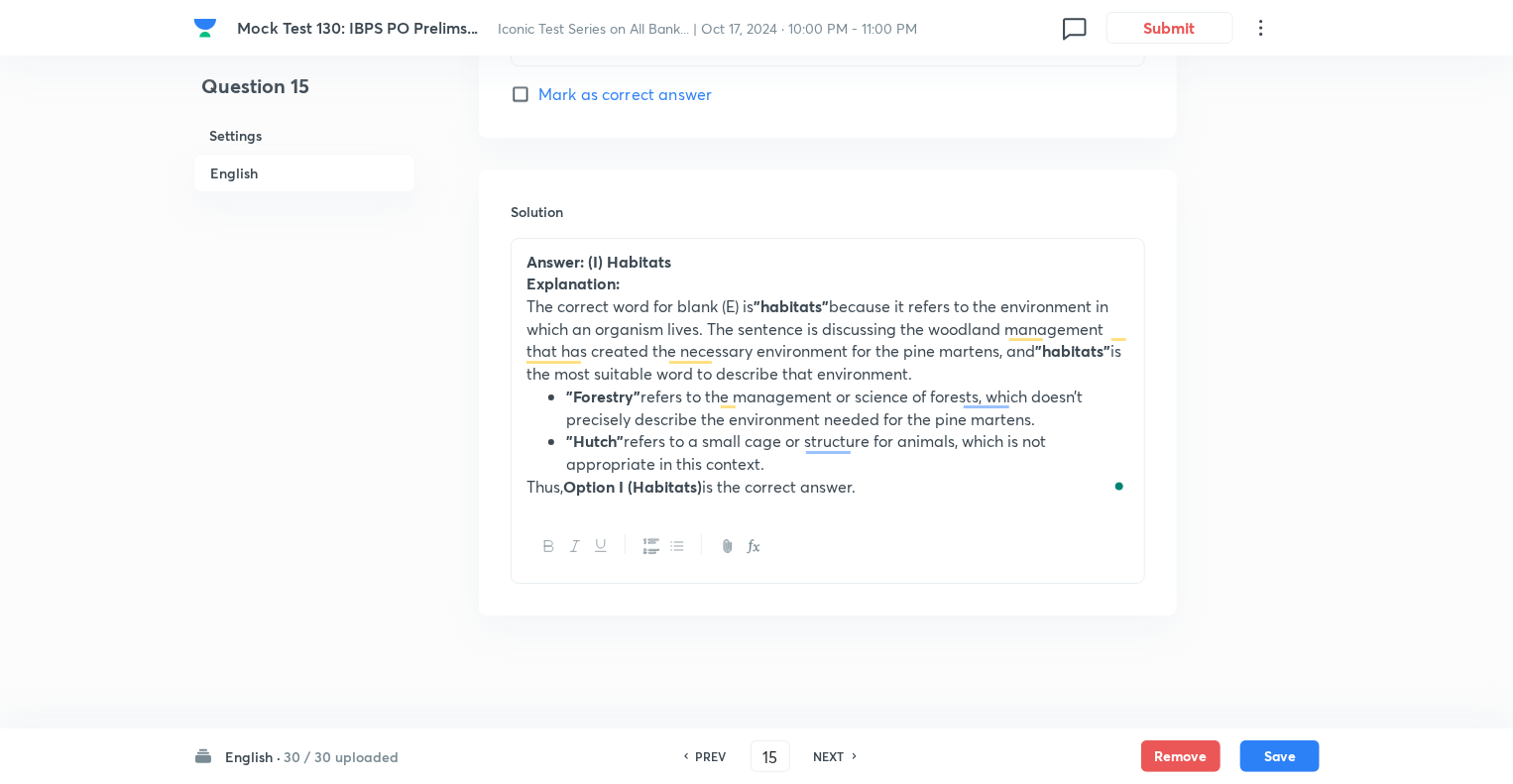 checkbox on "true" 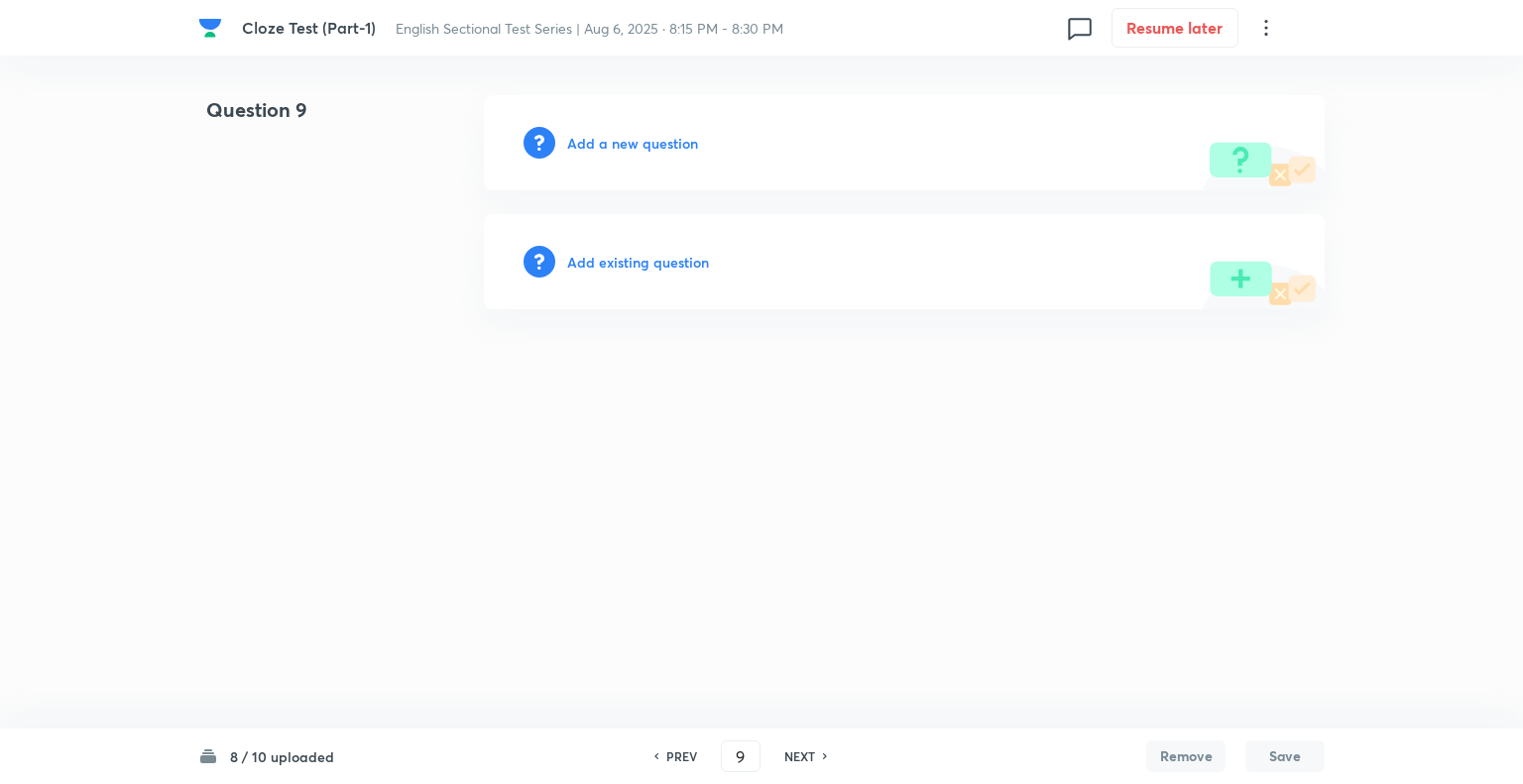 scroll, scrollTop: 0, scrollLeft: 0, axis: both 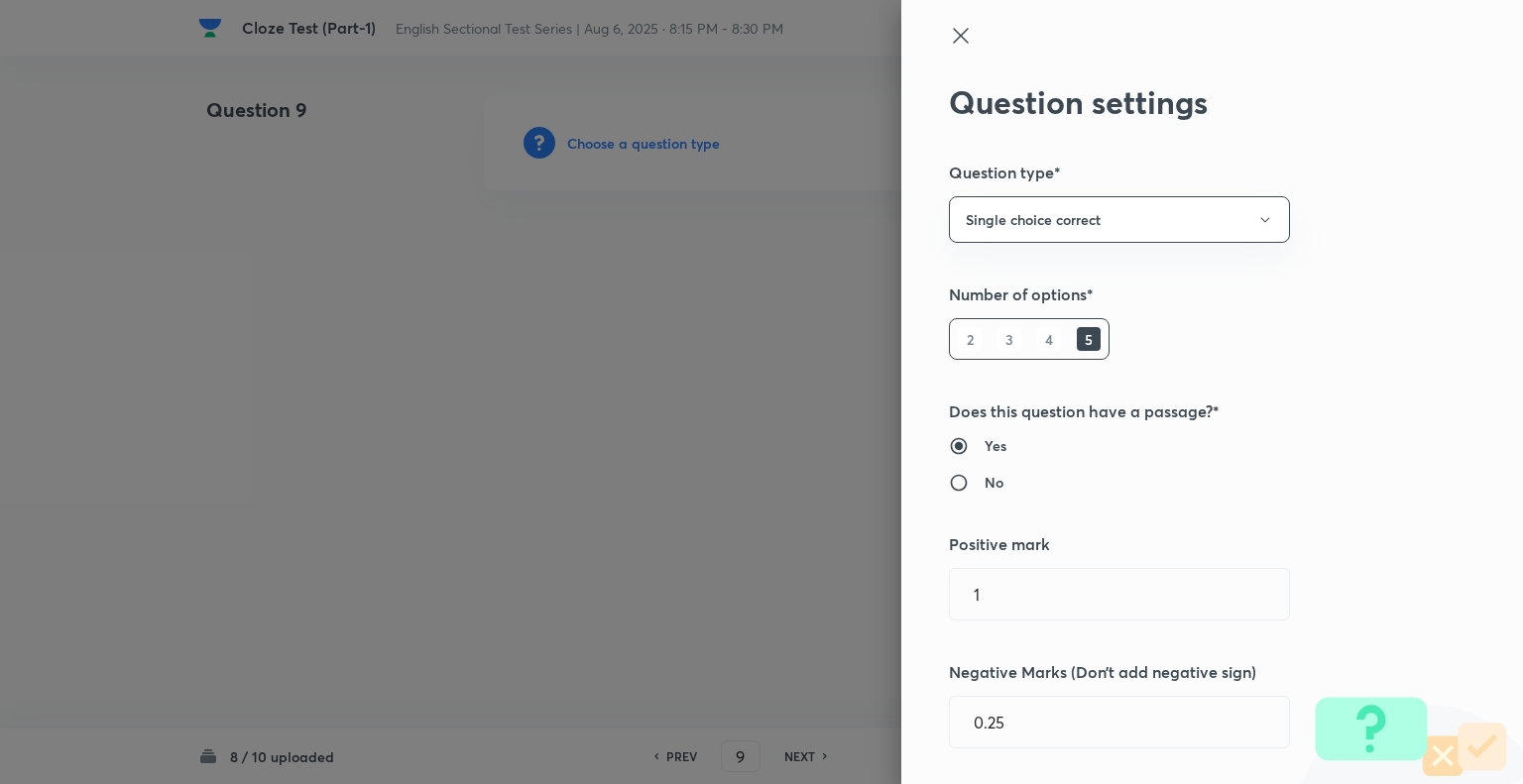 click at bounding box center (762, 392) 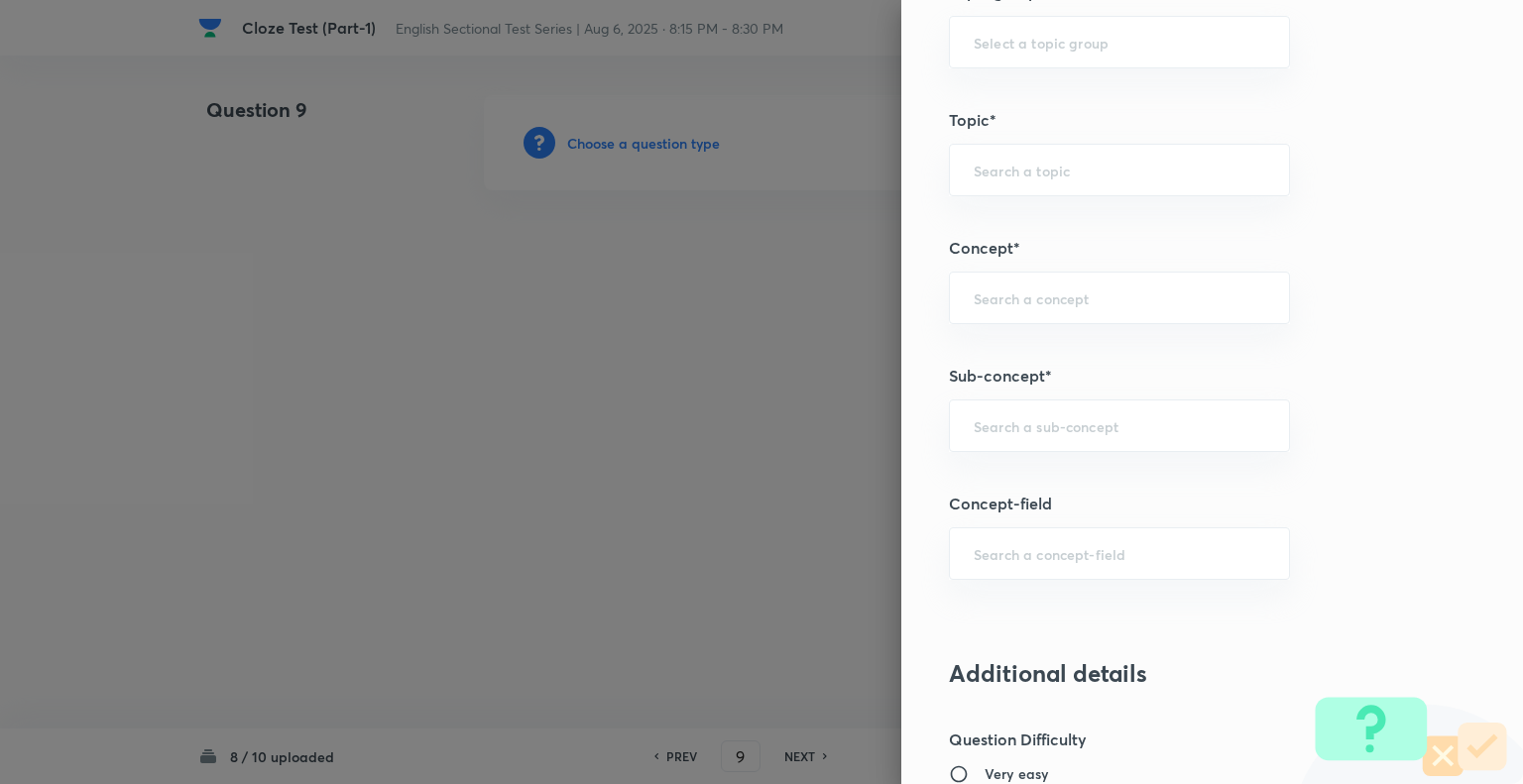 scroll, scrollTop: 967, scrollLeft: 0, axis: vertical 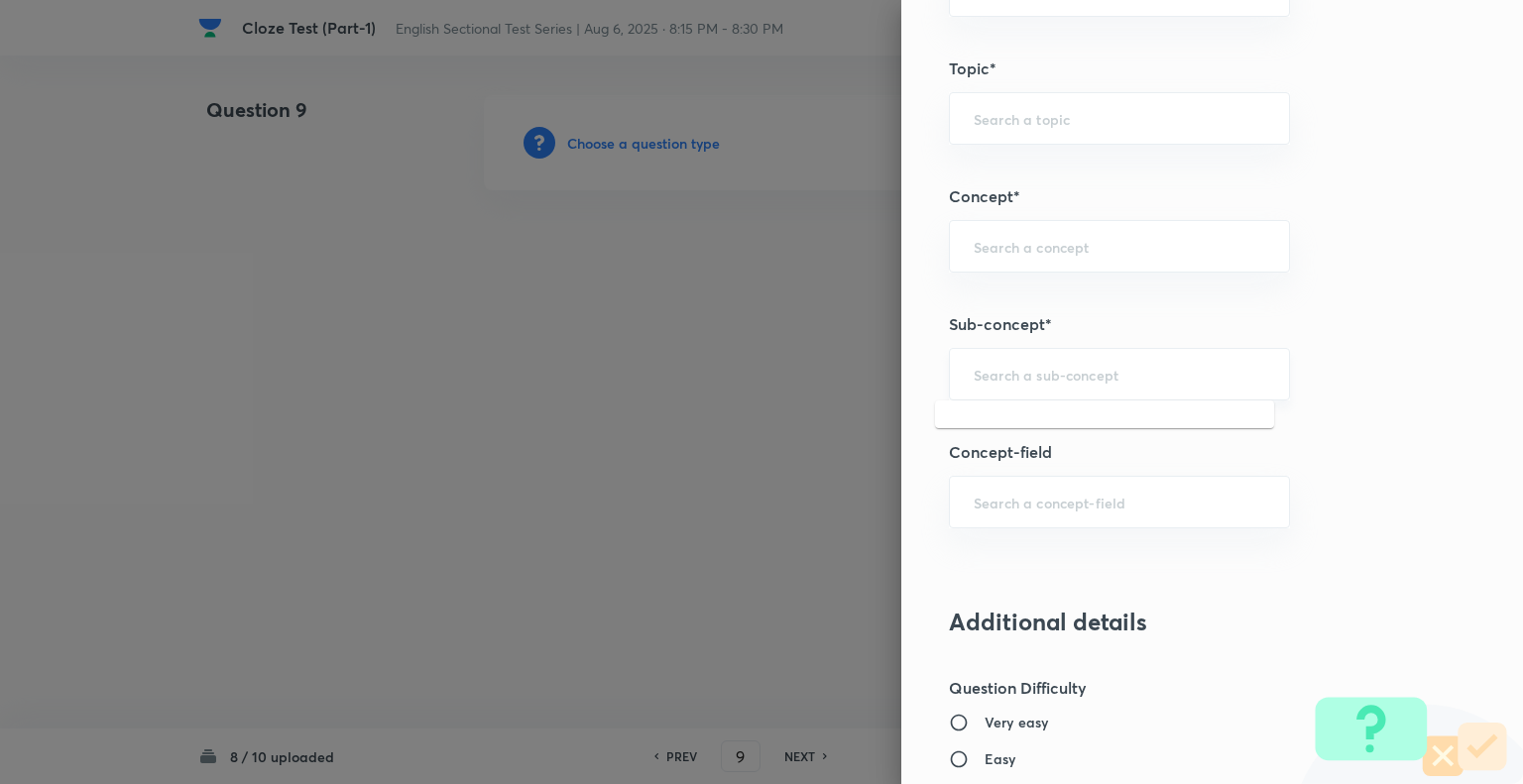 click at bounding box center [1119, 374] 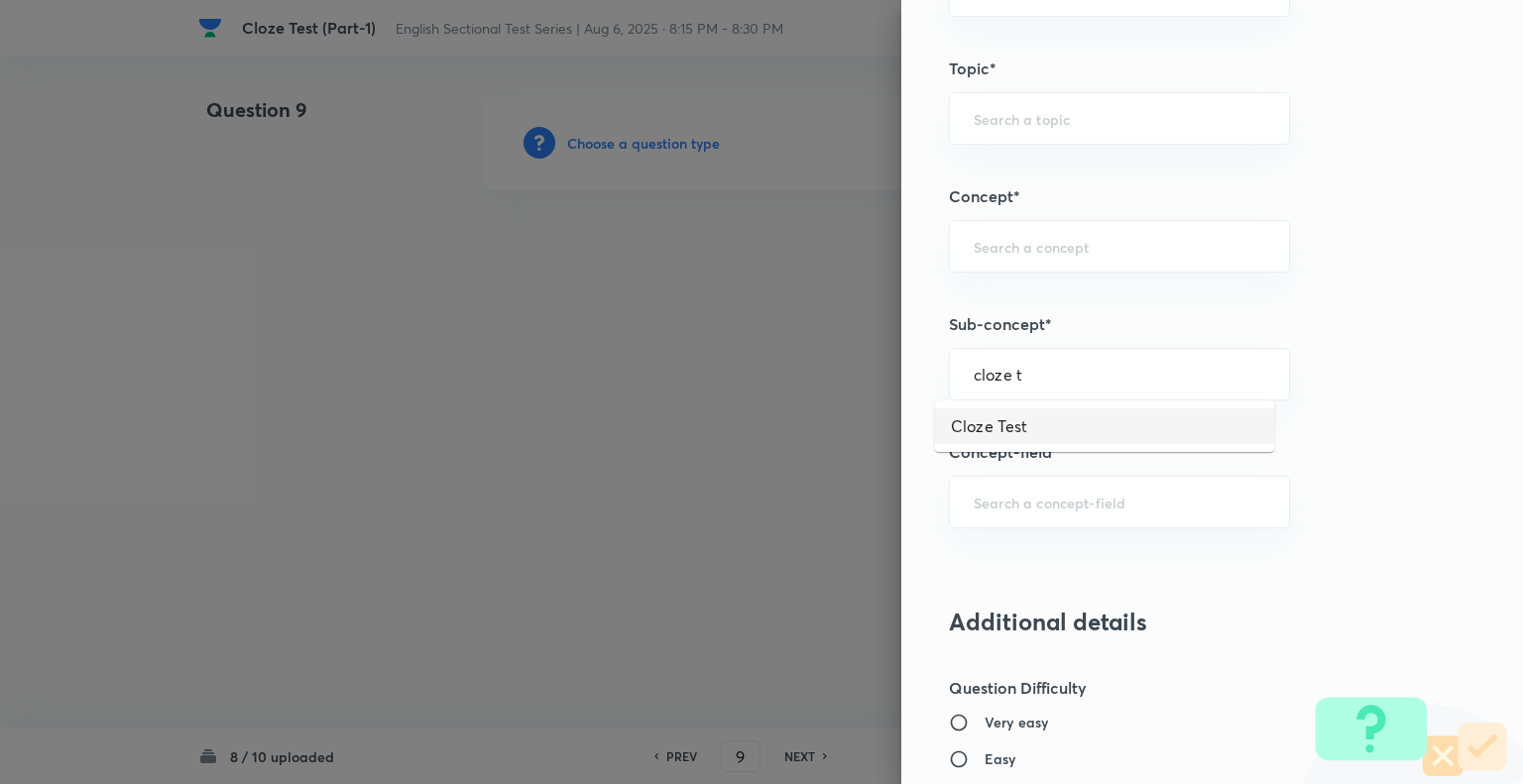 click on "Cloze Test" at bounding box center (1105, 426) 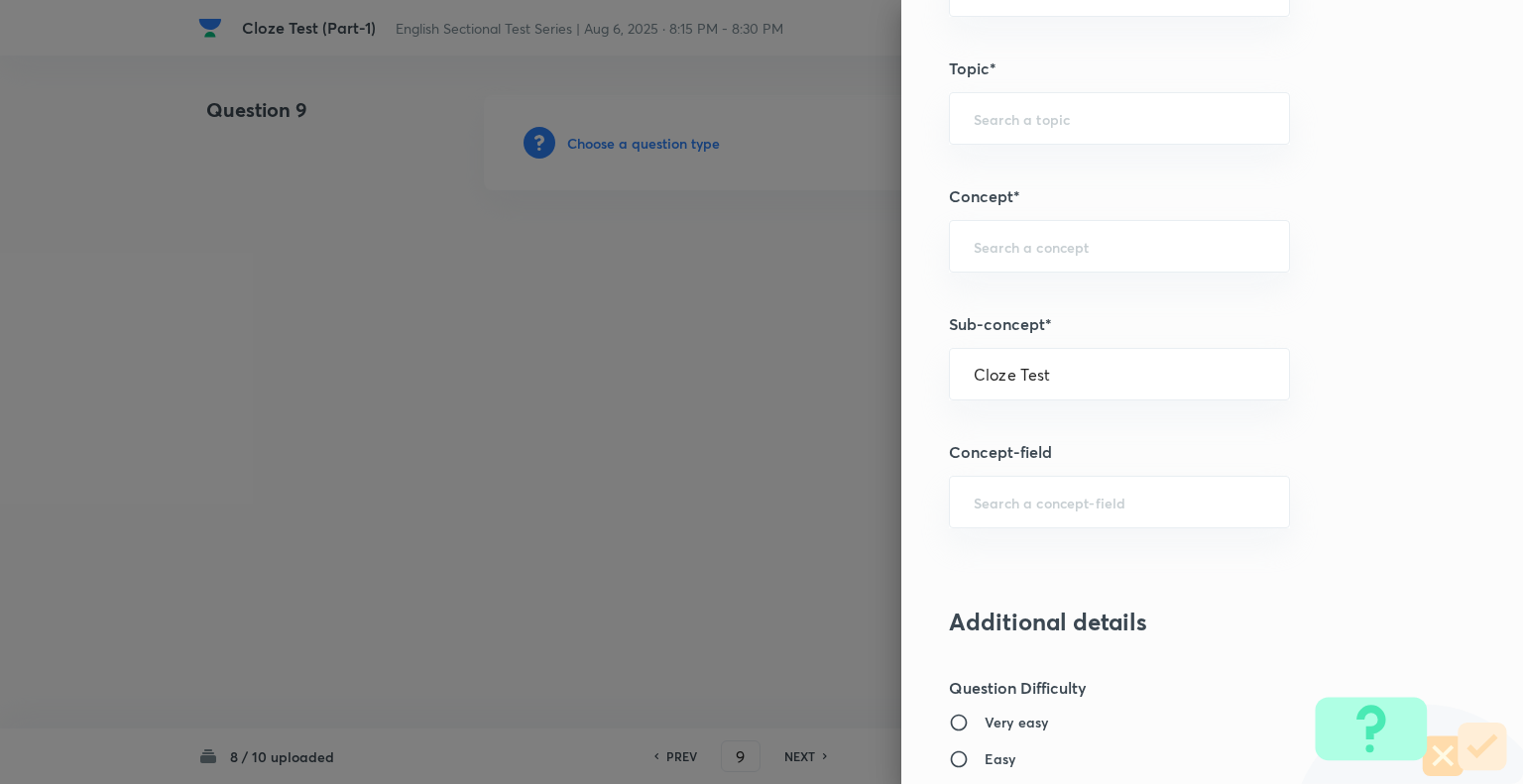 type on "English Language" 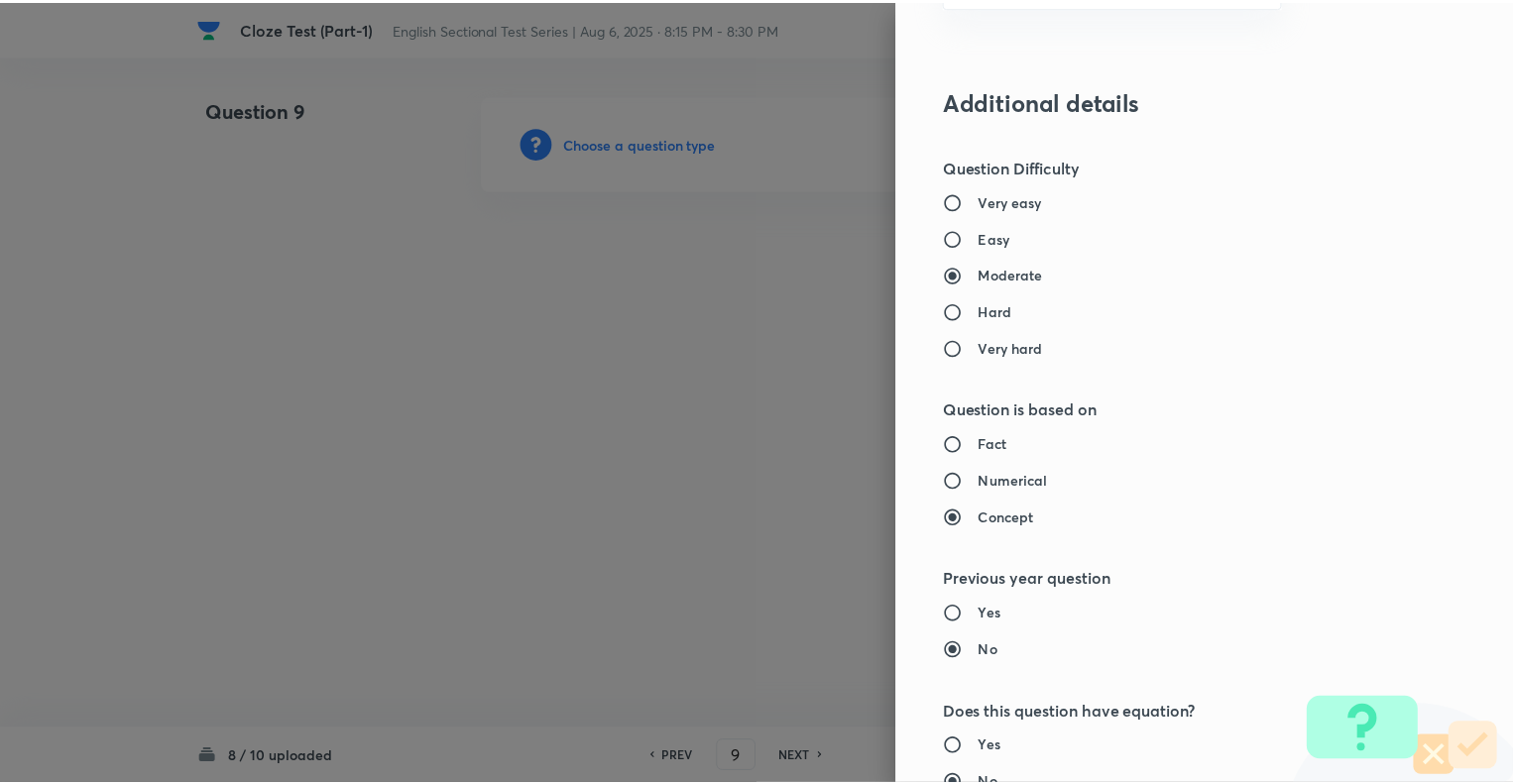 scroll, scrollTop: 1914, scrollLeft: 0, axis: vertical 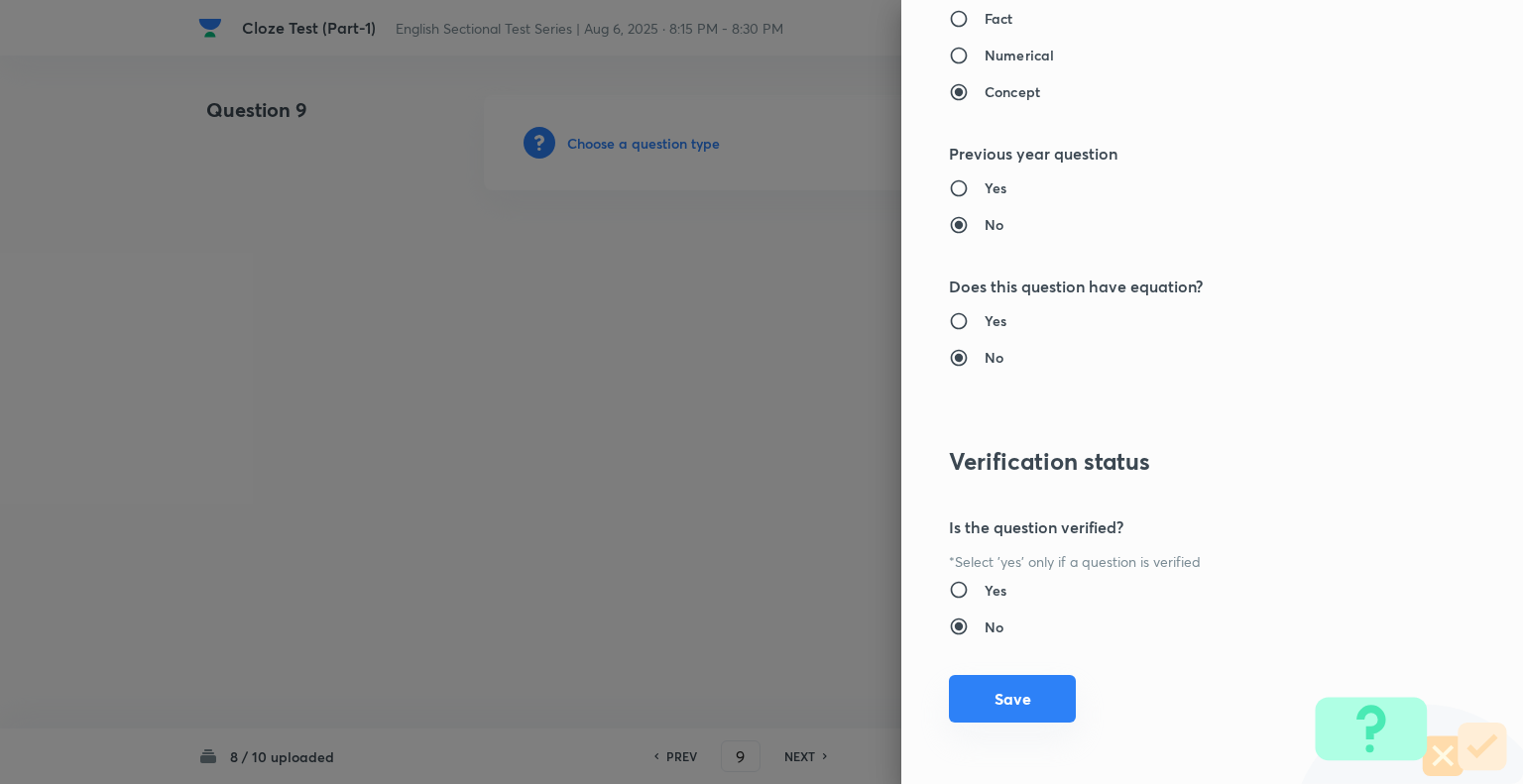 click on "Save" at bounding box center [1012, 699] 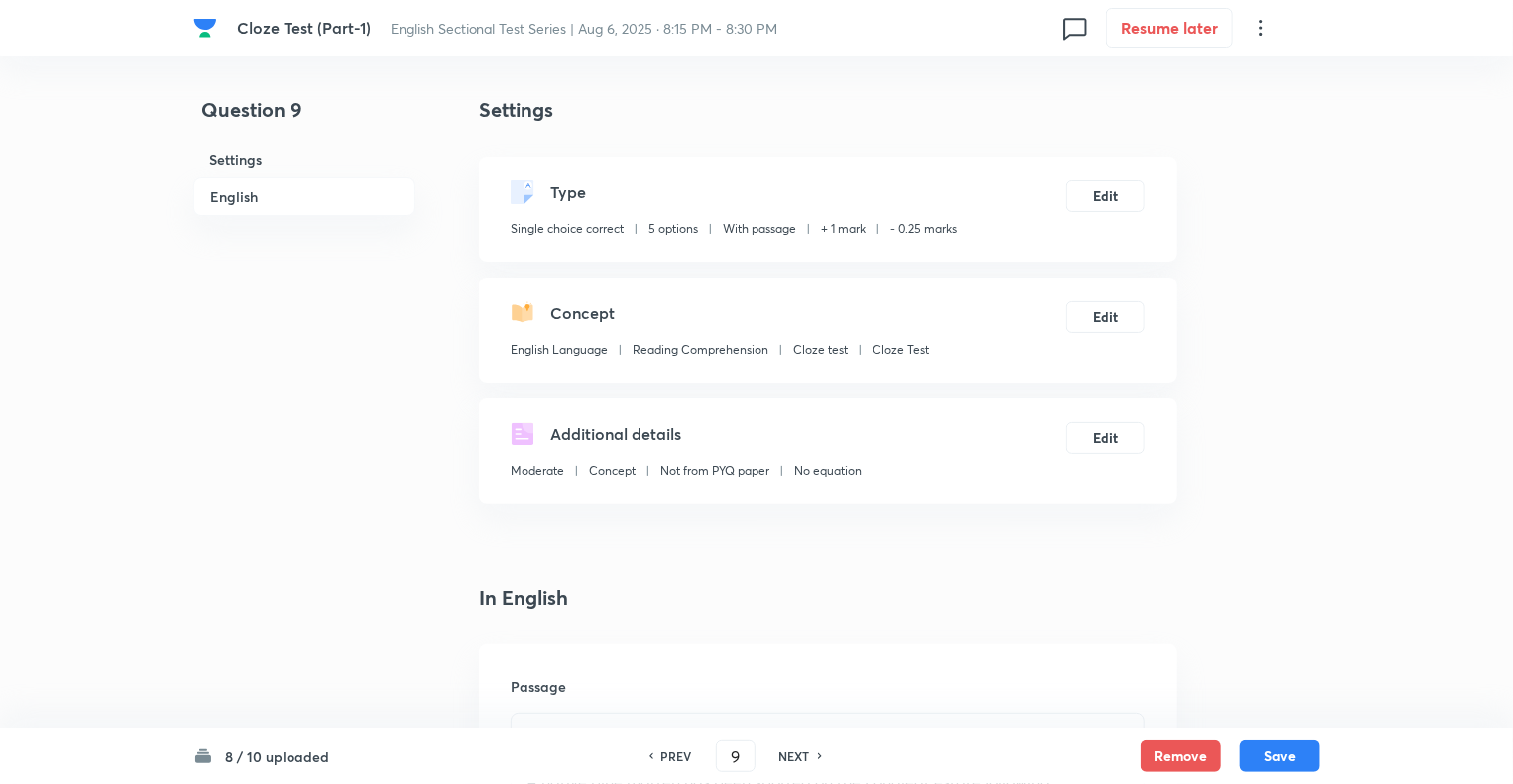 click on "Question 9 Settings English" at bounding box center (304, 1957) 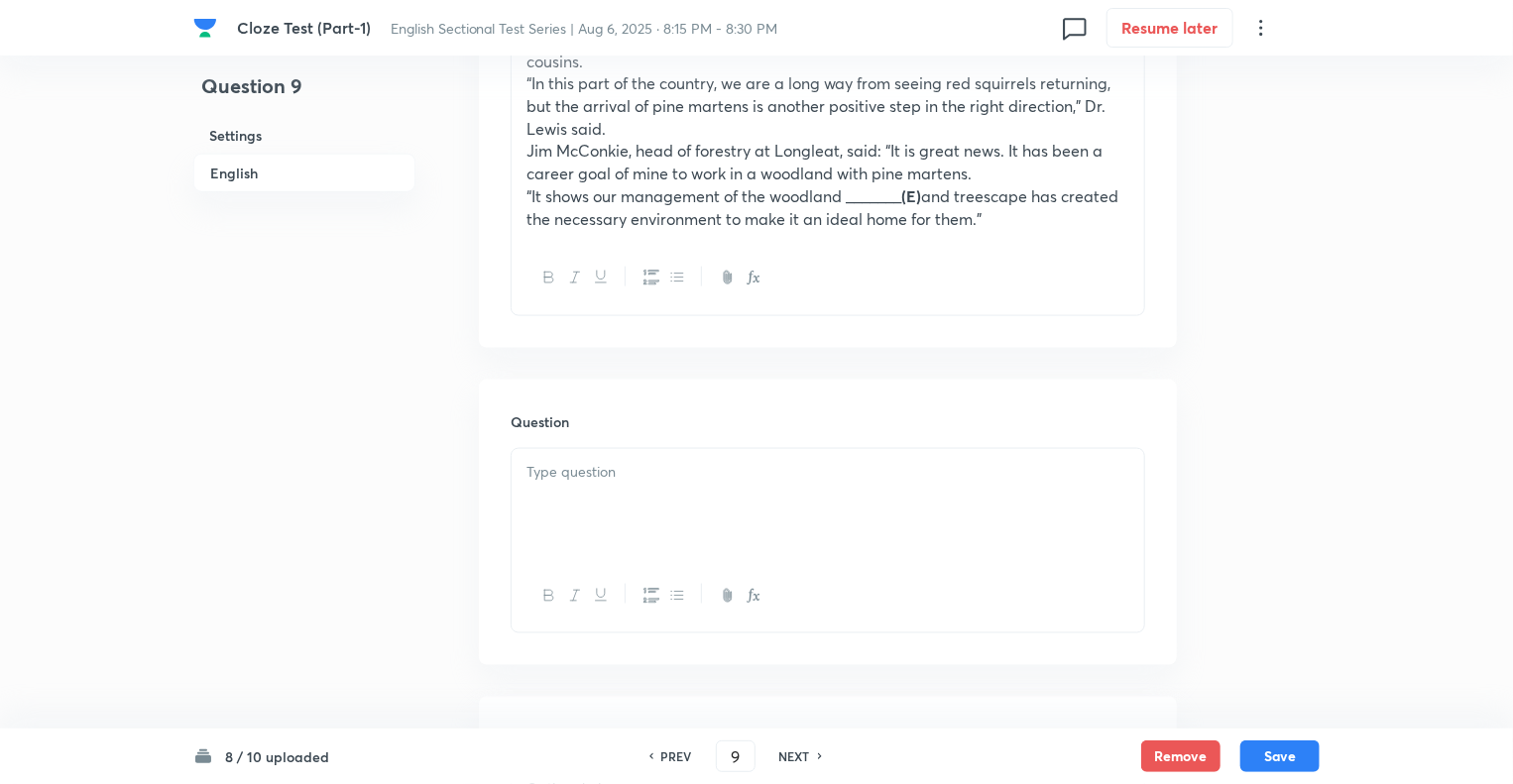 scroll, scrollTop: 1308, scrollLeft: 0, axis: vertical 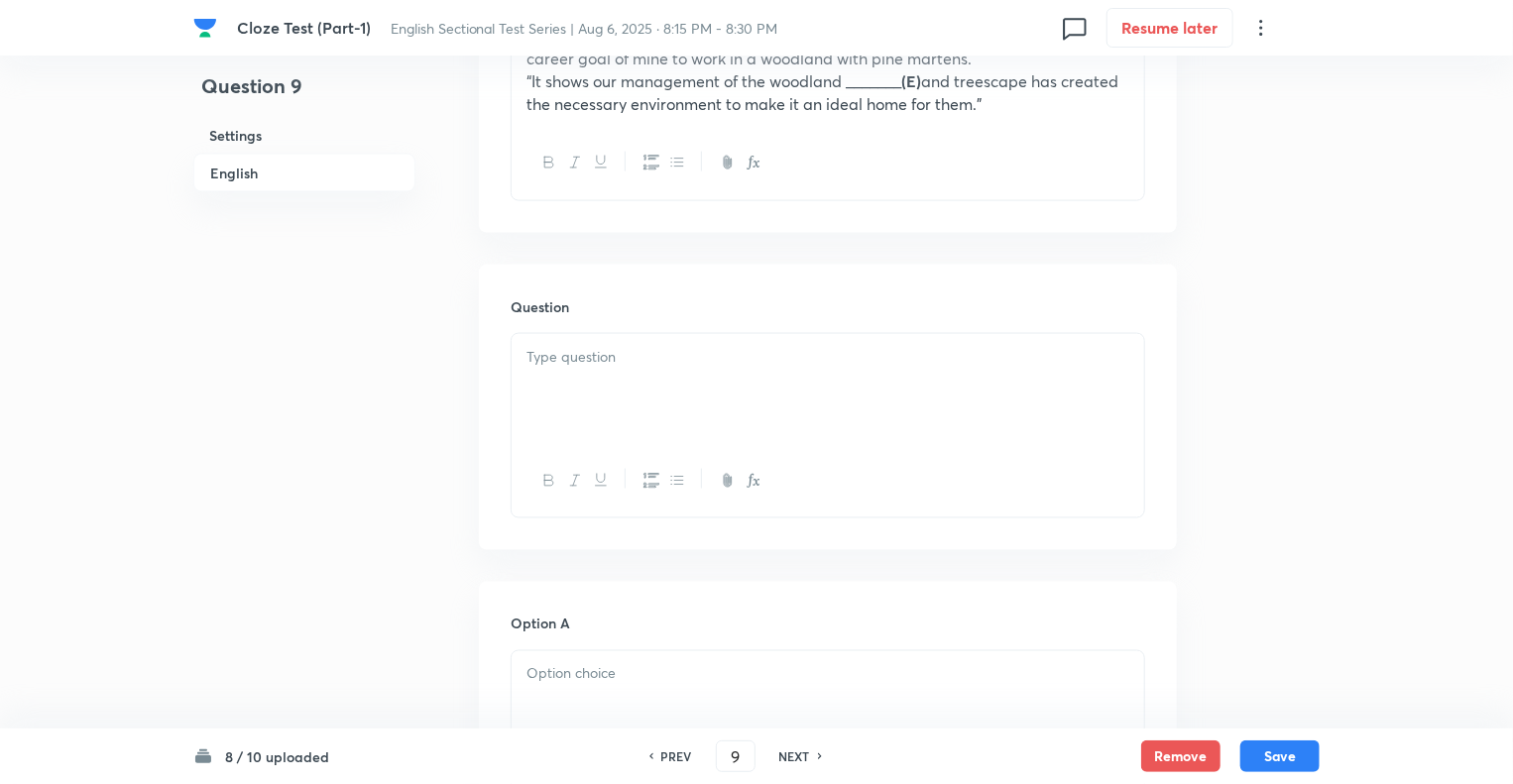 click at bounding box center [828, 390] 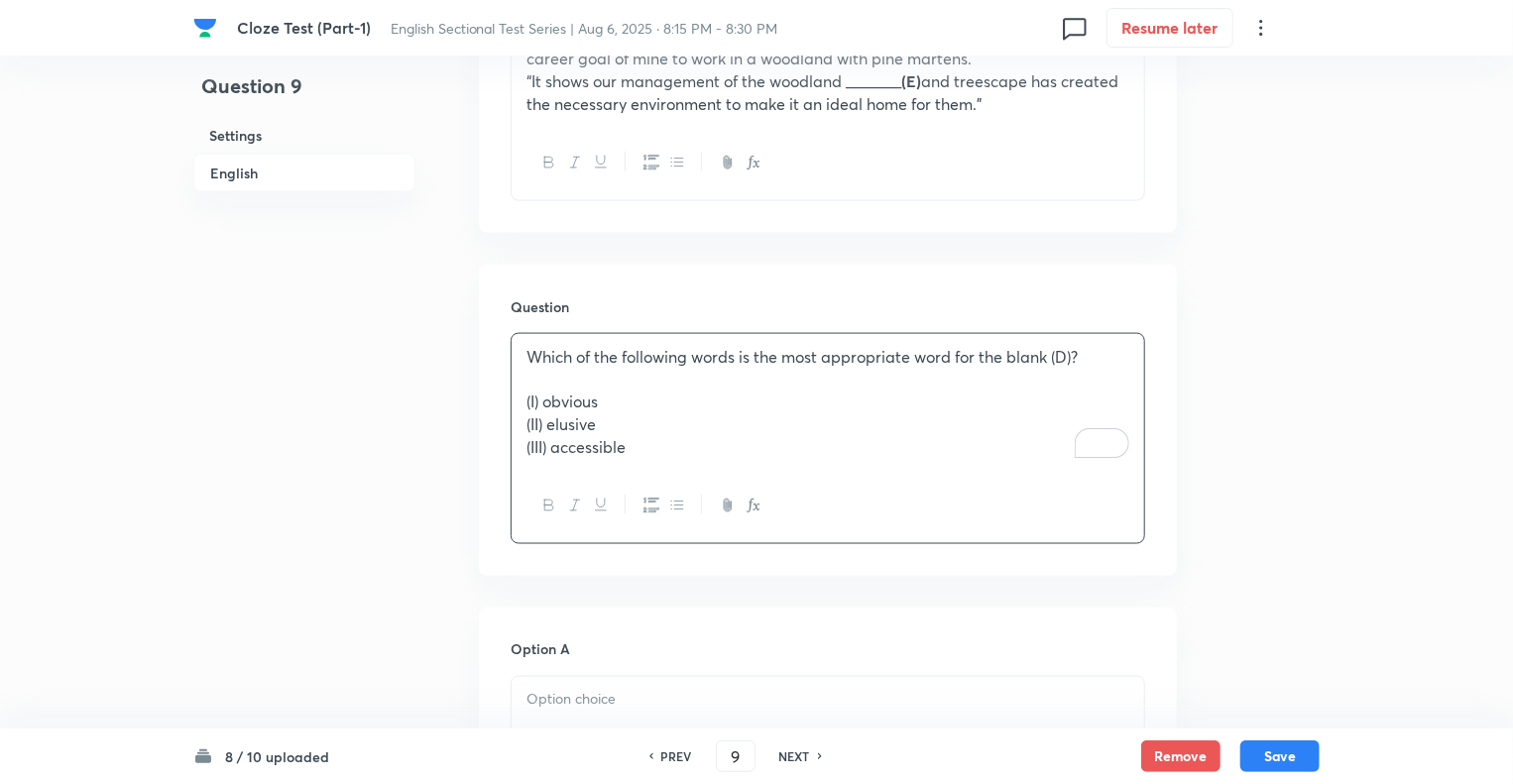 click at bounding box center [828, 700] 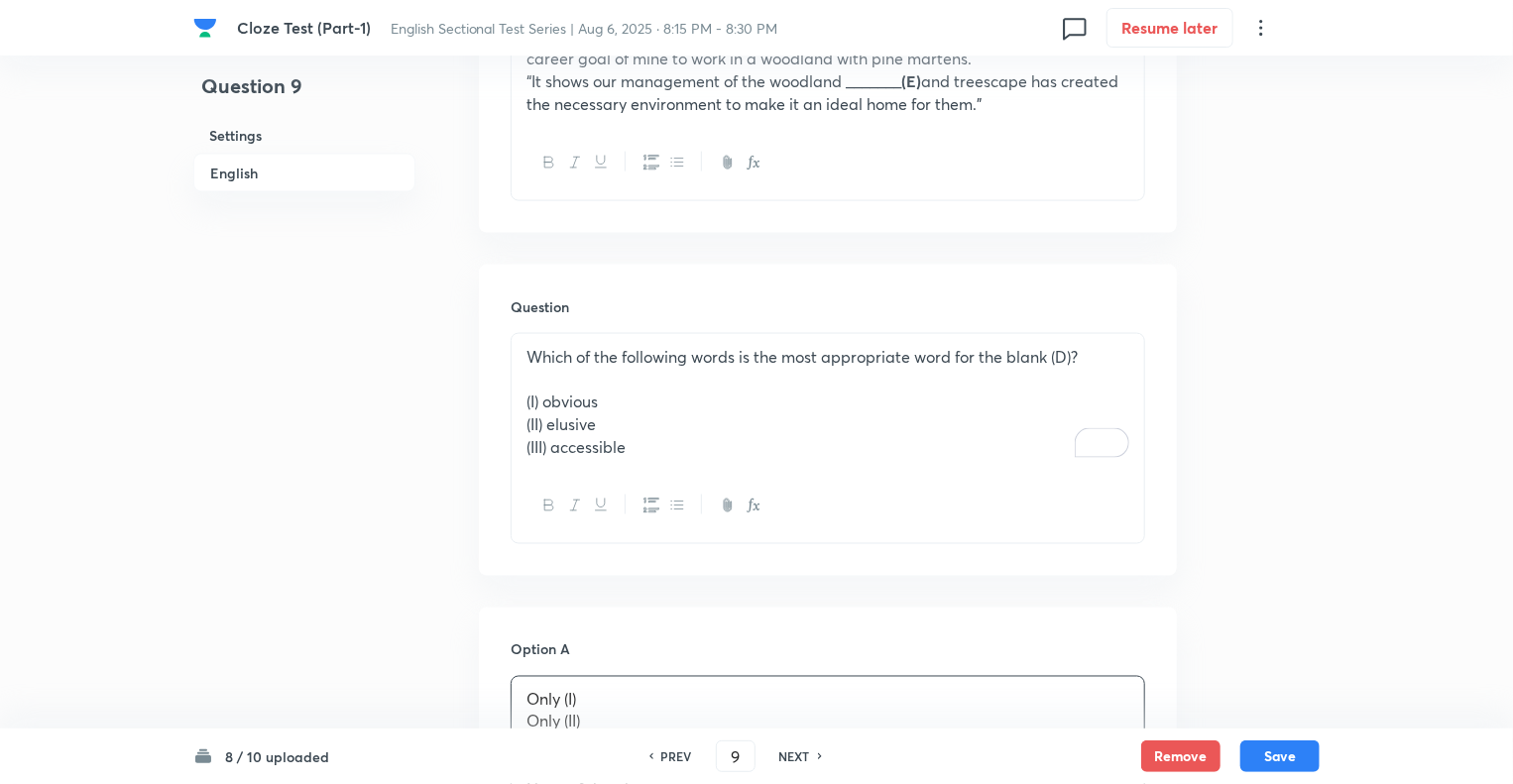 click on "Question 9 Settings English" at bounding box center [304, 674] 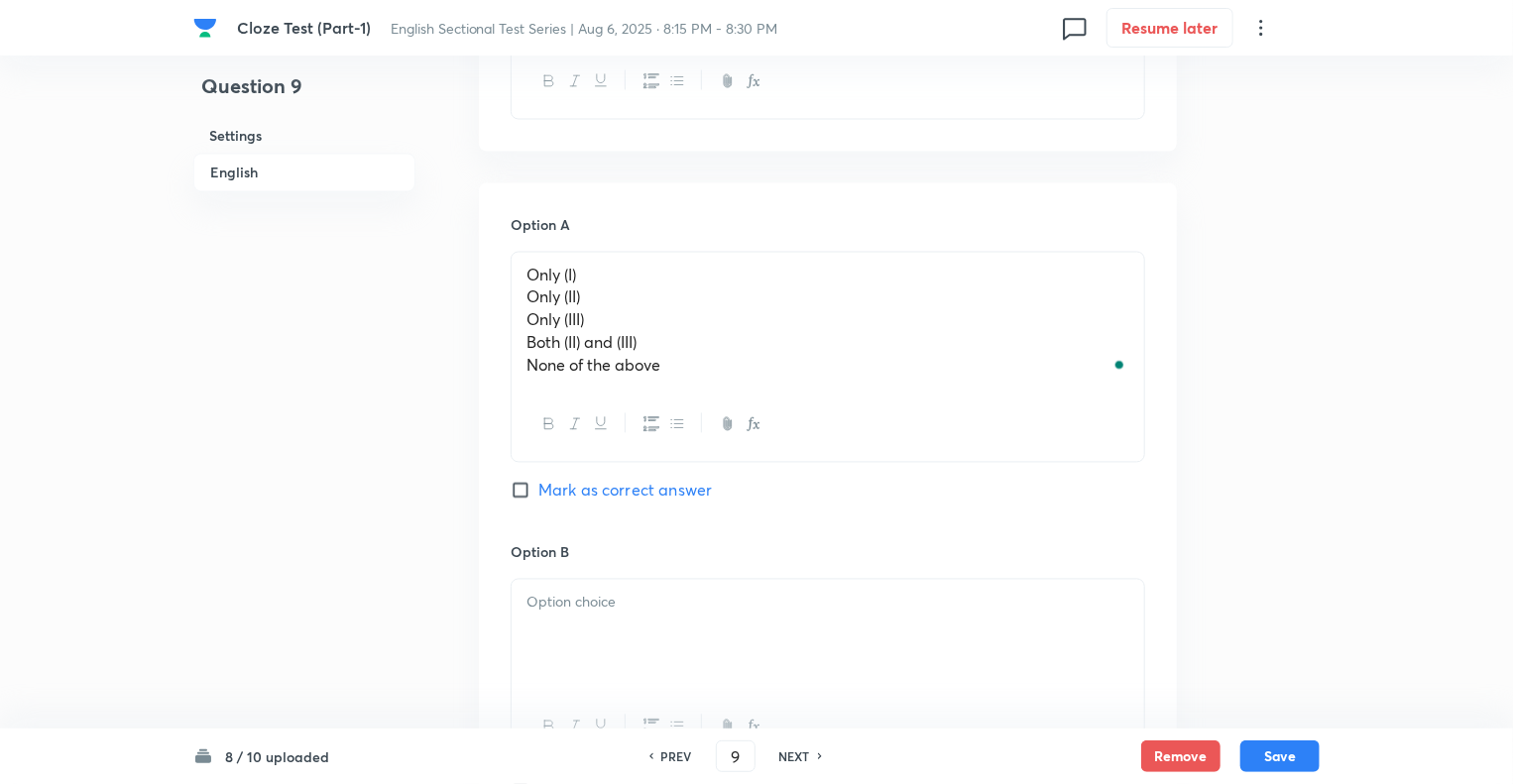 scroll, scrollTop: 1824, scrollLeft: 0, axis: vertical 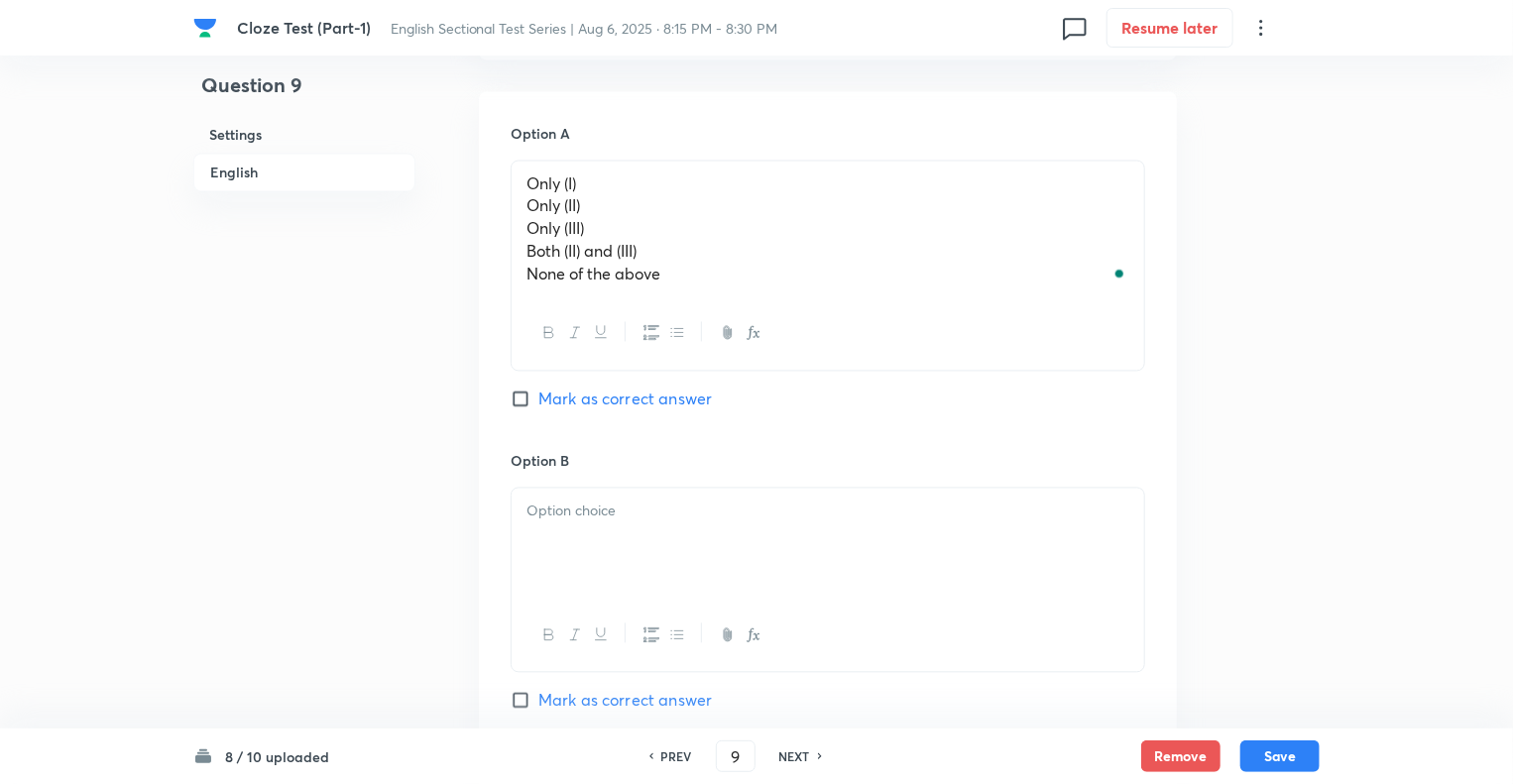 click on "None of the above" at bounding box center [593, 274] 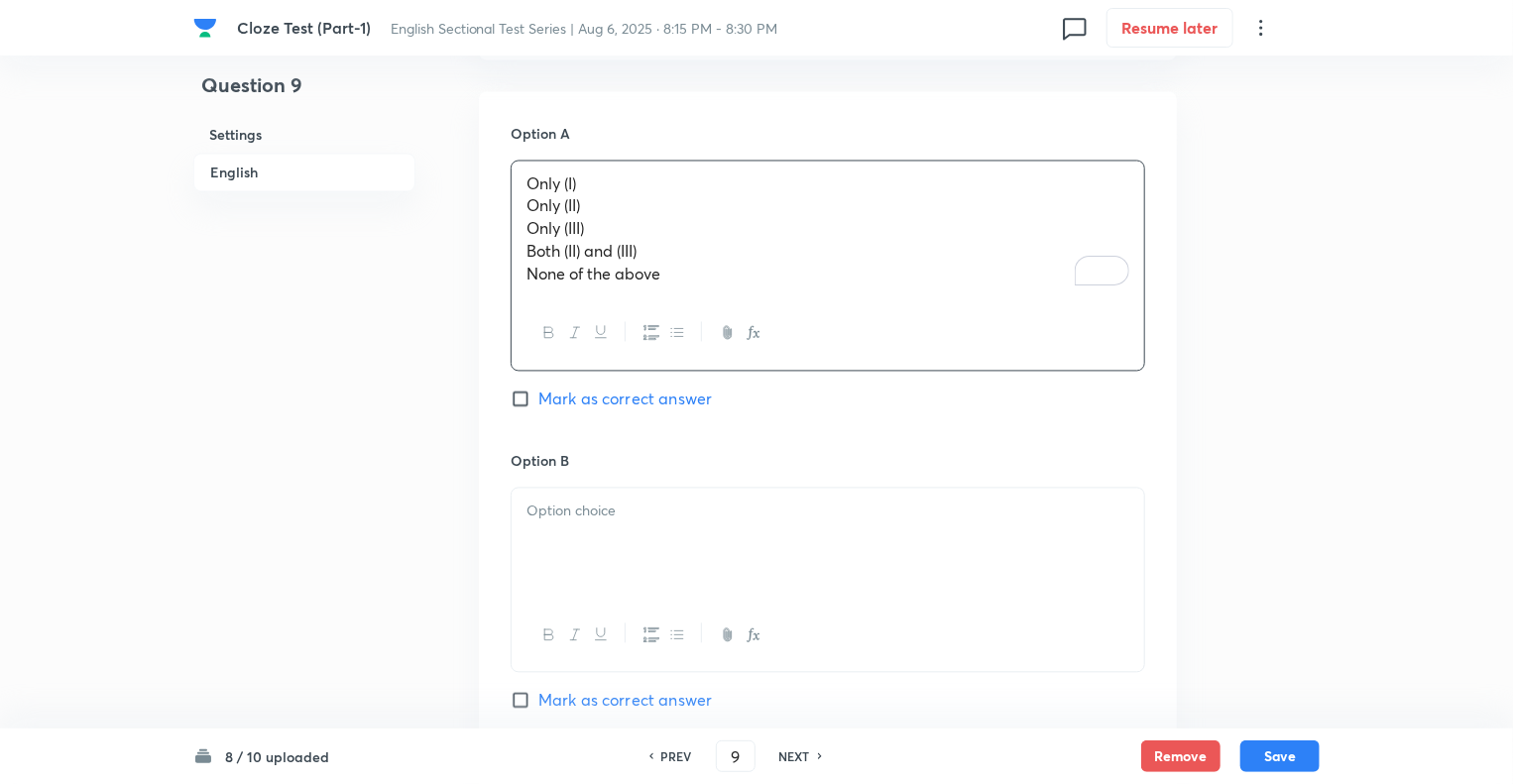 click on "None of the above" at bounding box center [828, 275] 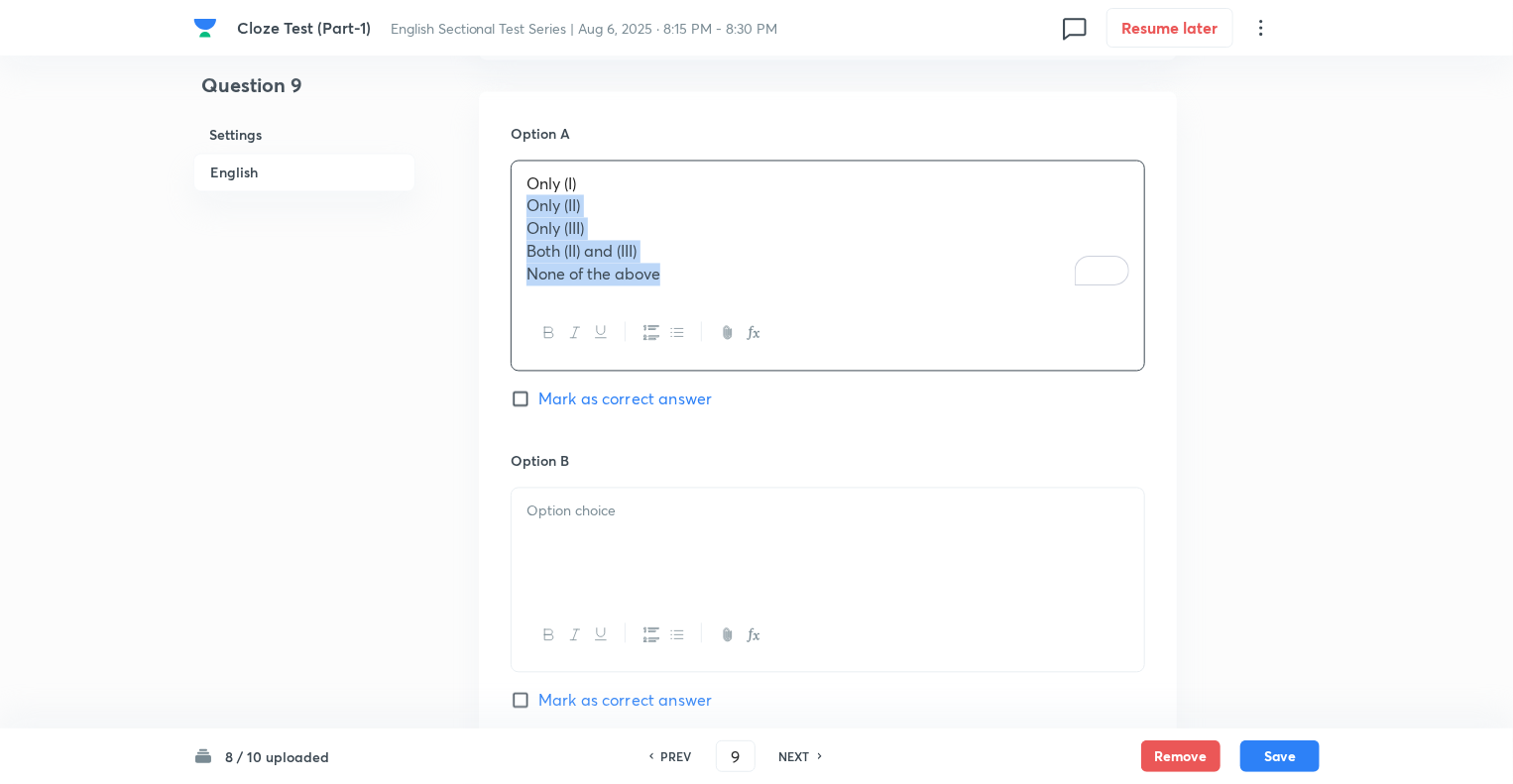 drag, startPoint x: 673, startPoint y: 275, endPoint x: 519, endPoint y: 209, distance: 167.54701 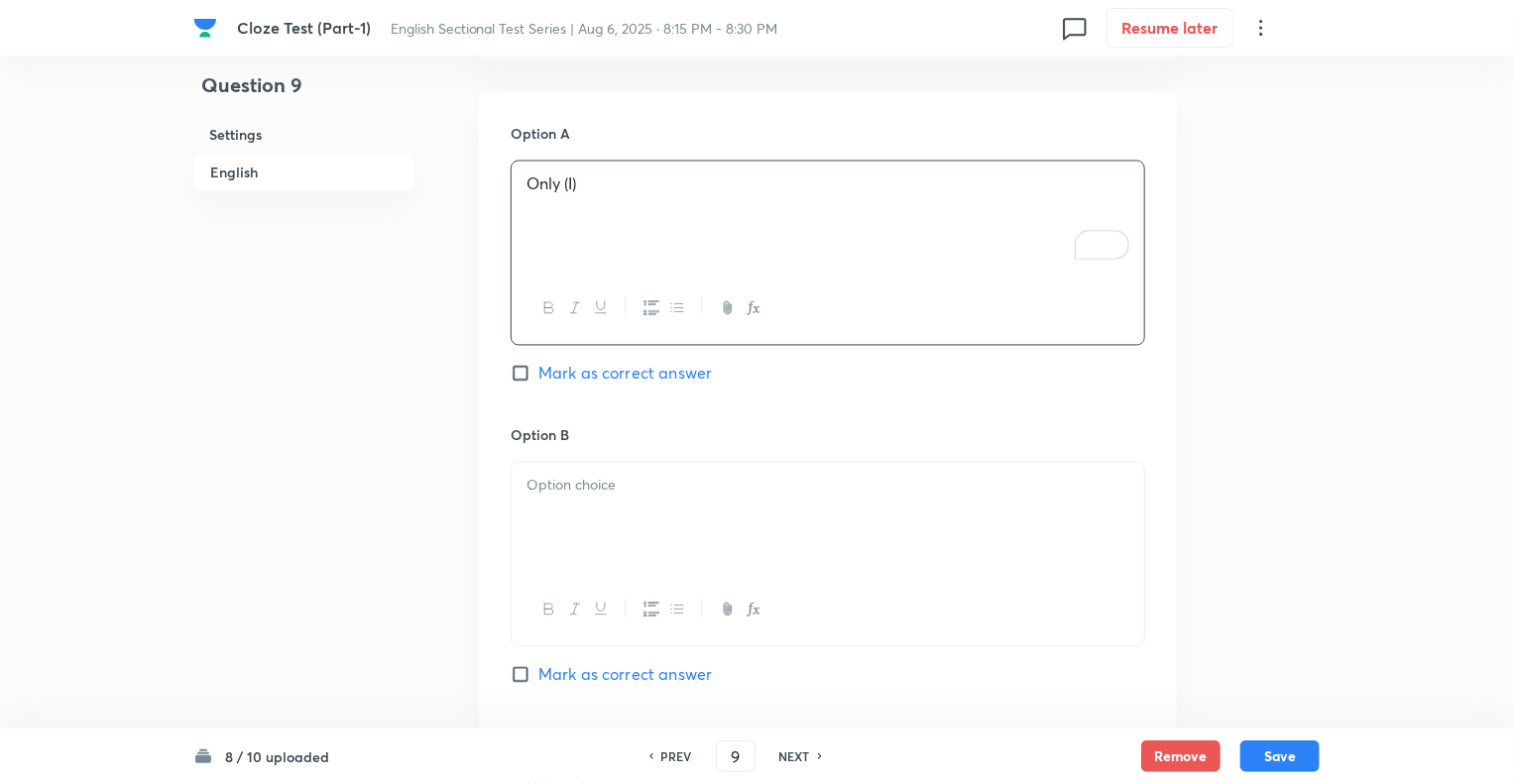 click at bounding box center (828, 518) 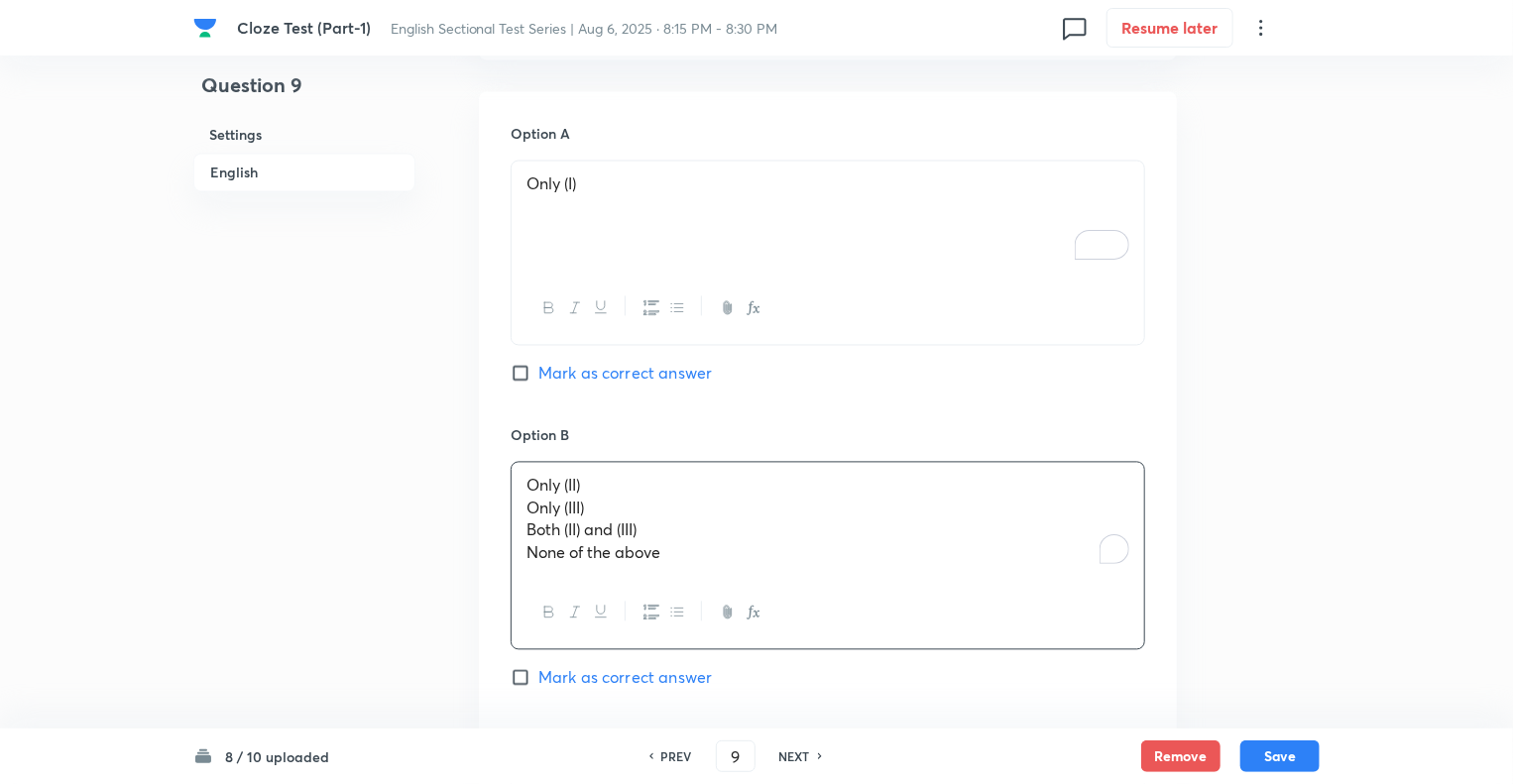 click on "None of the above" at bounding box center [828, 553] 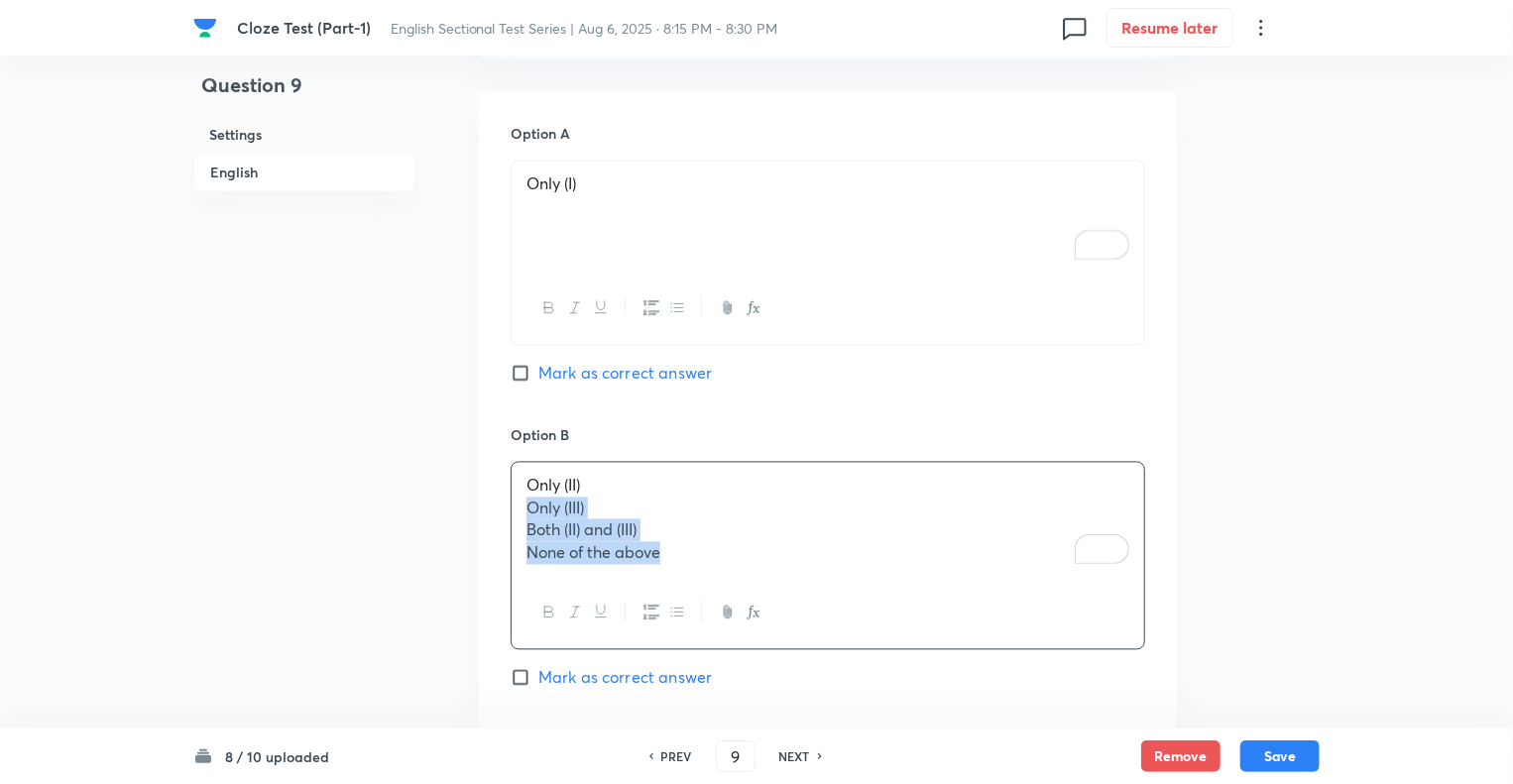 drag, startPoint x: 674, startPoint y: 550, endPoint x: 513, endPoint y: 504, distance: 167.44253 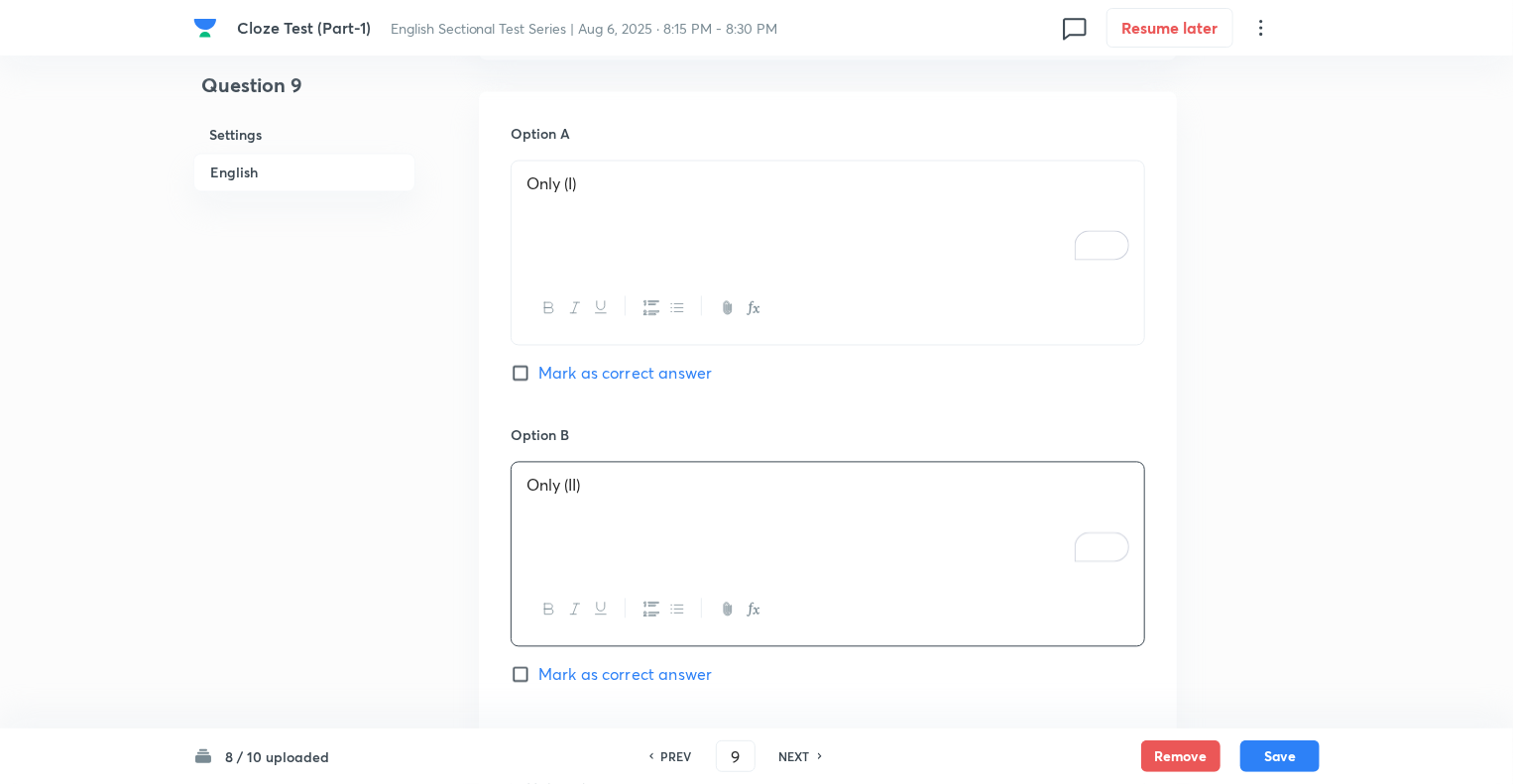 click on "Question 9 Settings English" at bounding box center [304, 146] 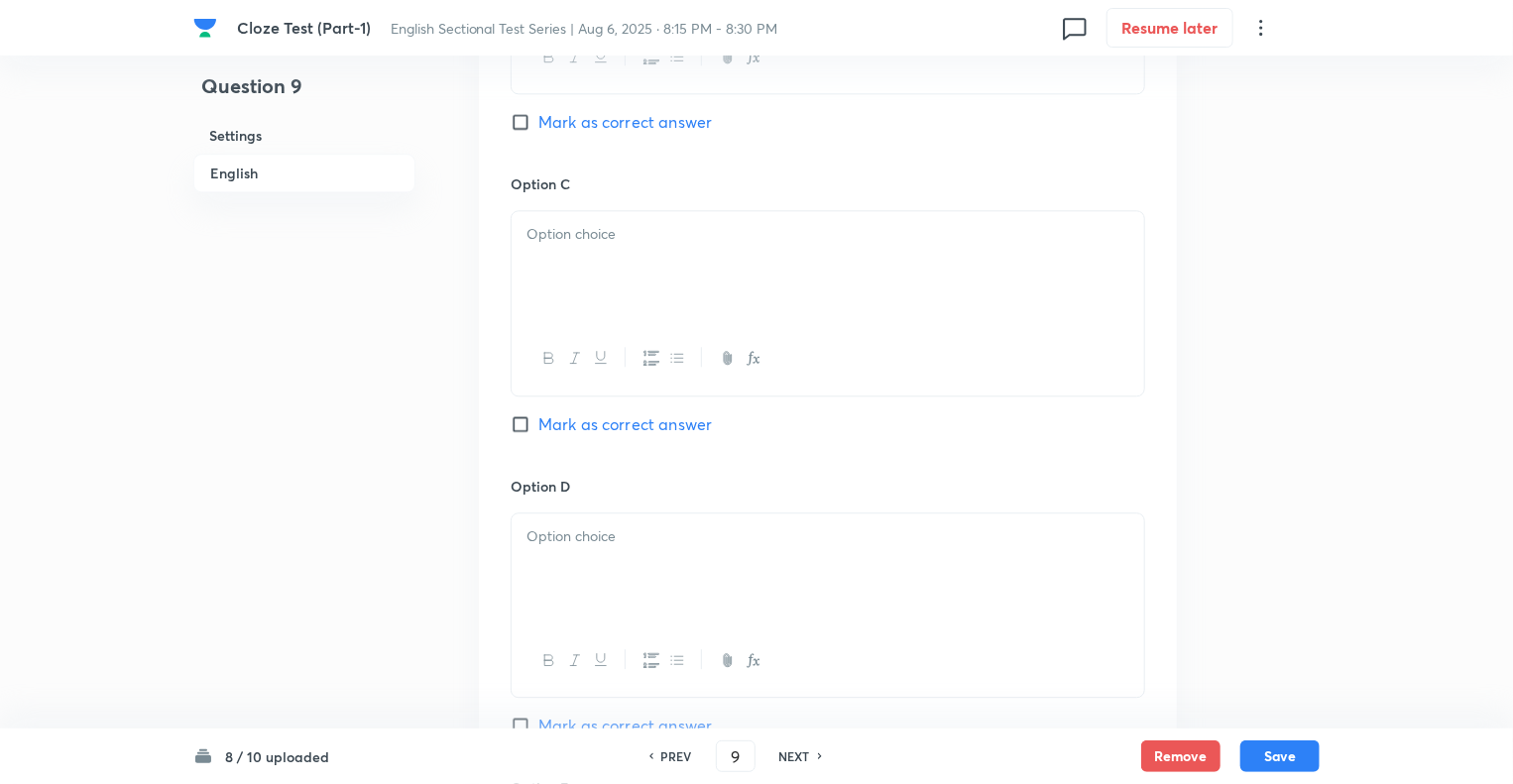 scroll, scrollTop: 2379, scrollLeft: 0, axis: vertical 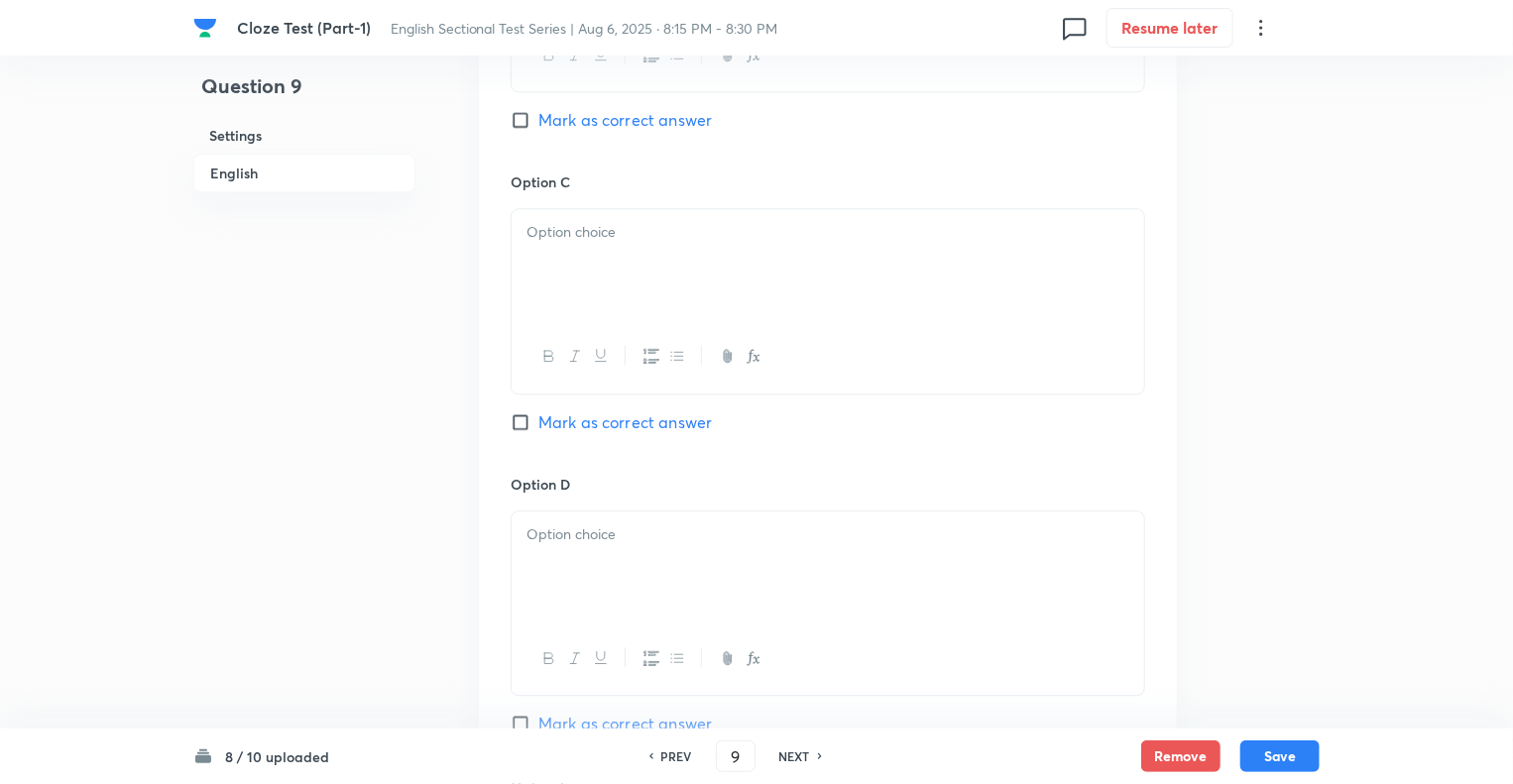 click at bounding box center [828, 265] 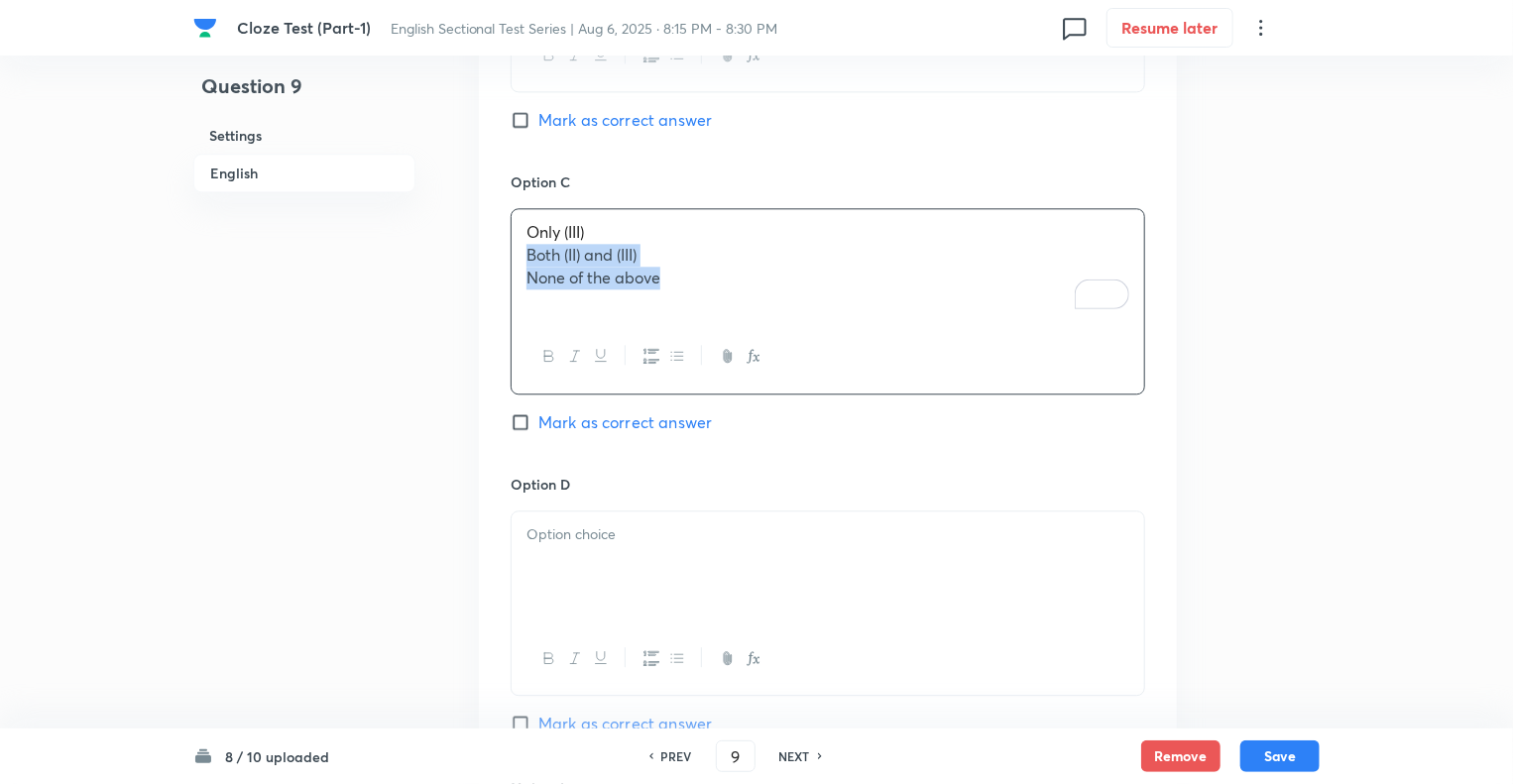 drag, startPoint x: 593, startPoint y: 266, endPoint x: 504, endPoint y: 255, distance: 89.6772 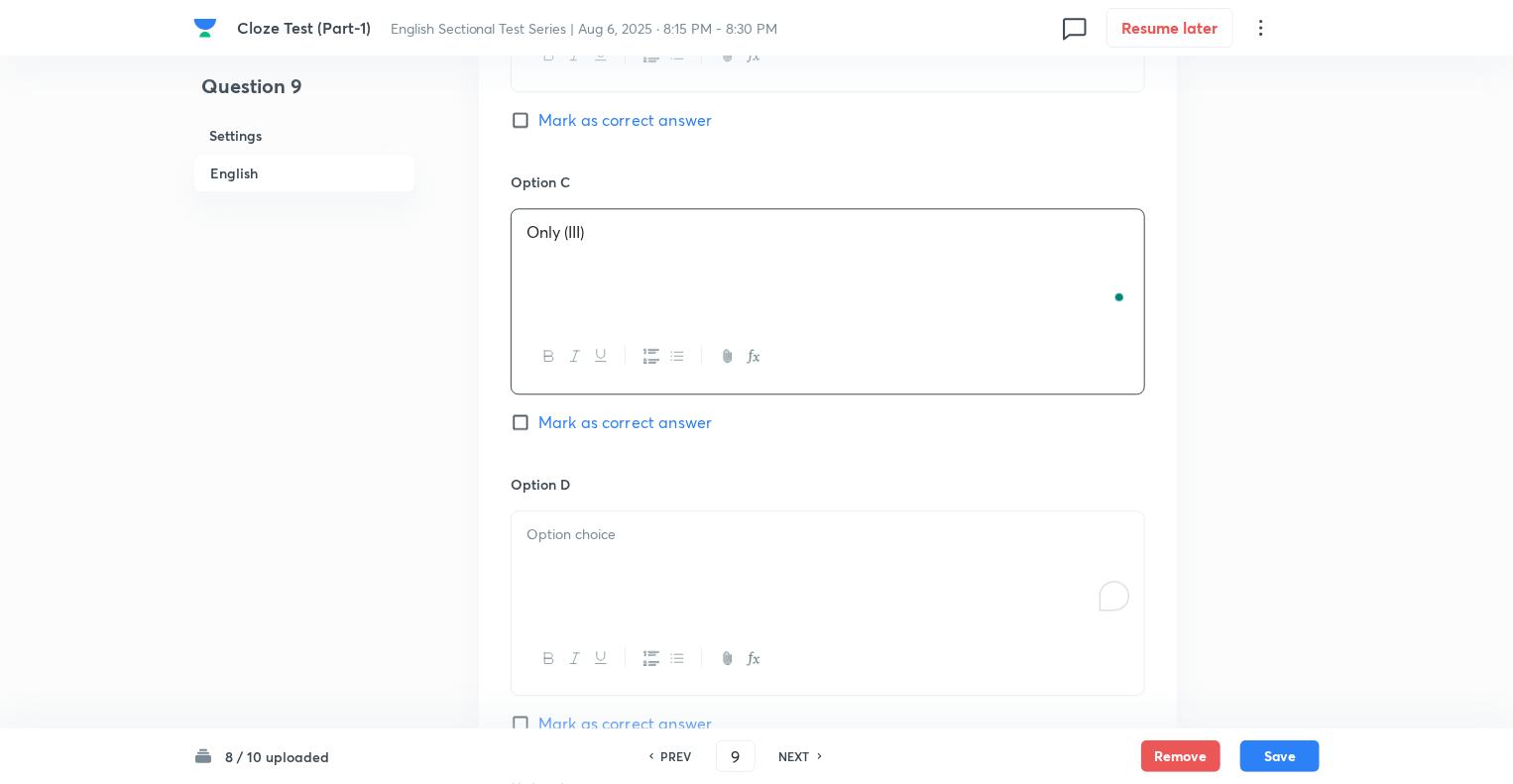 click at bounding box center [828, 567] 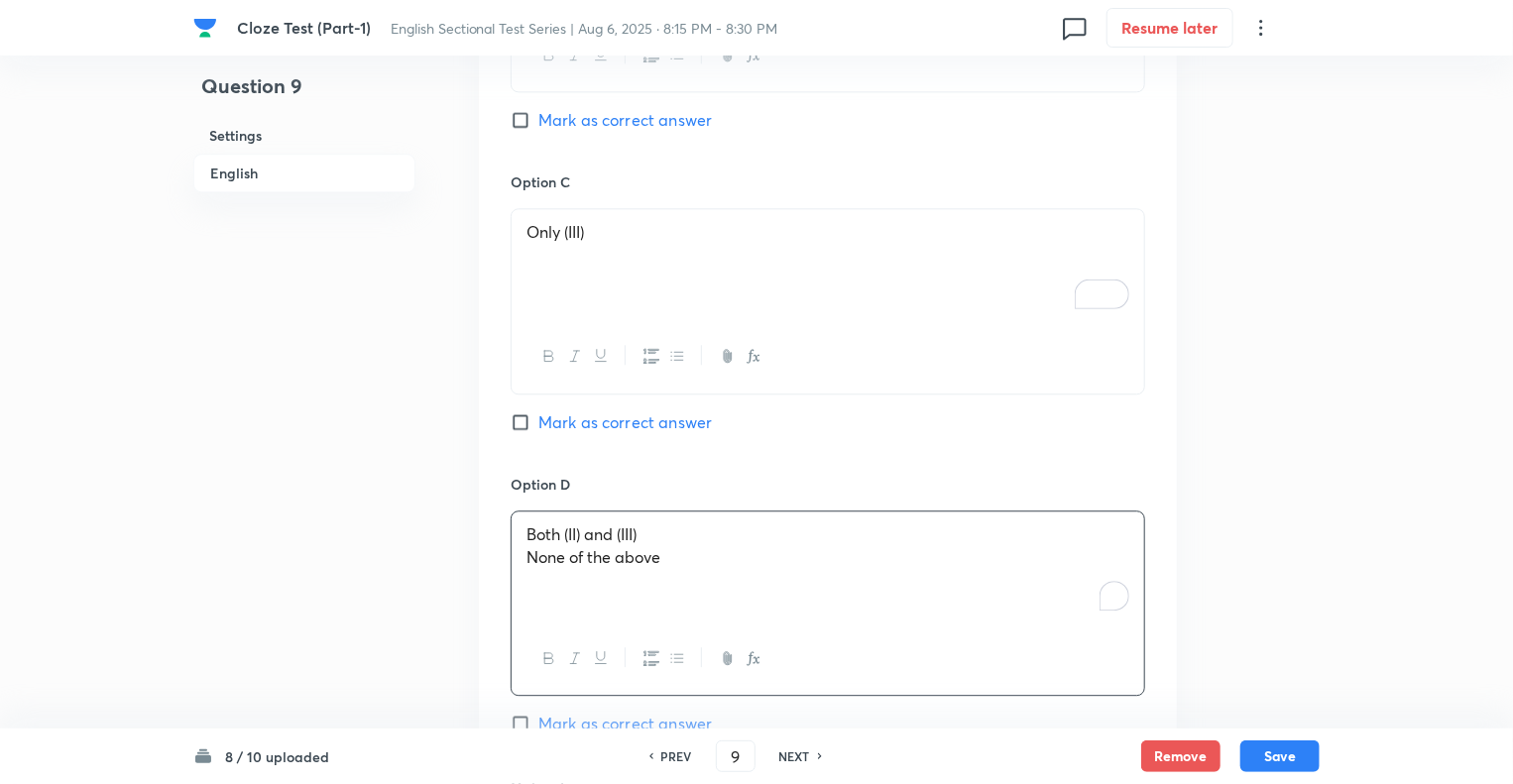 drag, startPoint x: 536, startPoint y: 555, endPoint x: 488, endPoint y: 552, distance: 48.09366 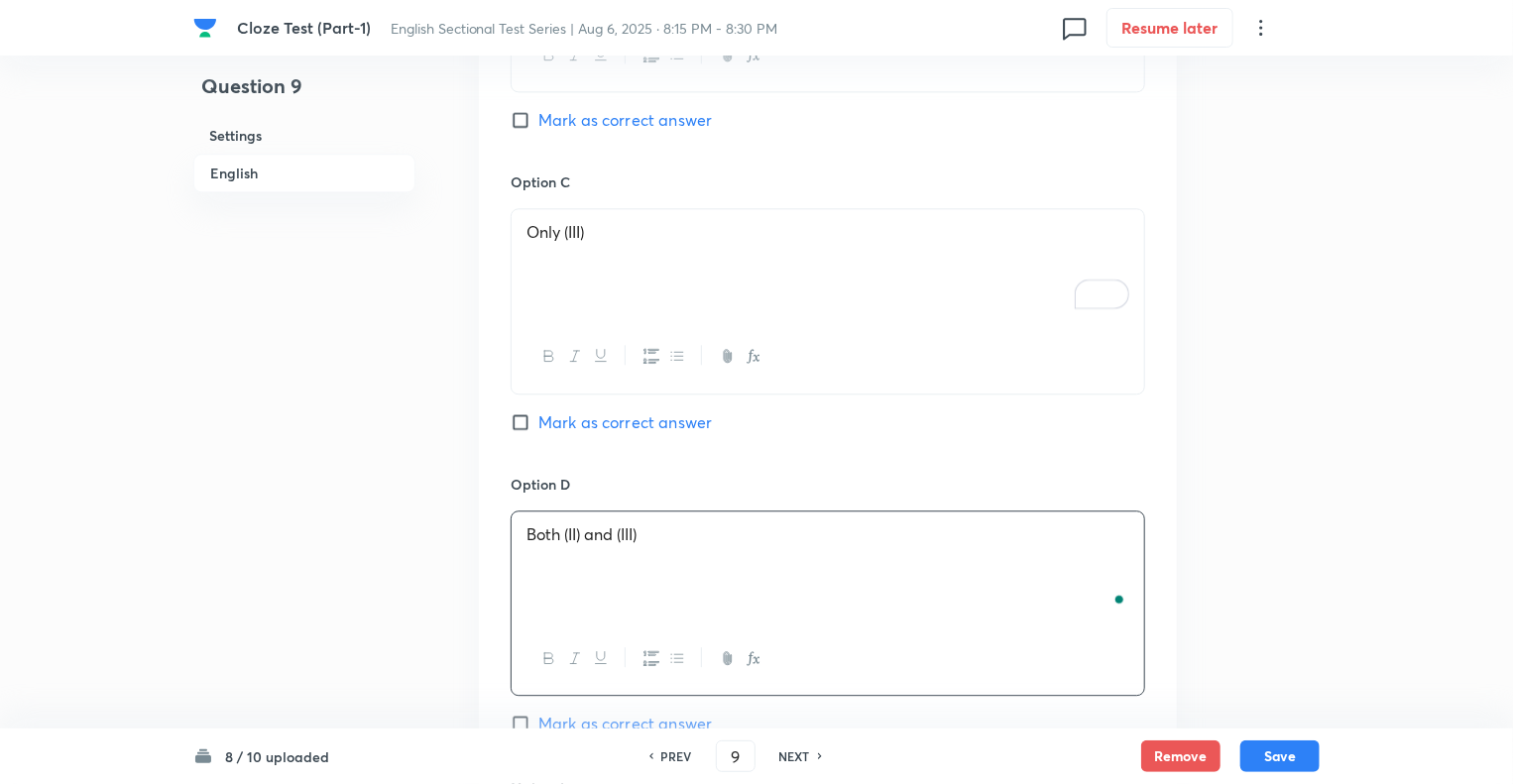 click on "Question 9 Settings English" at bounding box center (304, -409) 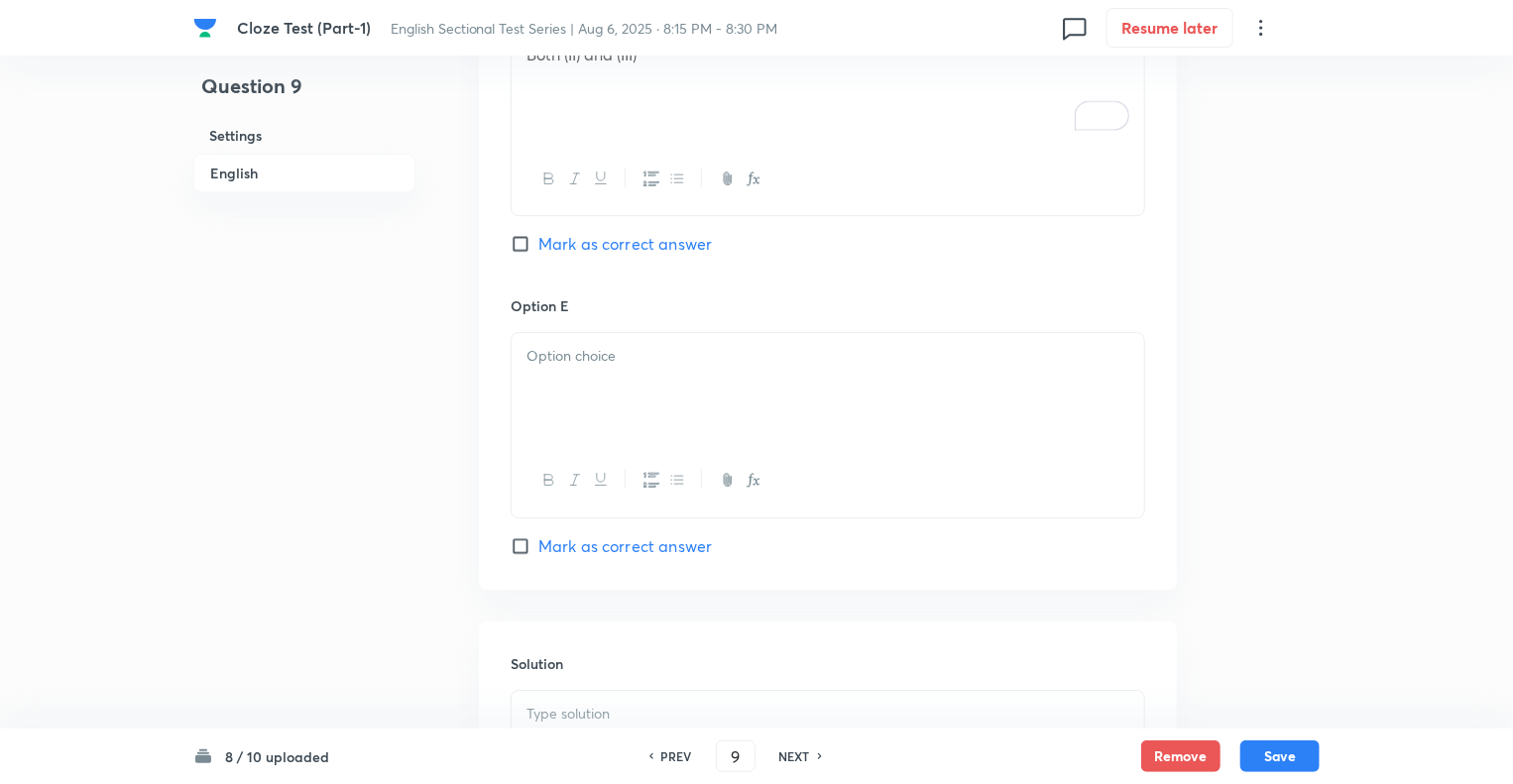 scroll, scrollTop: 3013, scrollLeft: 0, axis: vertical 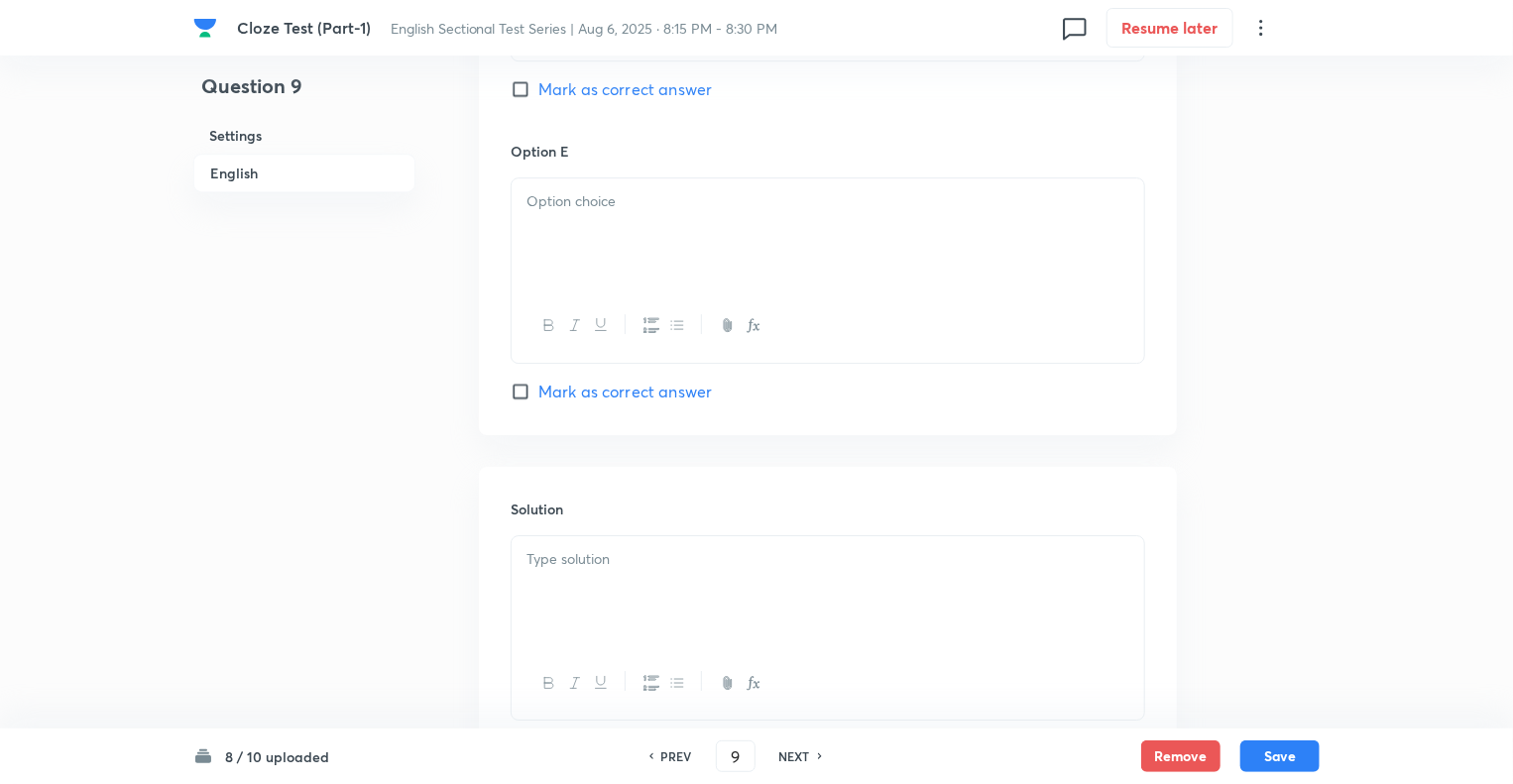 click at bounding box center [828, 234] 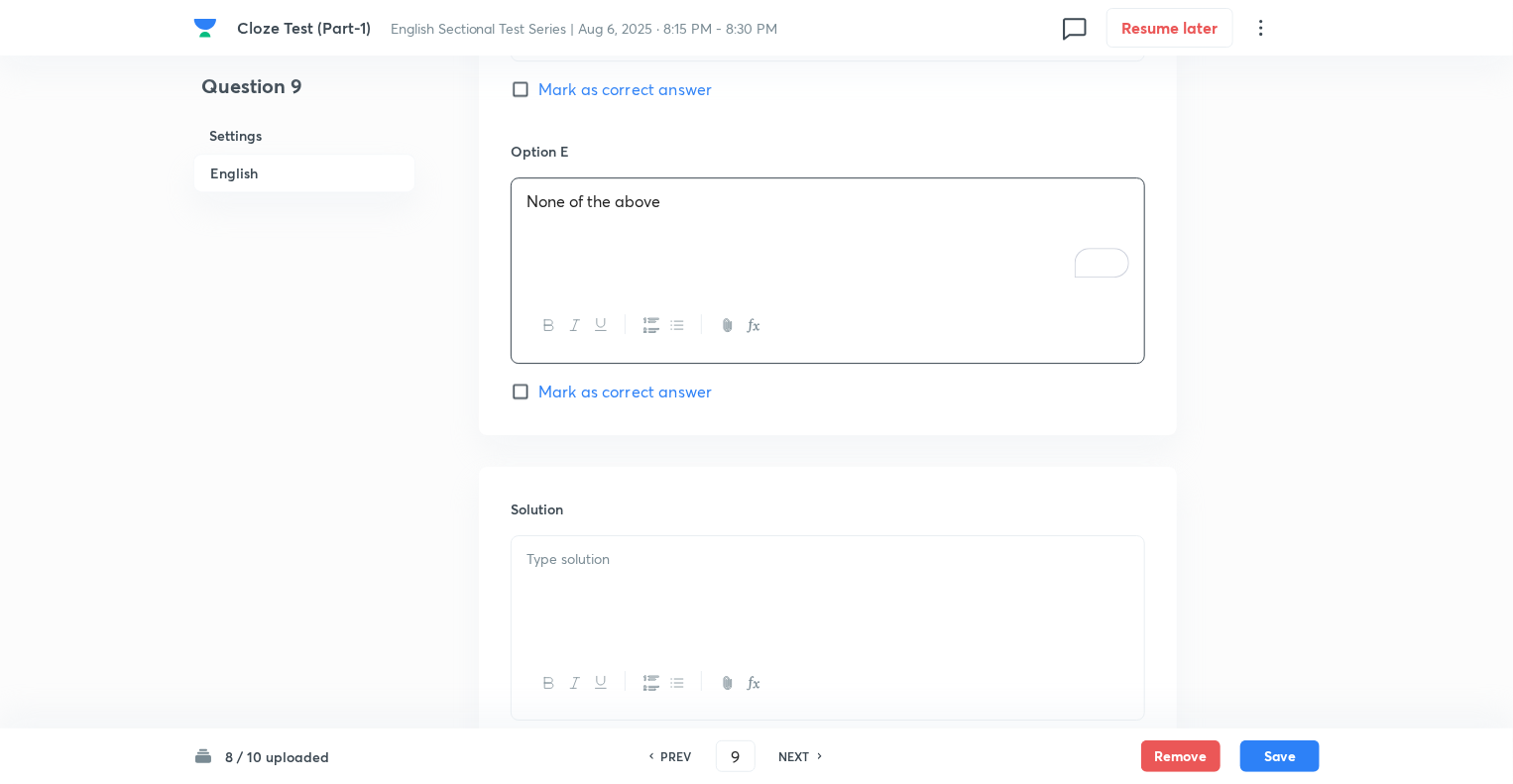 click at bounding box center (828, 592) 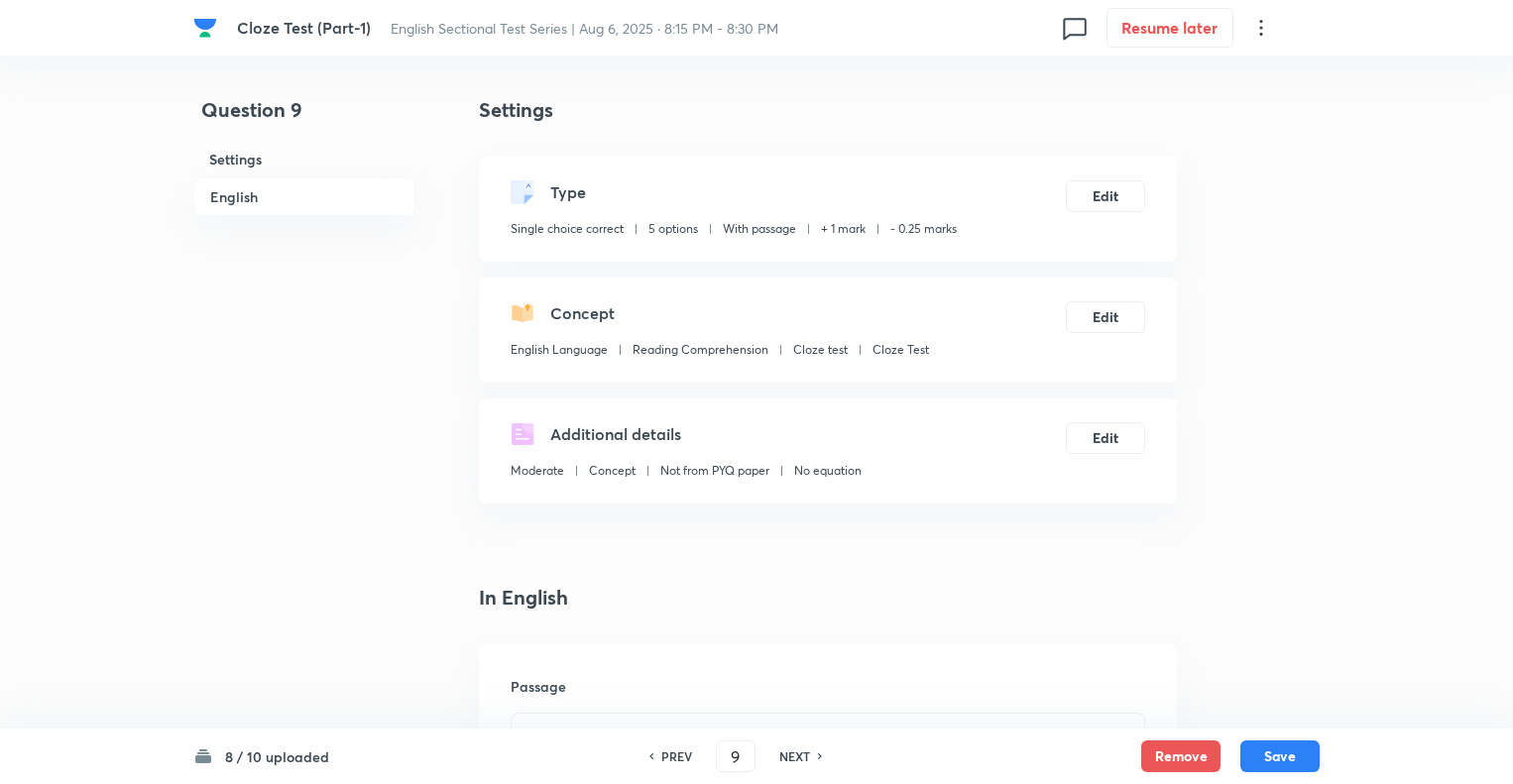 scroll, scrollTop: 3013, scrollLeft: 0, axis: vertical 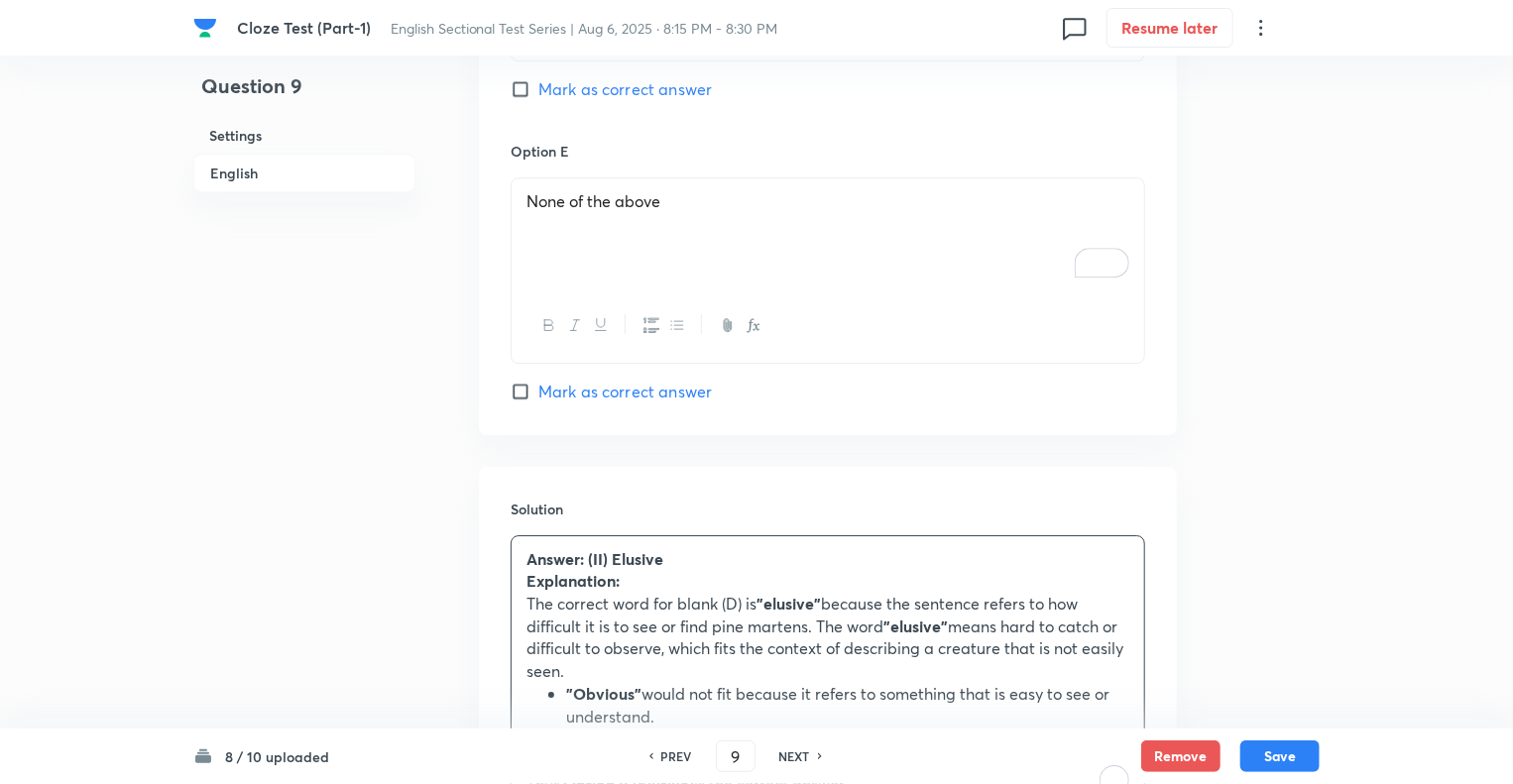click on "Question 9 Settings English" at bounding box center (304, -963) 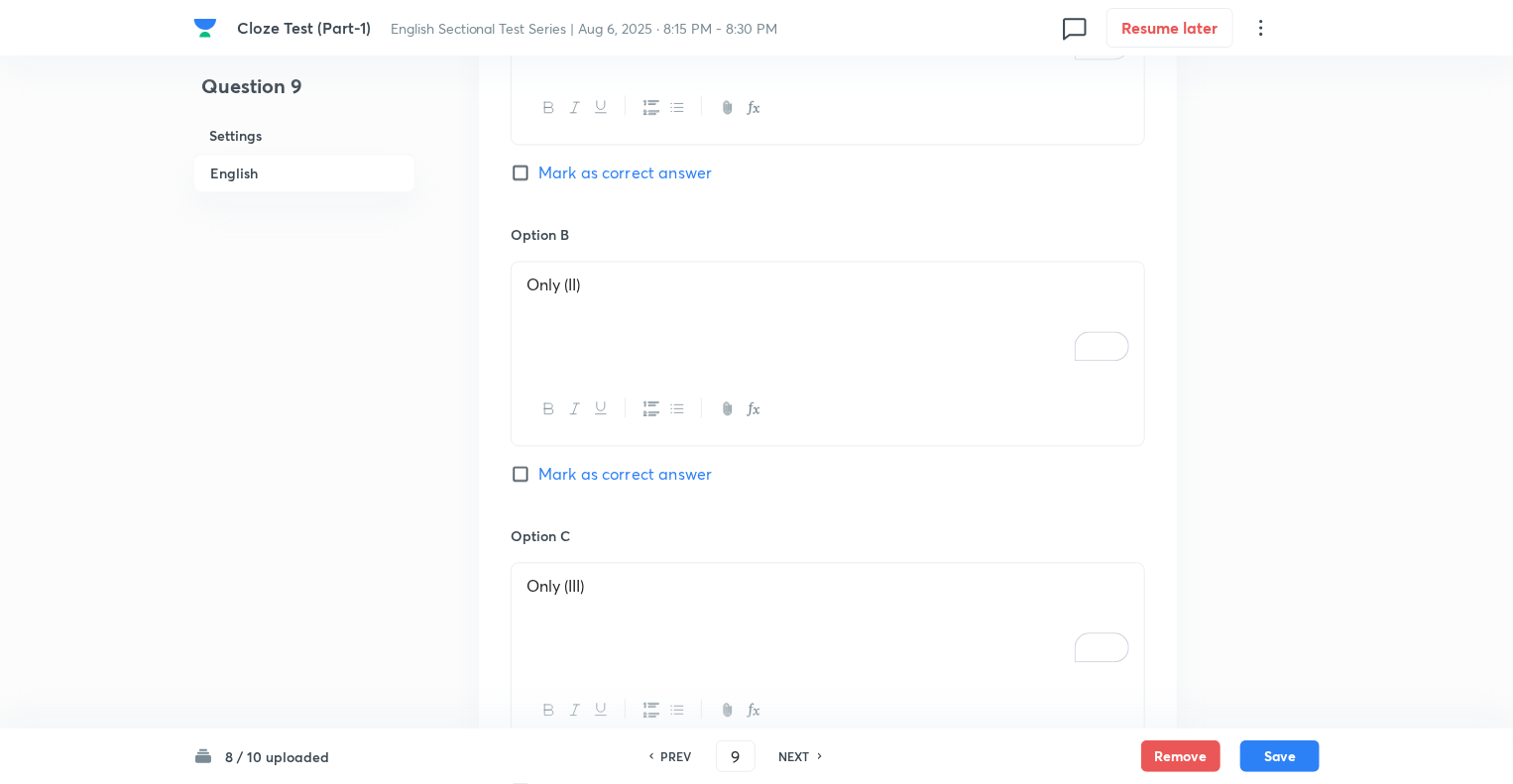 scroll, scrollTop: 2022, scrollLeft: 0, axis: vertical 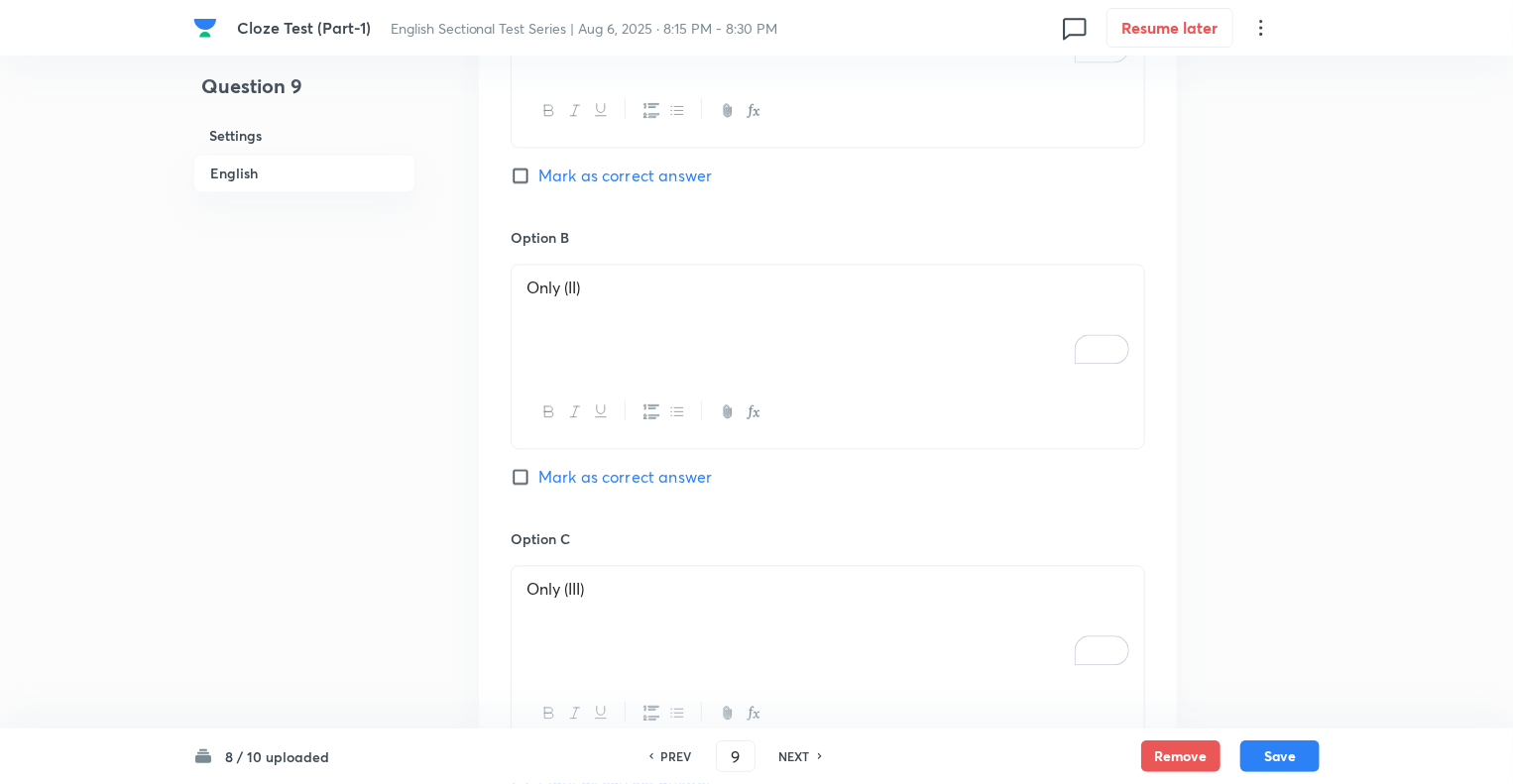 click on "Mark as correct answer" at bounding box center (524, 477) 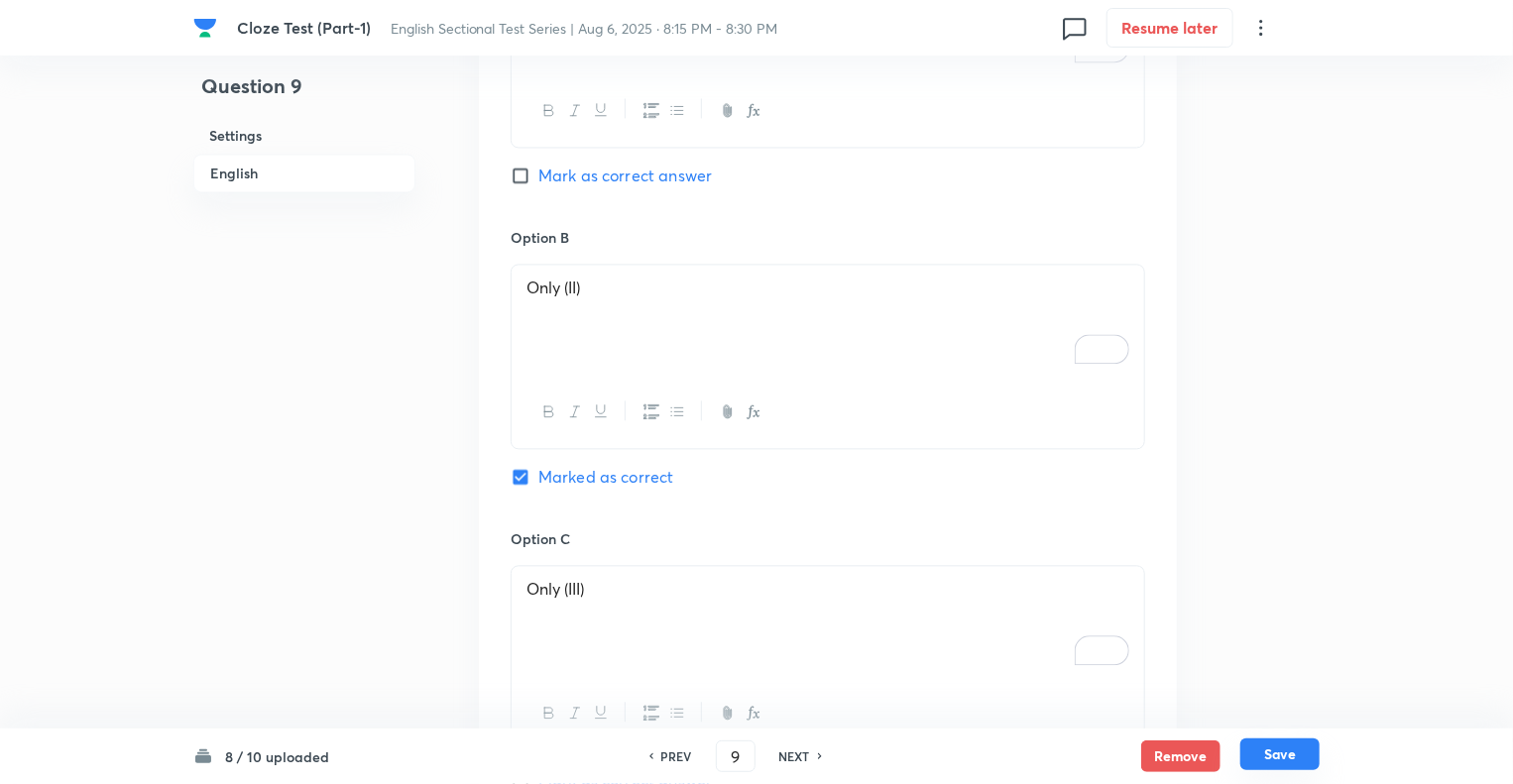 click on "Save" at bounding box center [1280, 754] 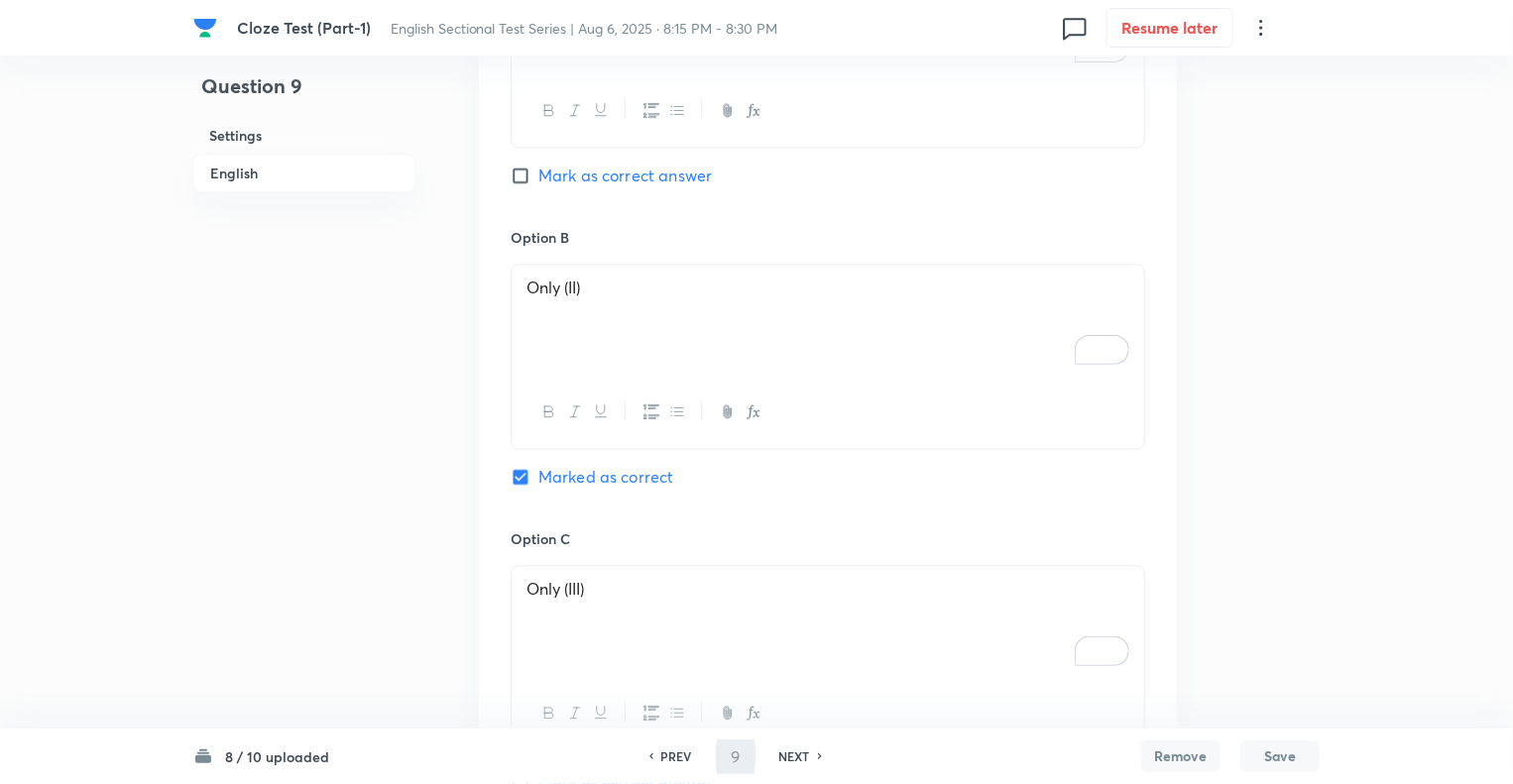 type on "10" 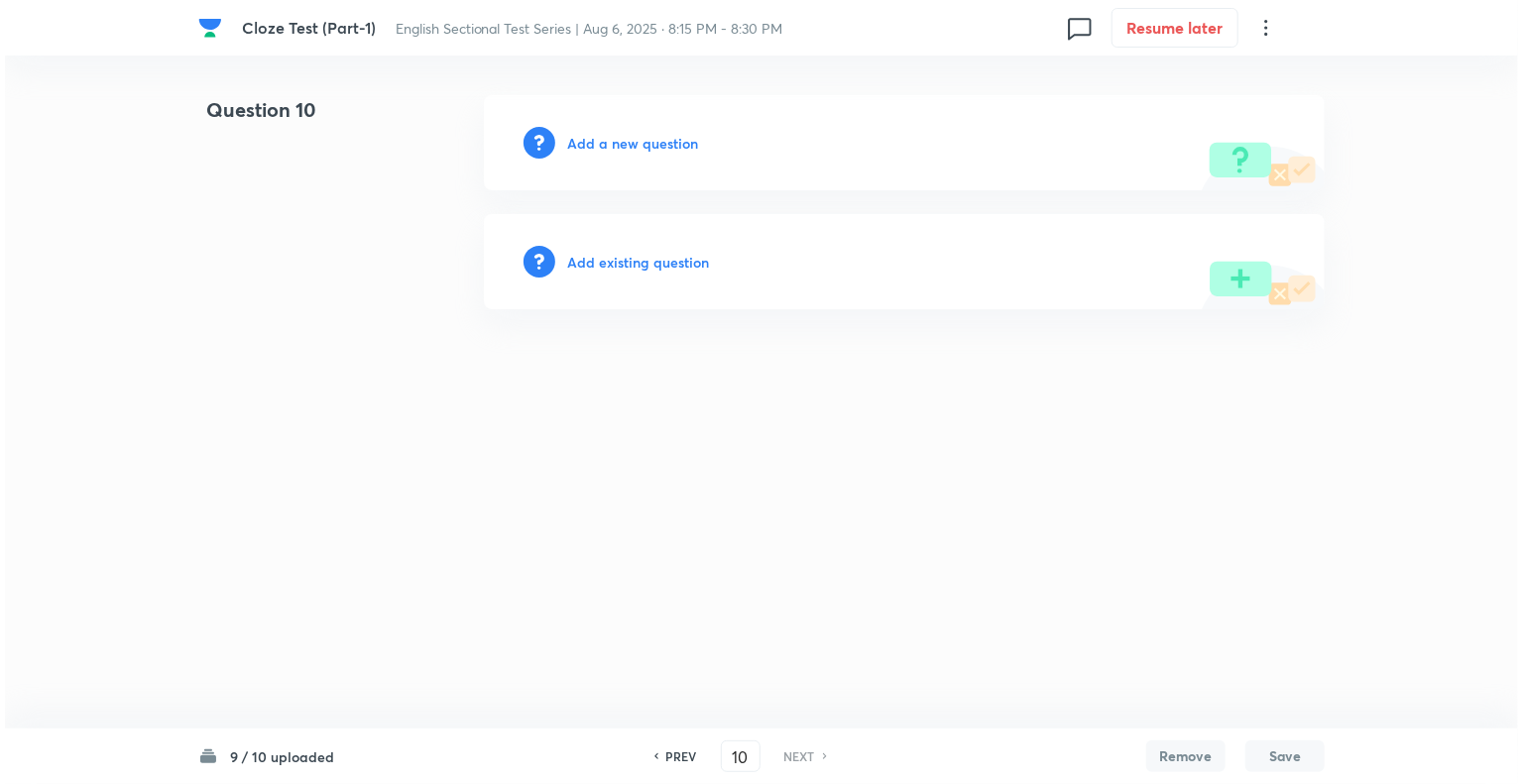 scroll, scrollTop: 0, scrollLeft: 0, axis: both 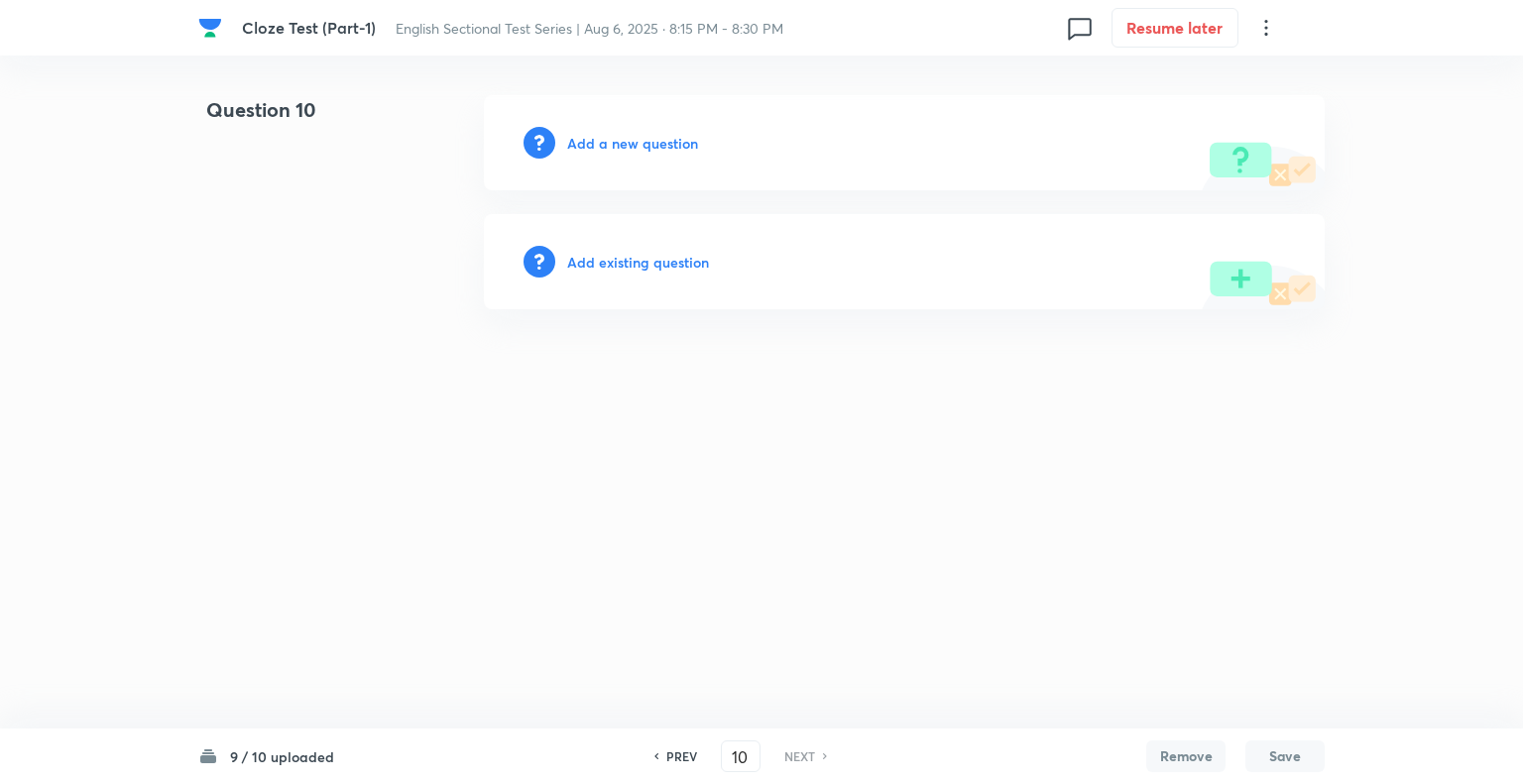 click on "Add a new question" at bounding box center [633, 143] 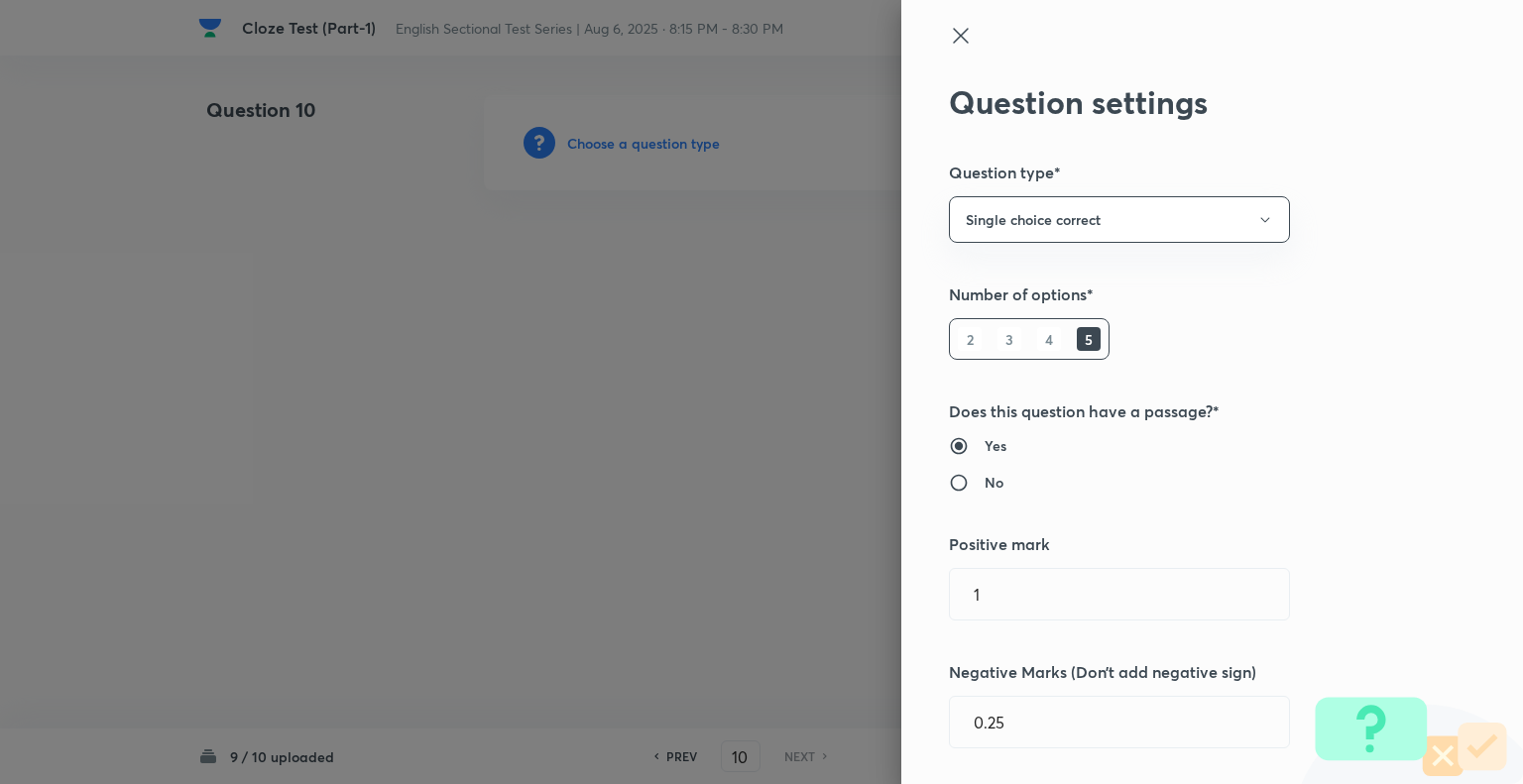 type on "English Language" 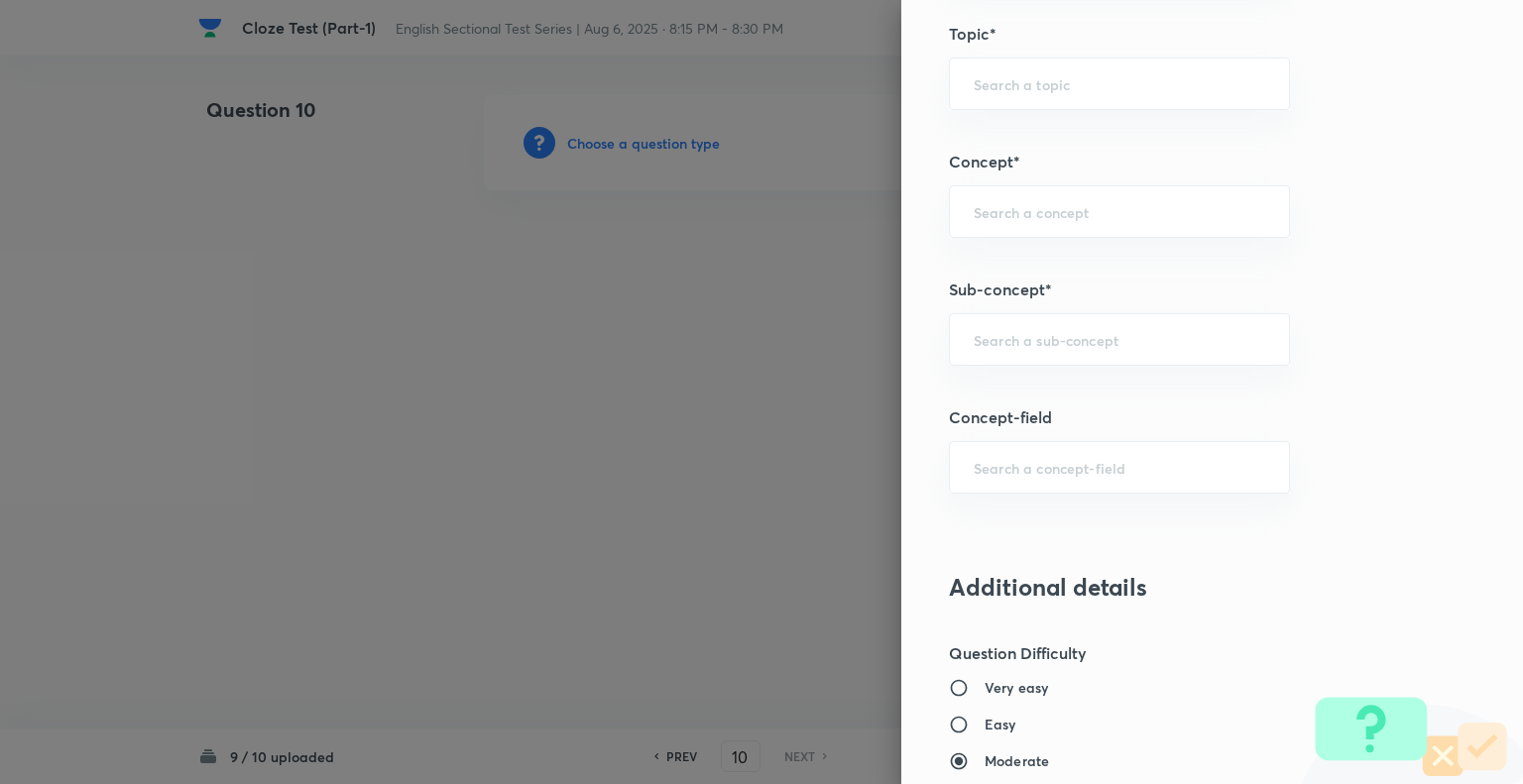 scroll, scrollTop: 1022, scrollLeft: 0, axis: vertical 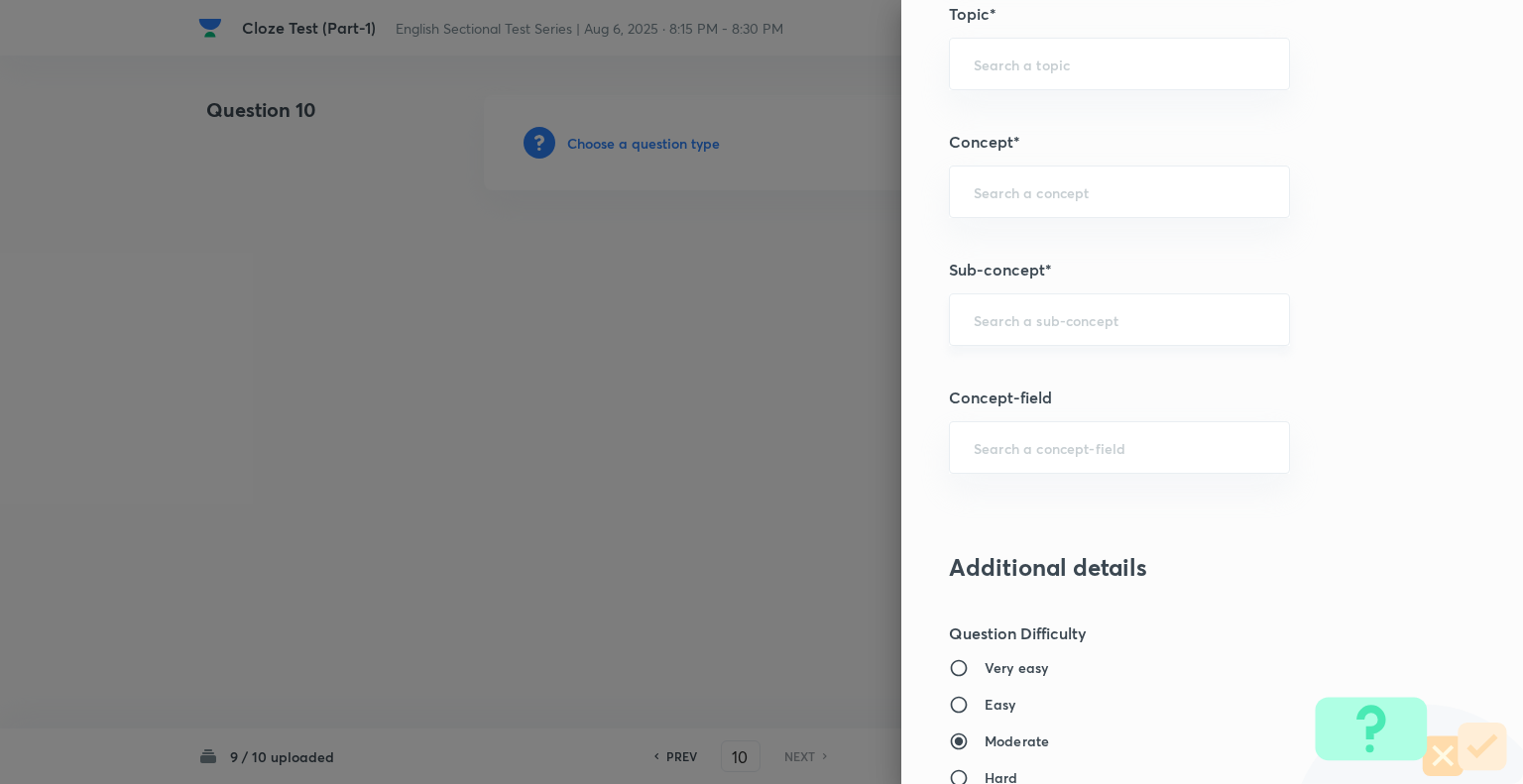 click on "​" at bounding box center [1119, 319] 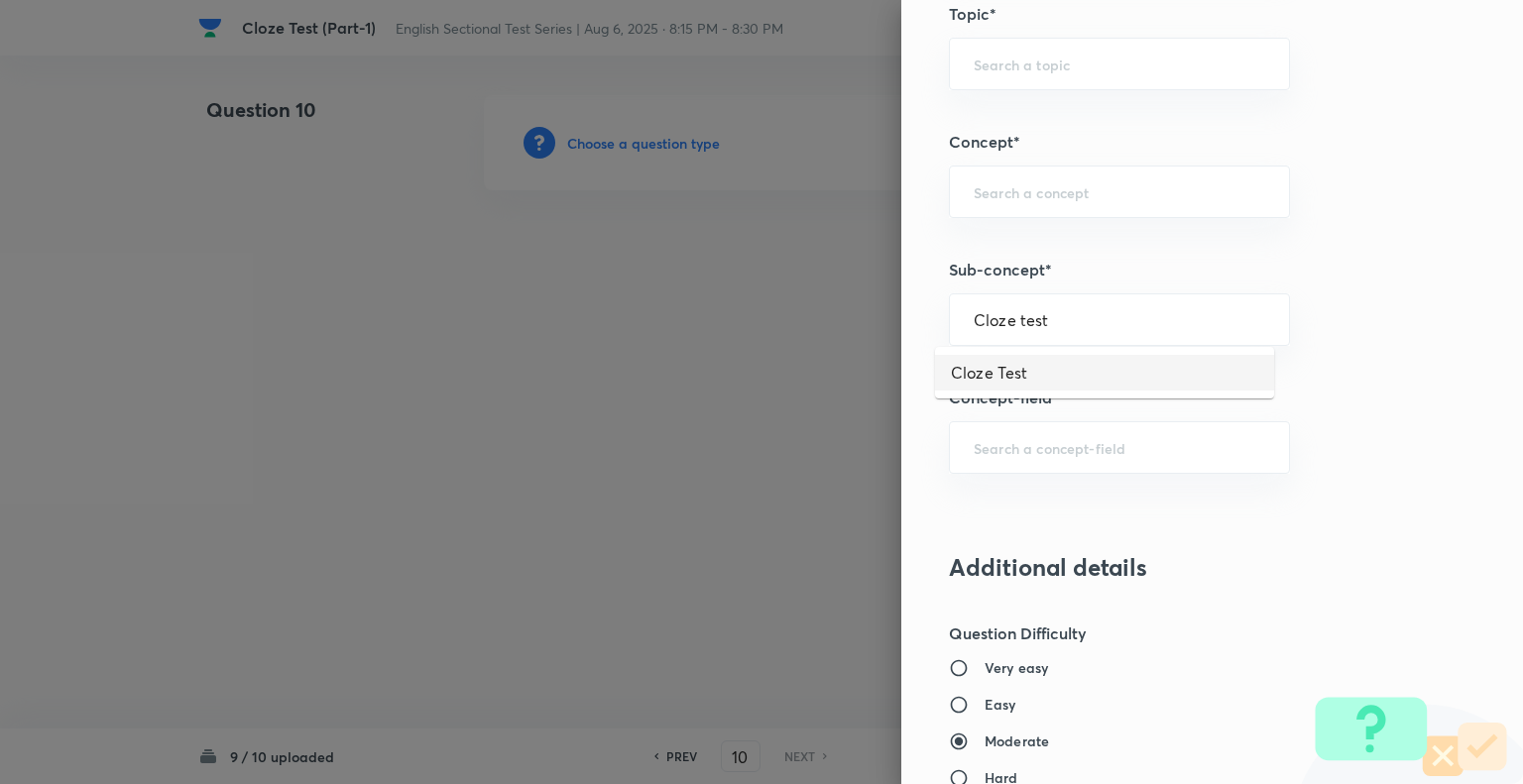 click on "Cloze Test" at bounding box center (1105, 373) 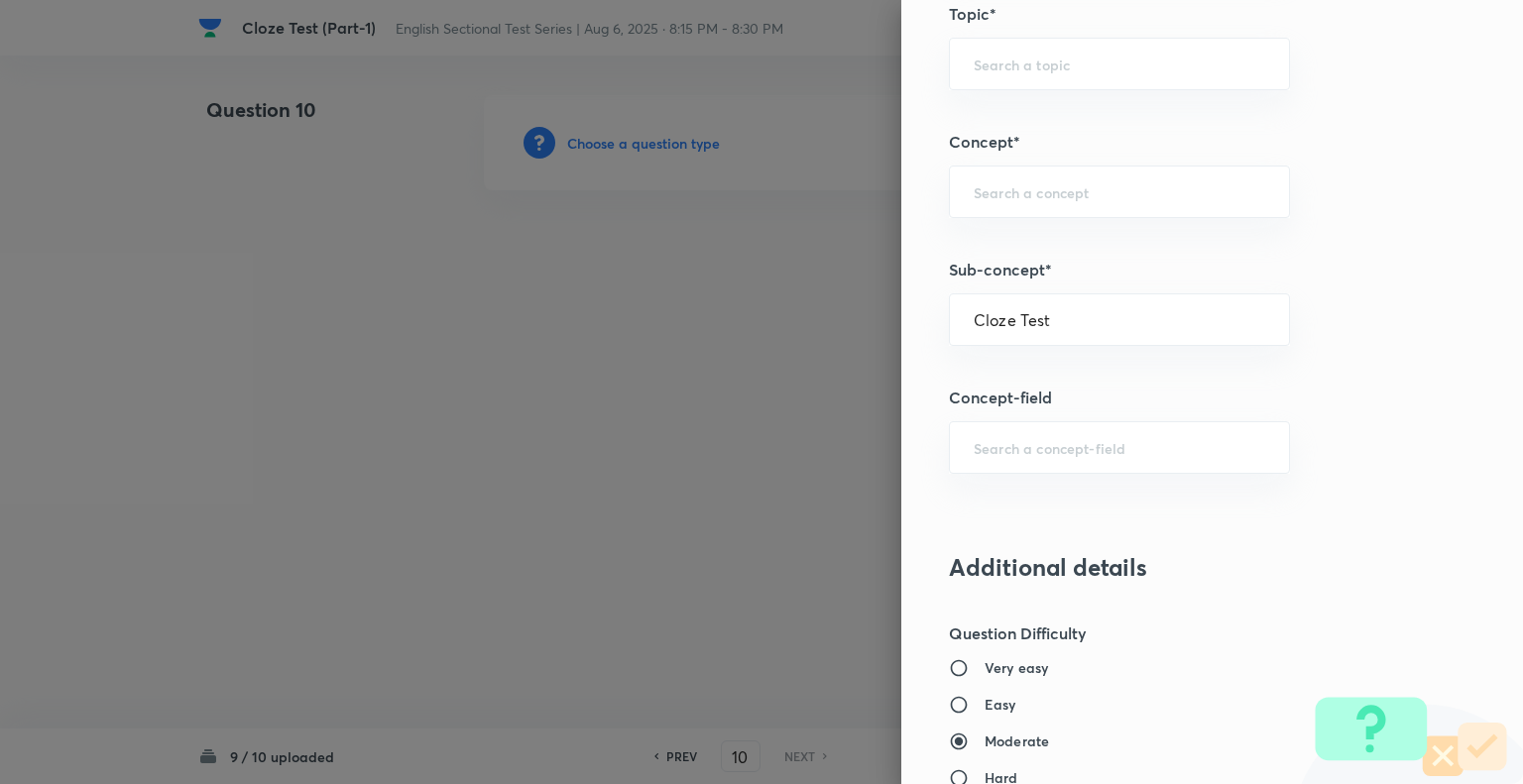 type on "English Language" 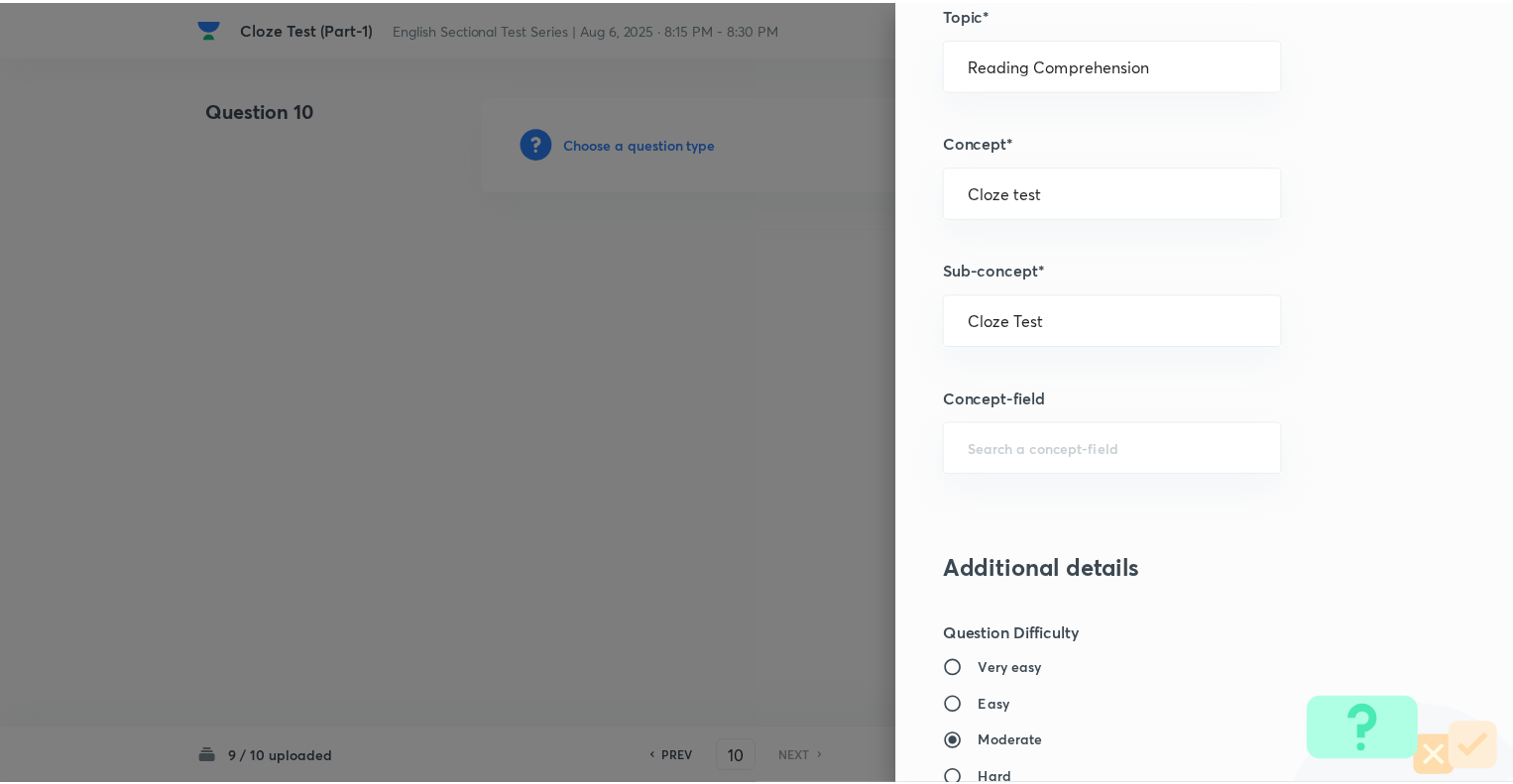 scroll, scrollTop: 1914, scrollLeft: 0, axis: vertical 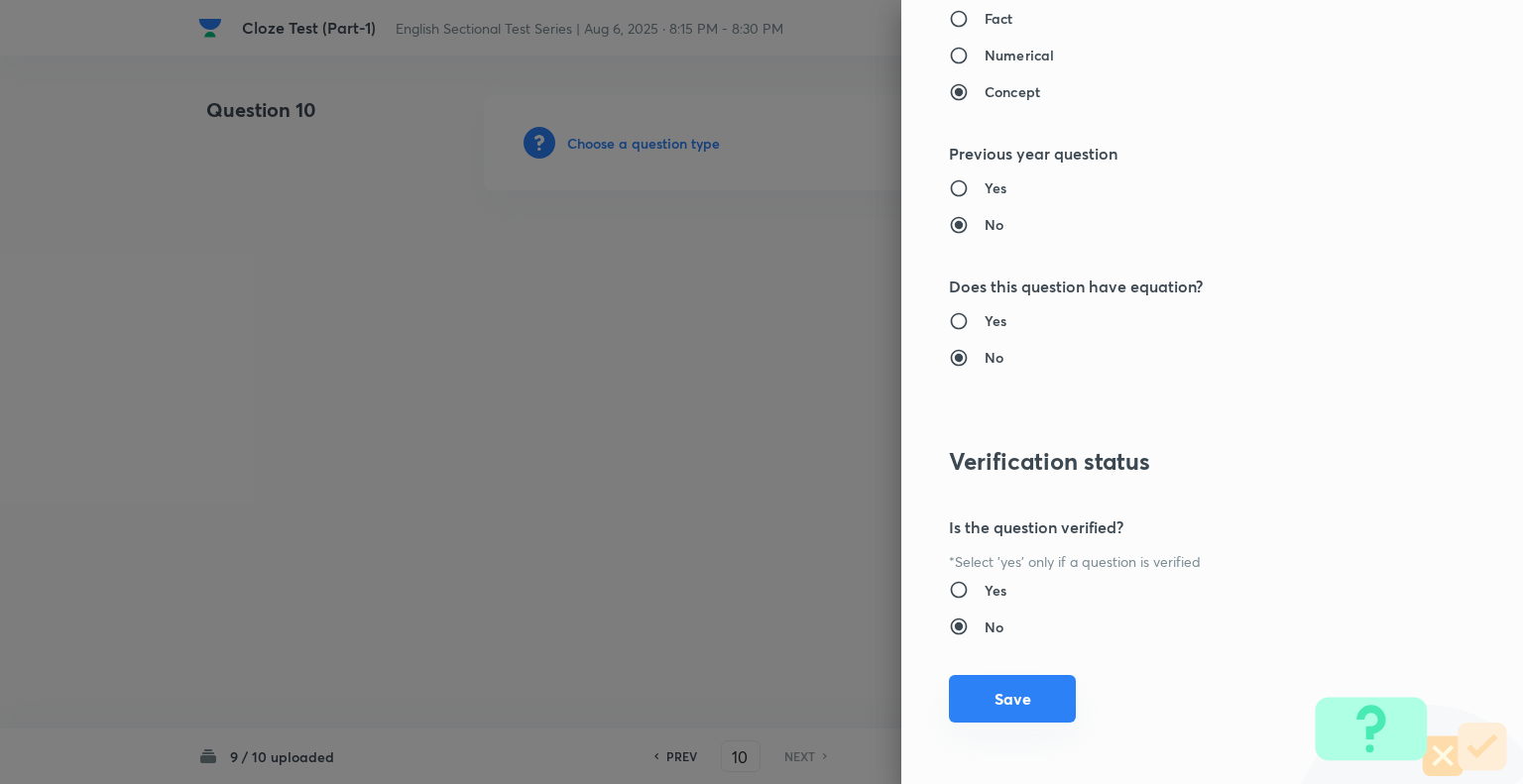 click on "Save" at bounding box center [1012, 699] 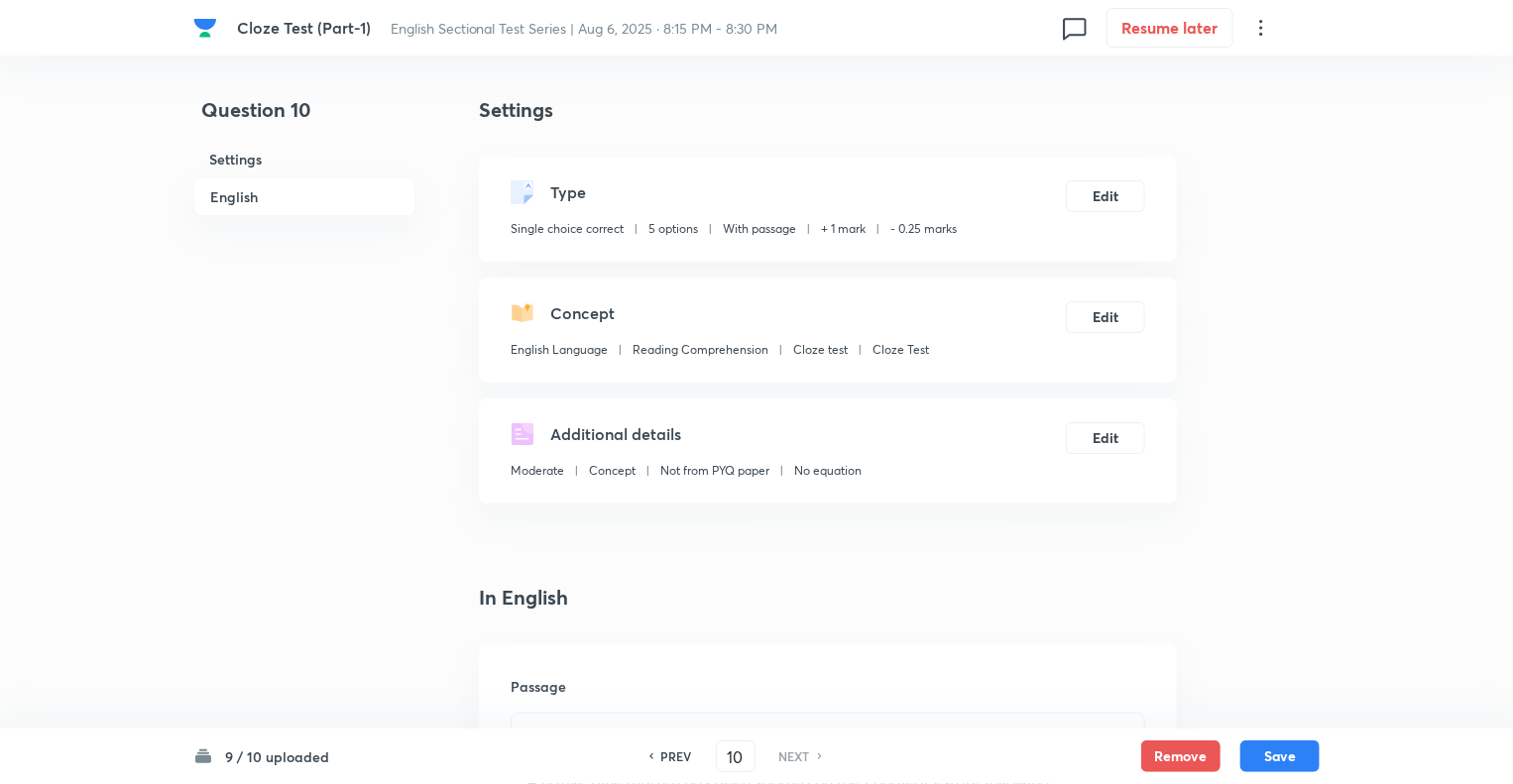 click on "Question 10 Settings English" at bounding box center (304, 1957) 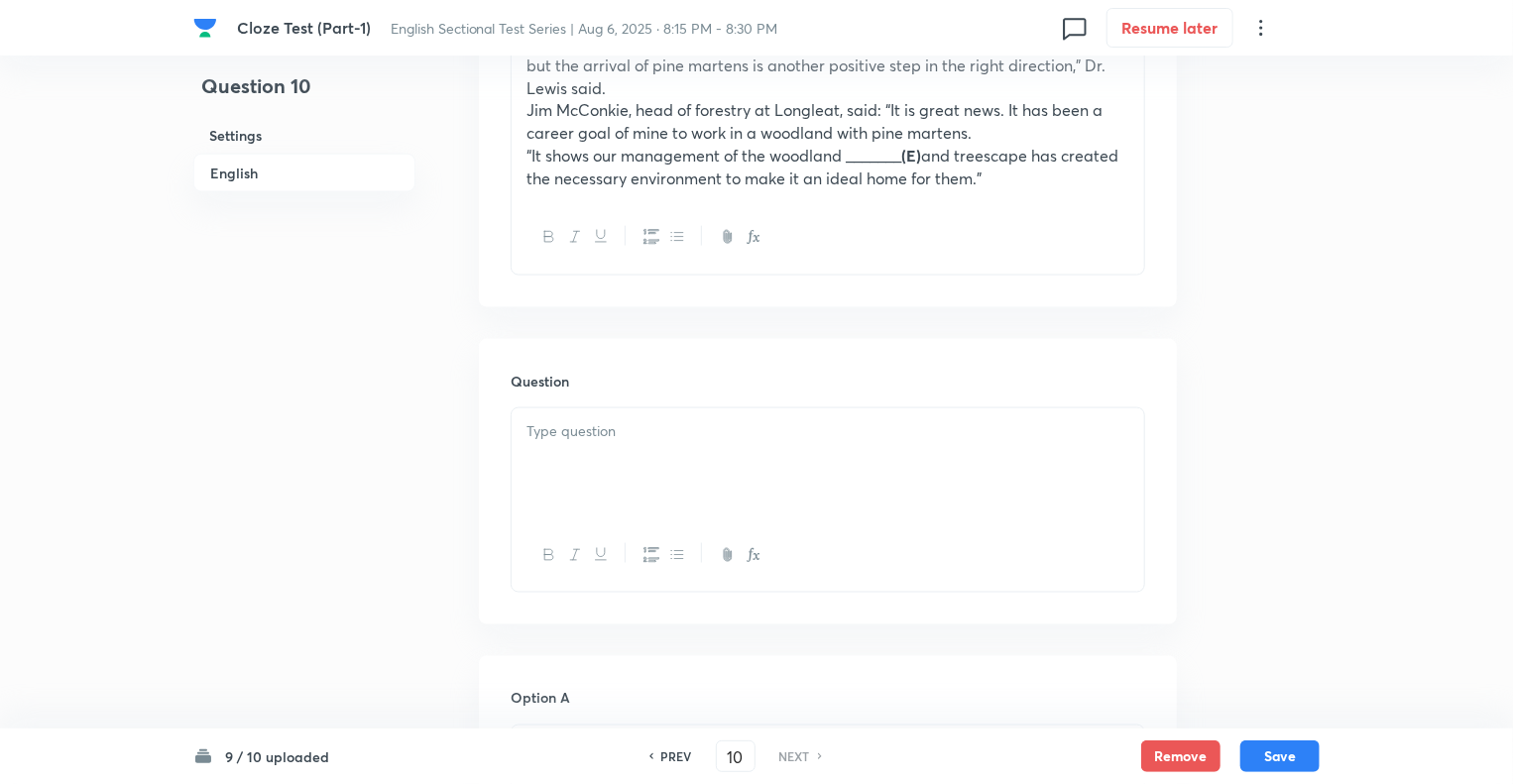 scroll, scrollTop: 1348, scrollLeft: 0, axis: vertical 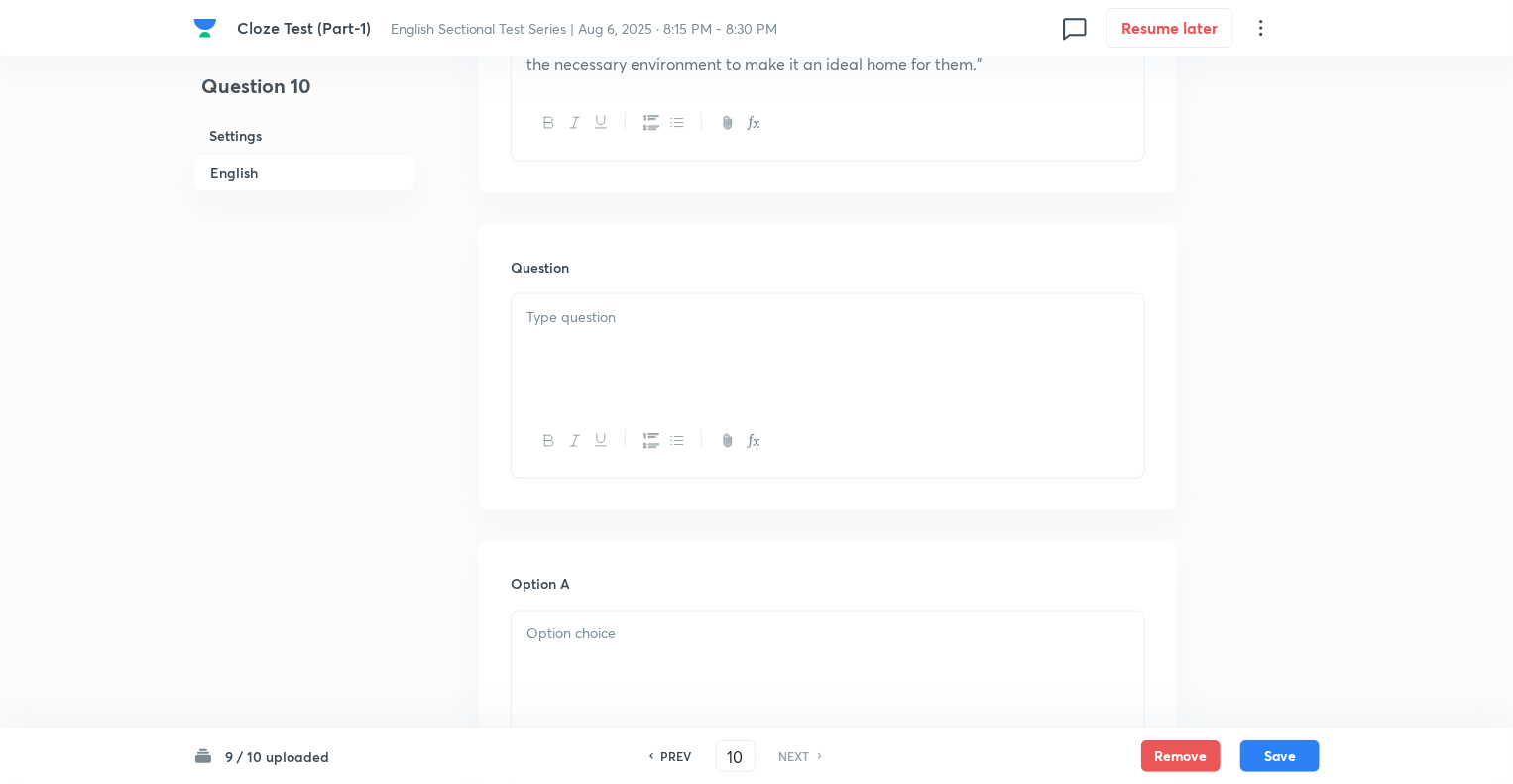 click at bounding box center [828, 350] 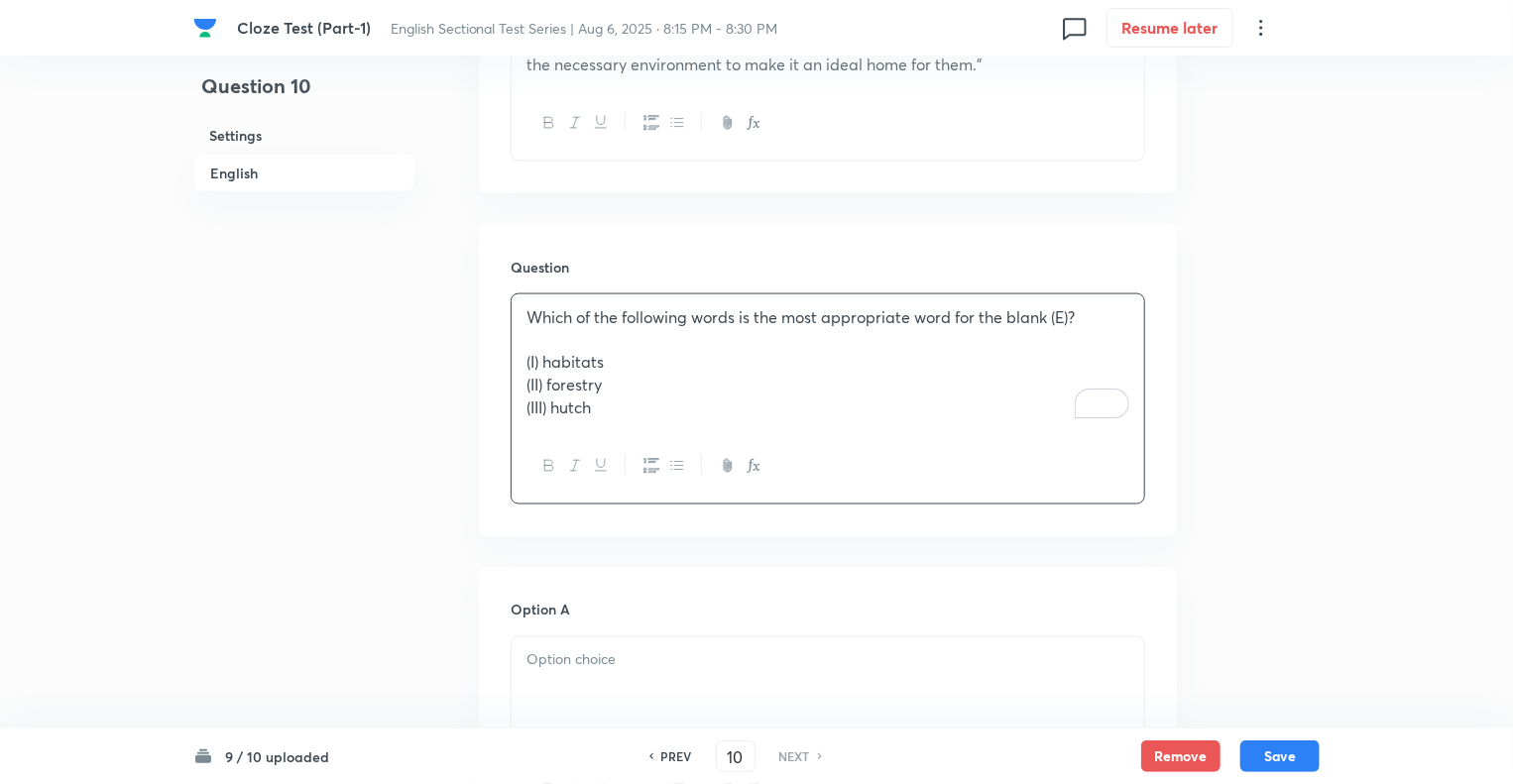 click at bounding box center (828, 660) 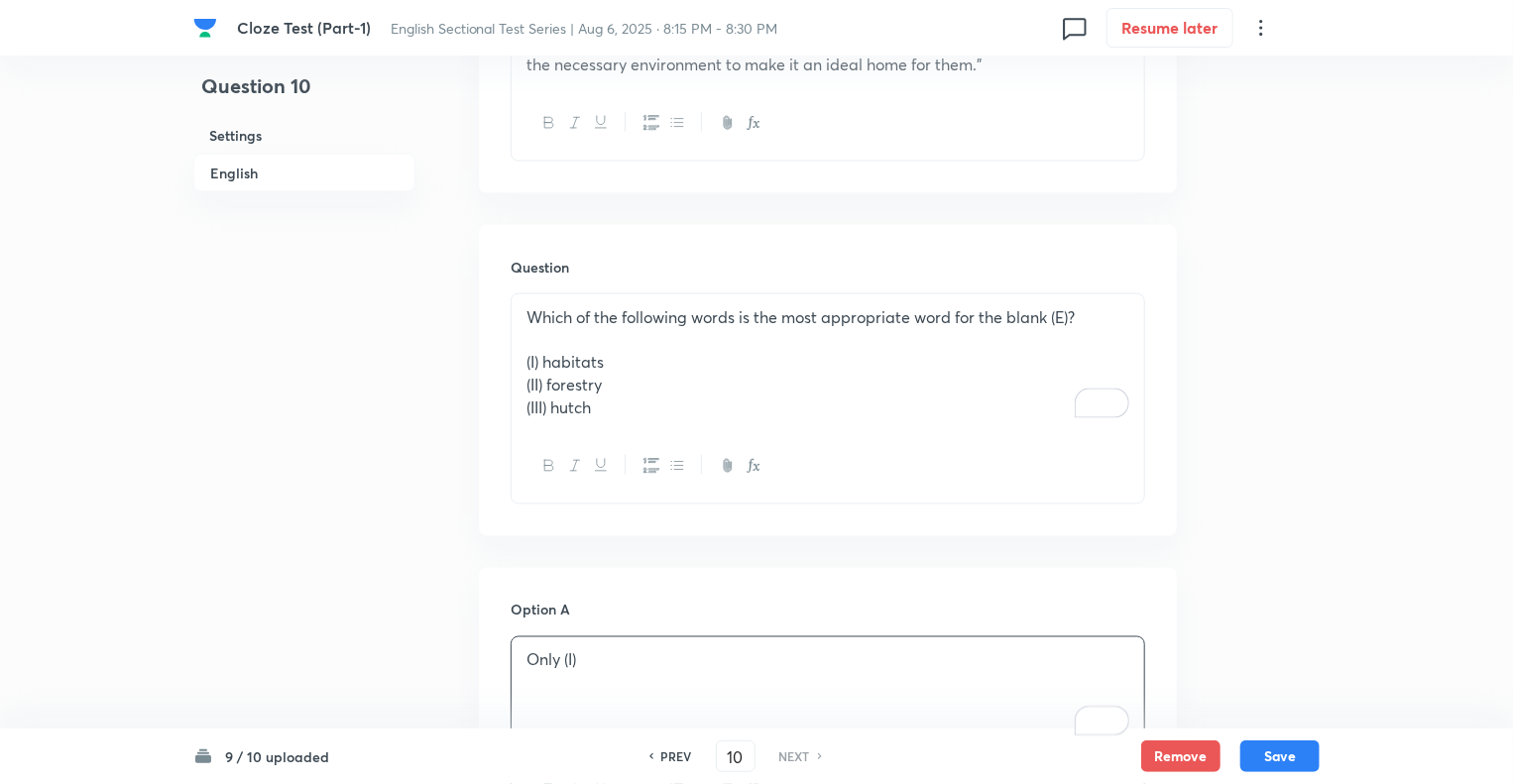 click on "Question 10 Settings English" at bounding box center [304, 621] 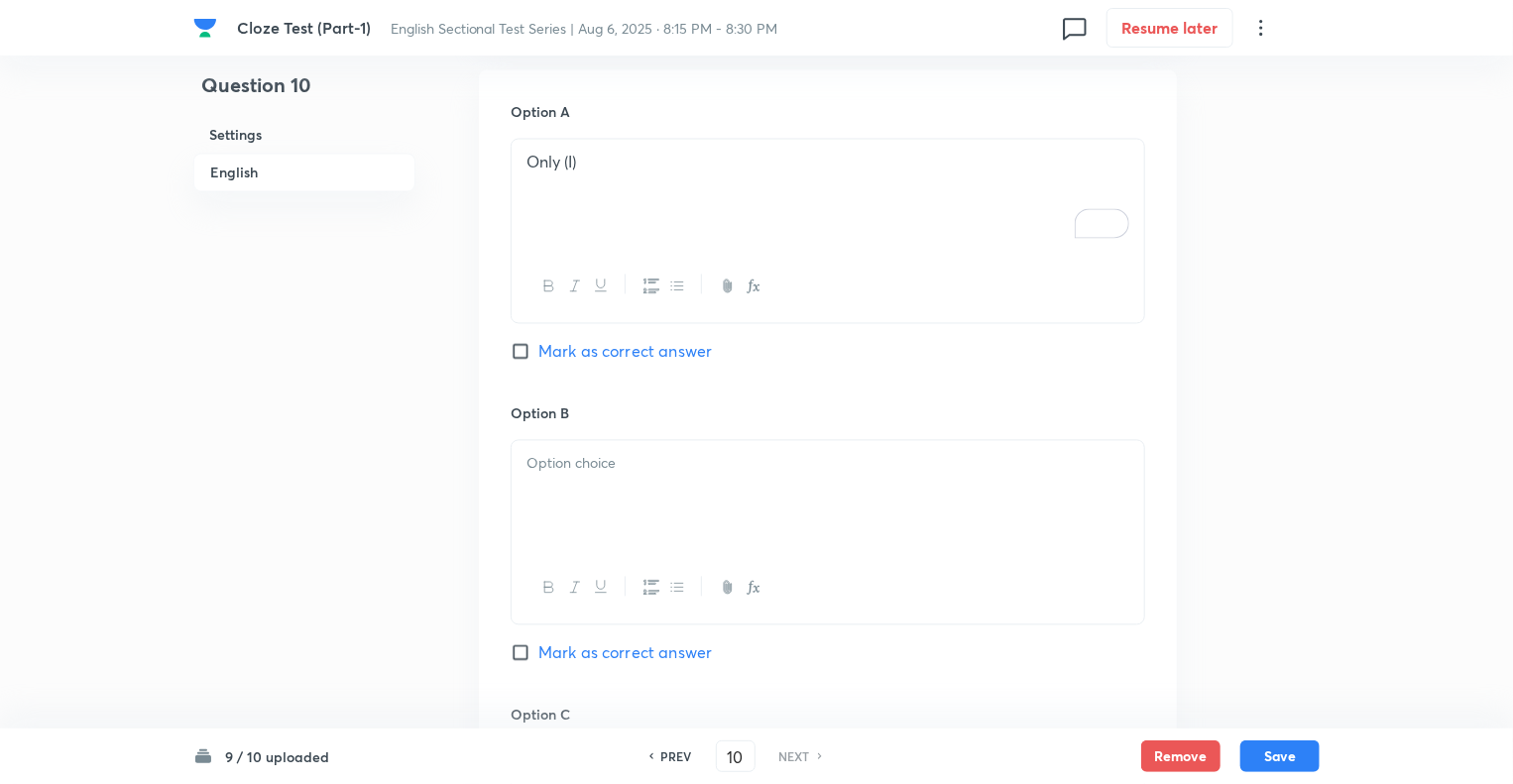 scroll, scrollTop: 1903, scrollLeft: 0, axis: vertical 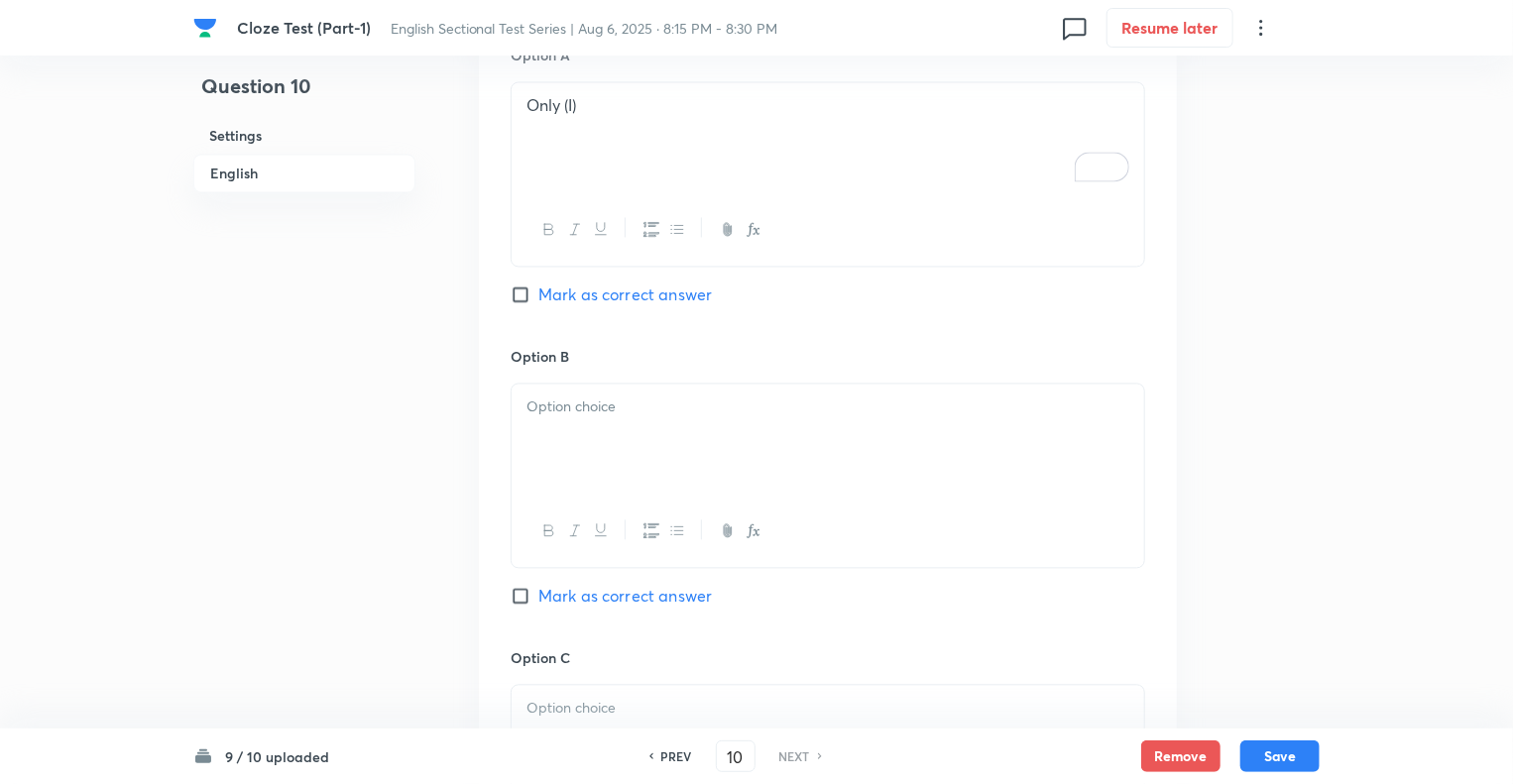 click on "Mark as correct answer" at bounding box center (524, 294) 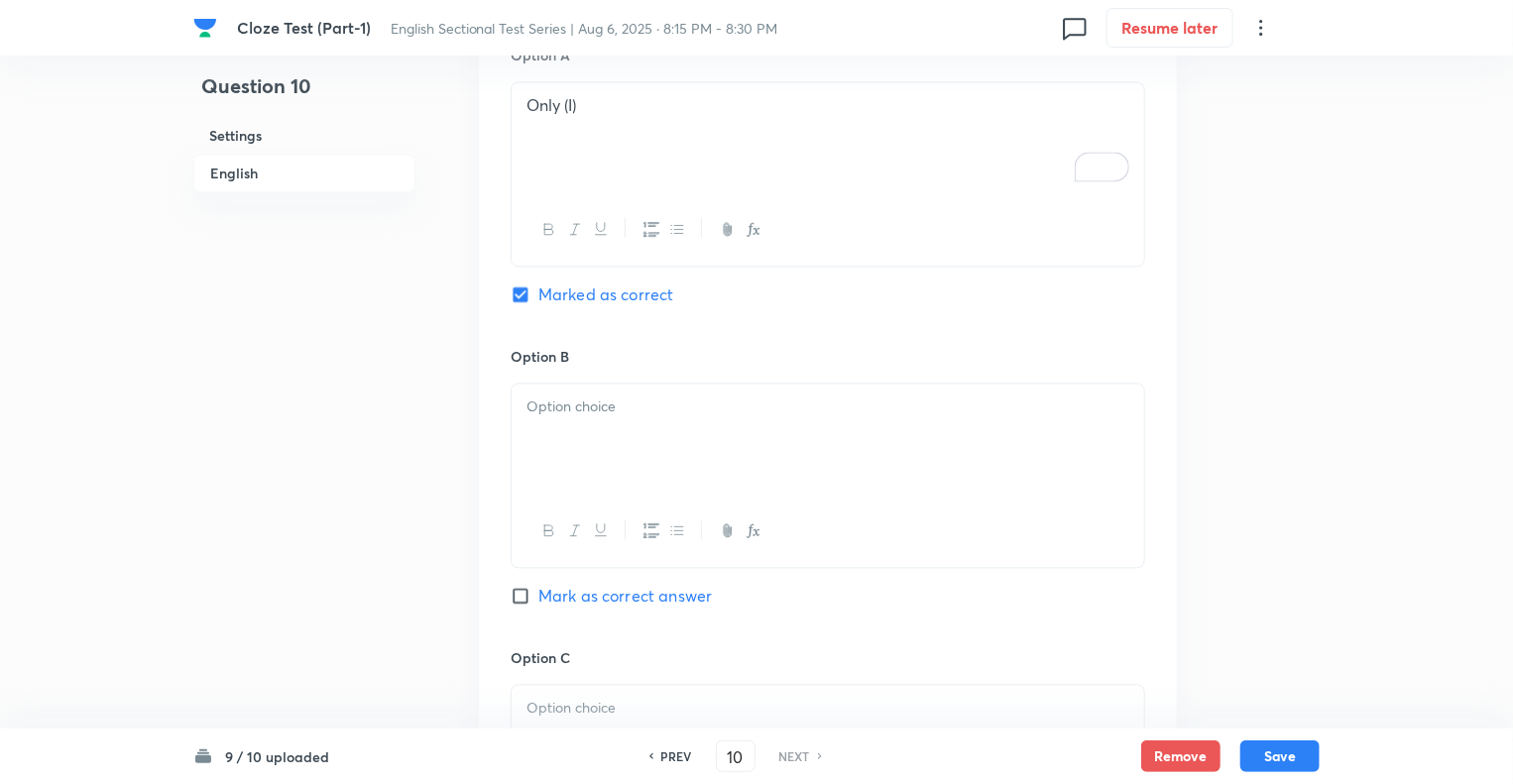 click at bounding box center (828, 439) 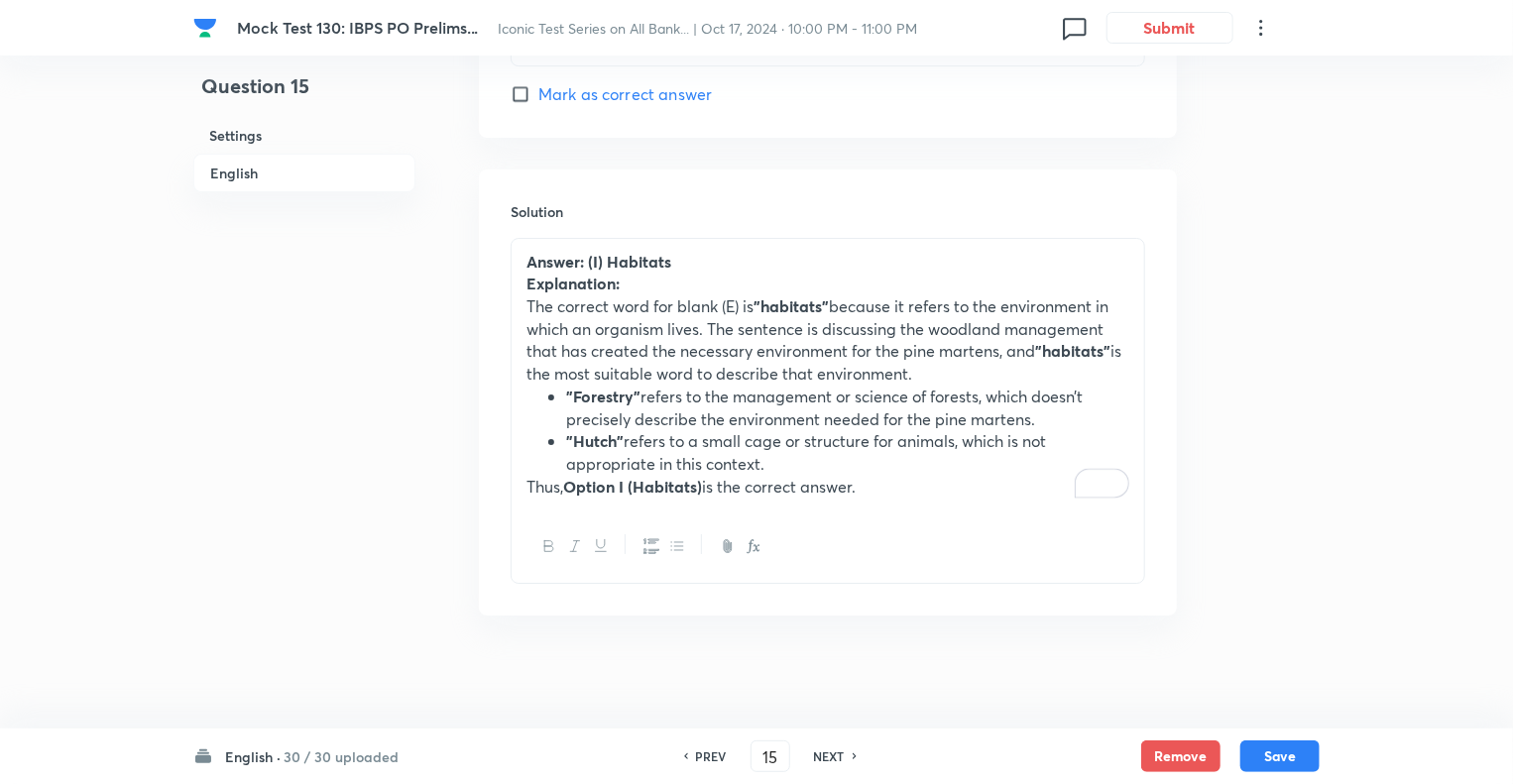 scroll, scrollTop: 3310, scrollLeft: 0, axis: vertical 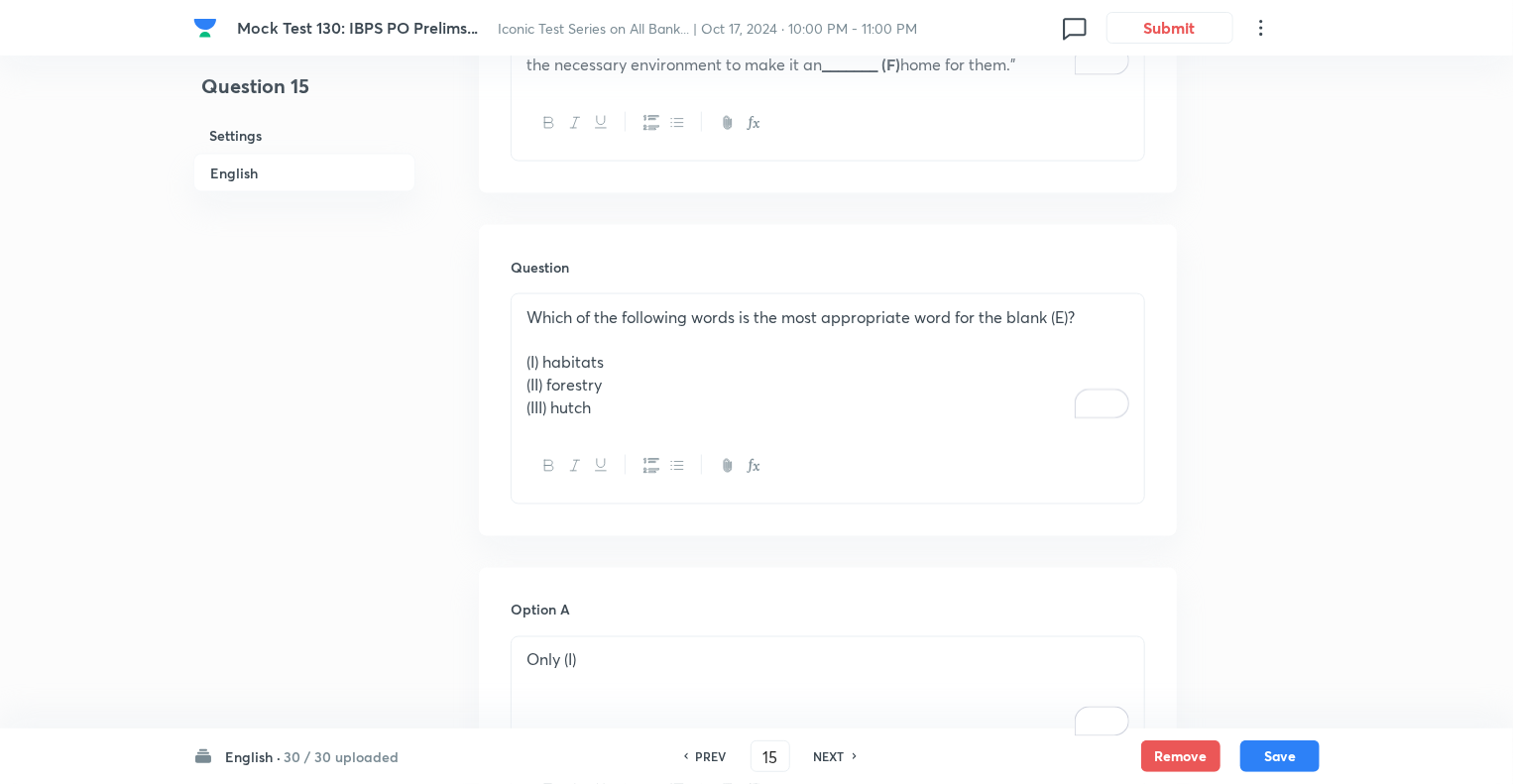 click on "(I) habitats" at bounding box center (828, 362) 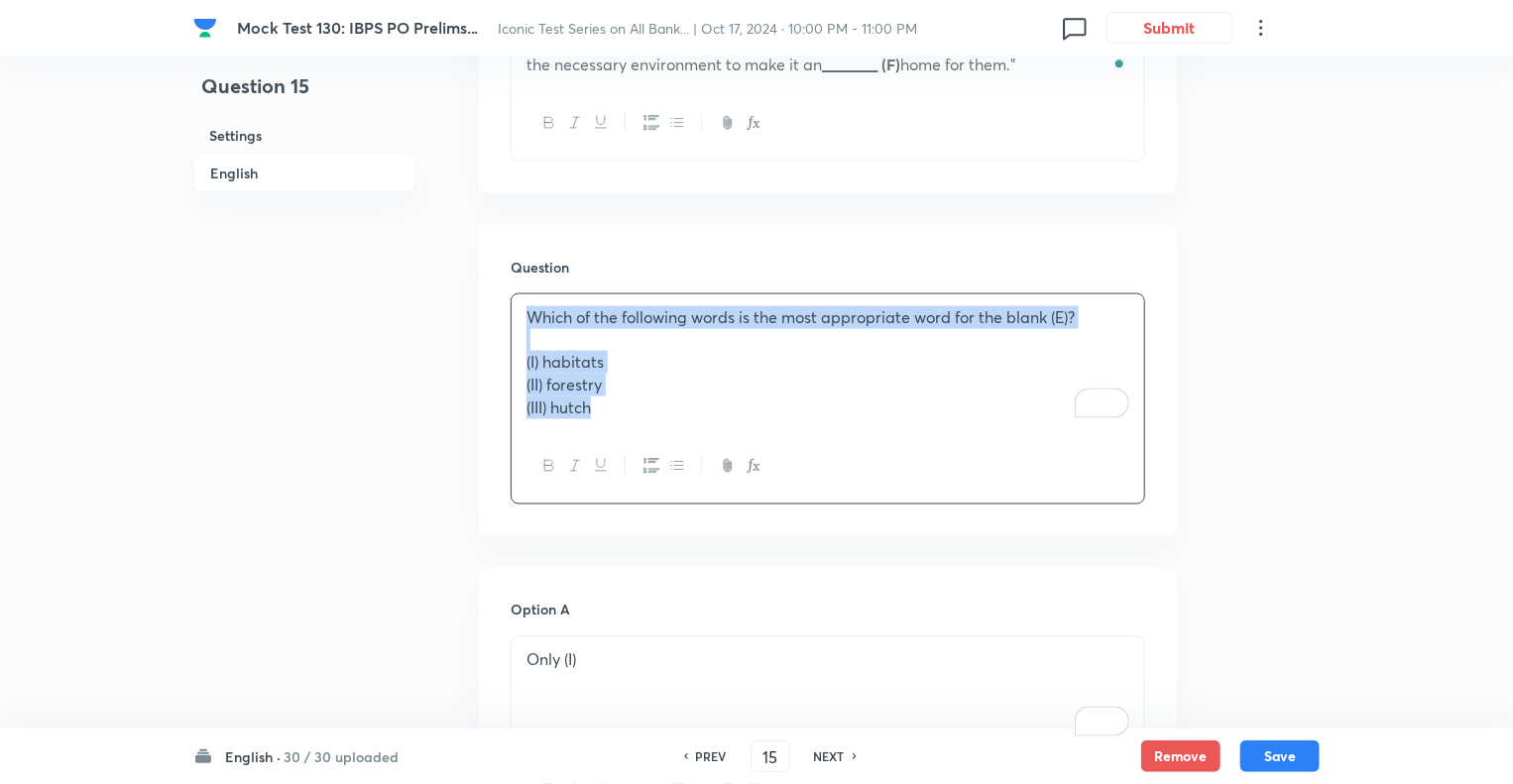 copy on "Which of the following words is the most appropriate word for the blank (E)? (I) habitats (II) forestry (III) hutch" 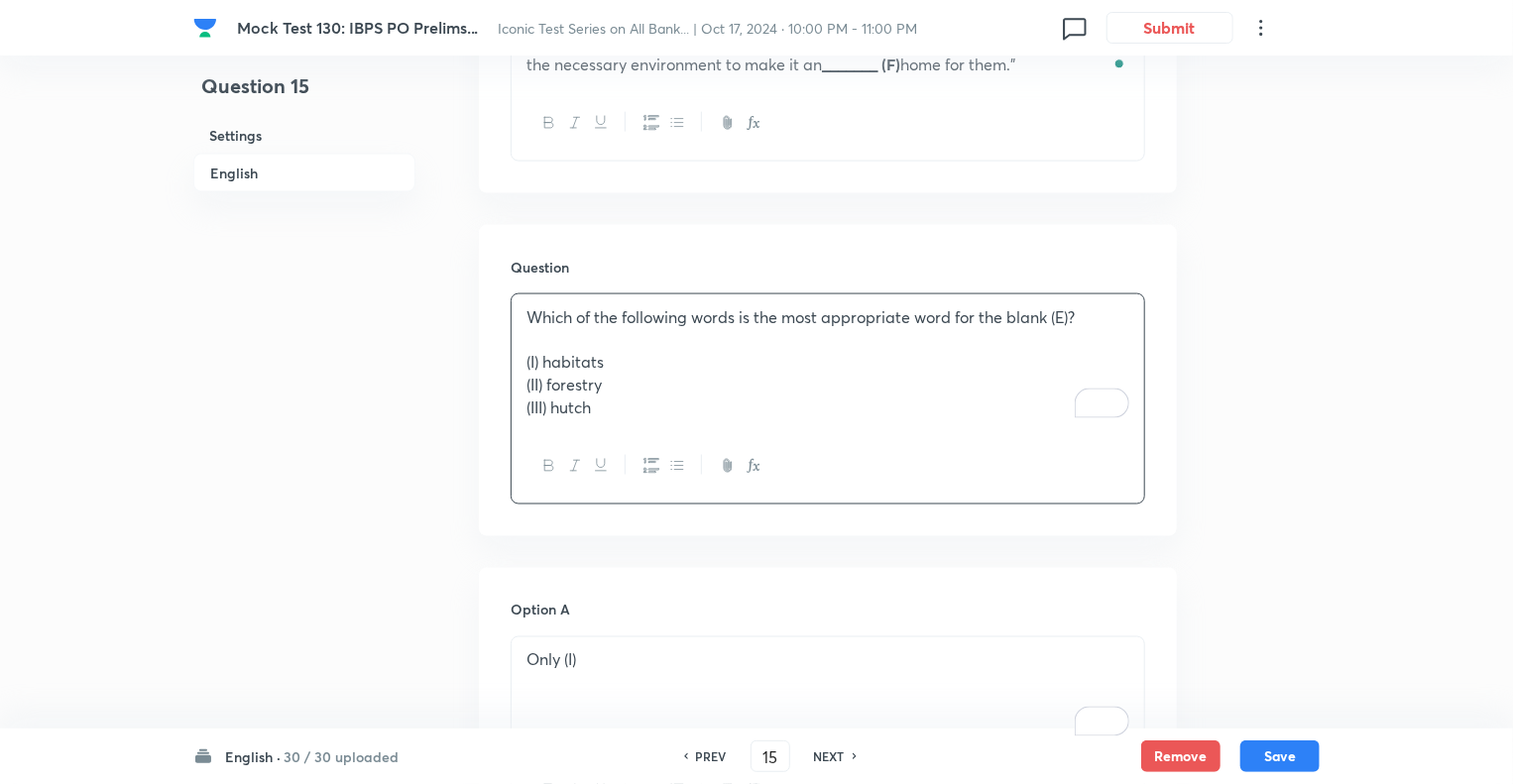 click on "Only (I)" at bounding box center (828, 660) 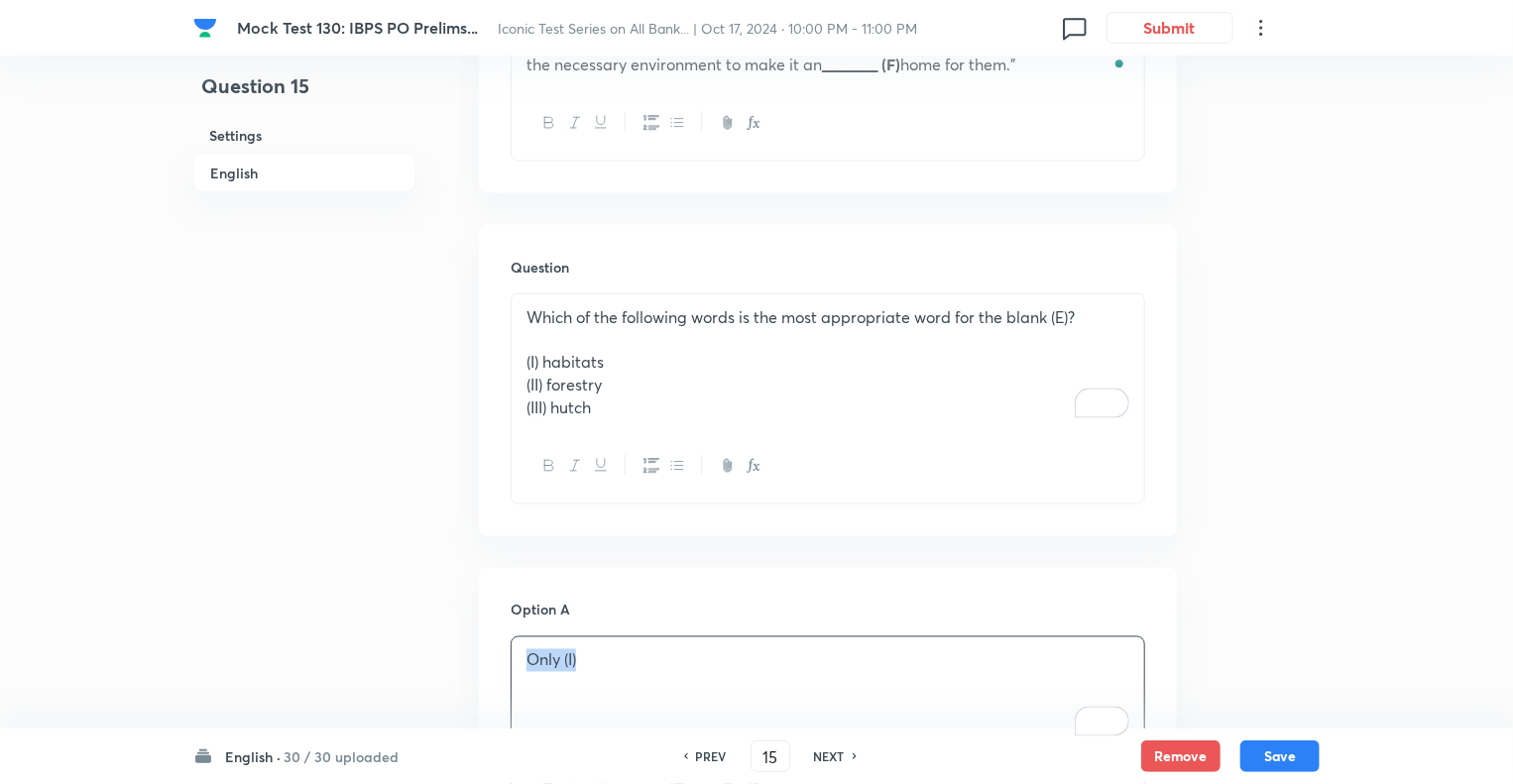 copy on "Only (I)" 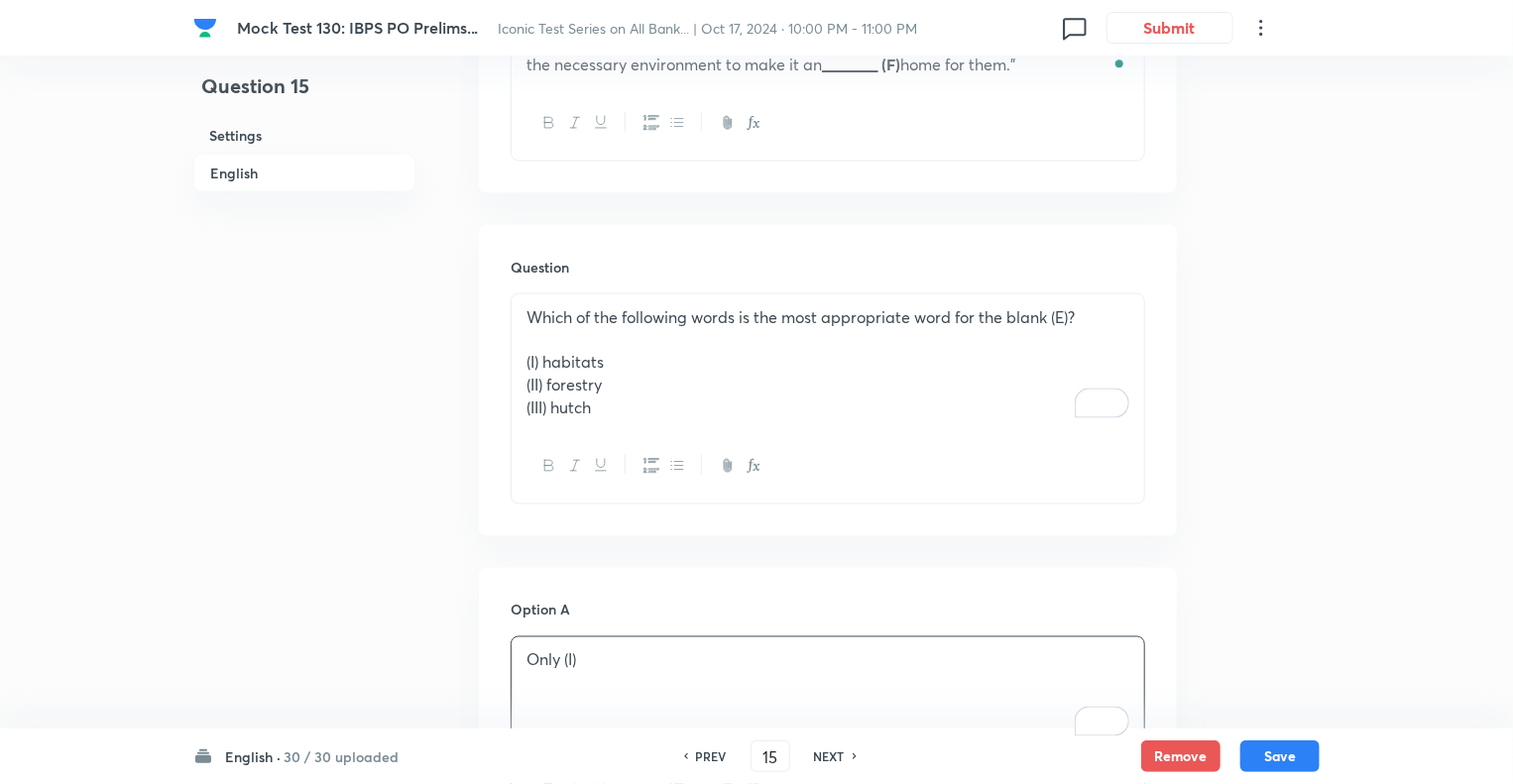 click on "Question 15 Settings English Settings Type Single choice correct 5 options With passage + 1 mark - 0.25 marks Edit Concept English Language Reading Comprehension Cloze test Cloze Test Edit Additional details Moderate Concept Not from PYQ paper No equation Edit In English Passage Cloze Test: A native pine marten has been spotted on the Longleat estate following ____________ (A)  programs in the Forest of Dean and the New Forest. The elusive mammal was once common across the UK, but habitat loss and hunting had pushed them to the ________ (B)  of extinction by the beginning of the [YEAR] century. At one point they were only to be found in the Highlands of Scotland, but conservation efforts are starting to yield results. The Wiltshire Safari Park's conservation and research manager said it was “really exciting” the pine marten had appeared of its own  _______ (C)  rather than through a re-introduction program. “They are notoriously _________  (D) “It shows our management of the woodland _______  (E)" at bounding box center [756, 702] 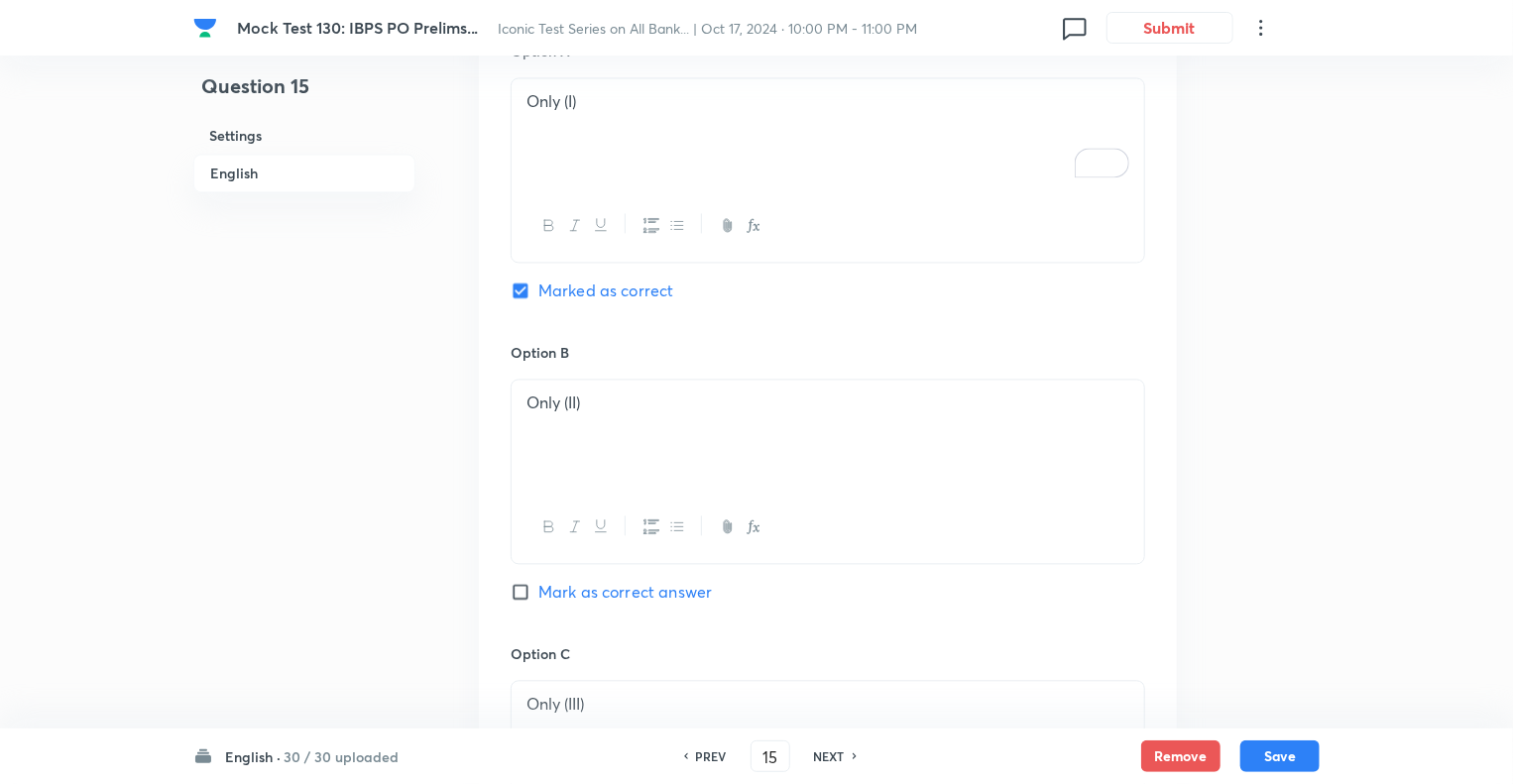 scroll, scrollTop: 1982, scrollLeft: 0, axis: vertical 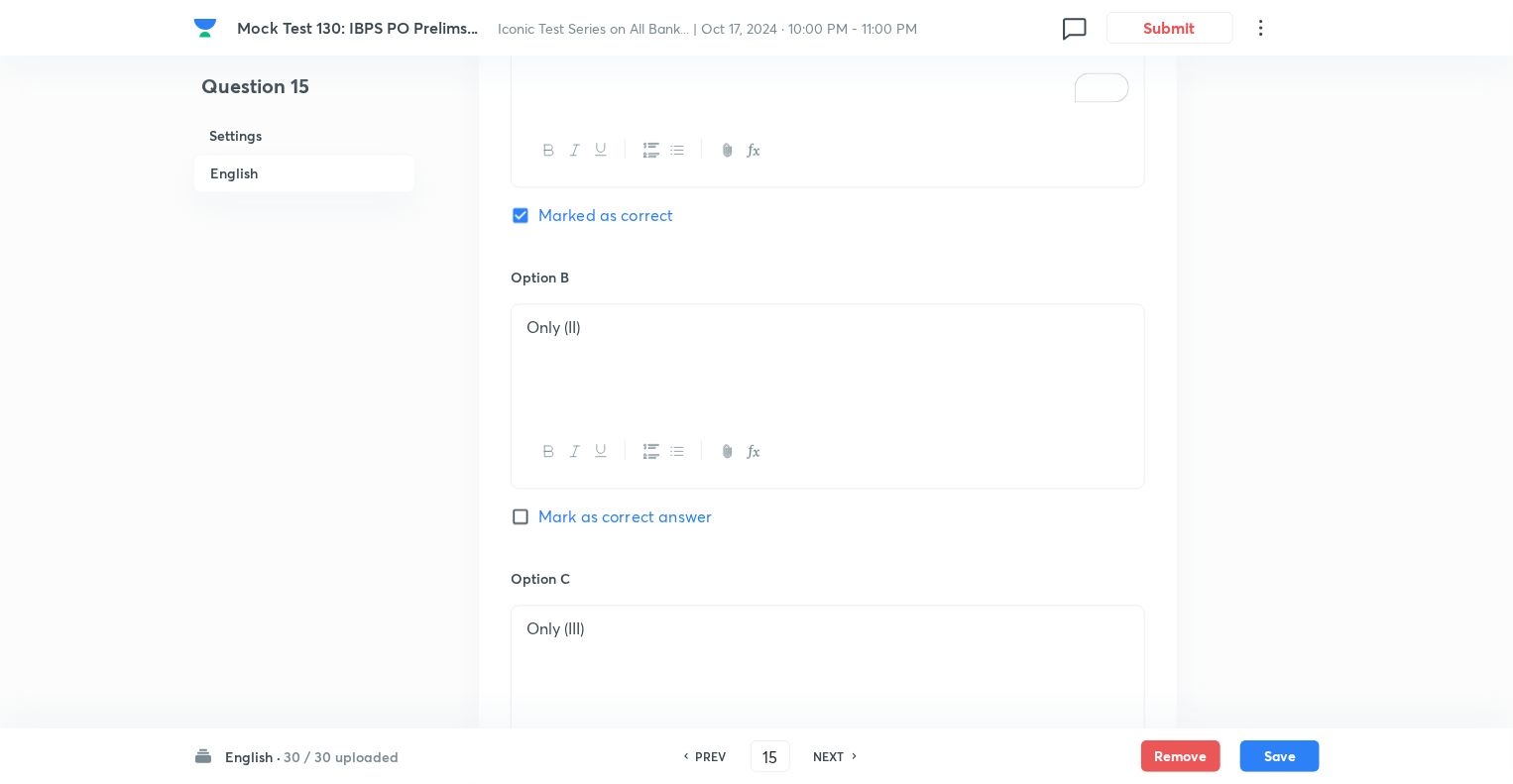 click on "Only (II)" at bounding box center (828, 360) 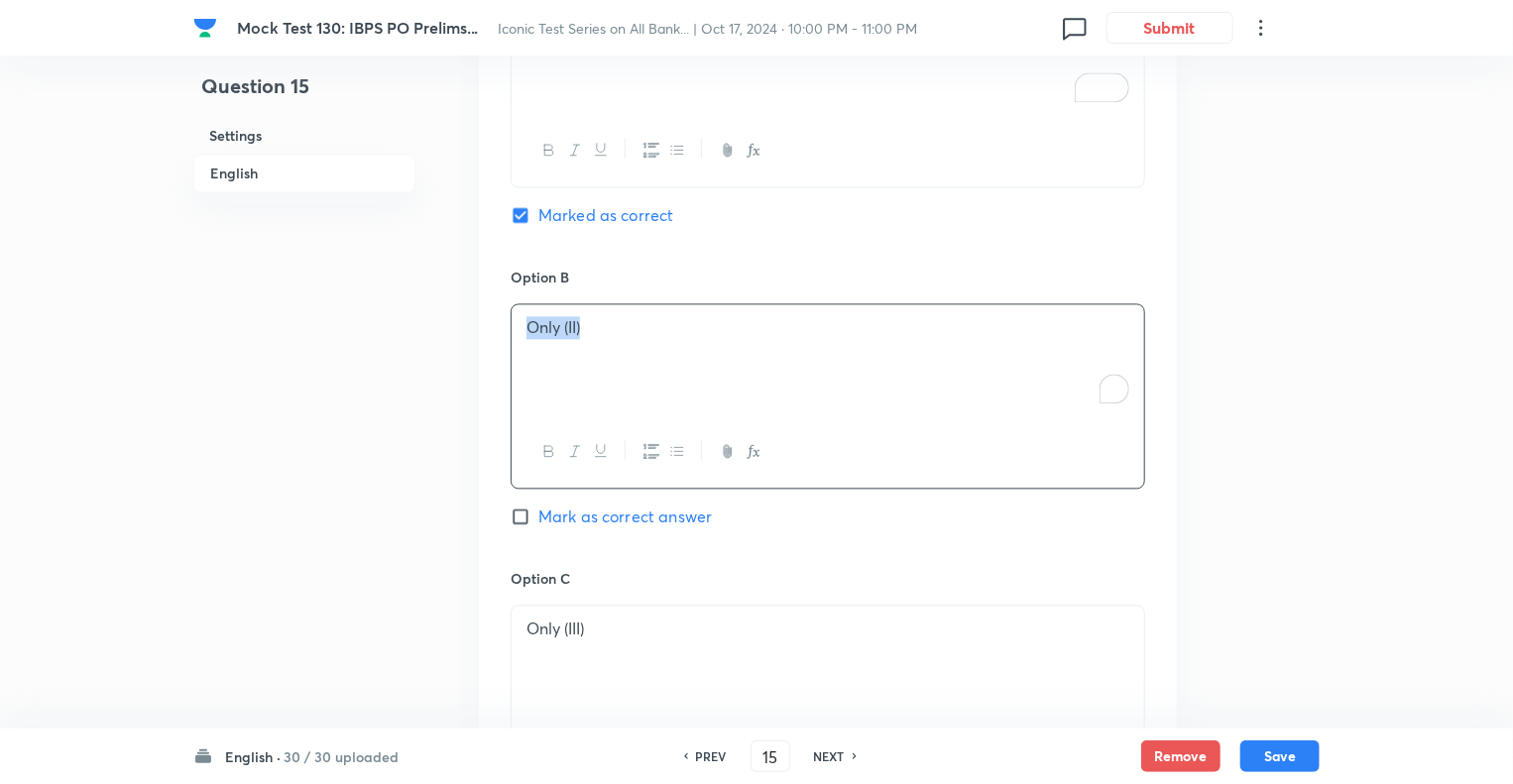 copy on "Only (II)" 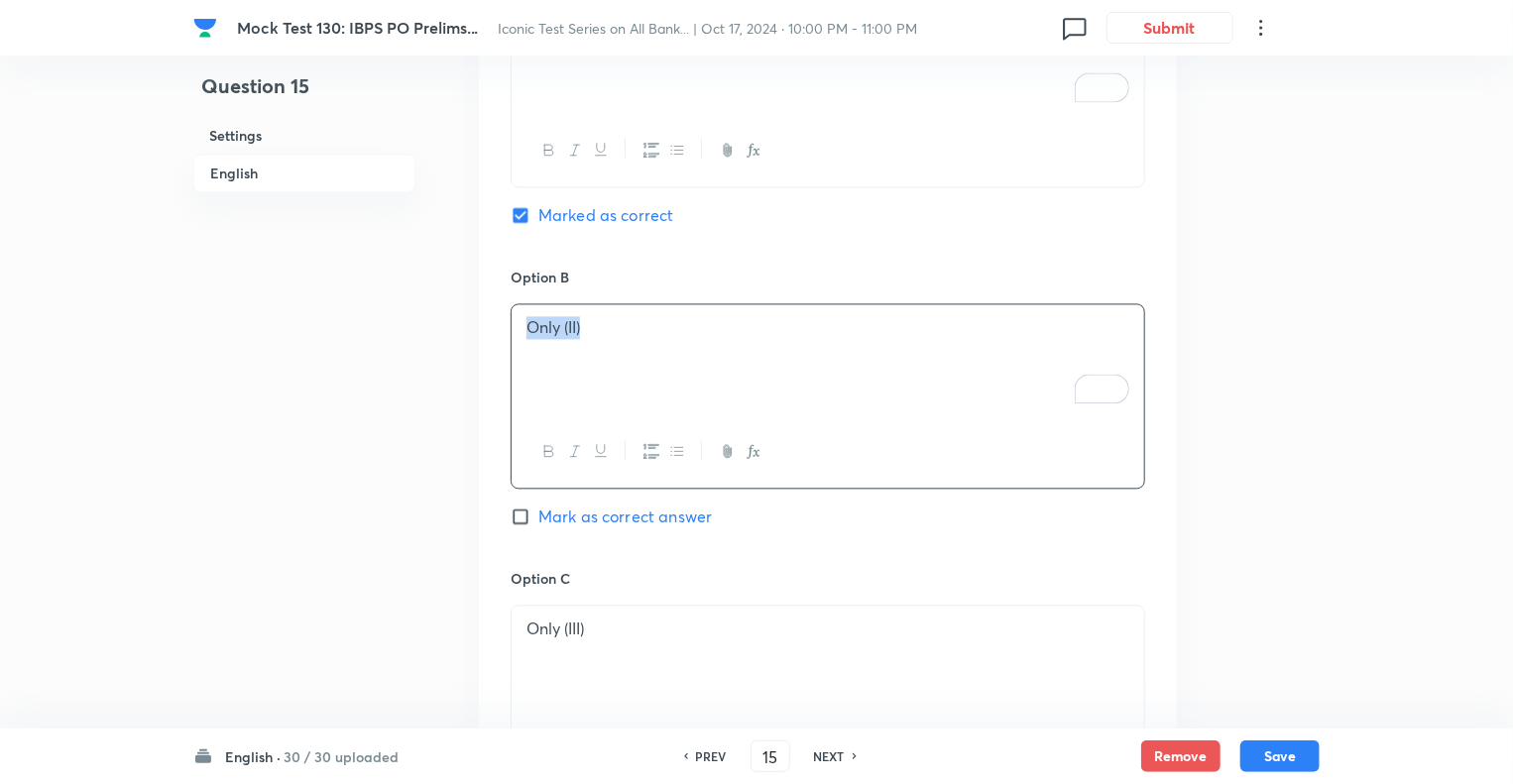 click on "Only (III)" at bounding box center (828, 661) 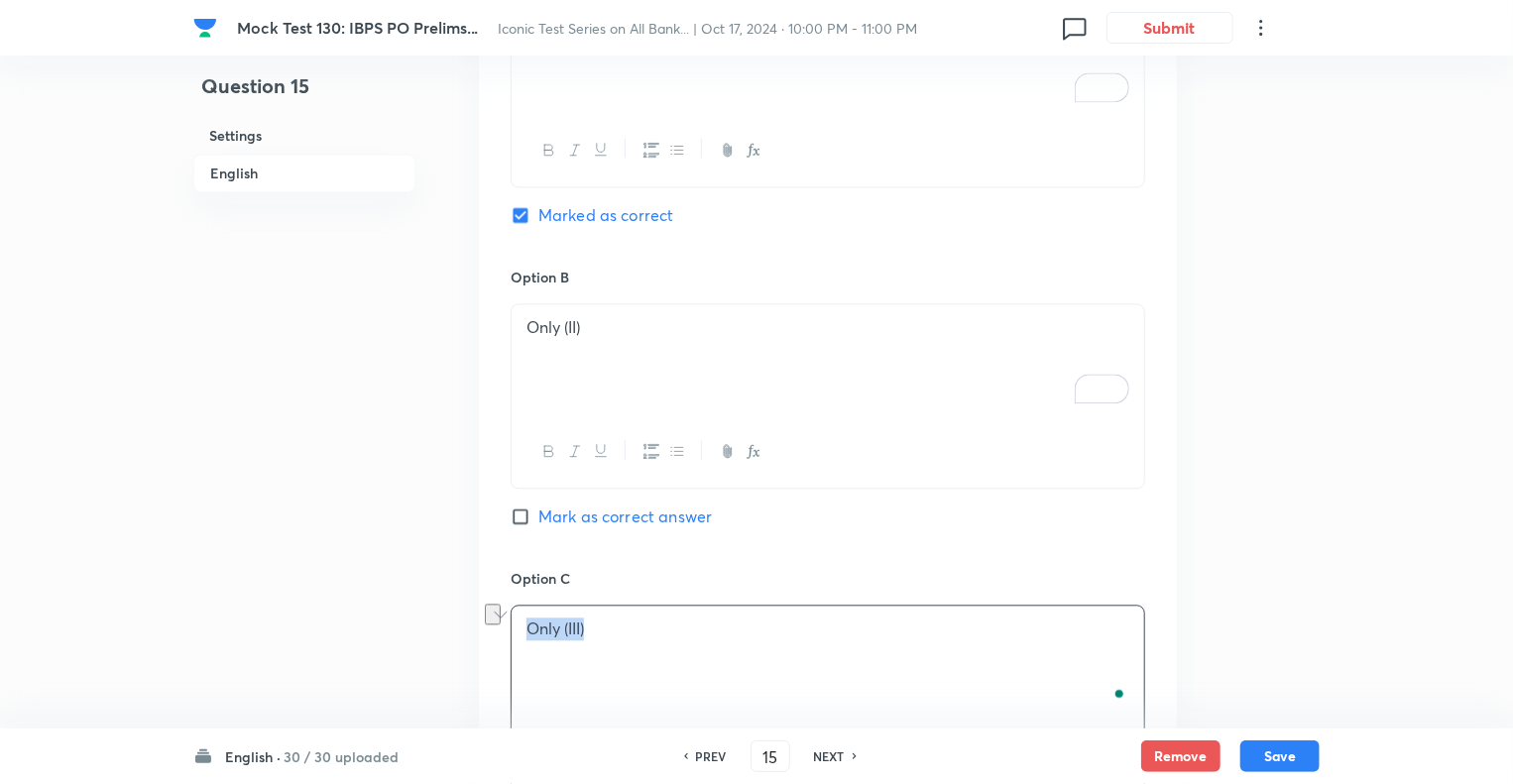 copy on "Only (III)" 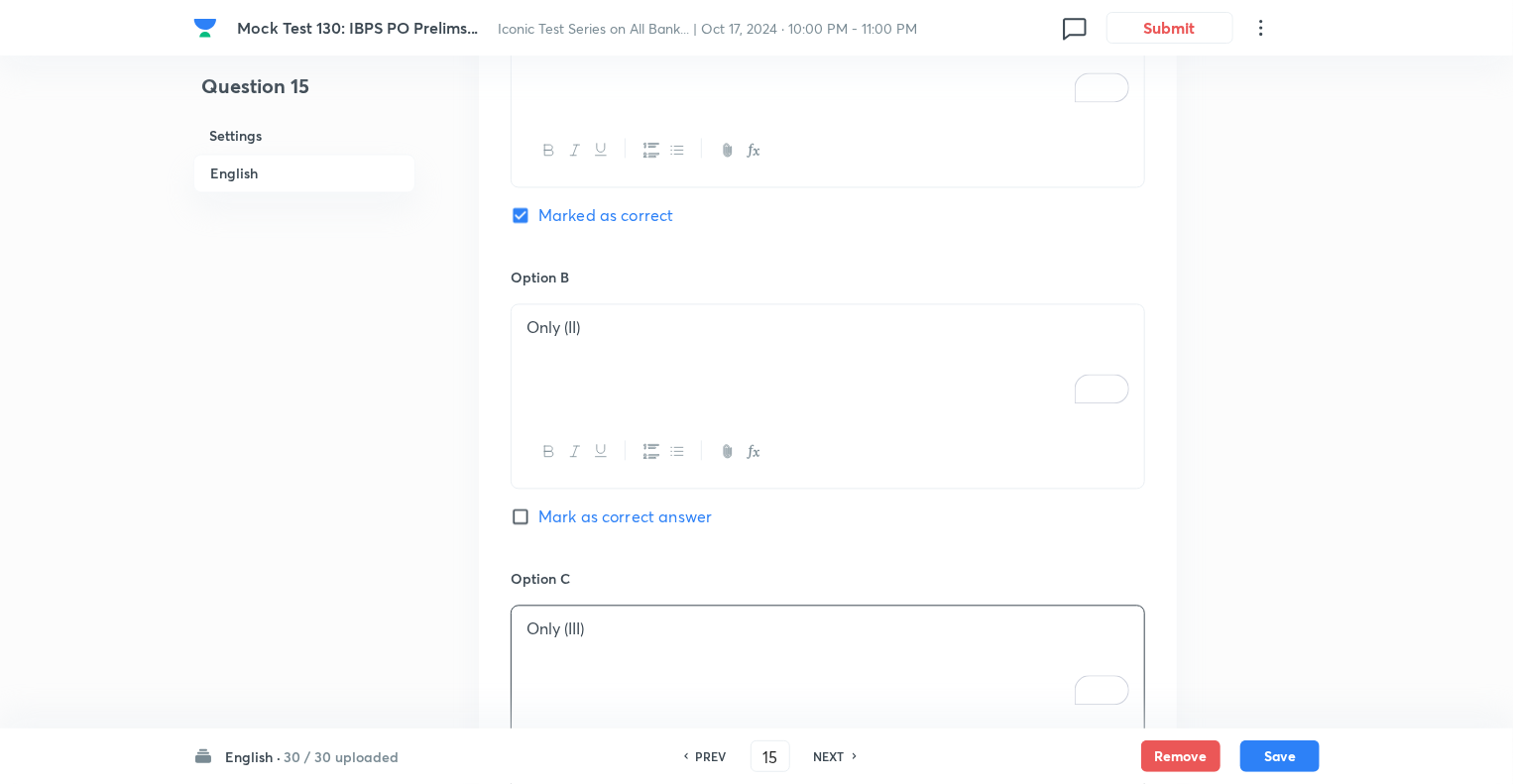 click on "Question 15 Settings English Settings Type Single choice correct 5 options With passage + 1 mark - 0.25 marks Edit Concept English Language Reading Comprehension Cloze test Cloze Test Edit Additional details Moderate Concept Not from PYQ paper No equation Edit In English Passage Cloze Test: A native pine marten has been spotted on the Longleat estate following ____________ (A)  programs in the Forest of Dean and the New Forest. The elusive mammal was once common across the UK, but habitat loss and hunting had pushed them to the ________ (B)  of extinction by the beginning of the [YEAR] century. At one point they were only to be found in the Highlands of Scotland, but conservation efforts are starting to yield results. The Wiltshire Safari Park's conservation and research manager said it was “really exciting” the pine marten had appeared of its own  _______ (C)  rather than through a re-introduction program. “They are notoriously _________  (D) “It shows our management of the woodland _______  (E)" at bounding box center (756, 67) 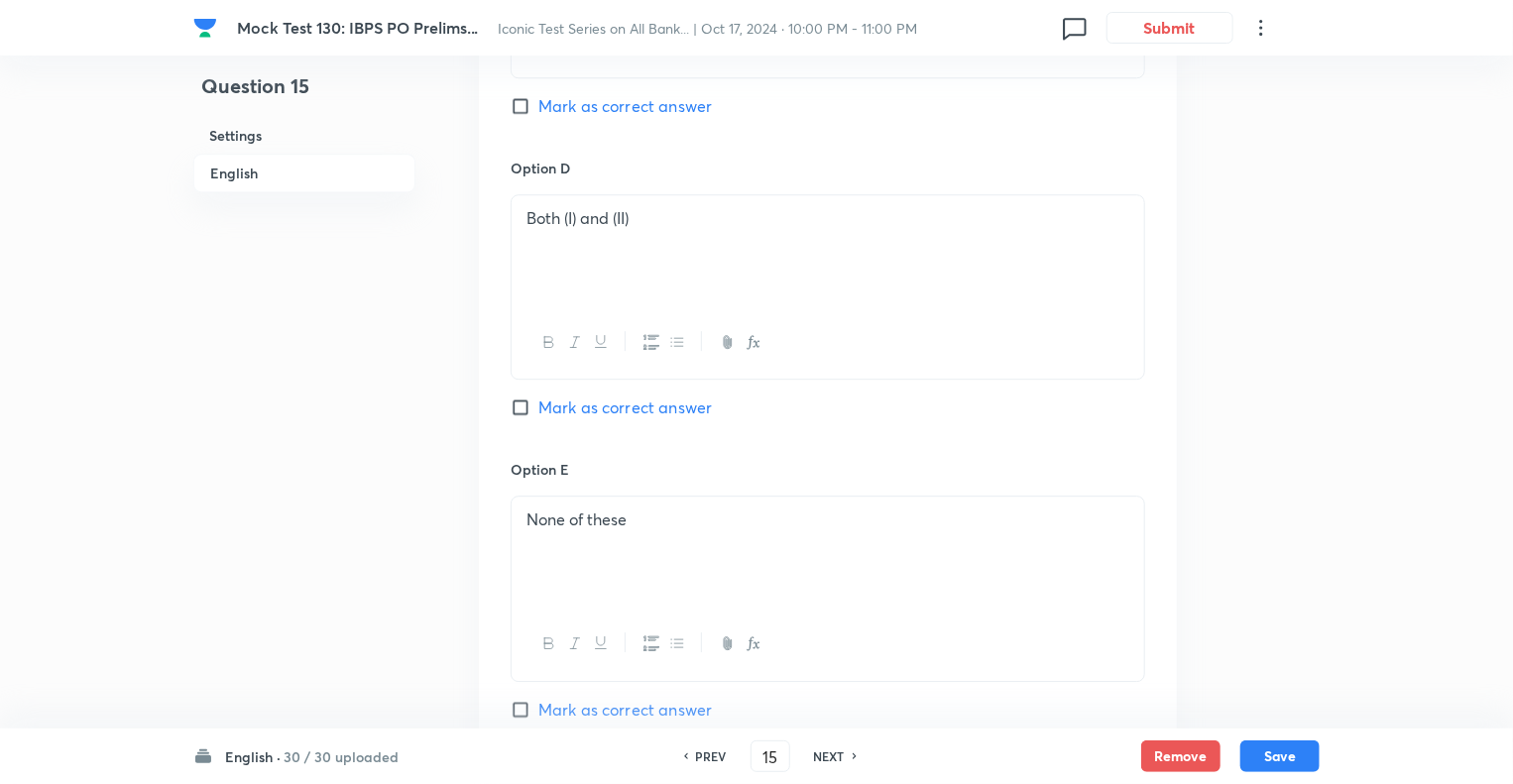 scroll, scrollTop: 2696, scrollLeft: 0, axis: vertical 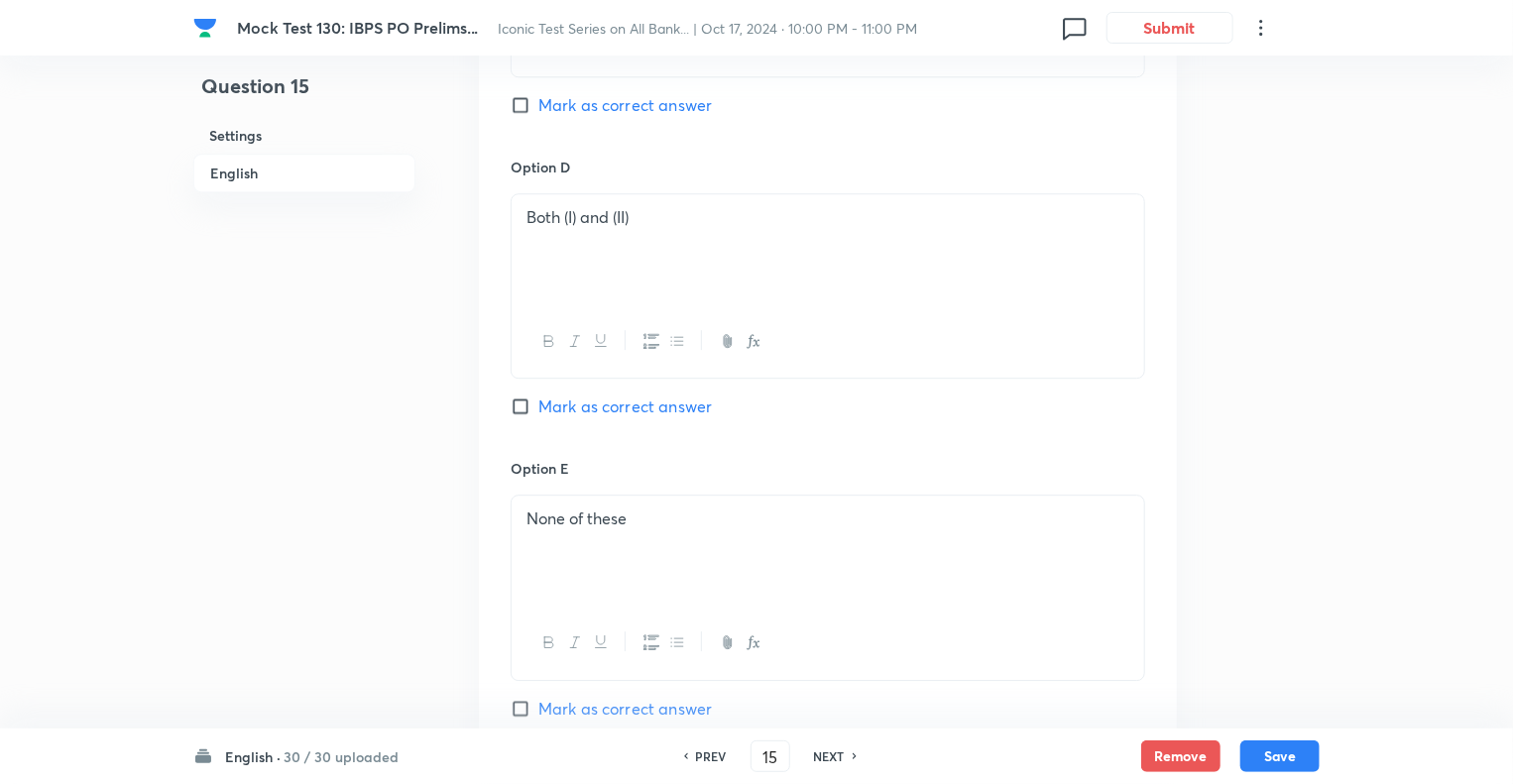 click on "Both (I) and (II)" at bounding box center (828, 217) 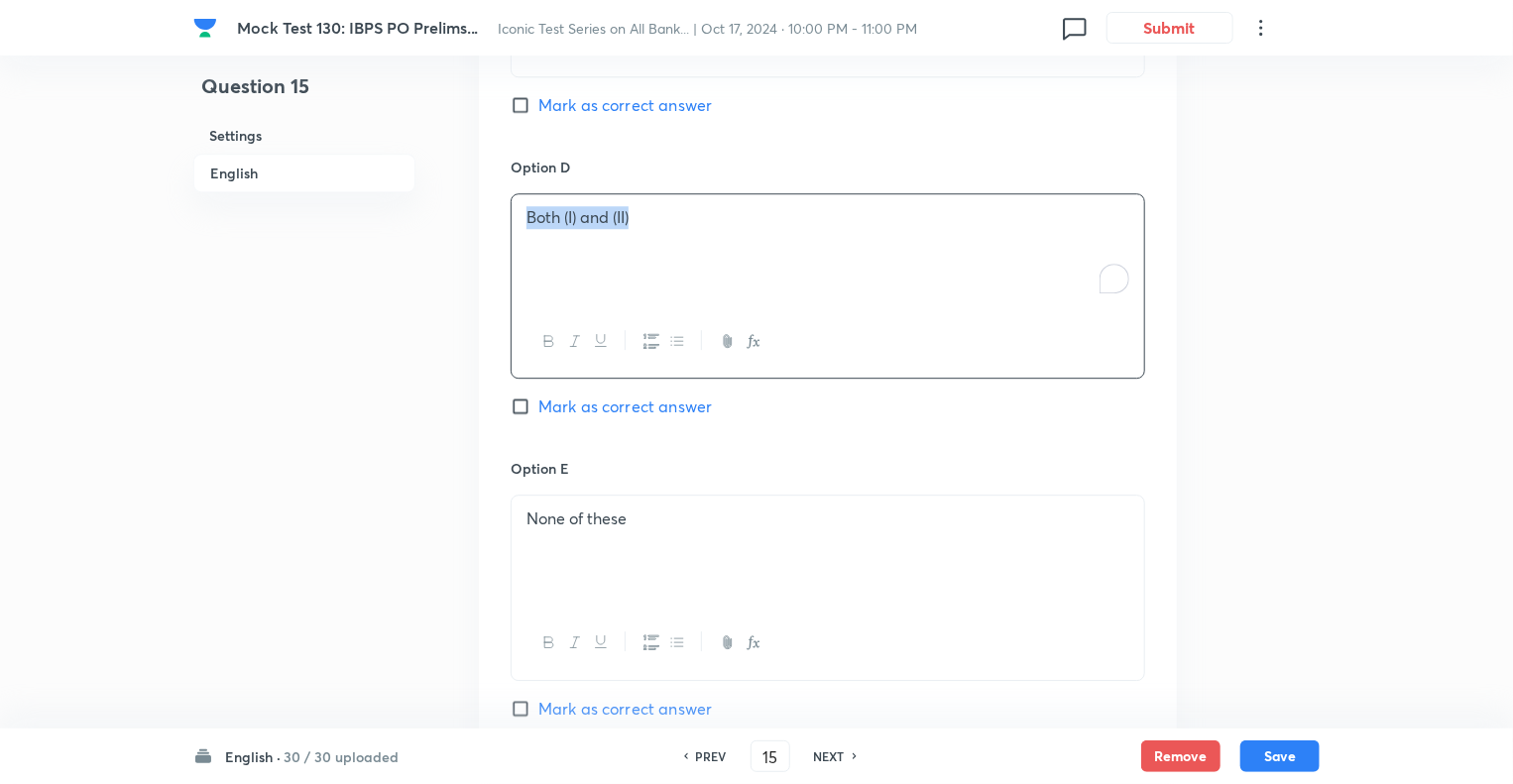 copy on "Both (I) and (II)" 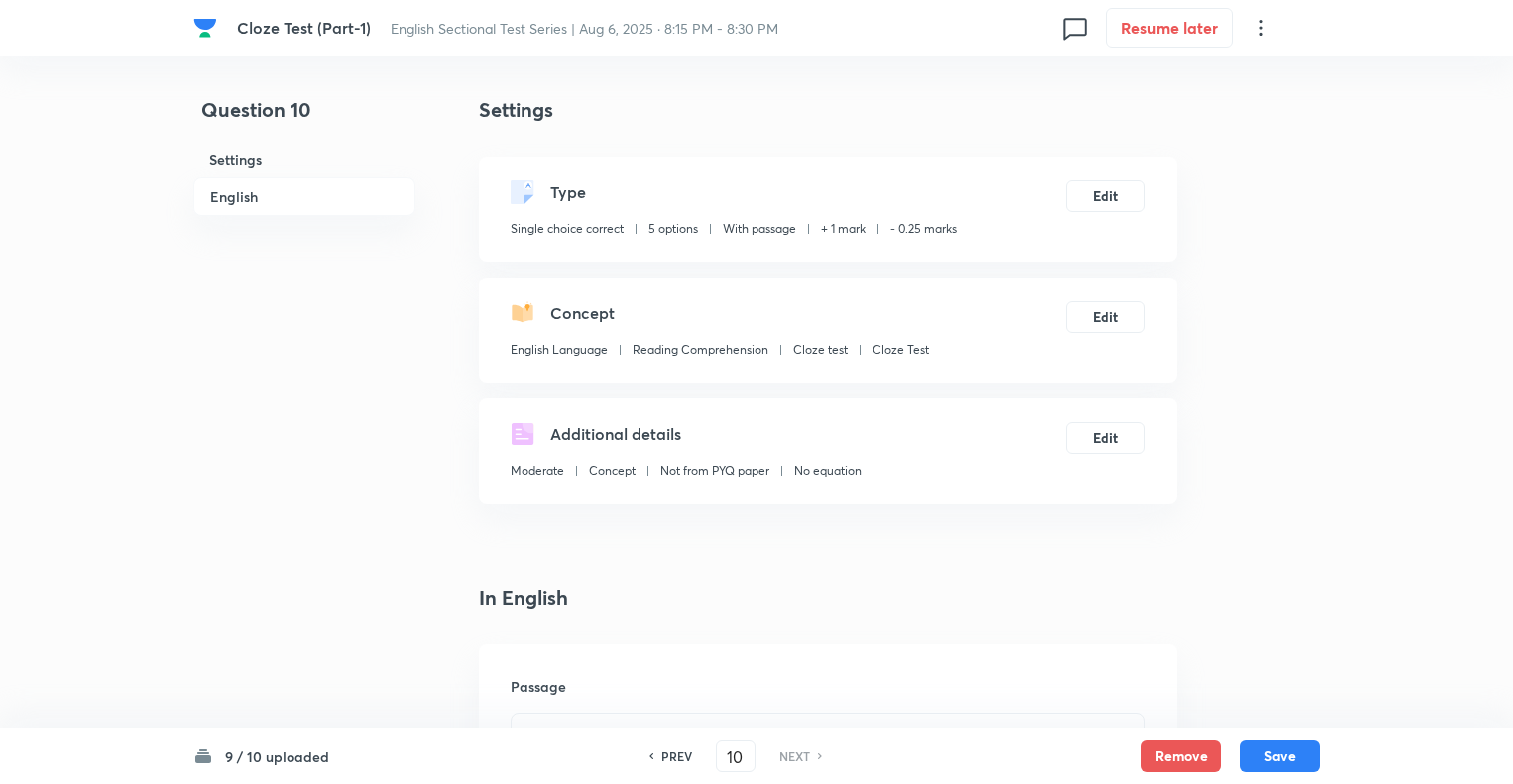 scroll, scrollTop: 1903, scrollLeft: 0, axis: vertical 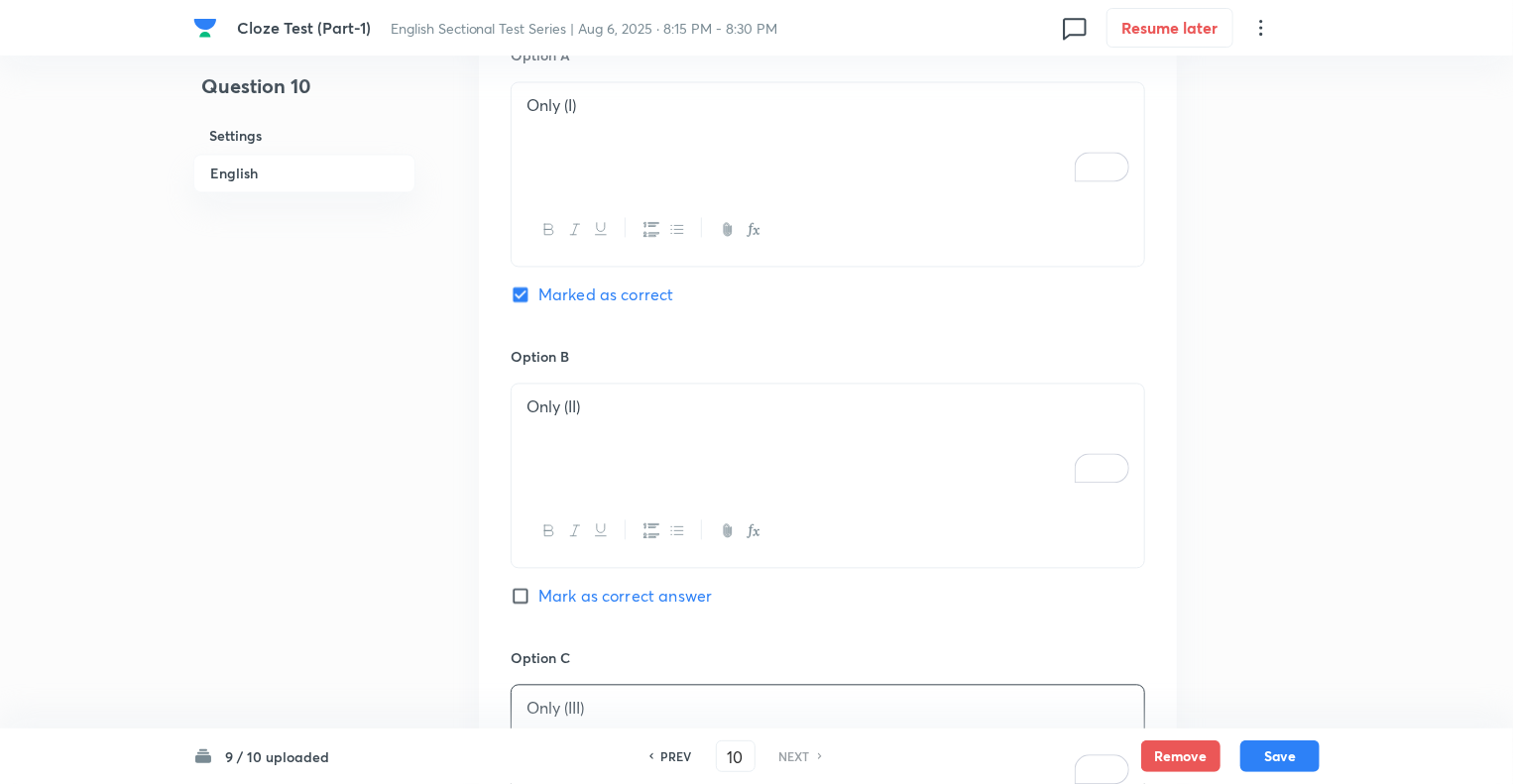 click on "Question 10 Settings English" at bounding box center [304, 66] 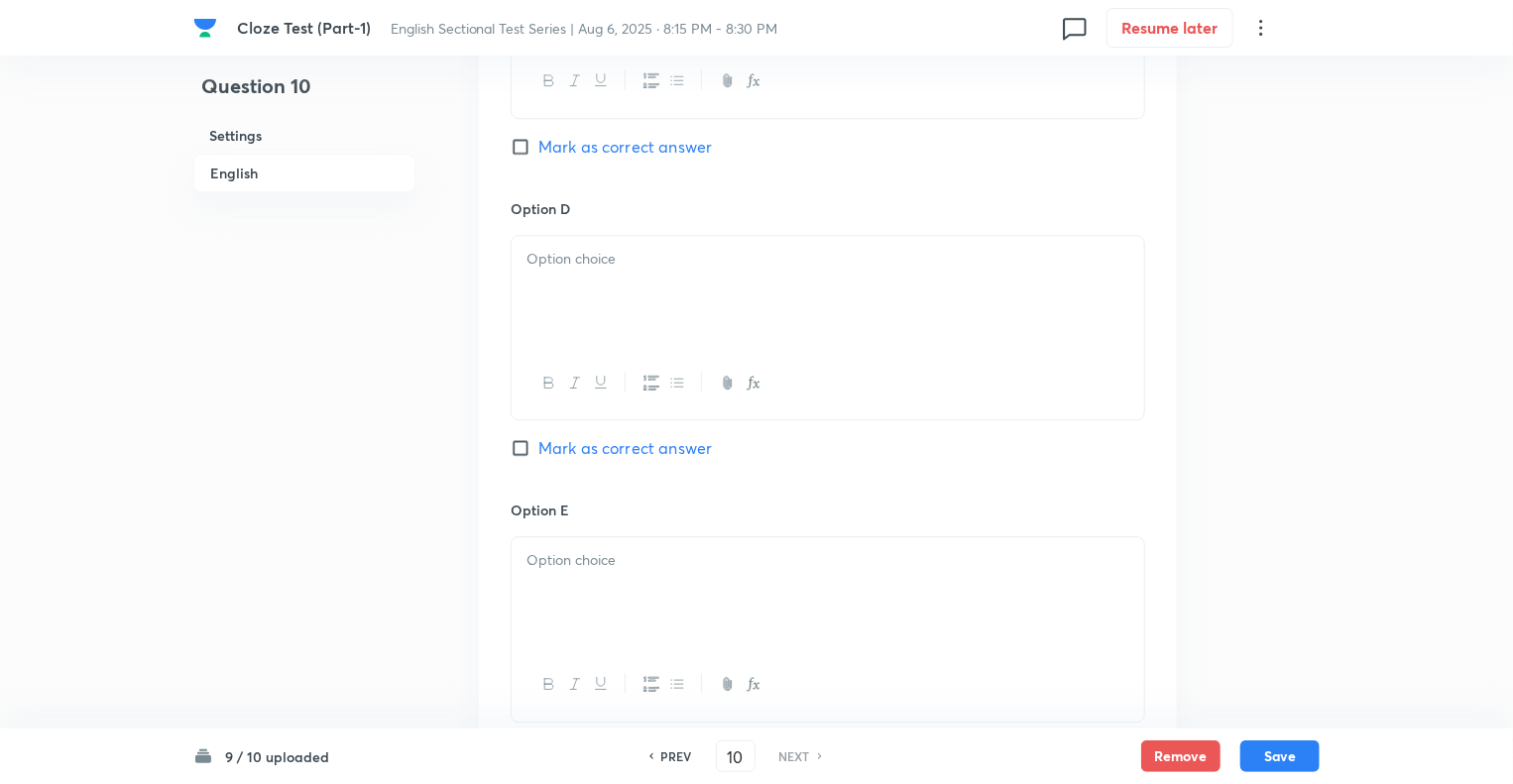 scroll, scrollTop: 2656, scrollLeft: 0, axis: vertical 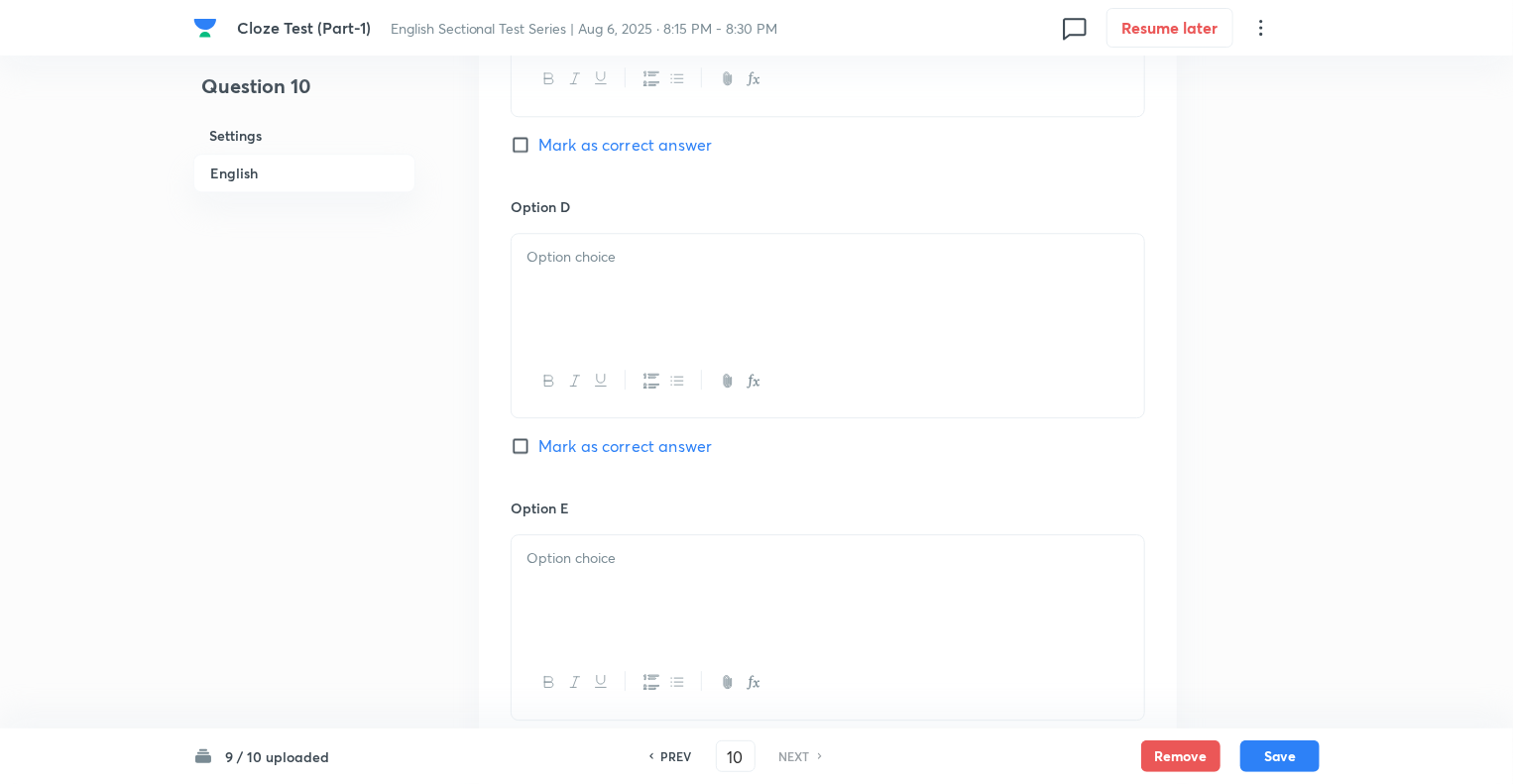click at bounding box center (828, 289) 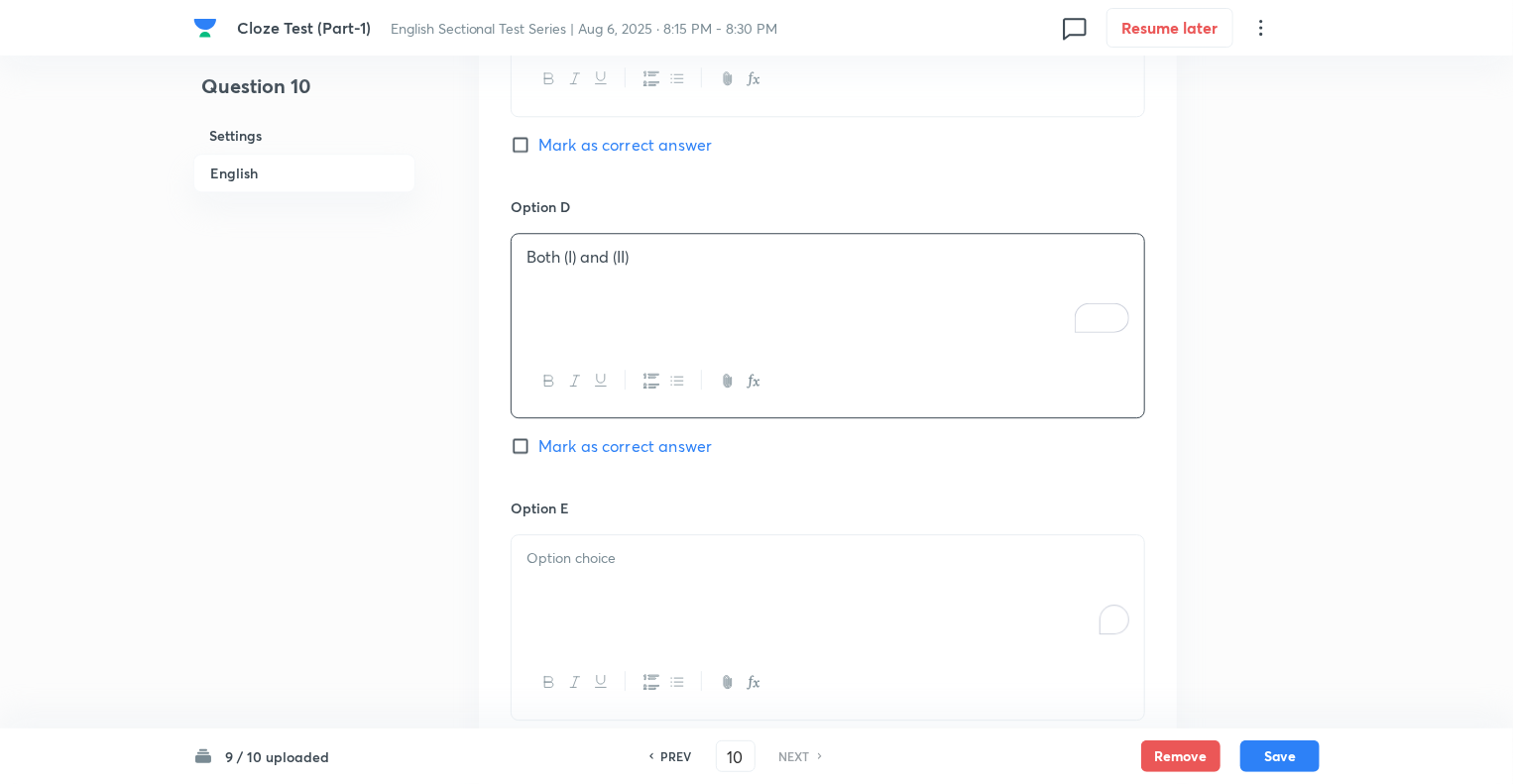 click at bounding box center (828, 558) 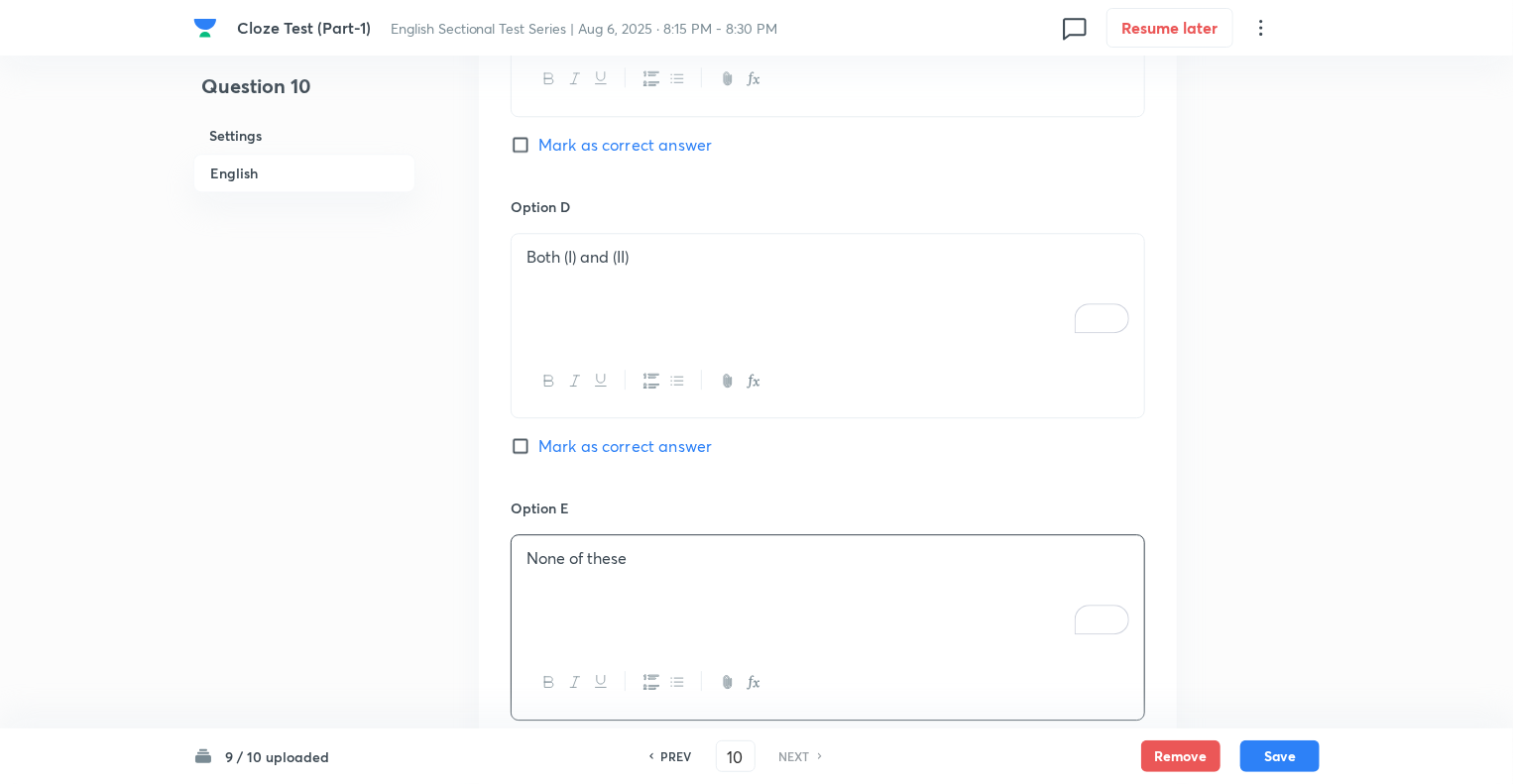 click on "Question 10 Settings English" at bounding box center (304, -687) 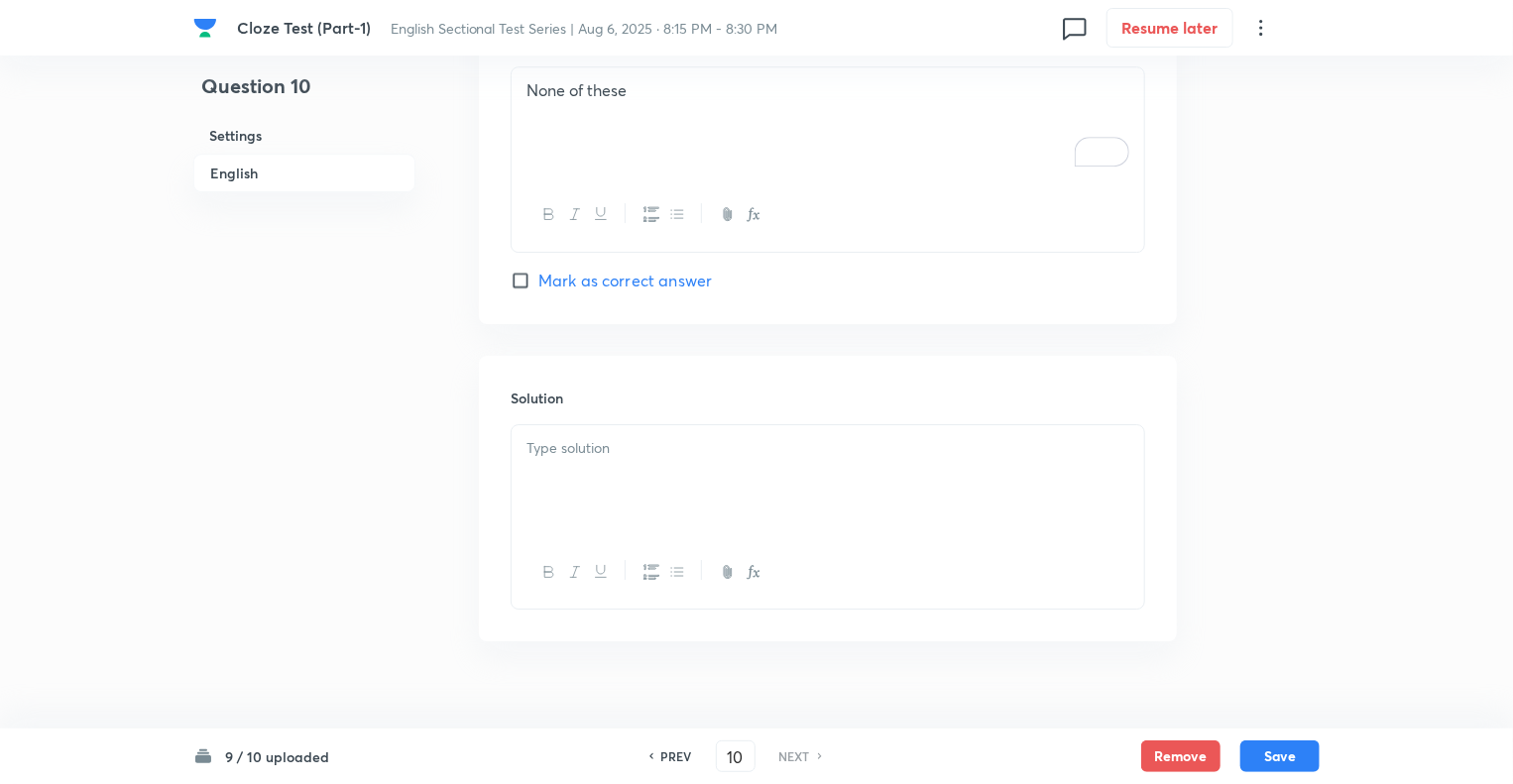 scroll, scrollTop: 3175, scrollLeft: 0, axis: vertical 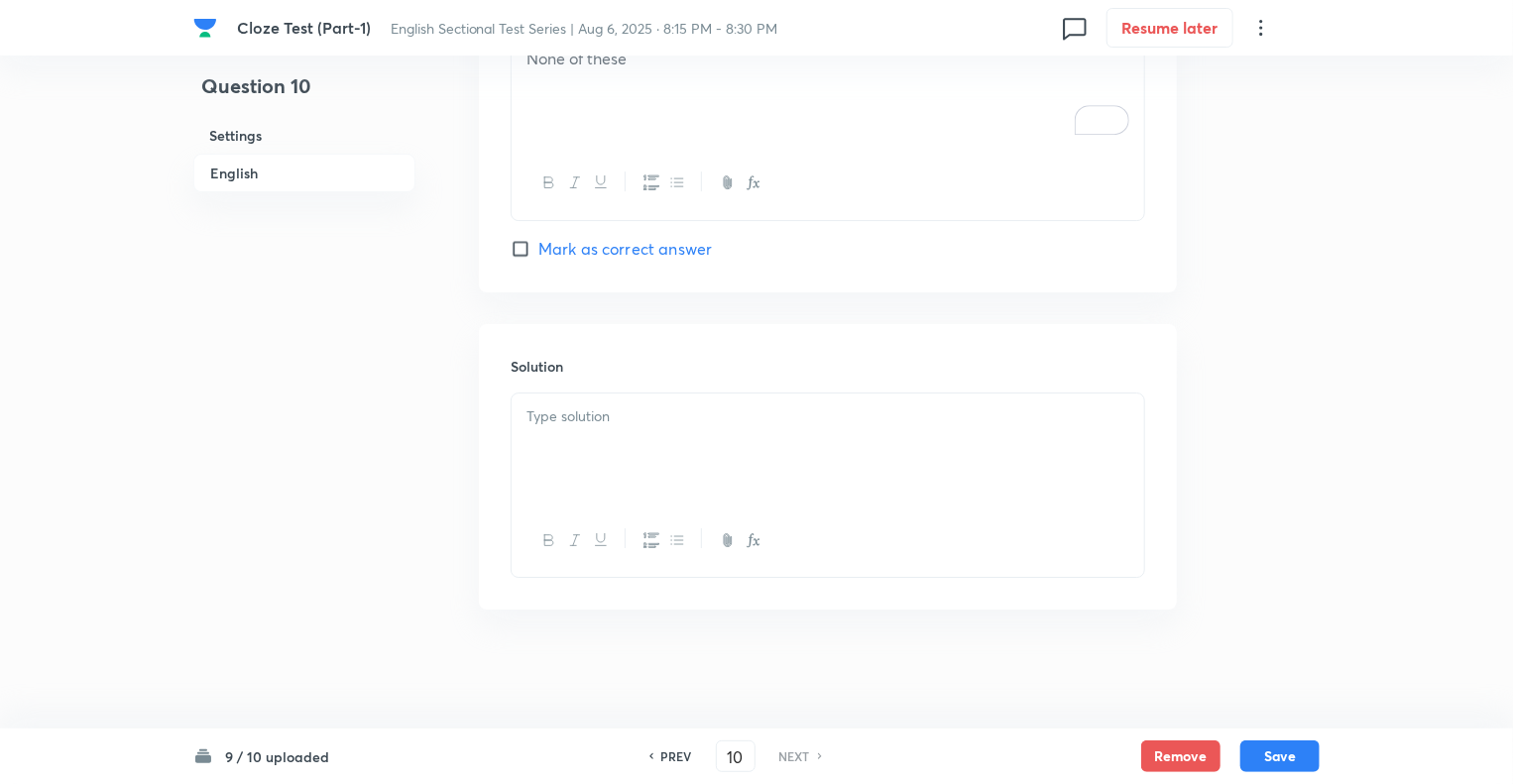 click at bounding box center [828, 449] 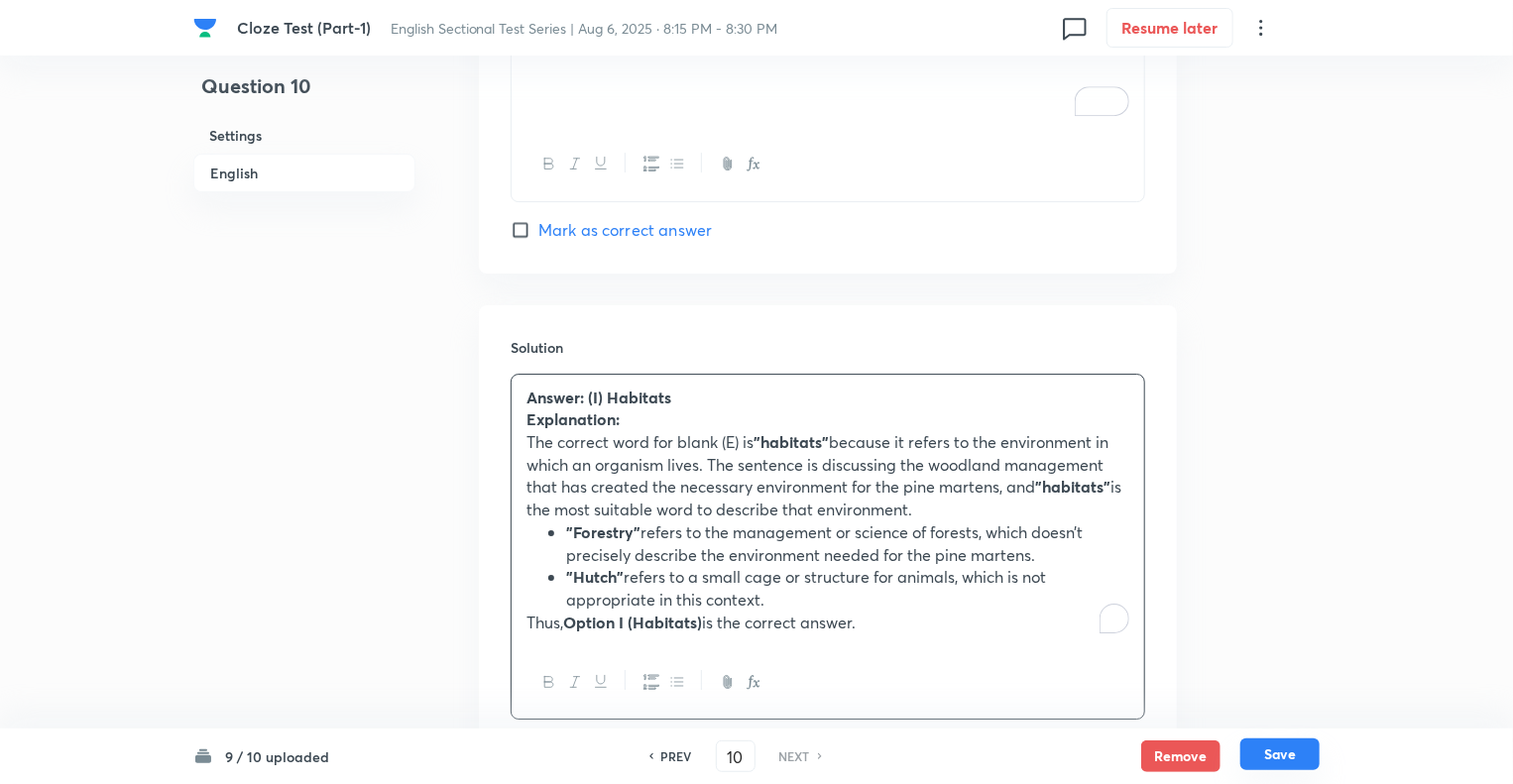 click on "Save" at bounding box center [1280, 754] 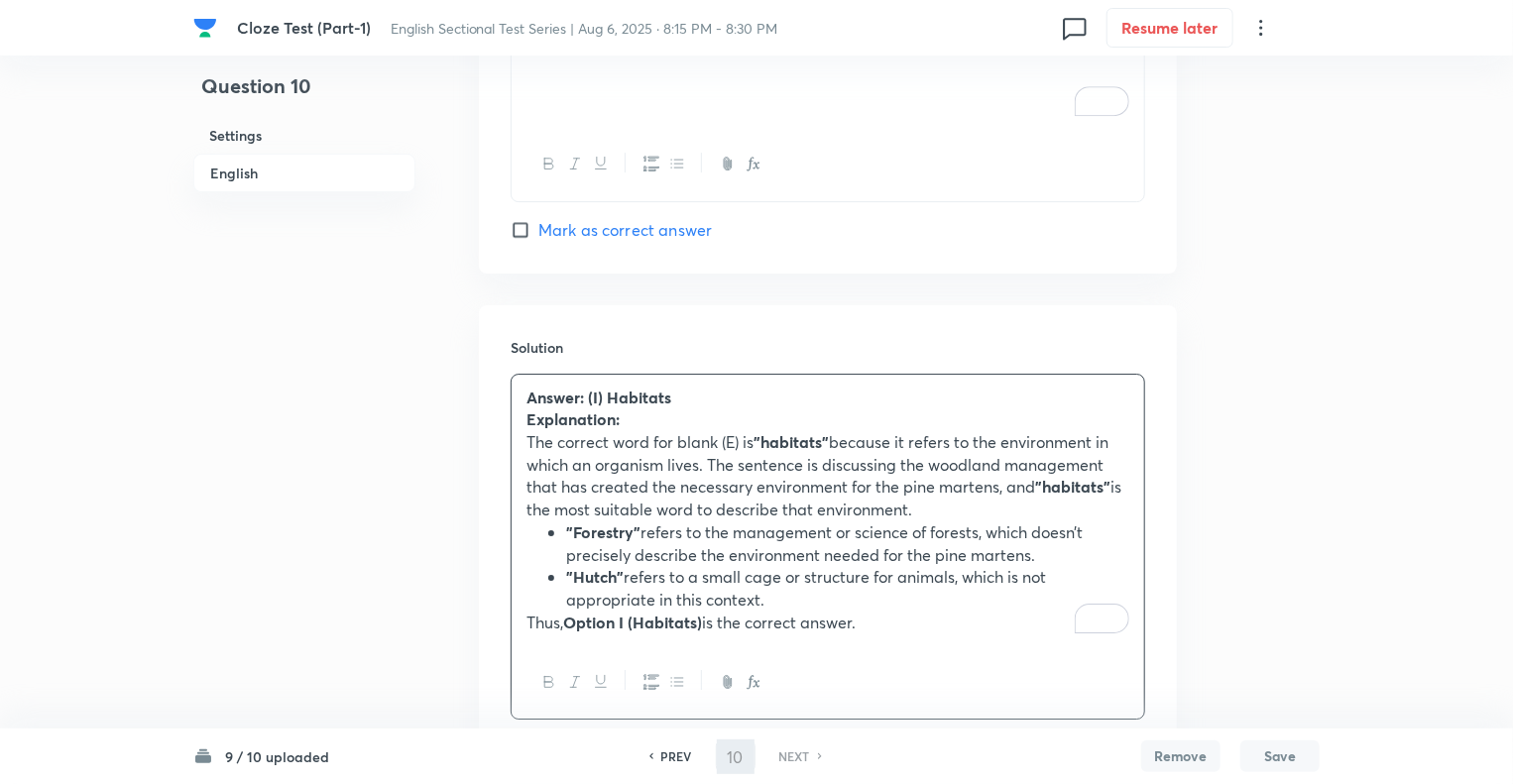 checkbox on "true" 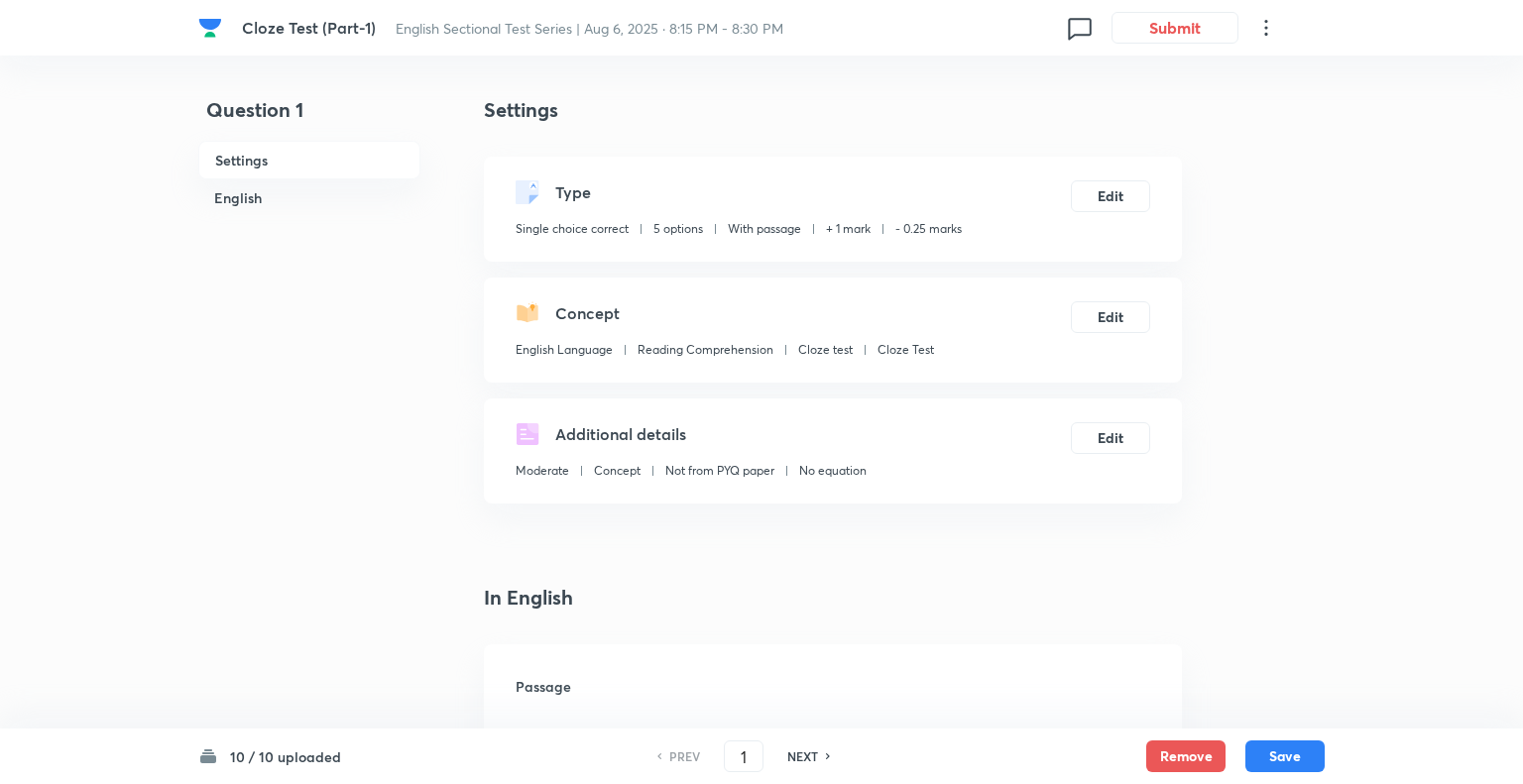 checkbox on "true" 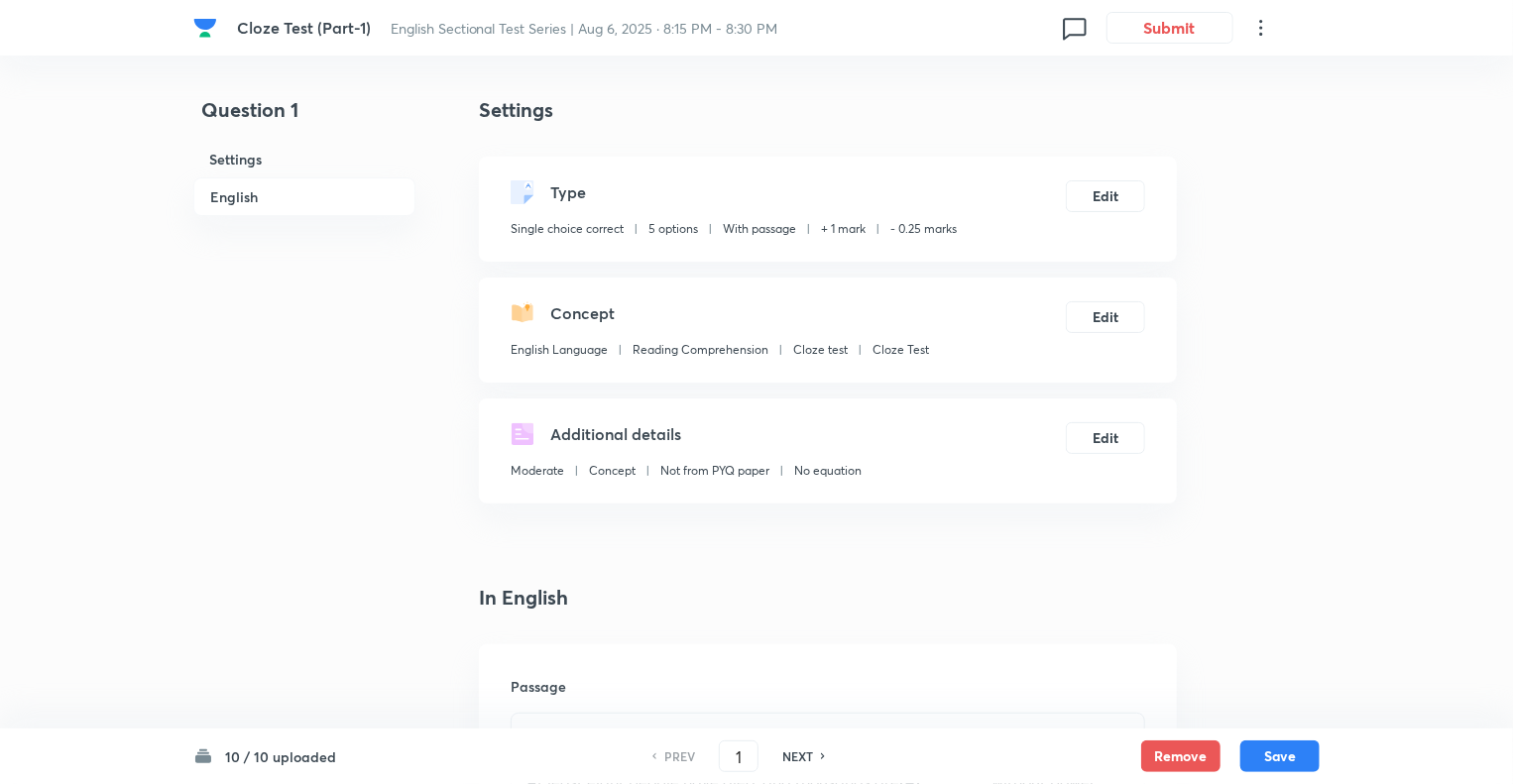 scroll, scrollTop: 3175, scrollLeft: 0, axis: vertical 